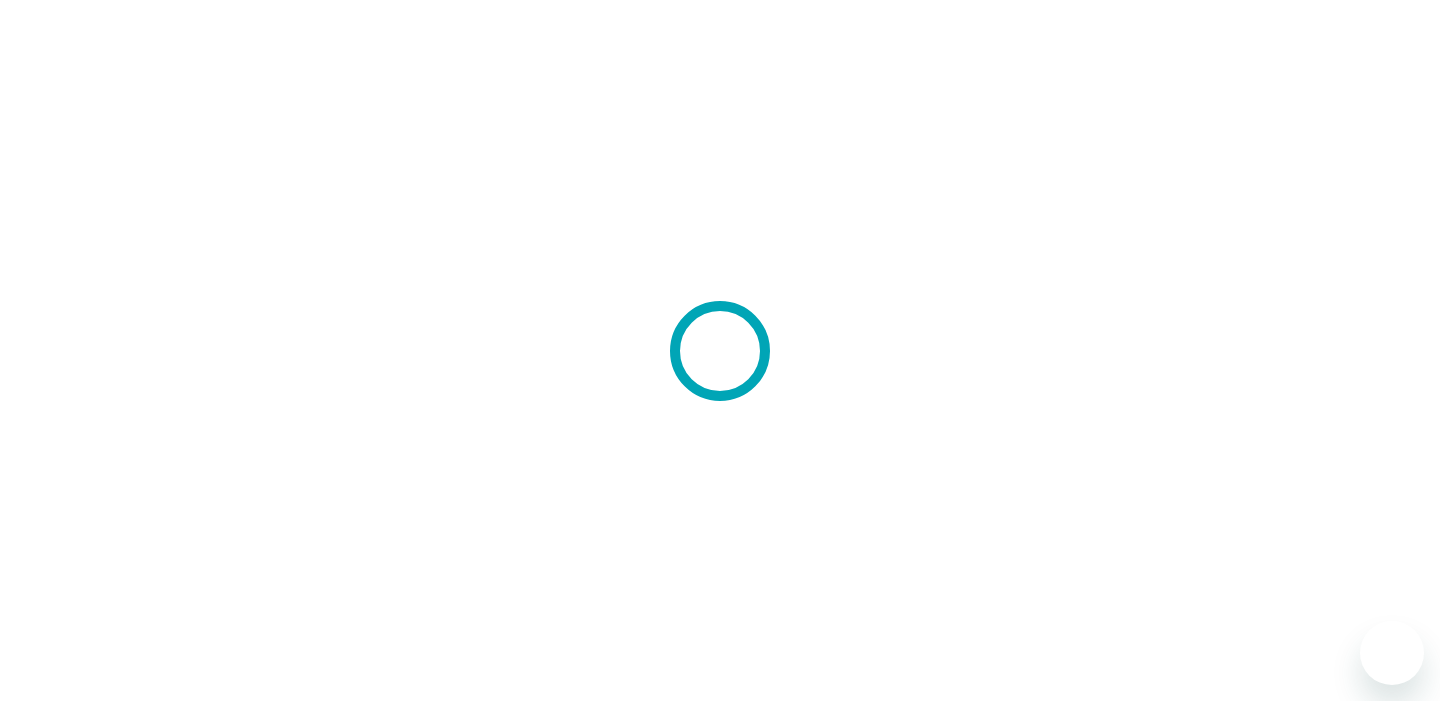 scroll, scrollTop: 0, scrollLeft: 0, axis: both 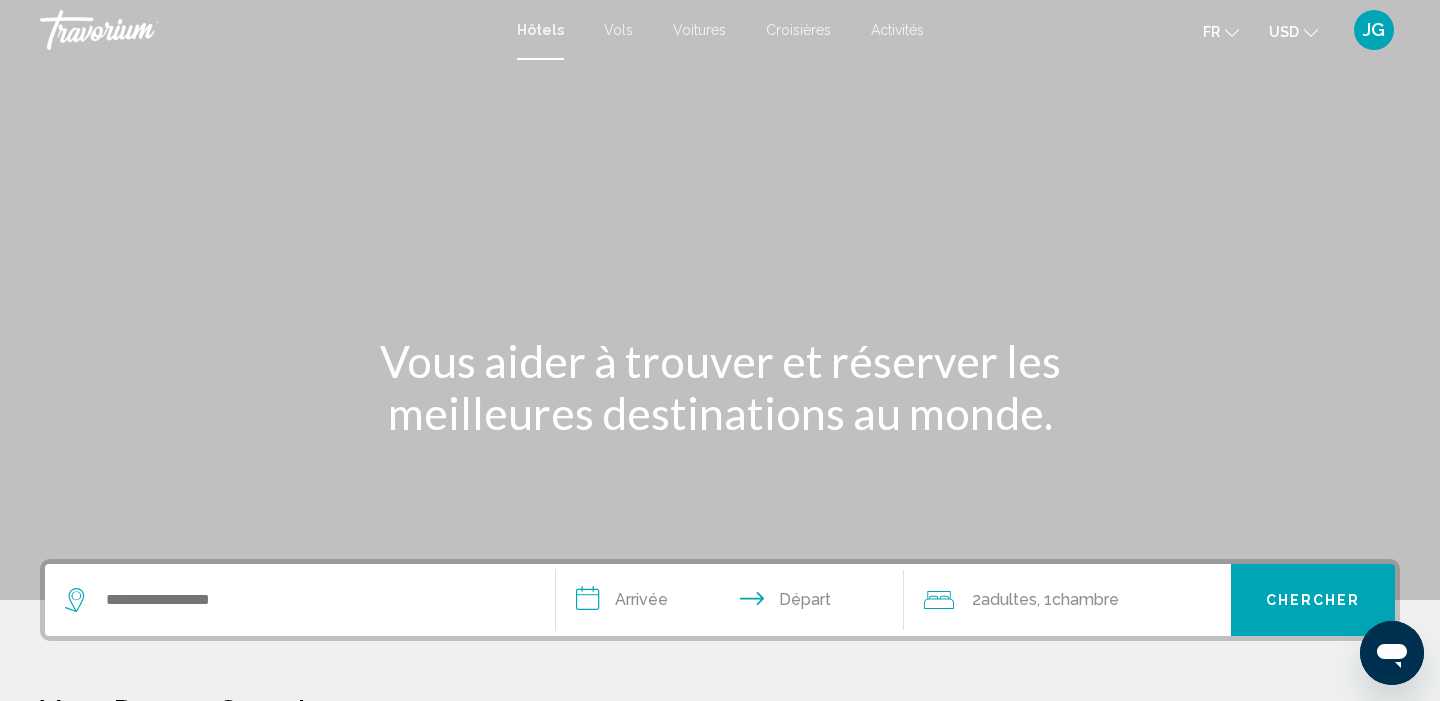 click on "Activités" at bounding box center (897, 30) 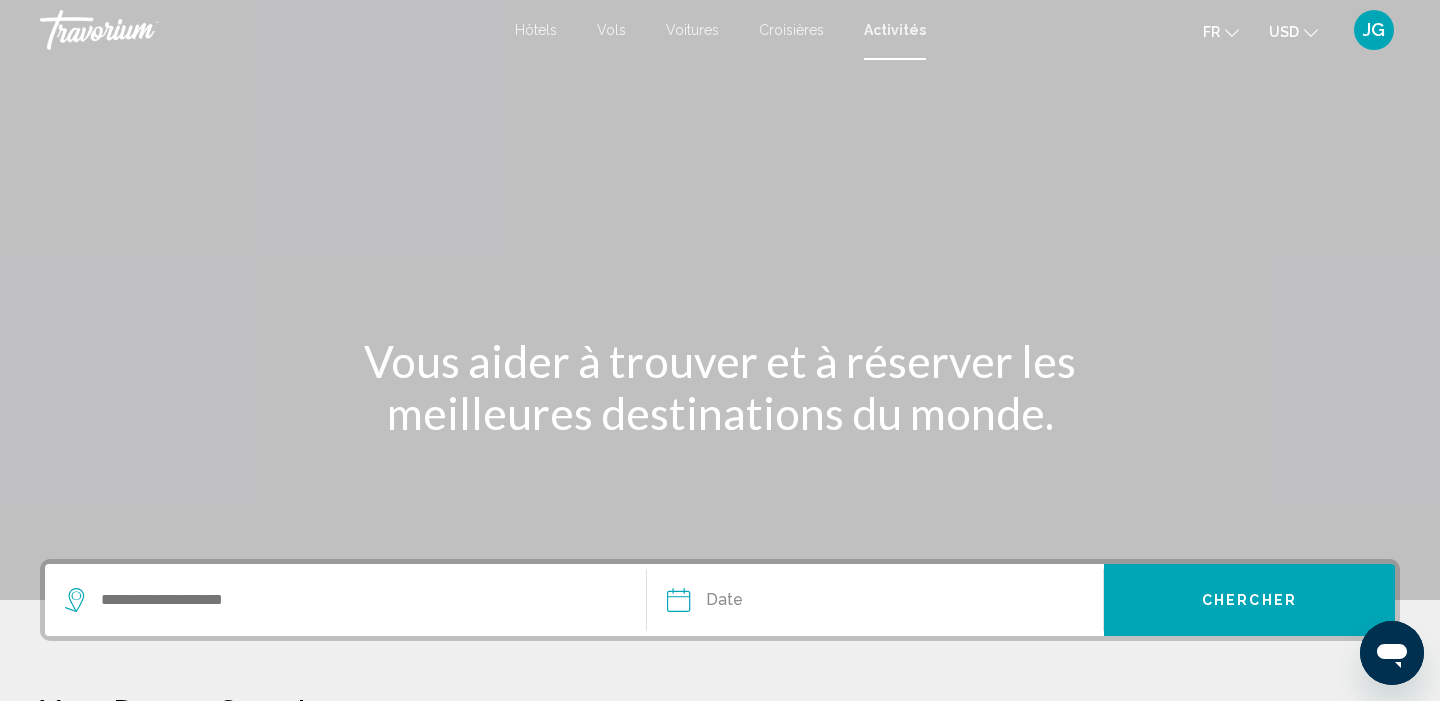 click at bounding box center [345, 600] 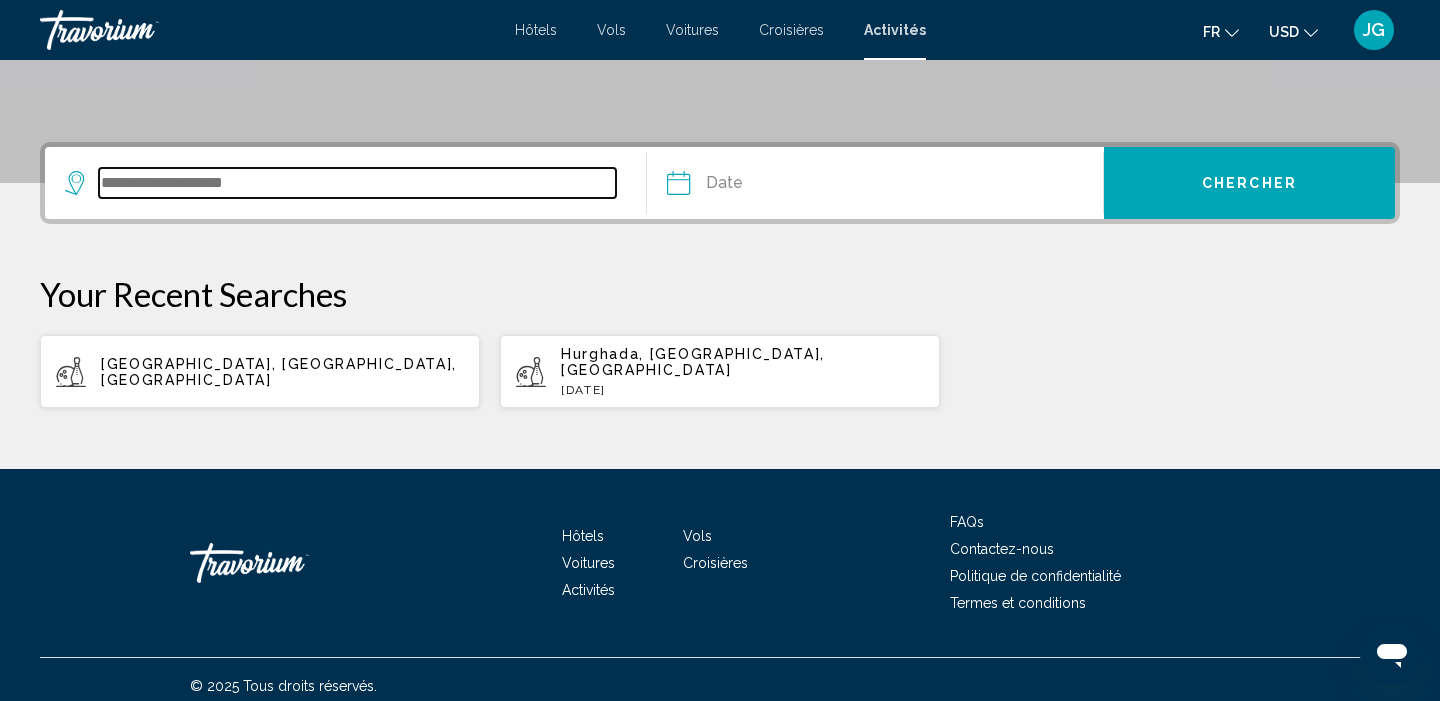 click at bounding box center (357, 183) 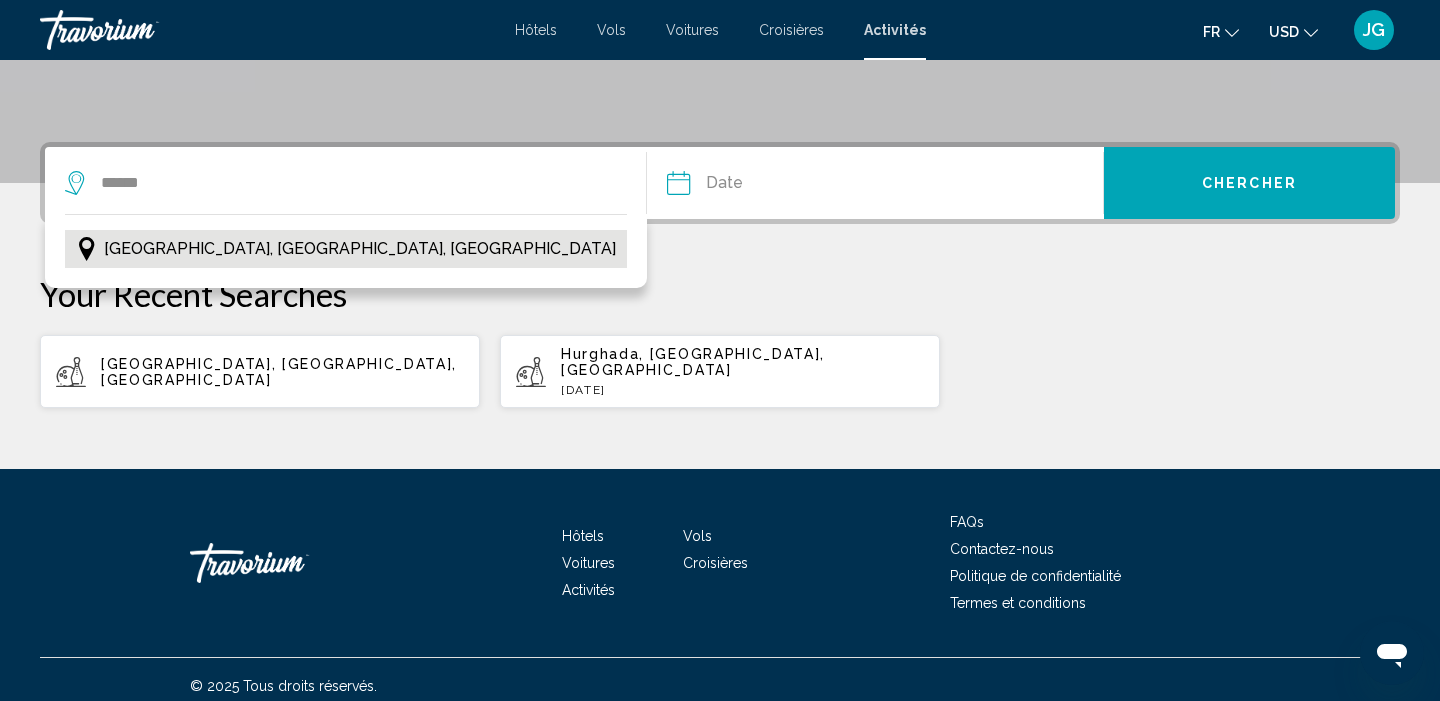 drag, startPoint x: 384, startPoint y: 198, endPoint x: 346, endPoint y: 257, distance: 70.178345 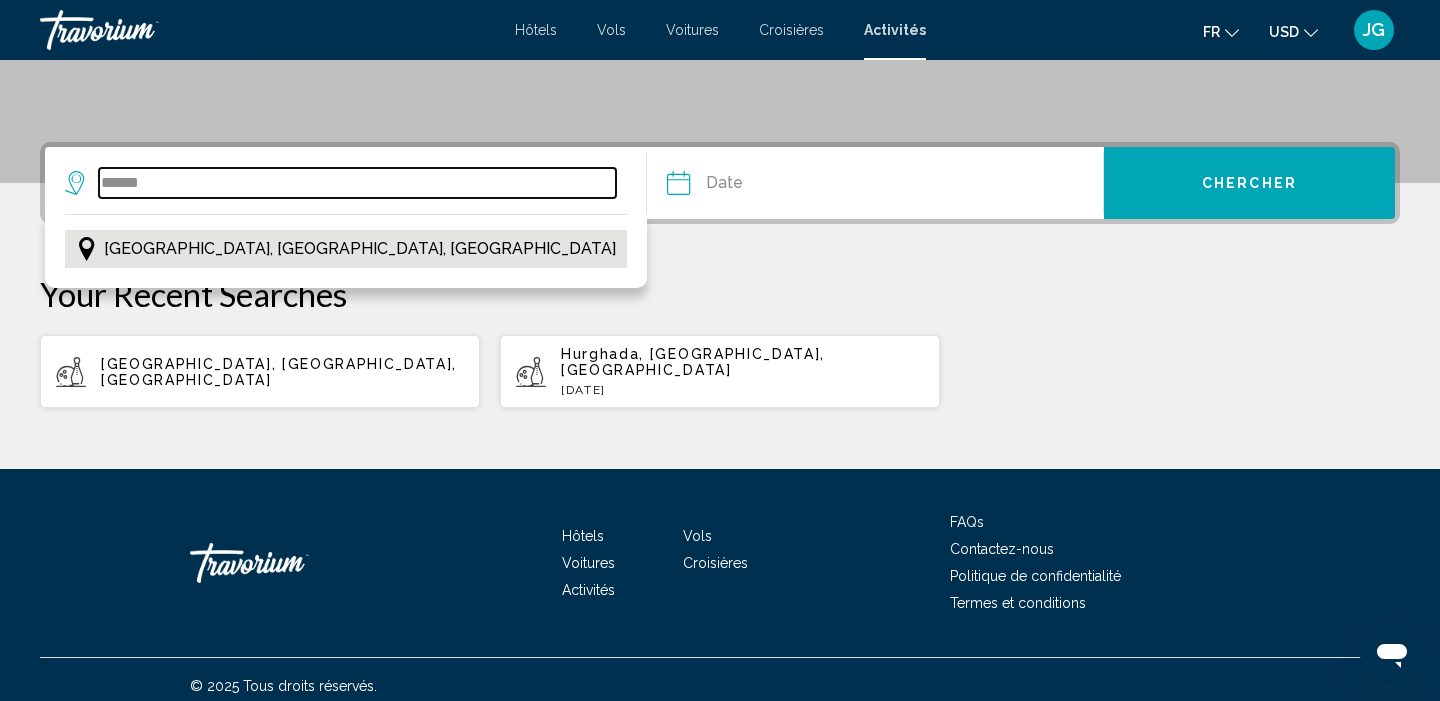 type on "**********" 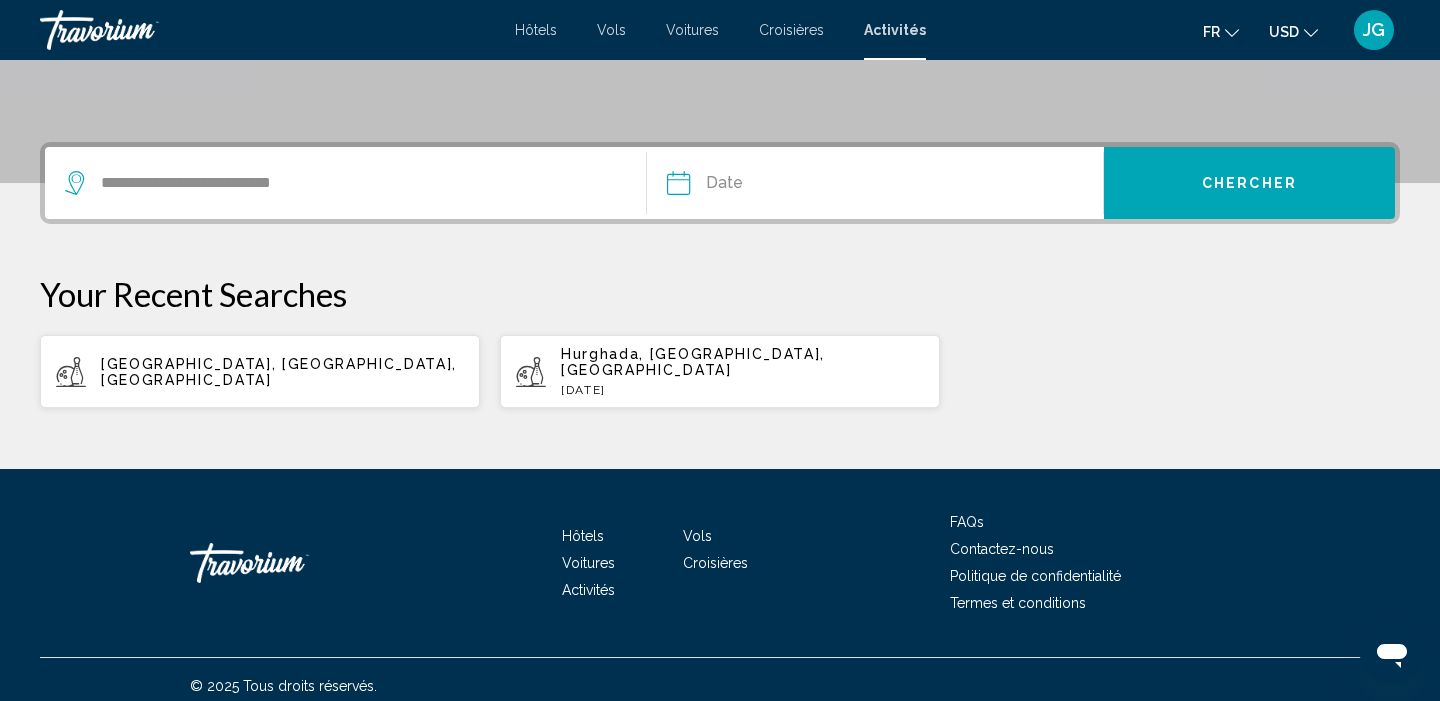 click at bounding box center [775, 186] 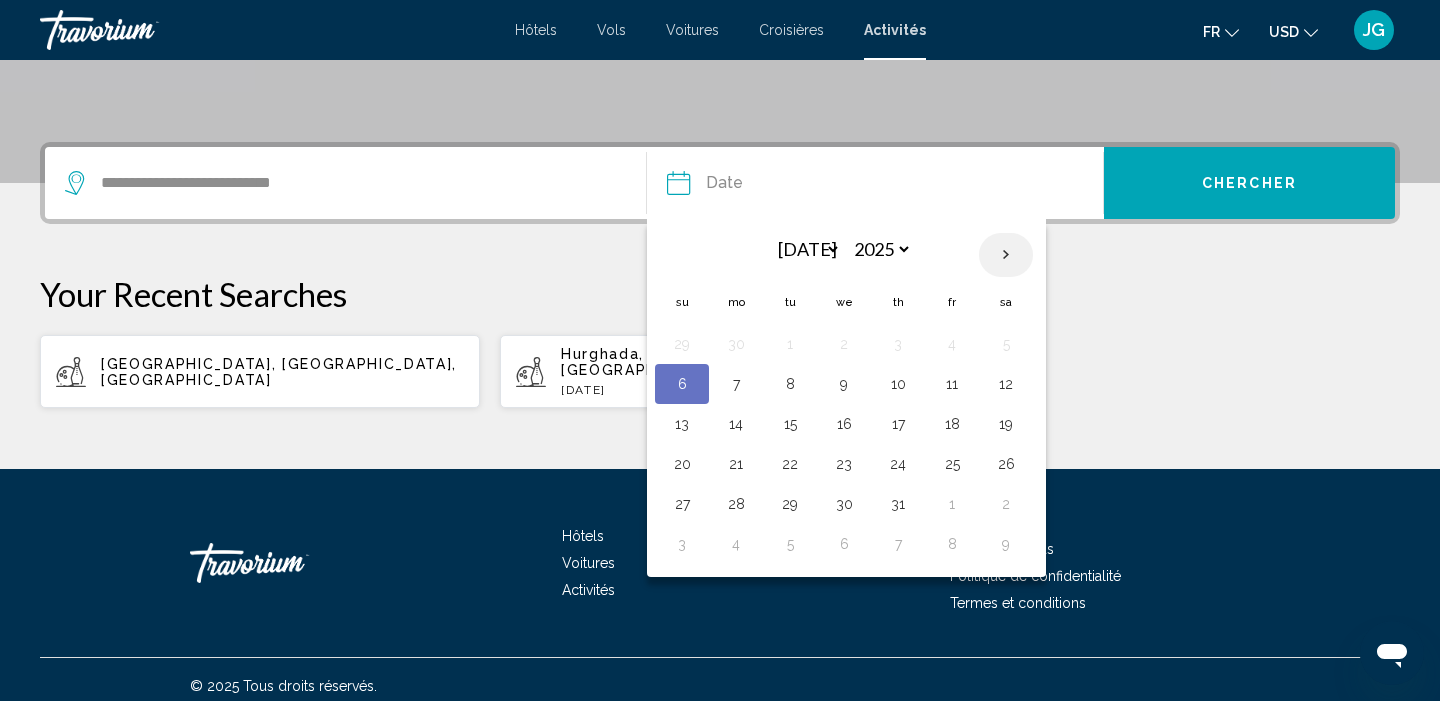 click at bounding box center [1006, 255] 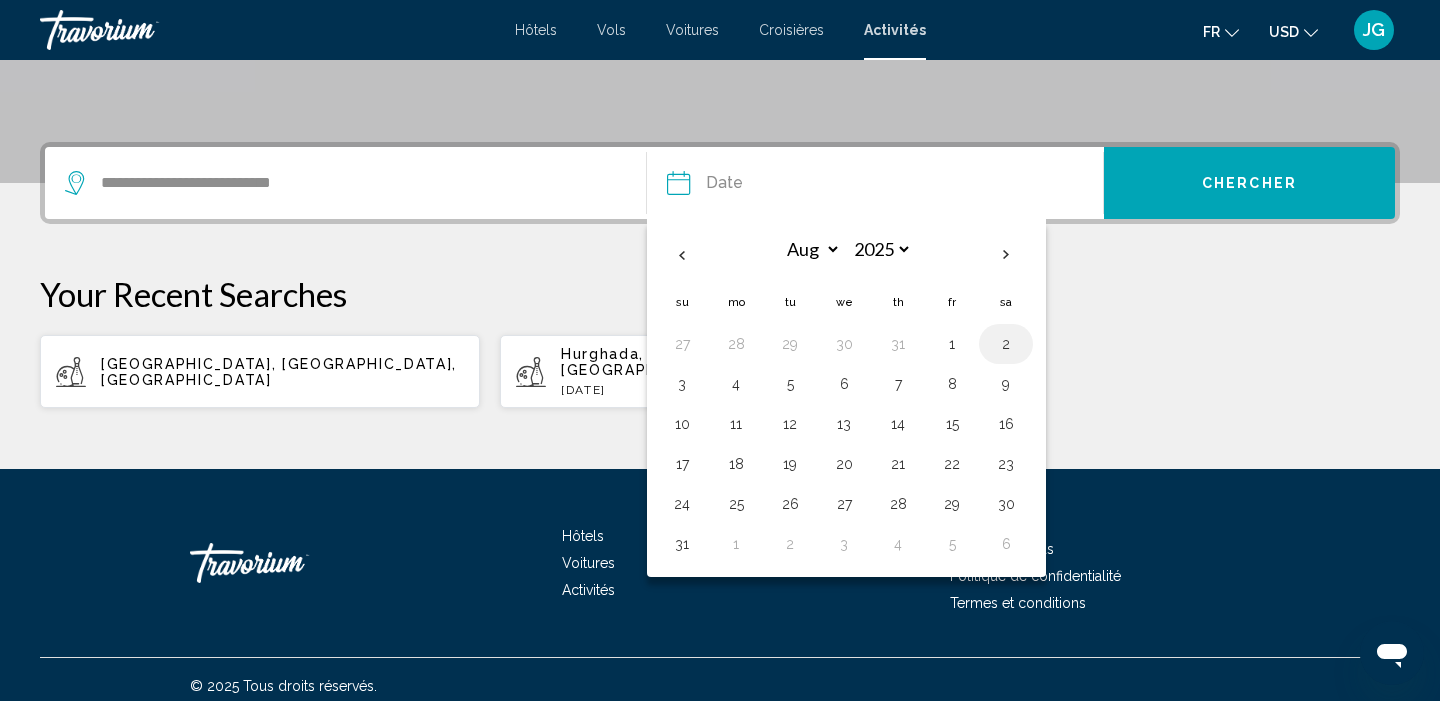 click on "2" at bounding box center [1006, 344] 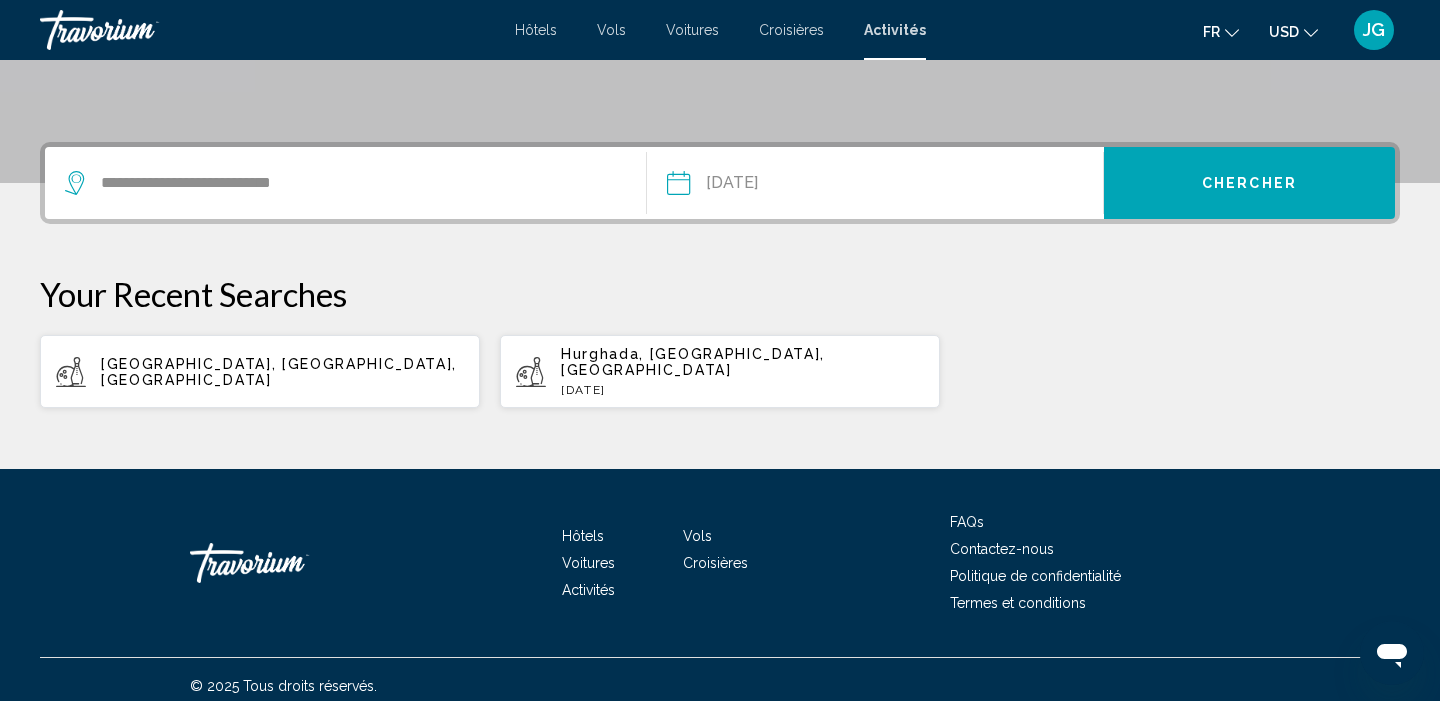 click on "Chercher" at bounding box center [1249, 184] 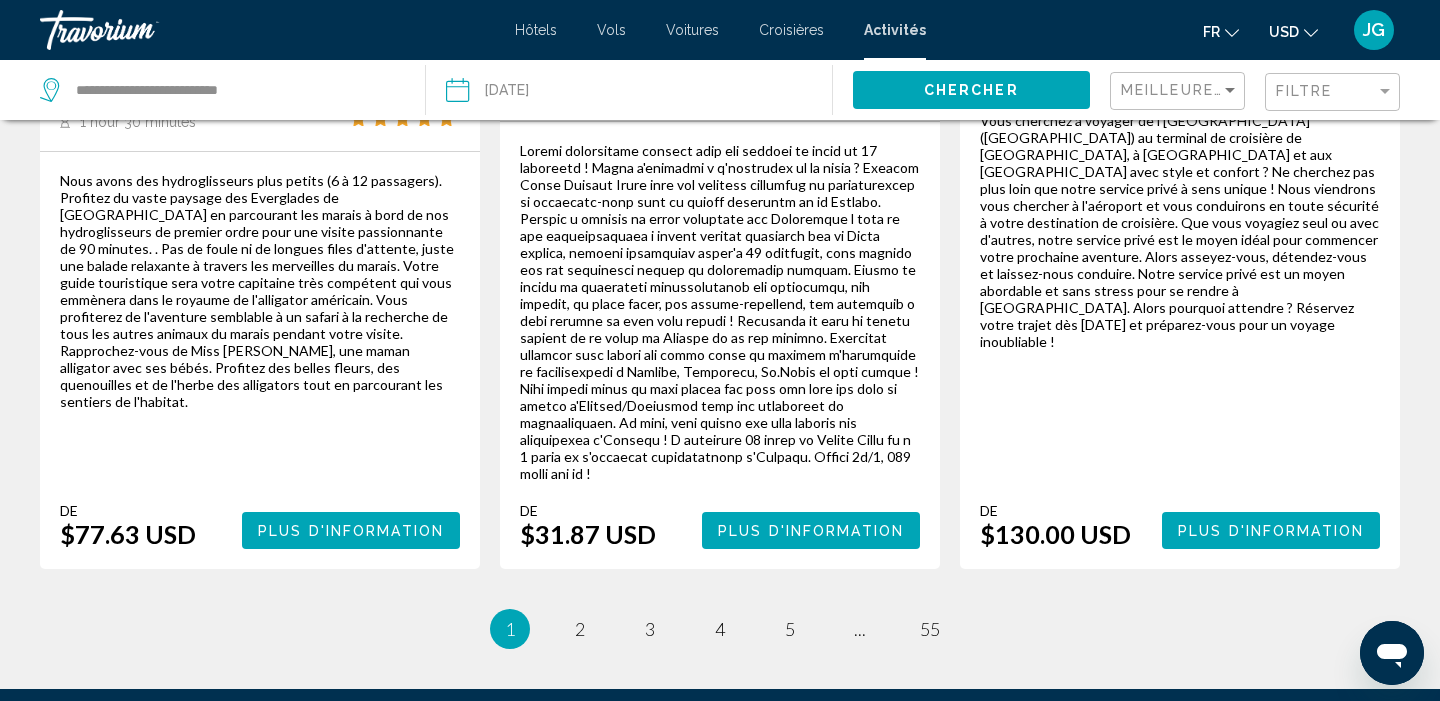 scroll, scrollTop: 3530, scrollLeft: 0, axis: vertical 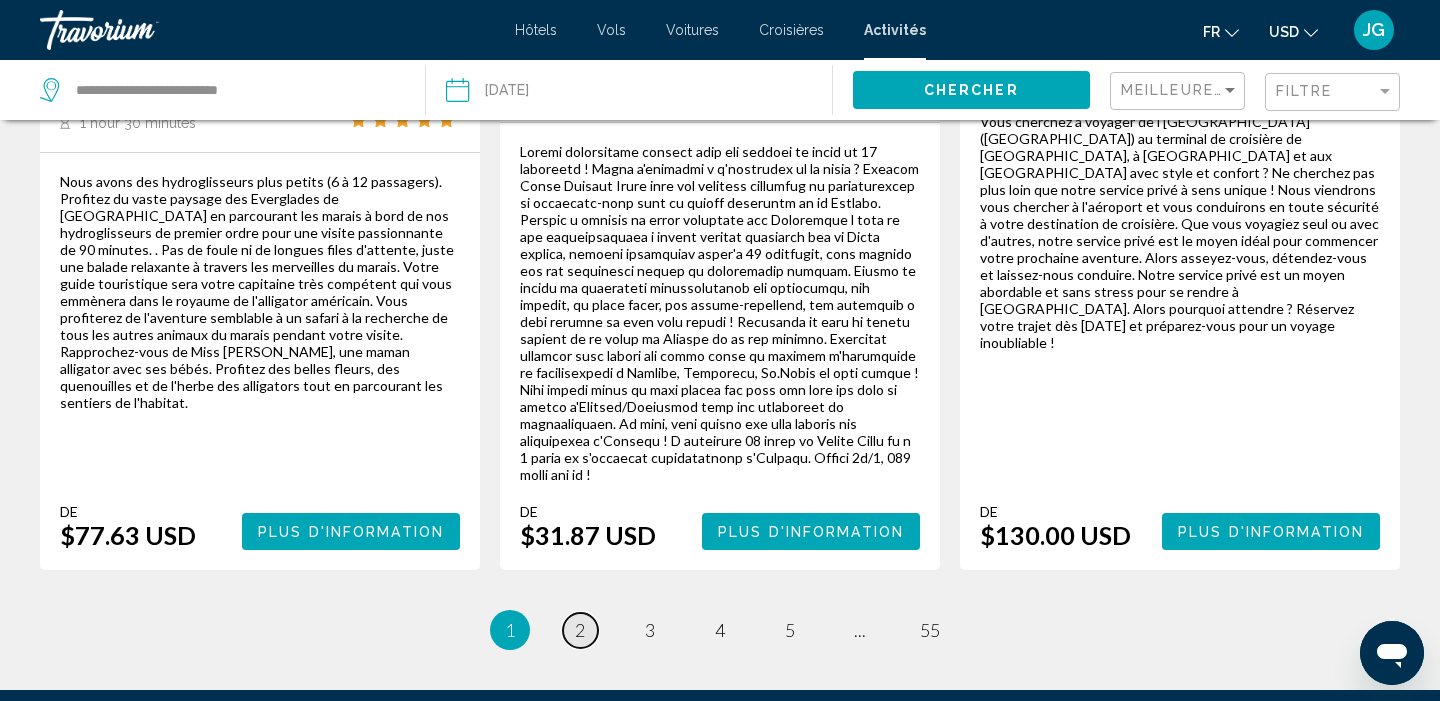 click on "page  2" at bounding box center [580, 630] 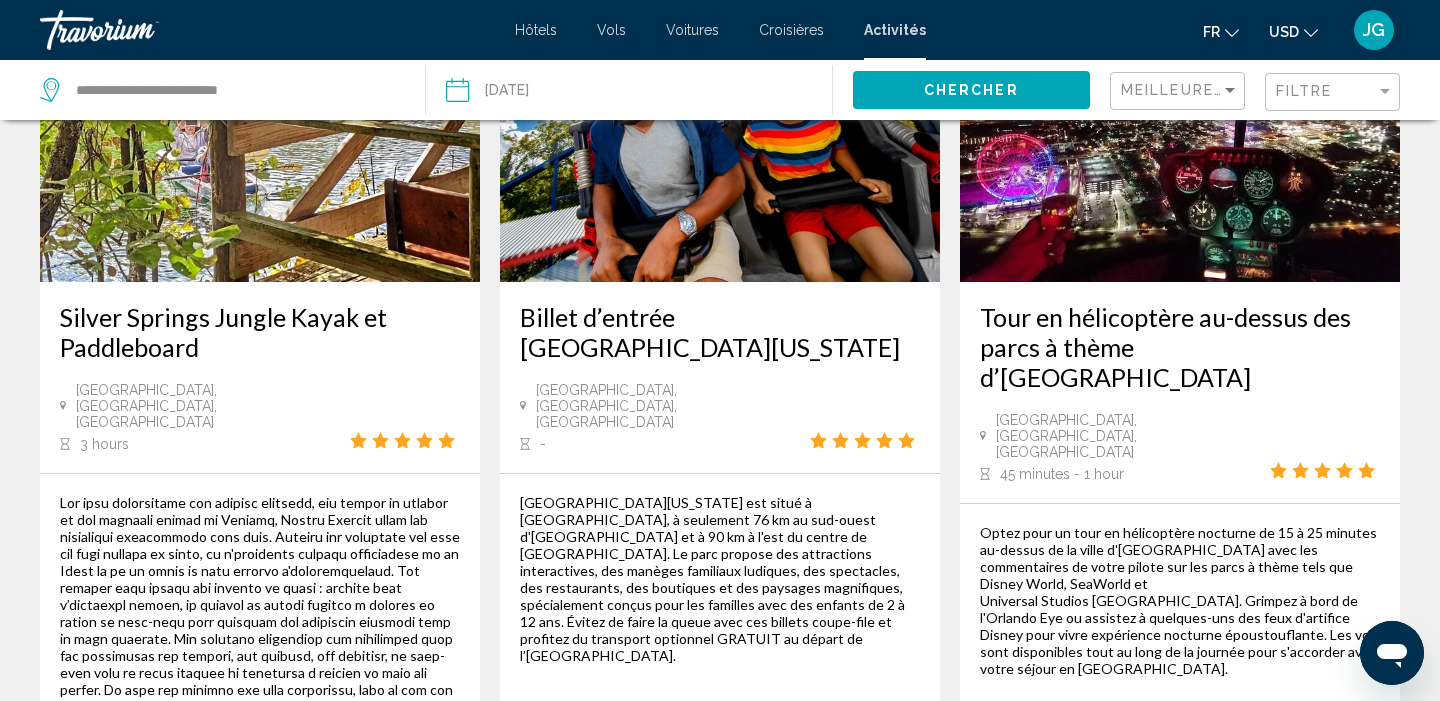 scroll, scrollTop: 1215, scrollLeft: 0, axis: vertical 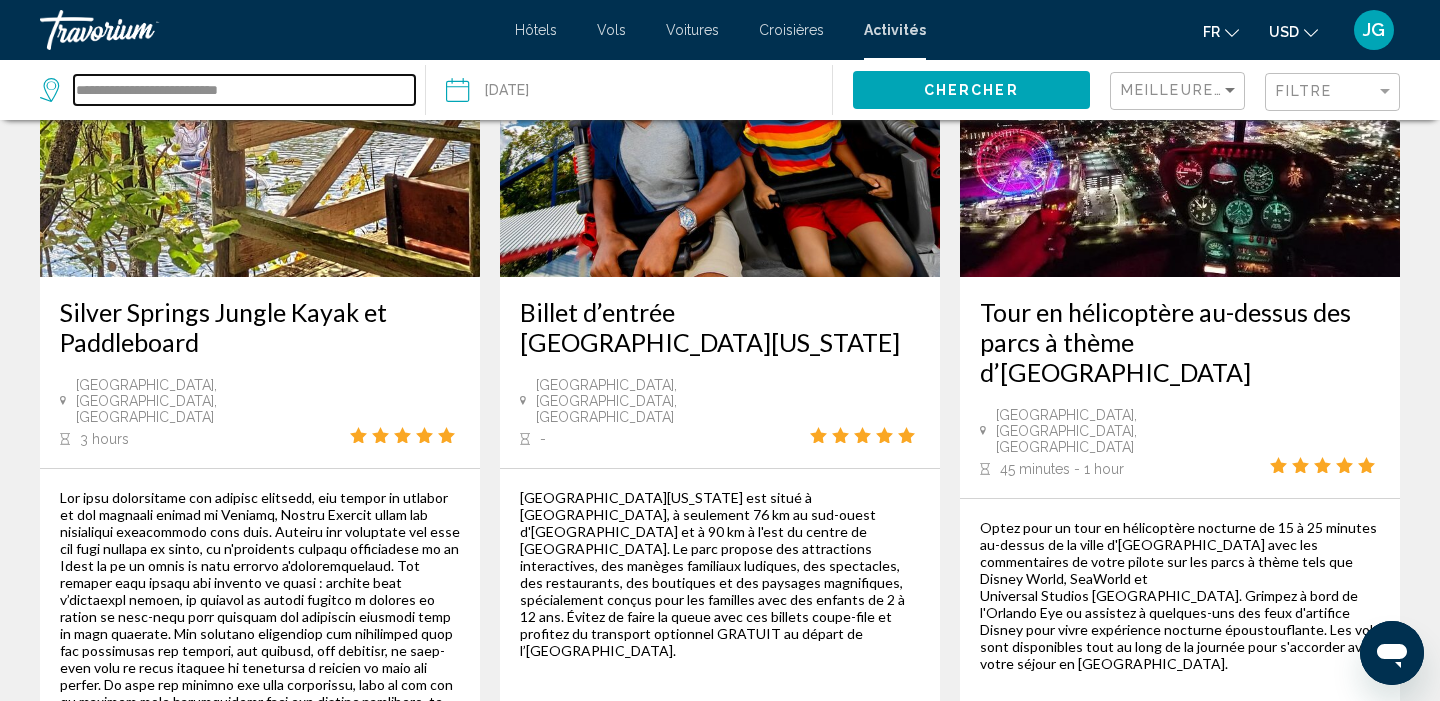 click on "**********" at bounding box center (244, 90) 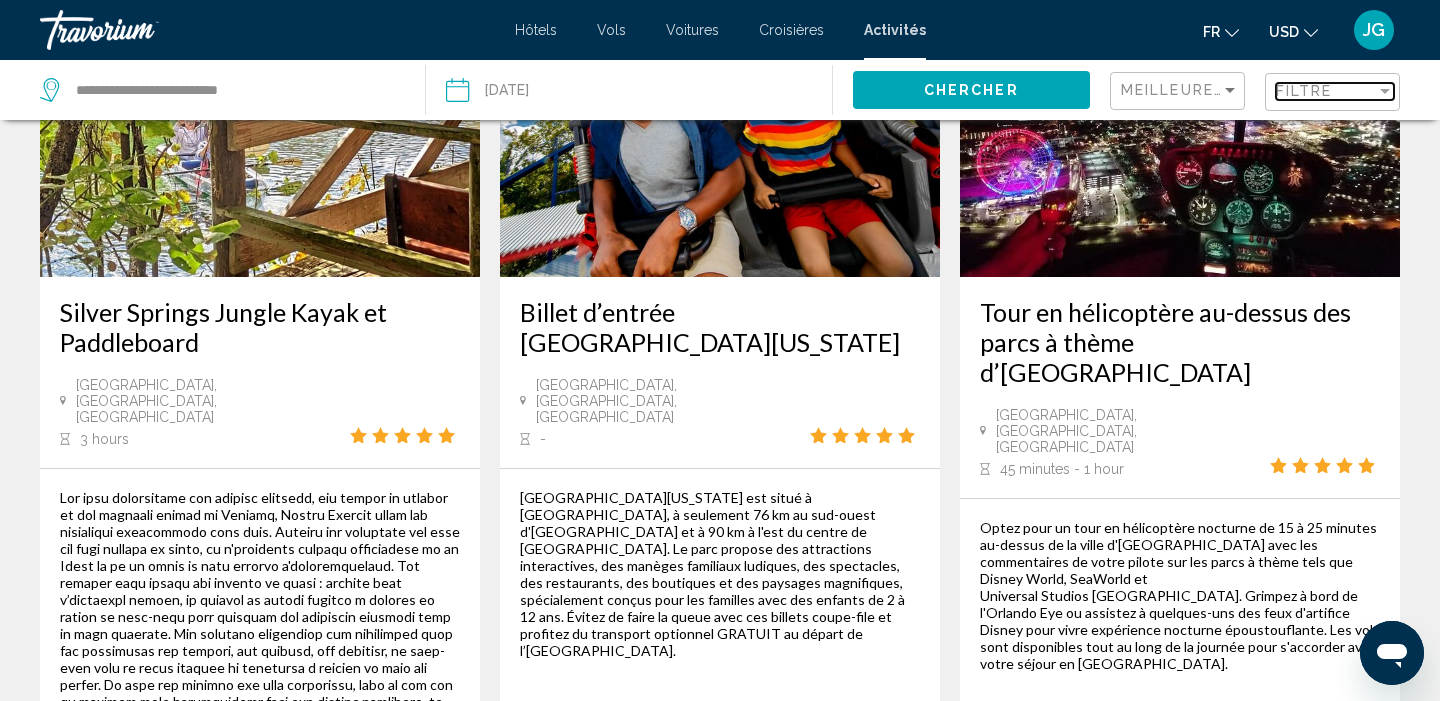 click on "Filtre" at bounding box center [1326, 91] 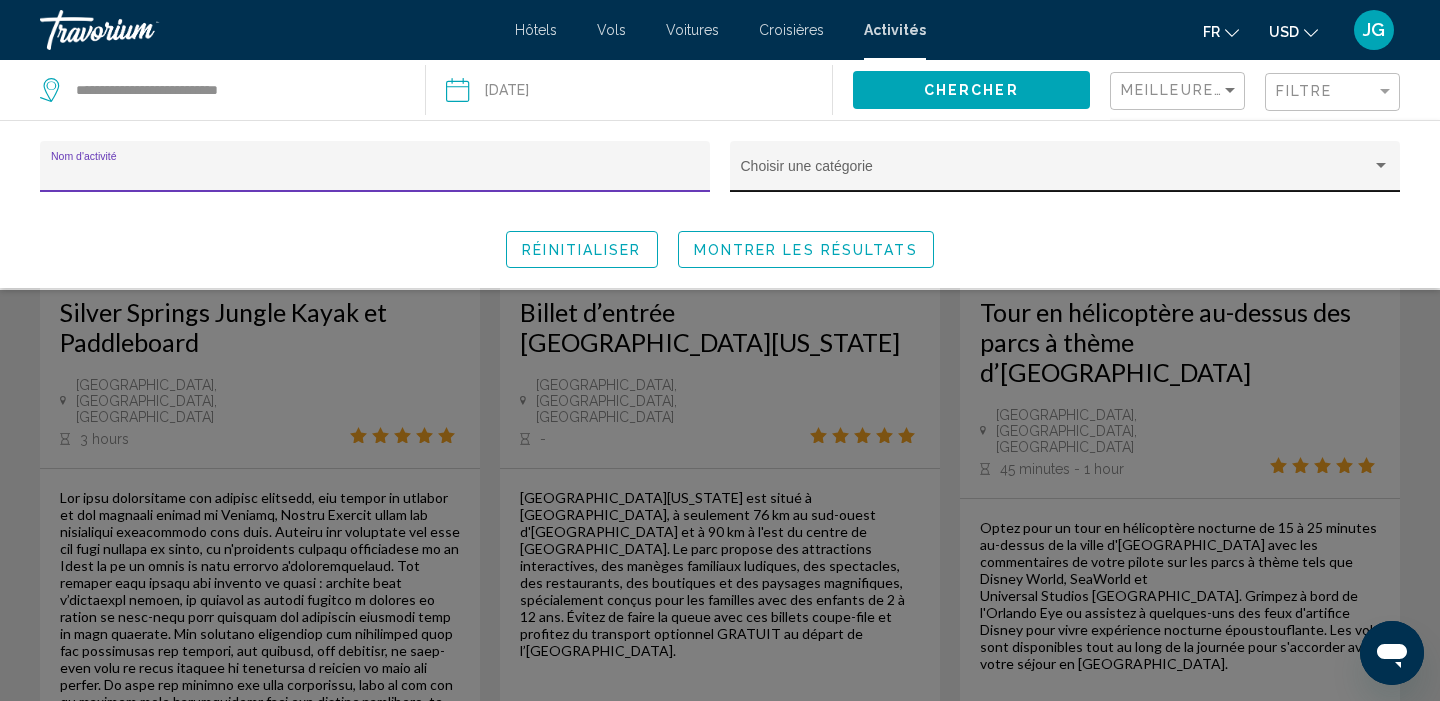 click at bounding box center (1056, 174) 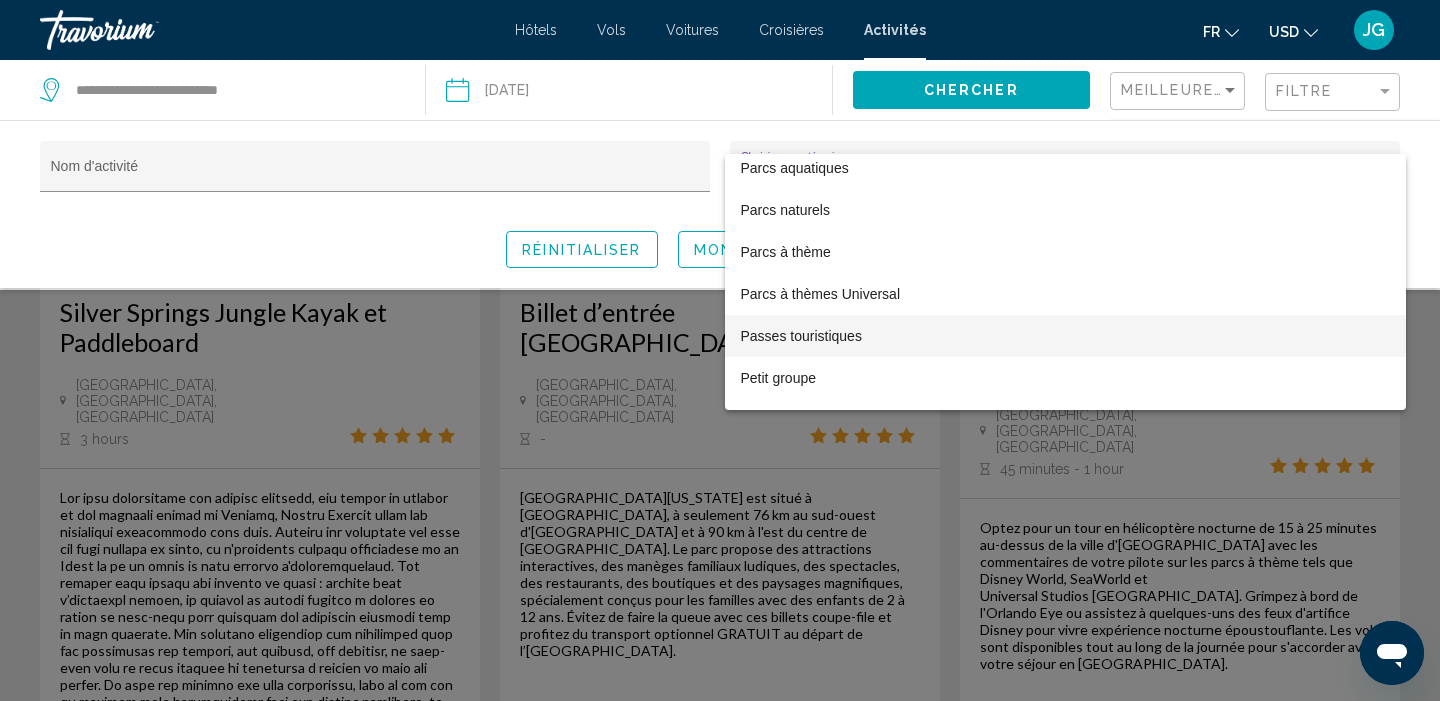 scroll, scrollTop: 3364, scrollLeft: 0, axis: vertical 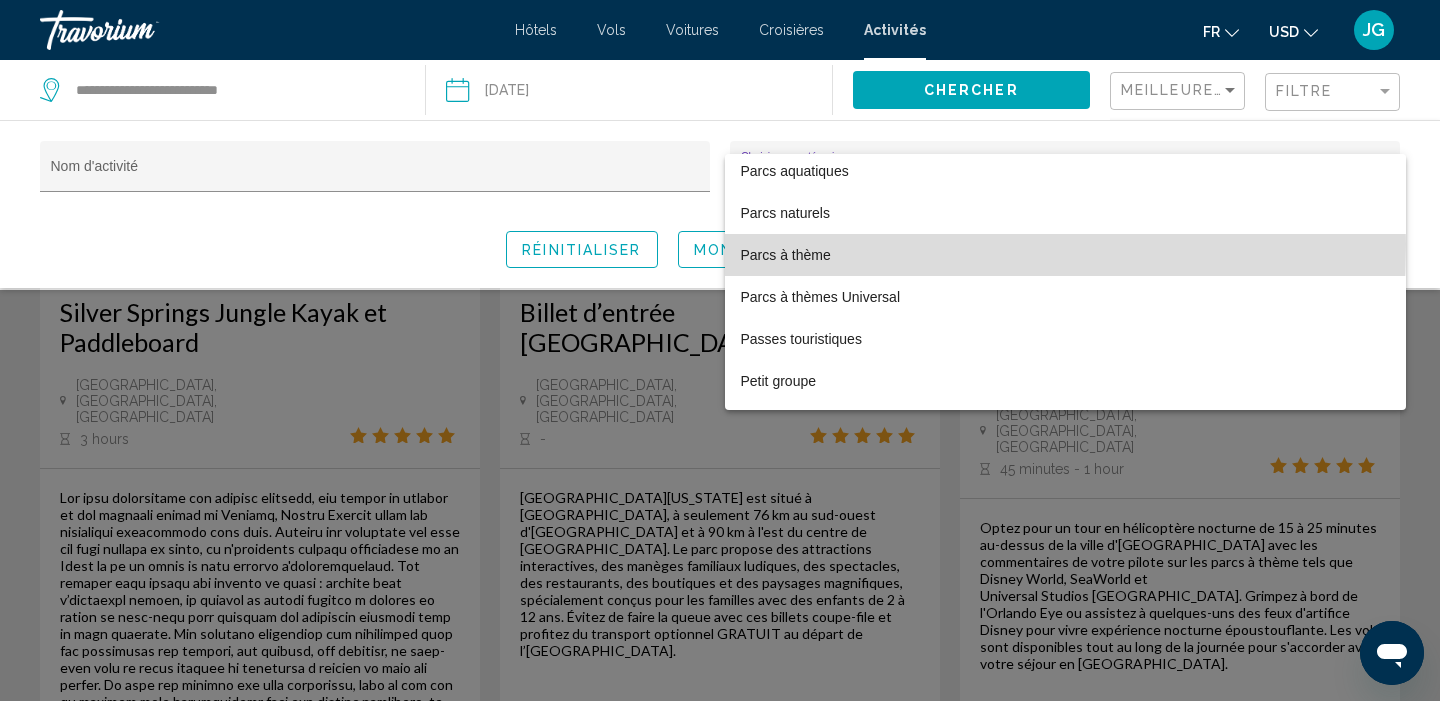 click on "Parcs à thème" at bounding box center (1065, 255) 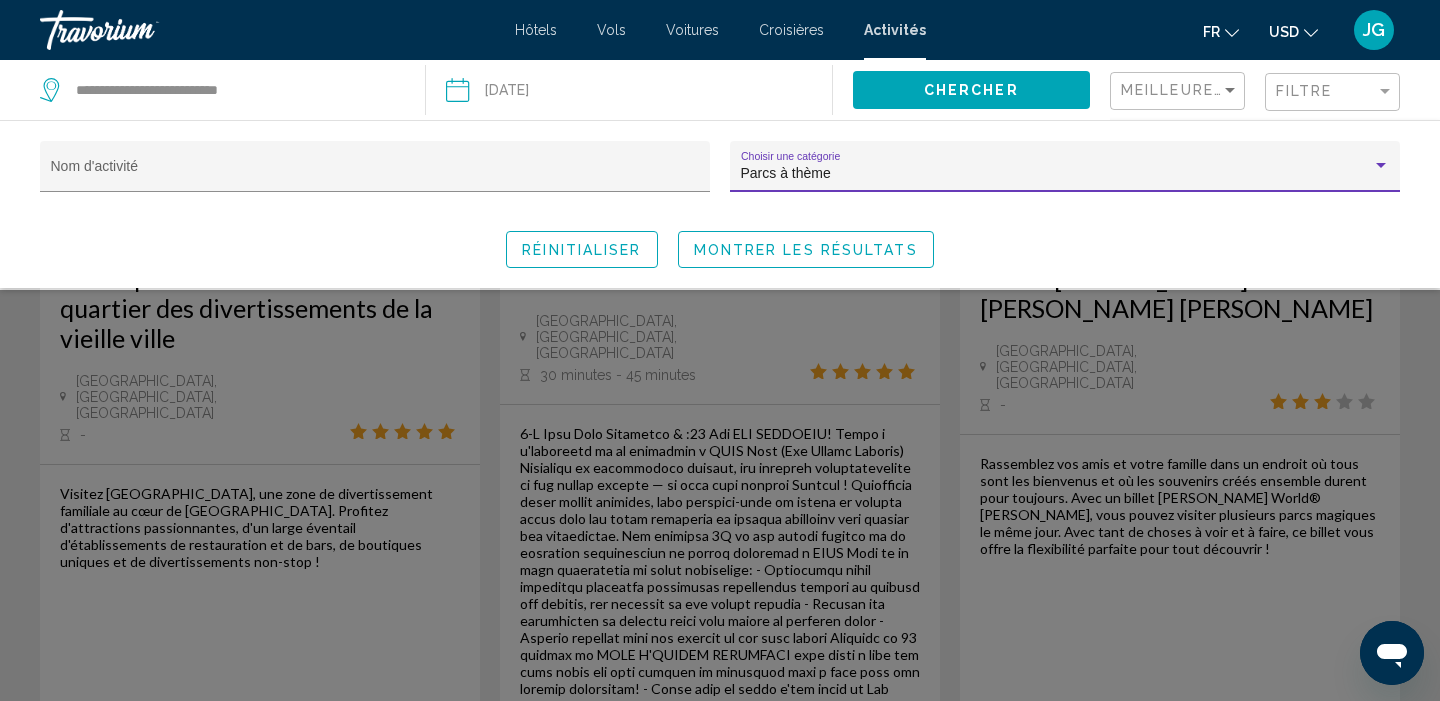 click on "Montrer les résultats" 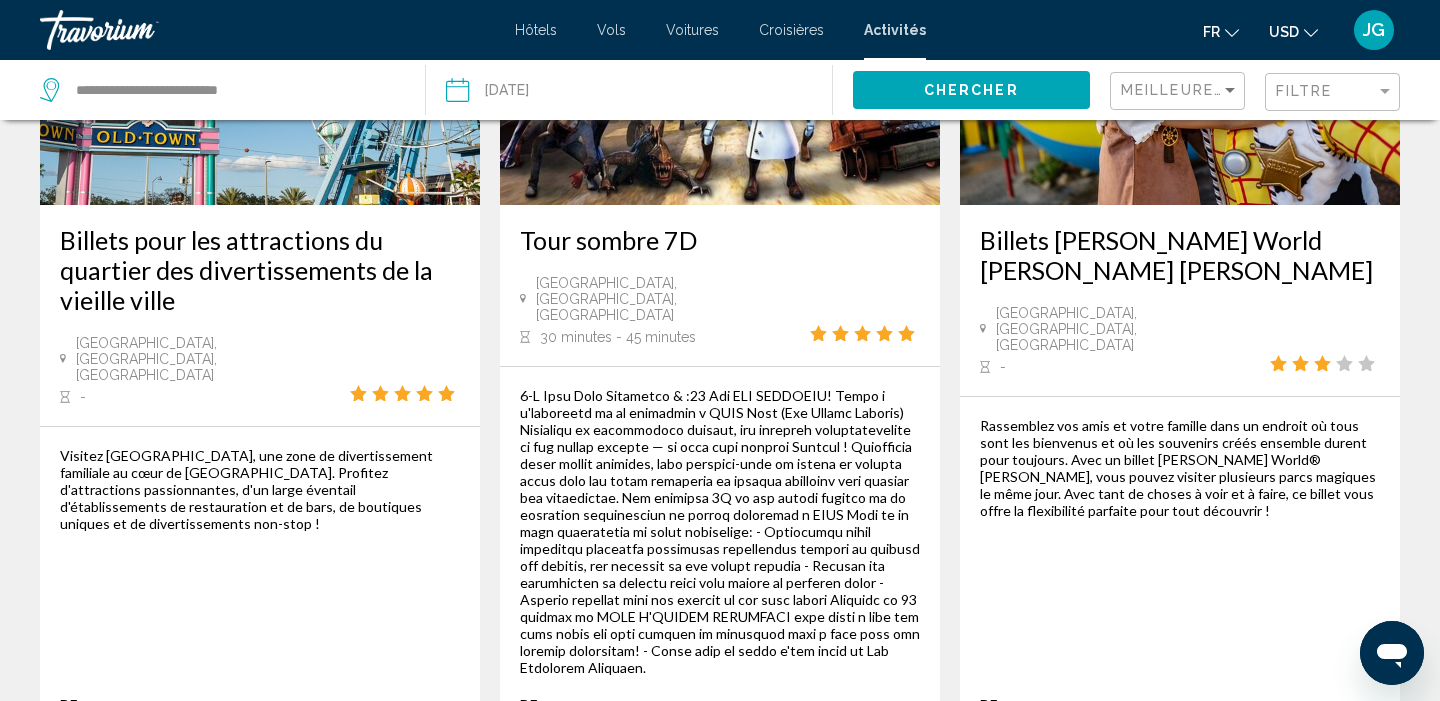 scroll, scrollTop: 1256, scrollLeft: 0, axis: vertical 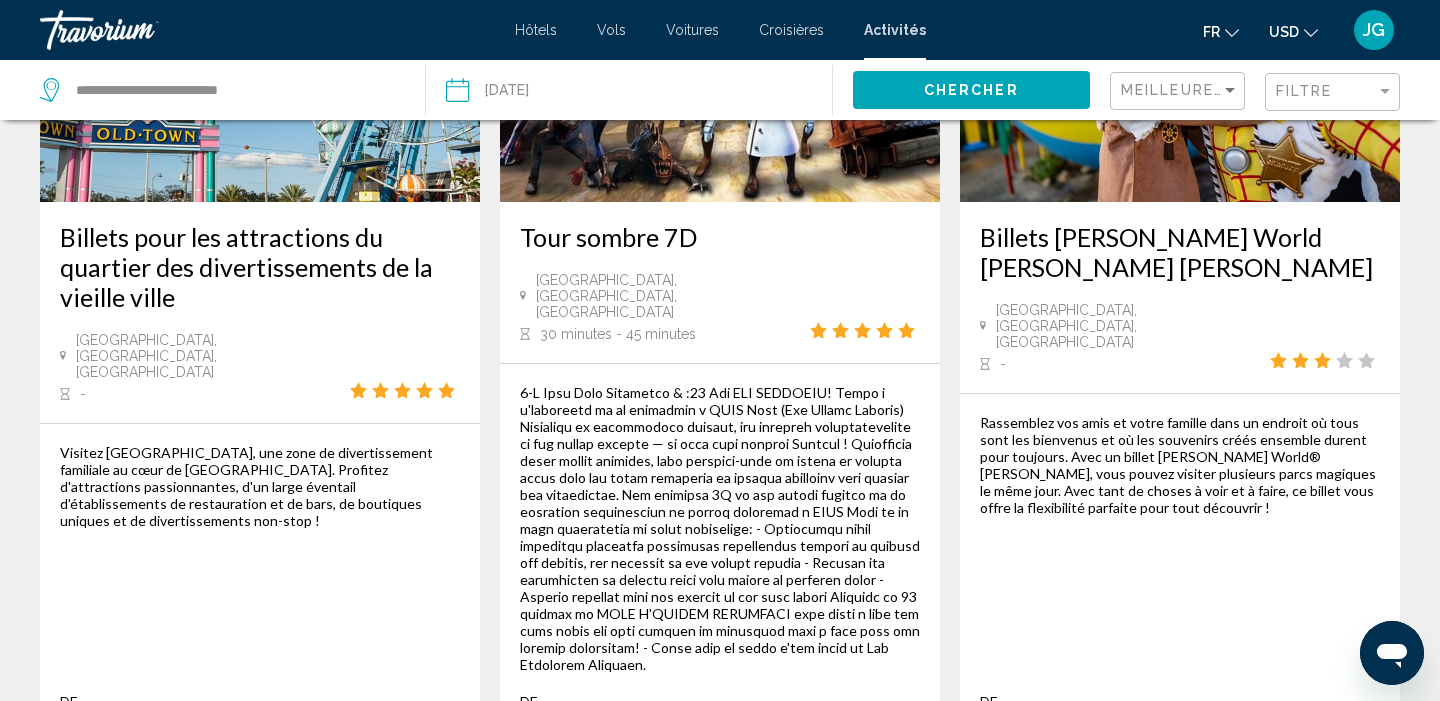 click on "USD" 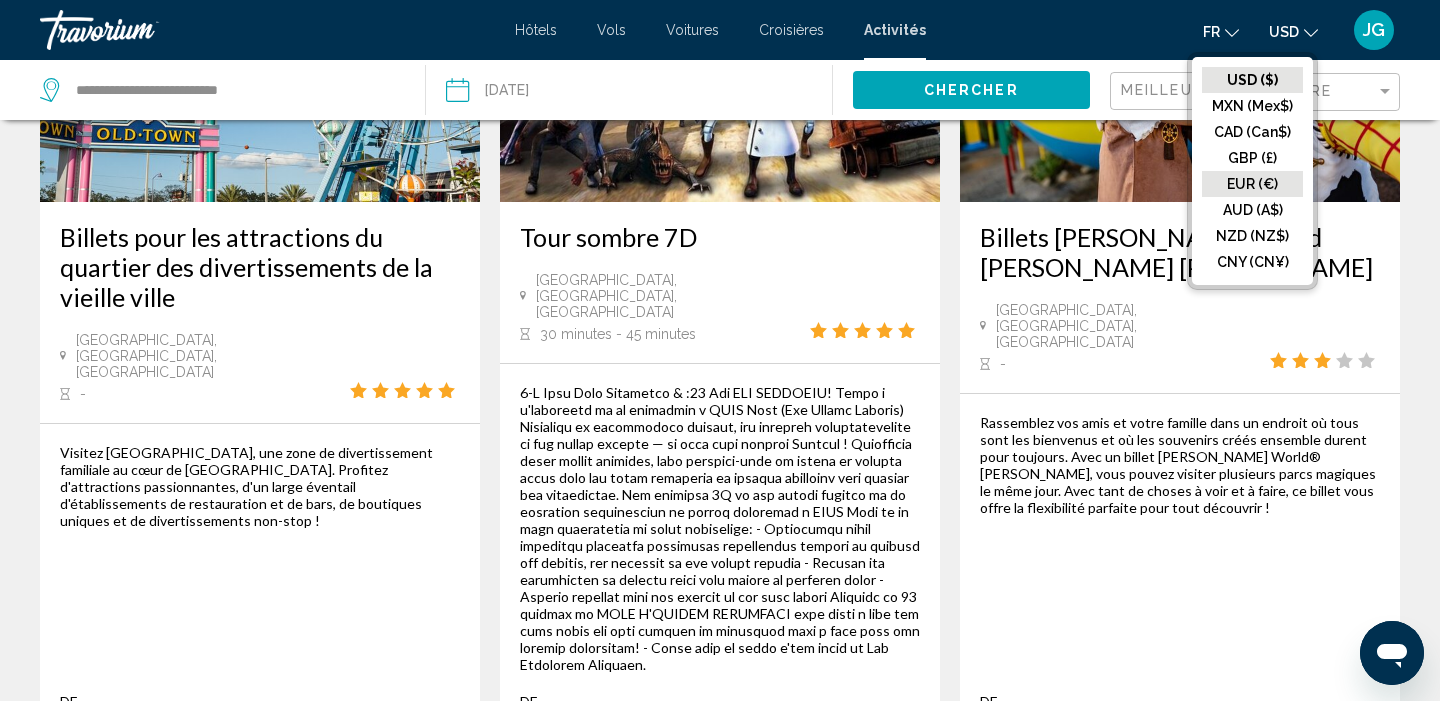 click on "EUR (€)" 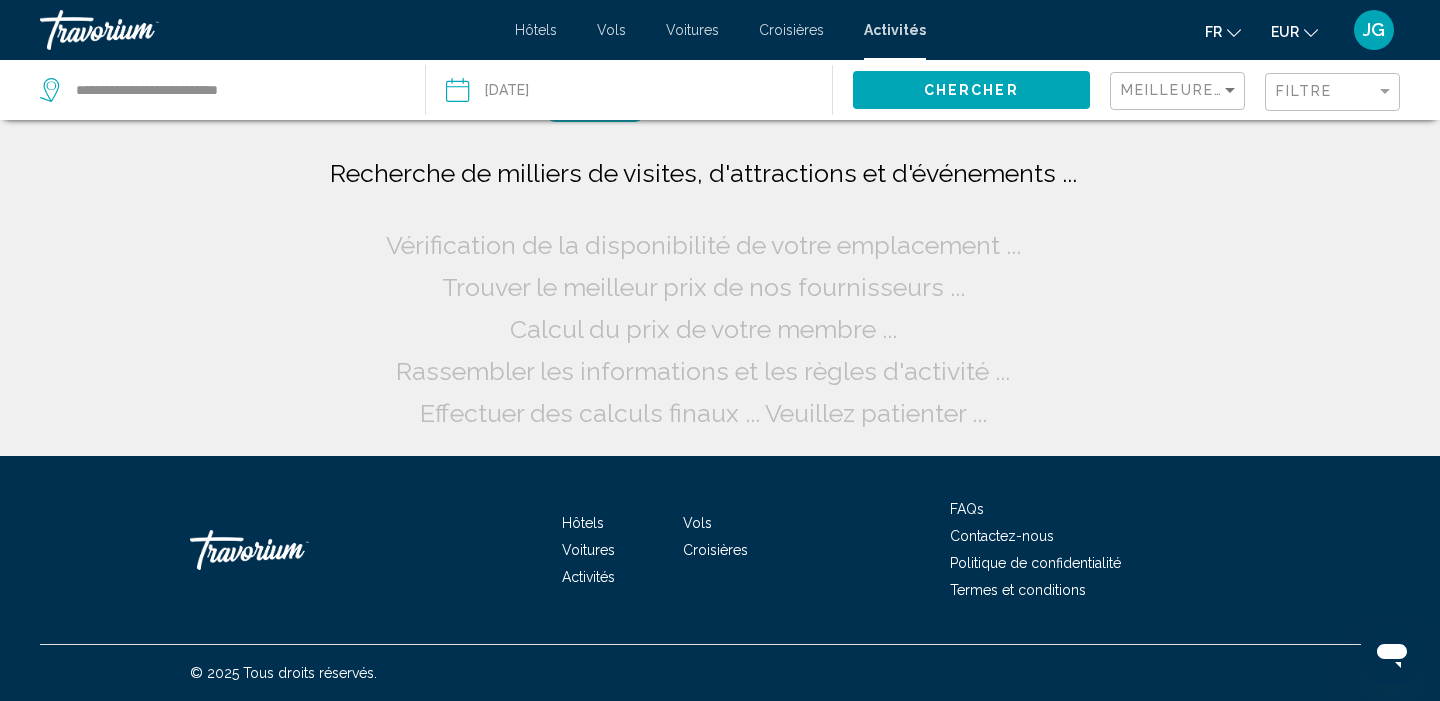 scroll, scrollTop: 0, scrollLeft: 0, axis: both 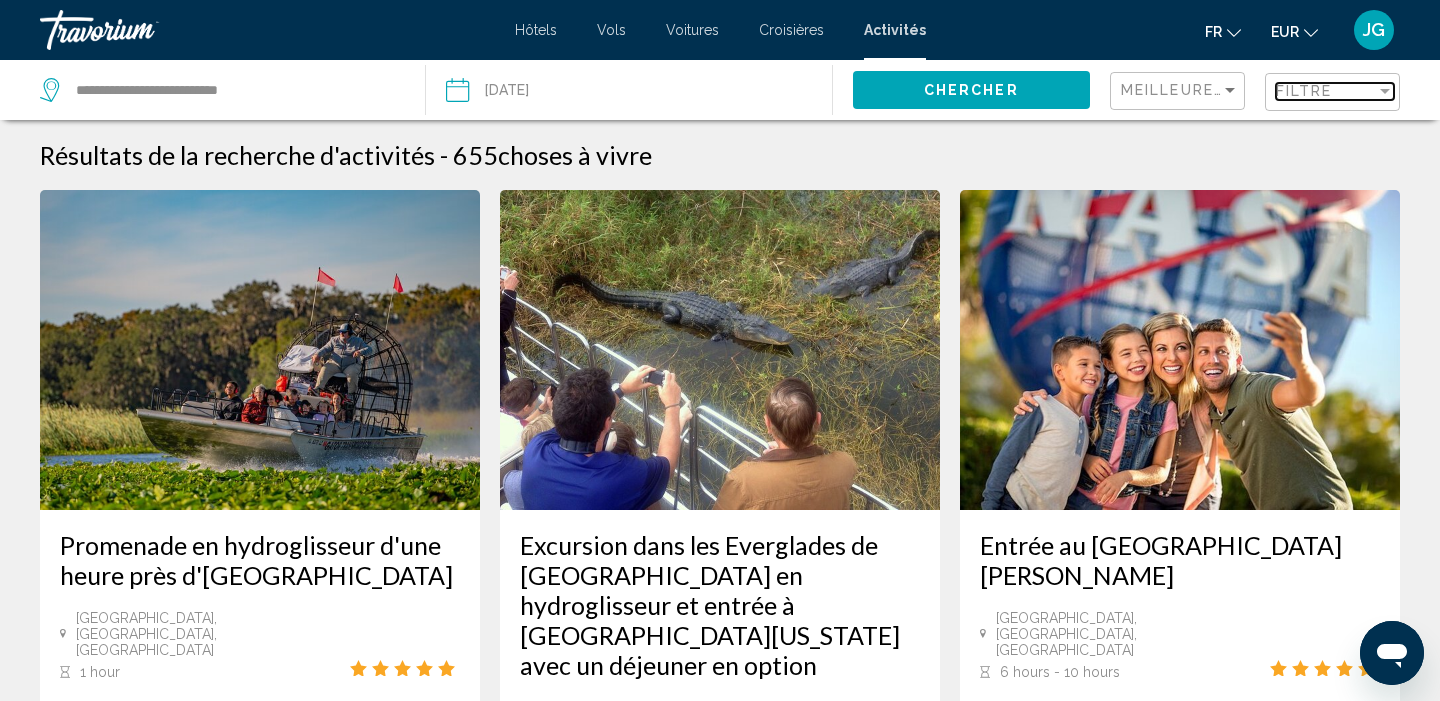 click on "Filtre" at bounding box center (1304, 91) 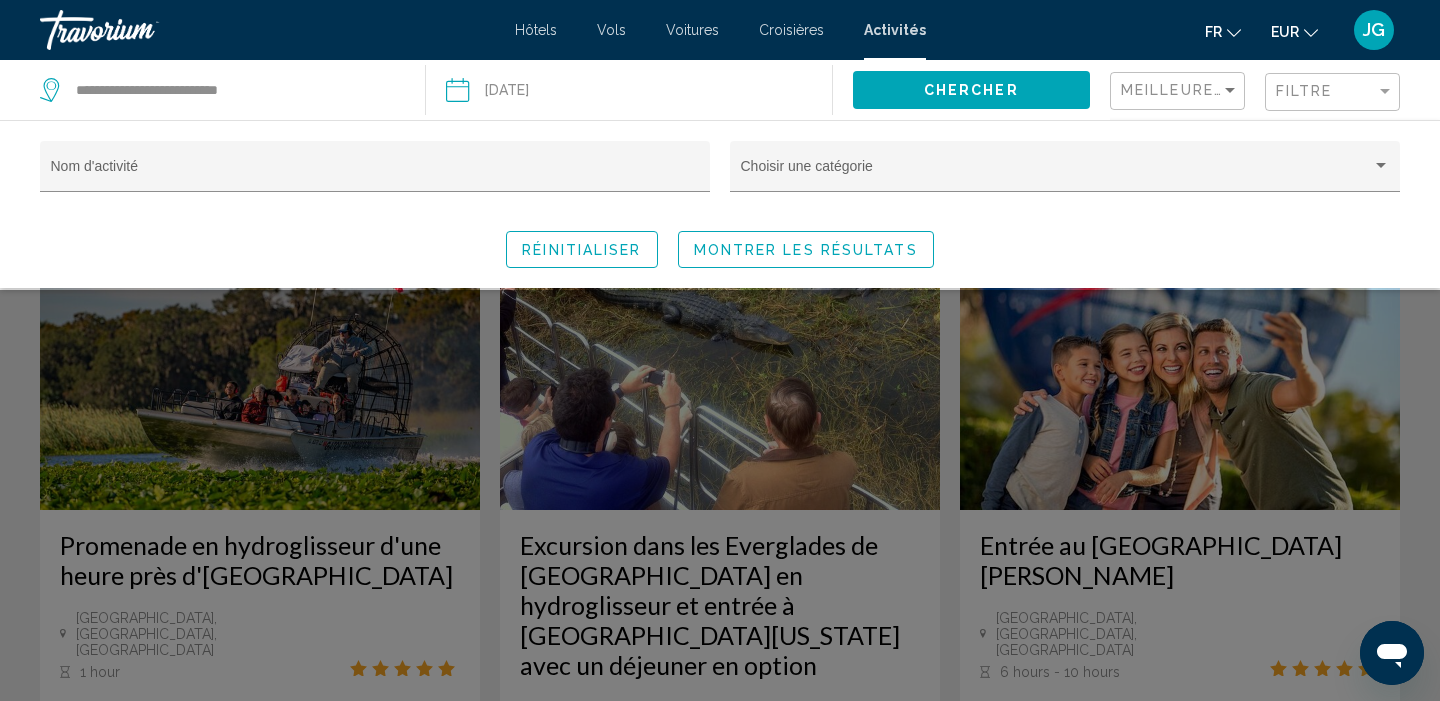 click on "Nom d'activité Choisir une catégorie Réinitialiser Montrer les résultats" 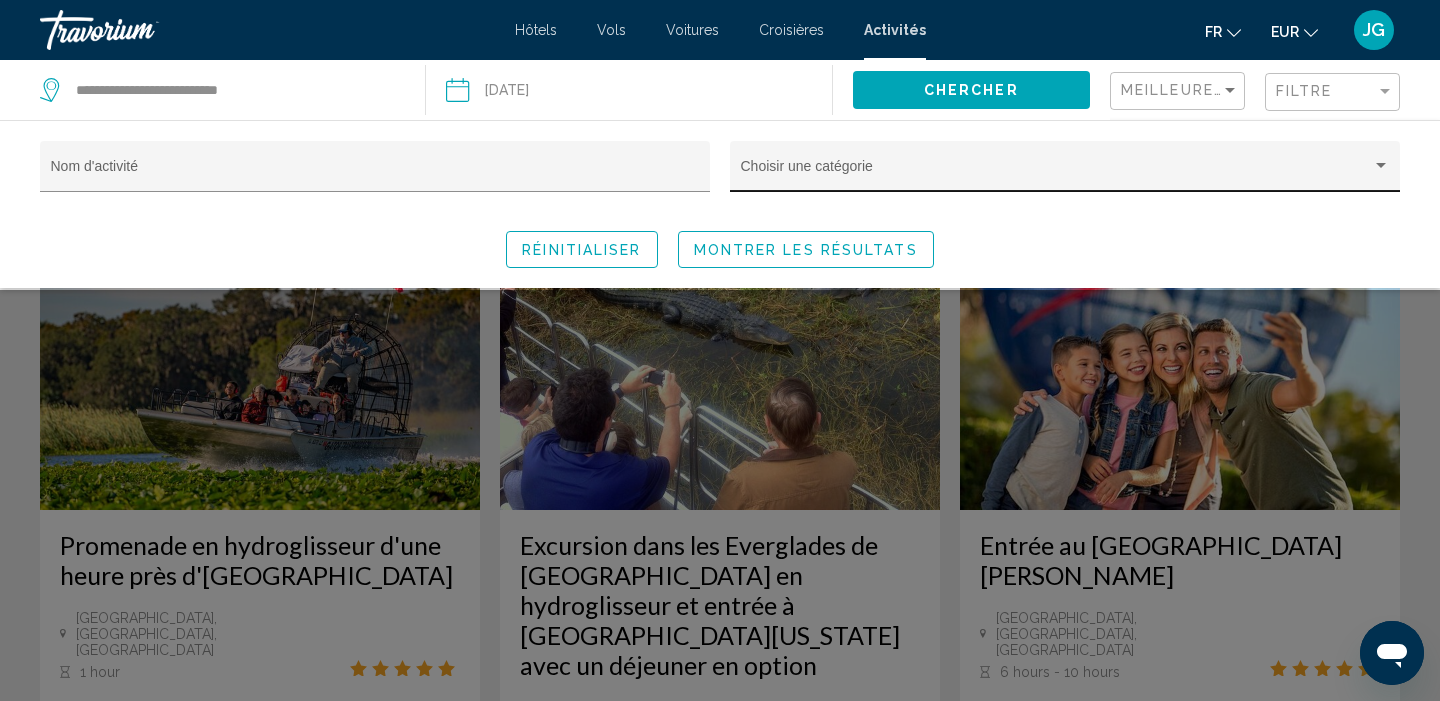 click on "Choisir une catégorie" 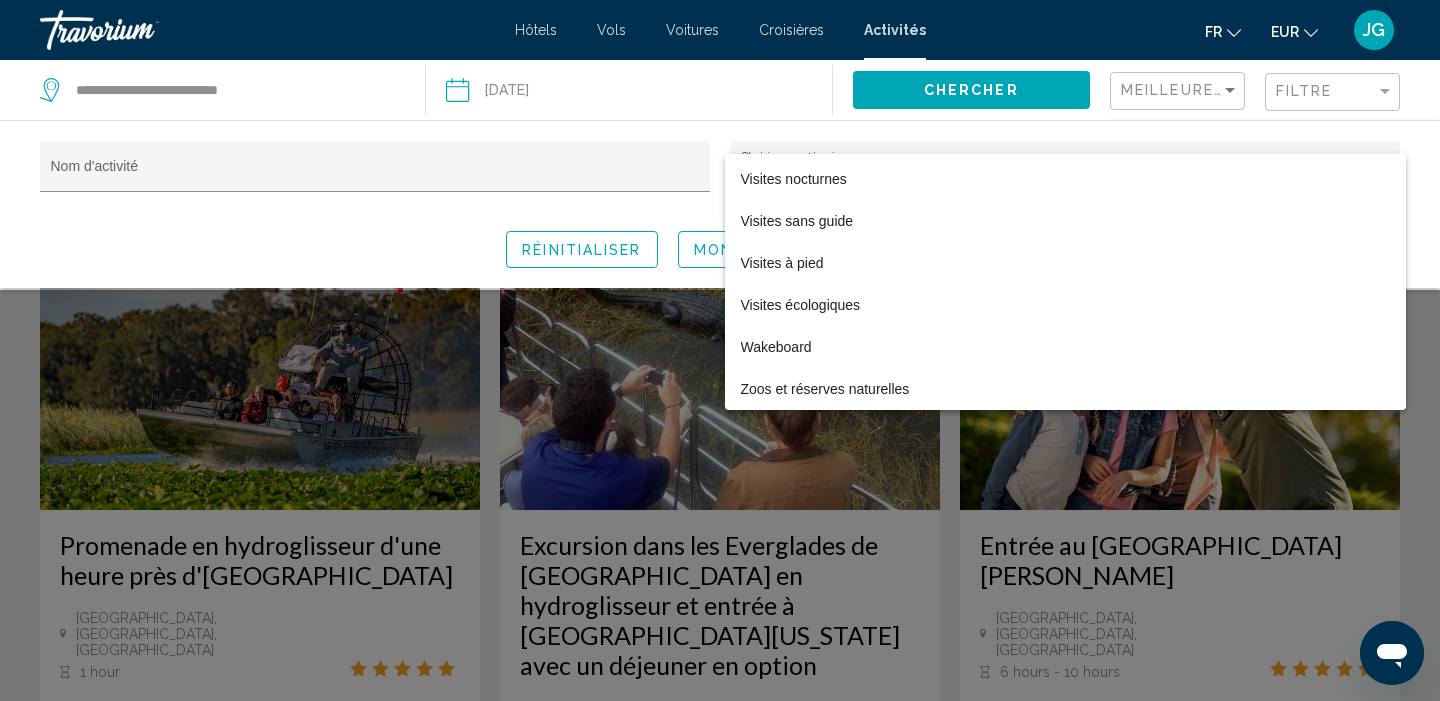 scroll, scrollTop: 5582, scrollLeft: 0, axis: vertical 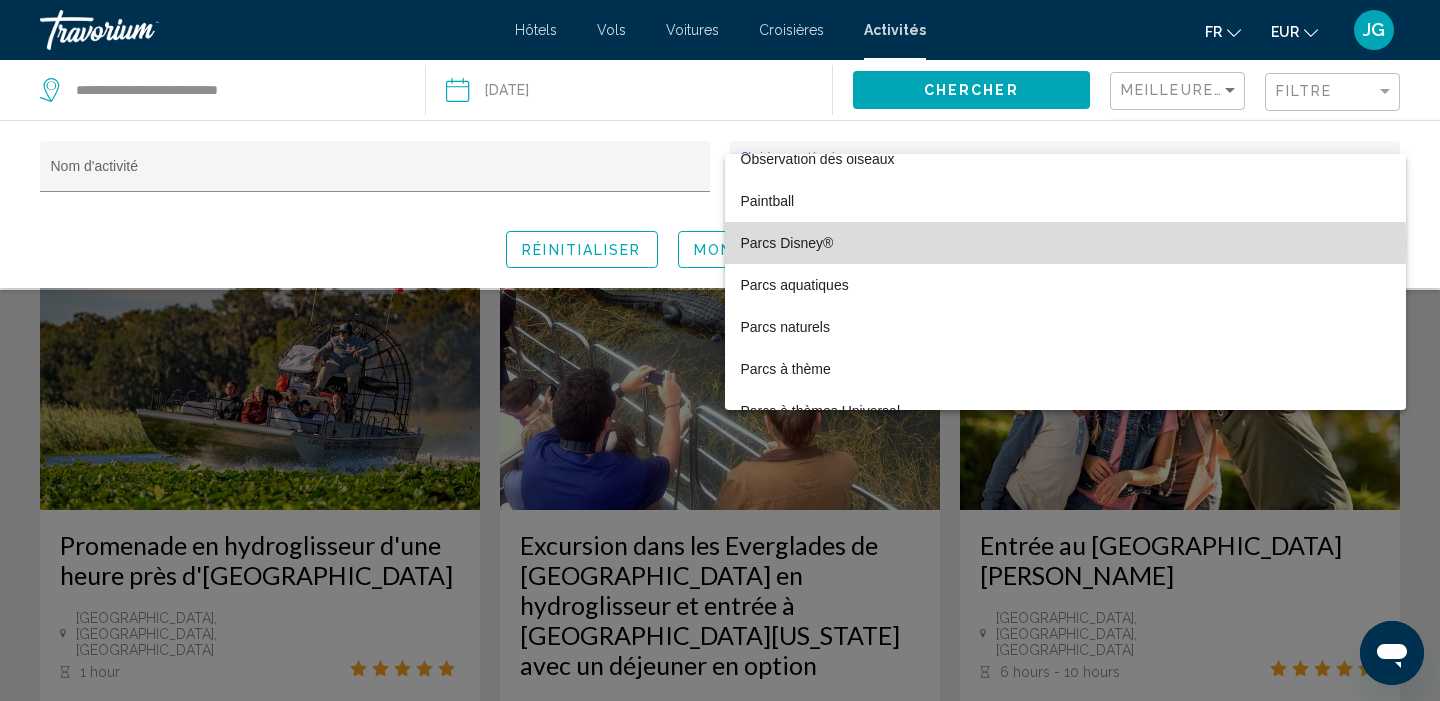 click on "Parcs Disney®" at bounding box center (1065, 243) 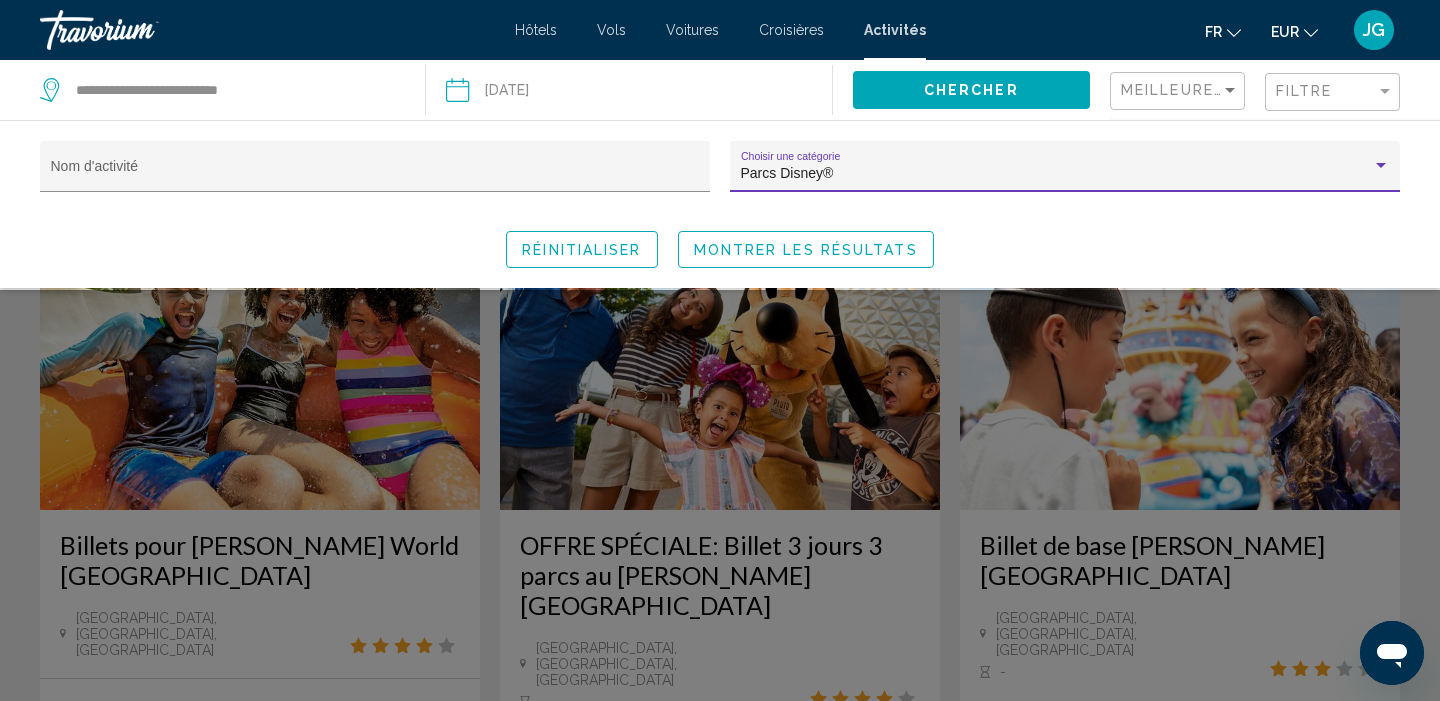 click on "Montrer les résultats" 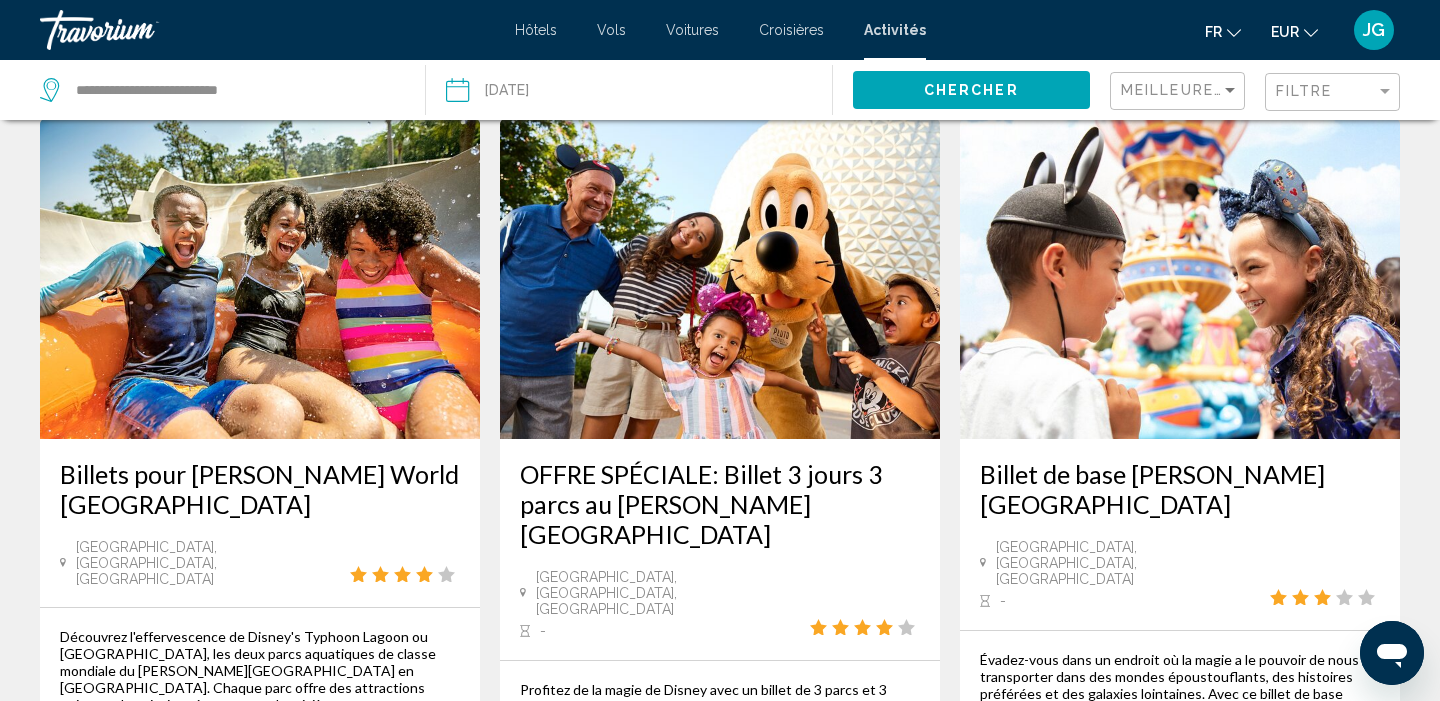 scroll, scrollTop: 71, scrollLeft: 0, axis: vertical 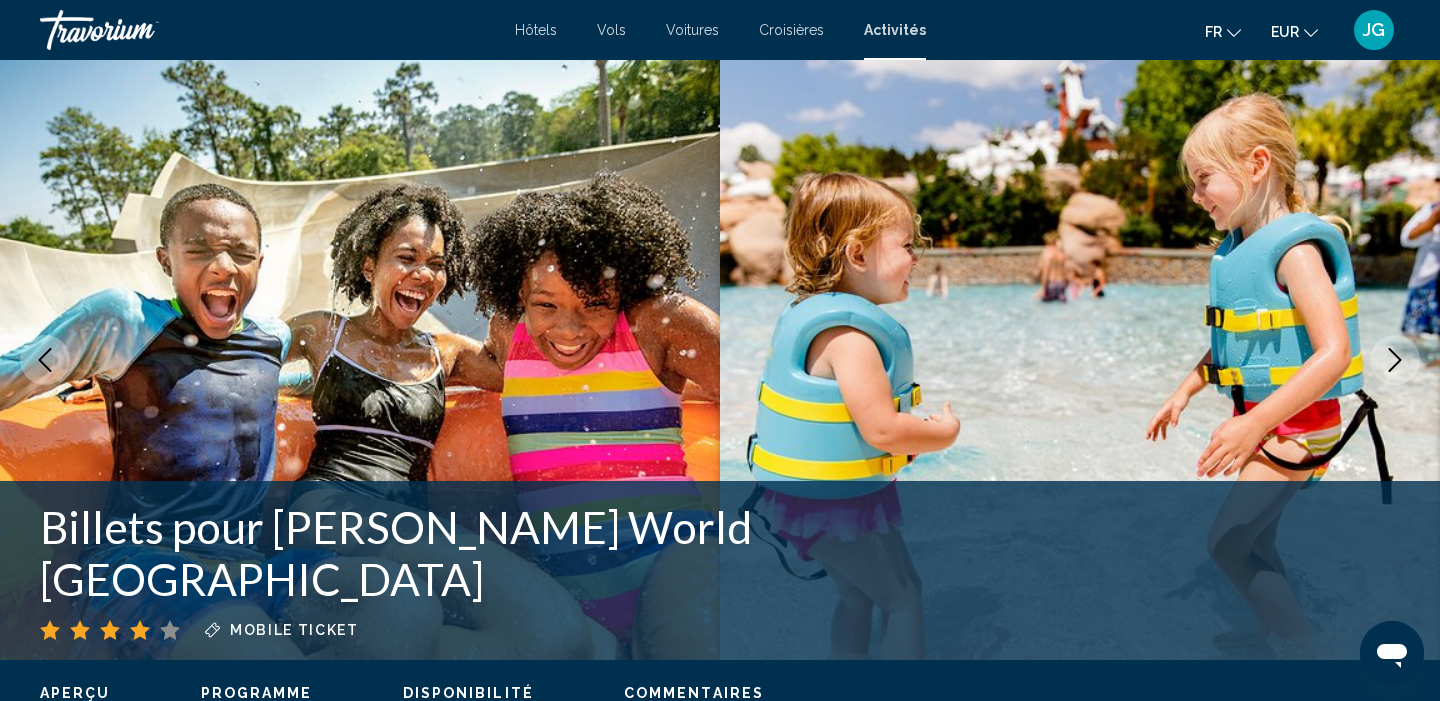 click 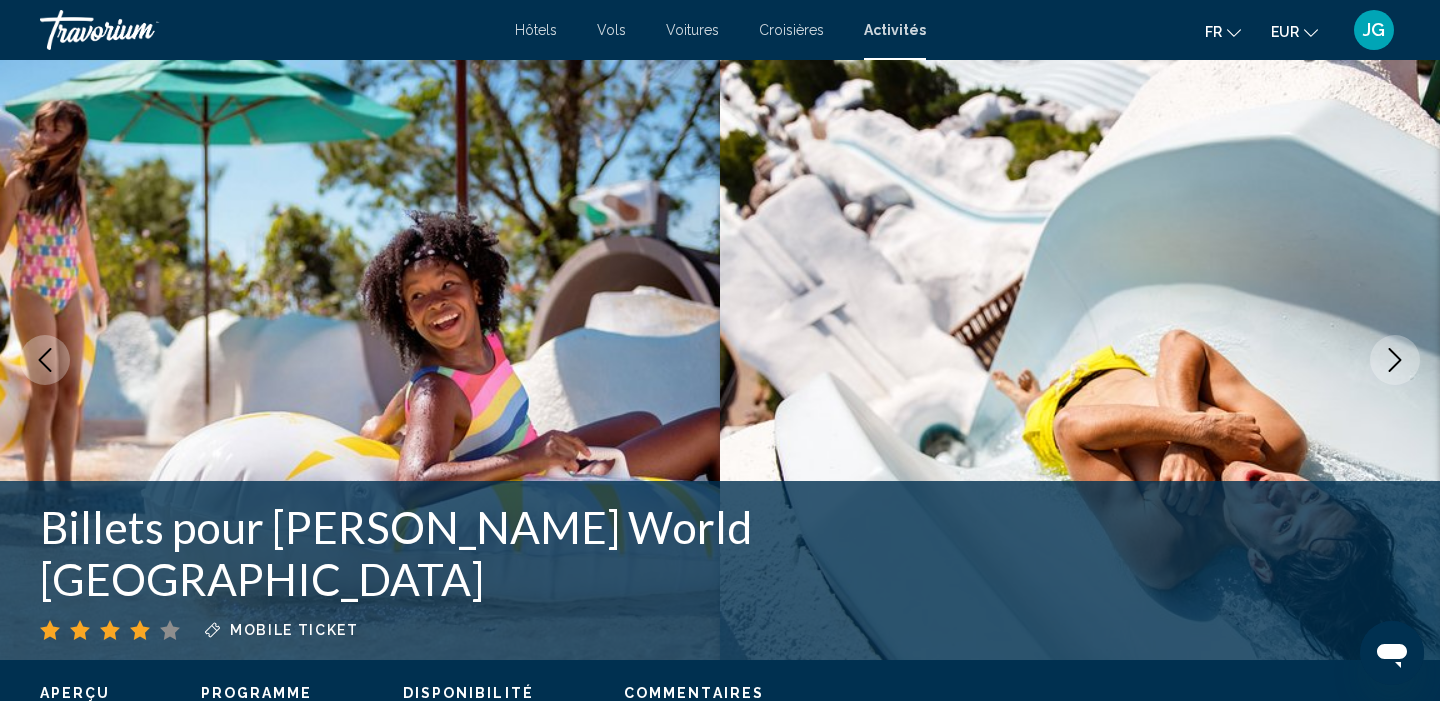 click 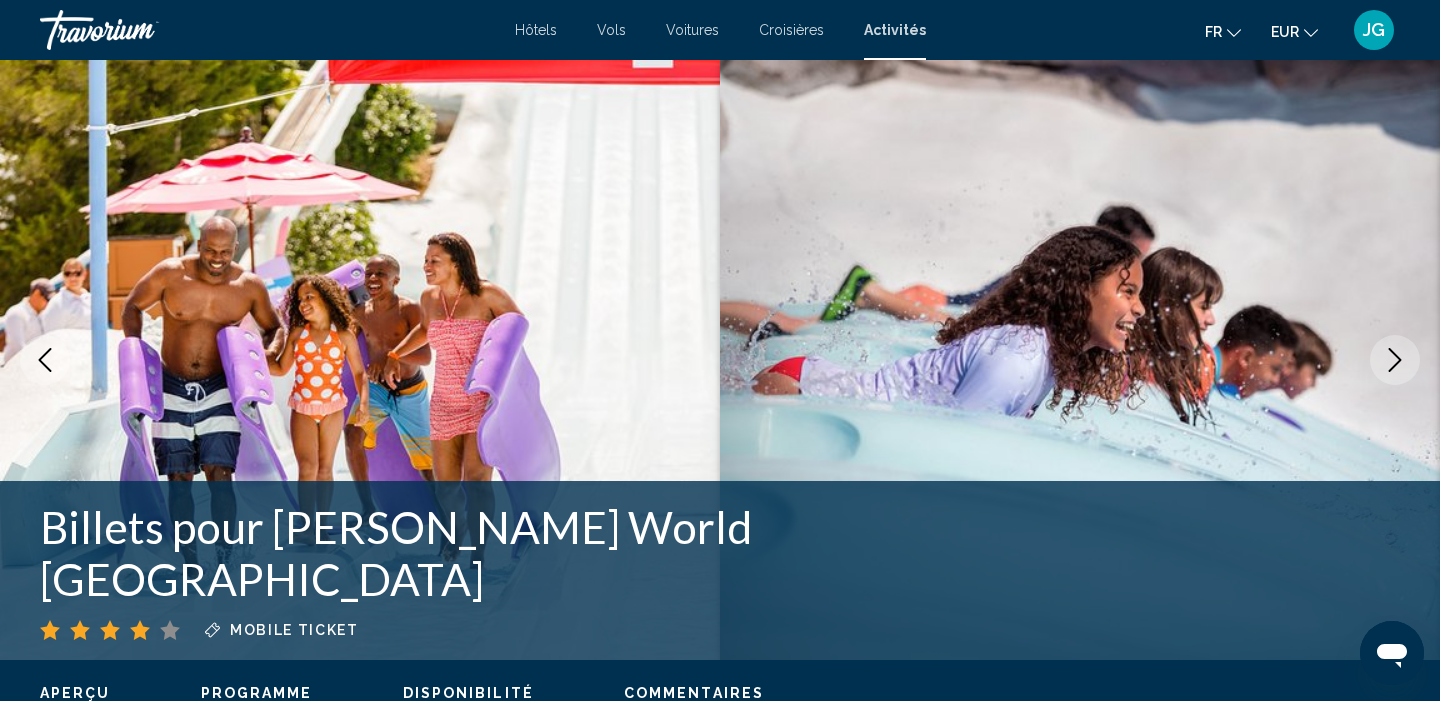 click 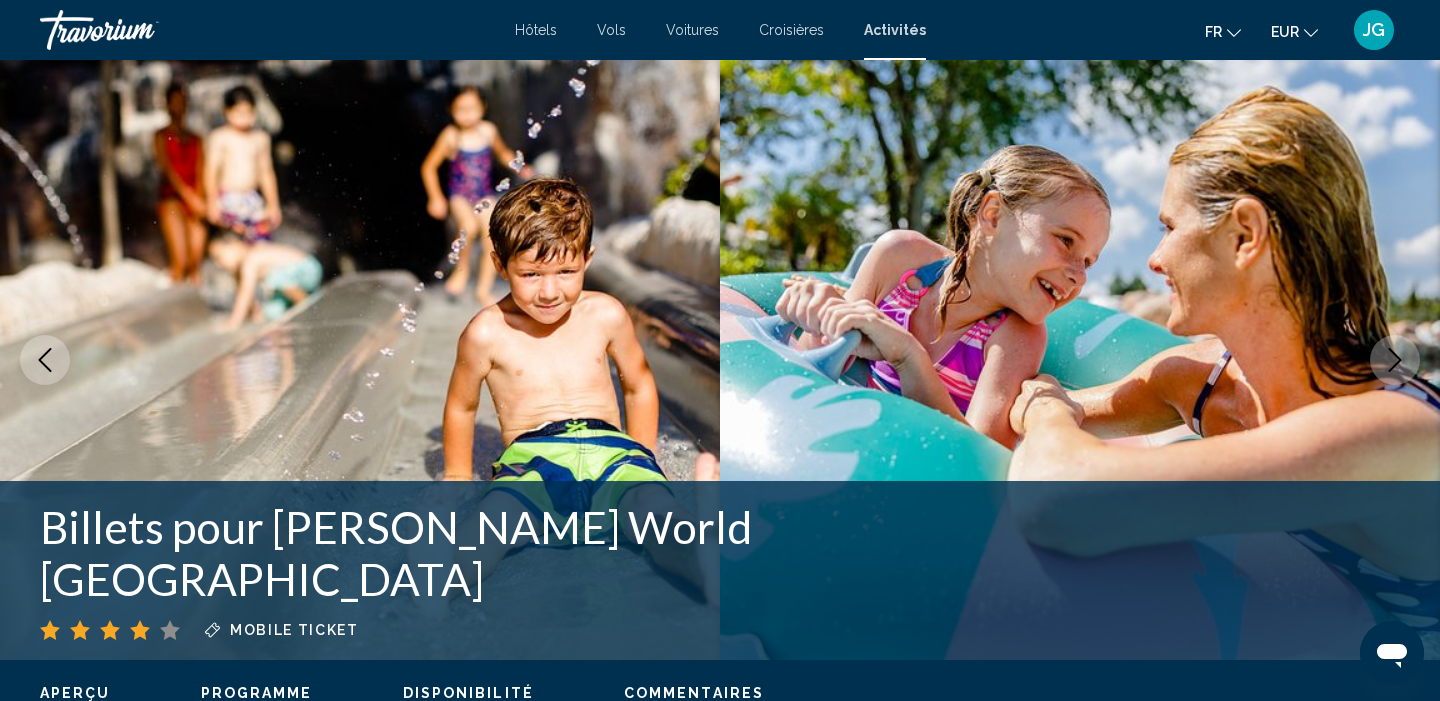 click 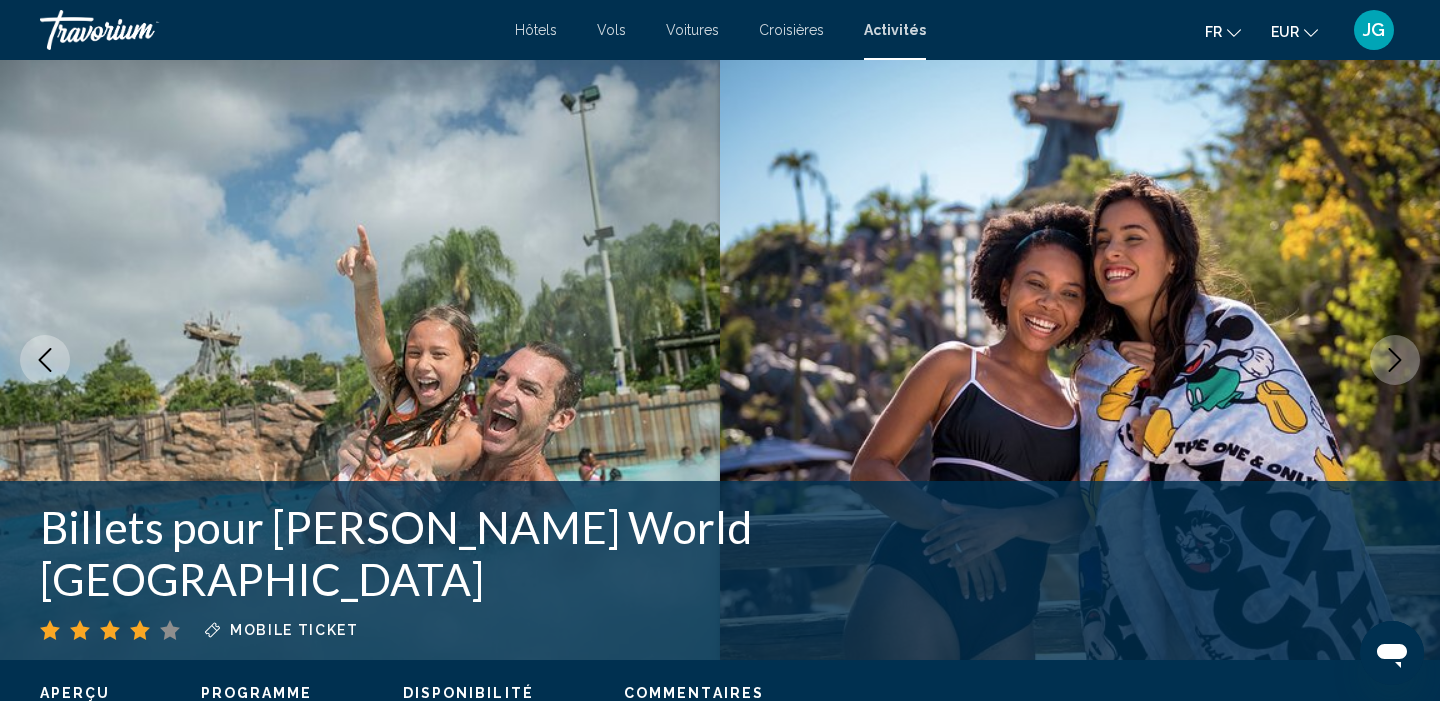 click 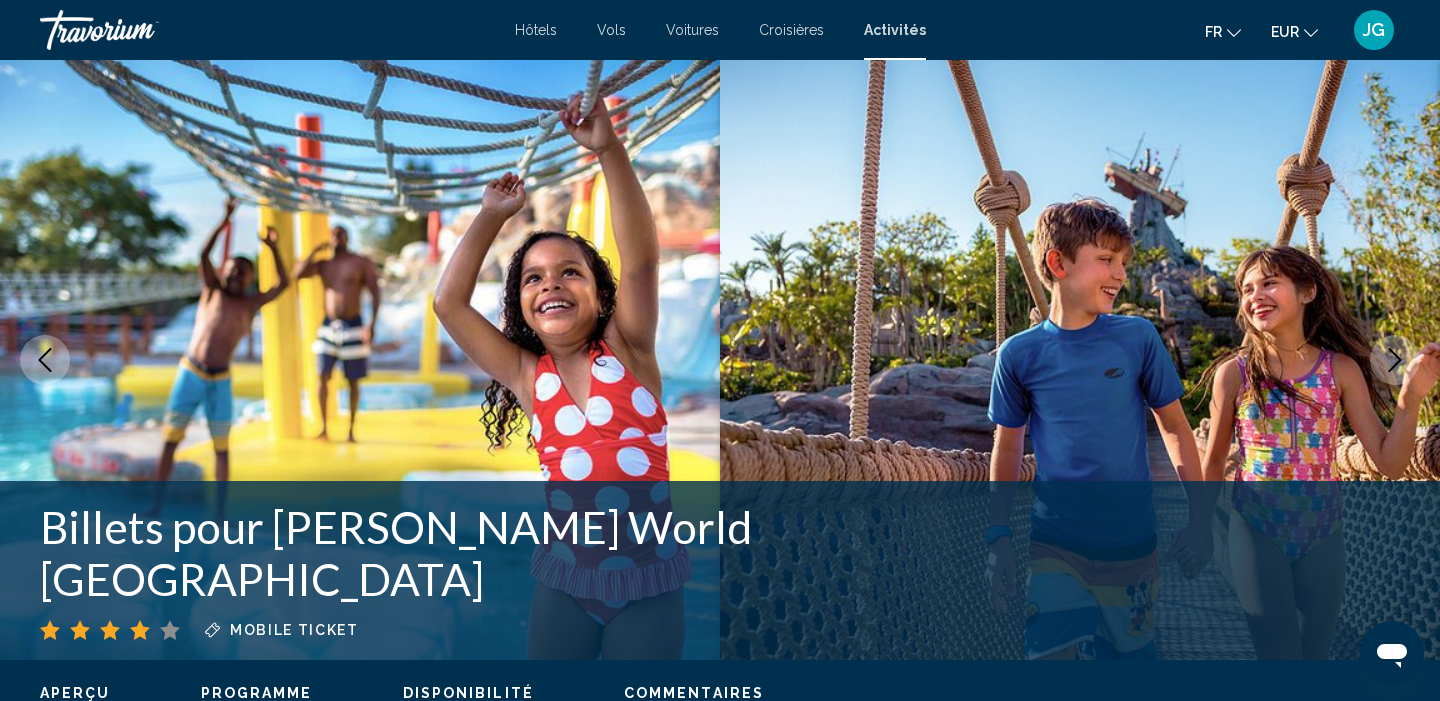 click 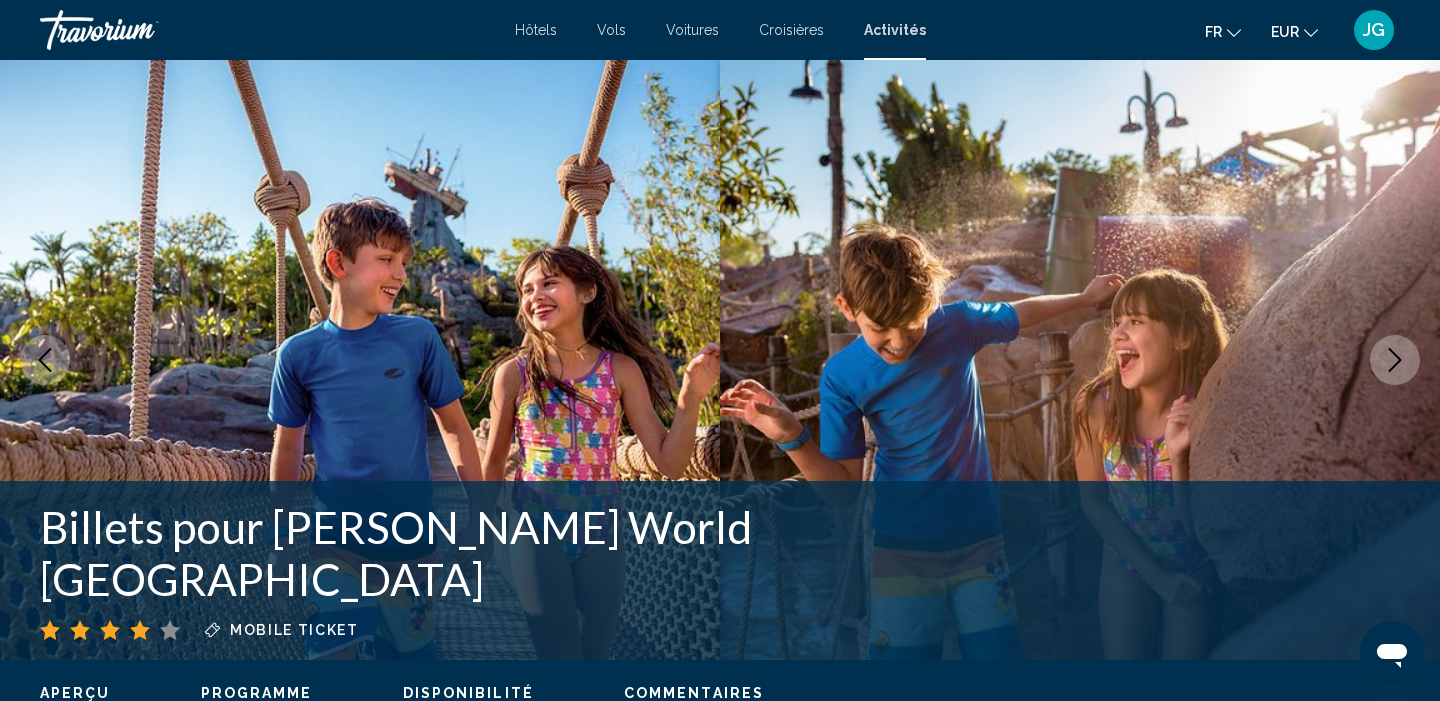 click 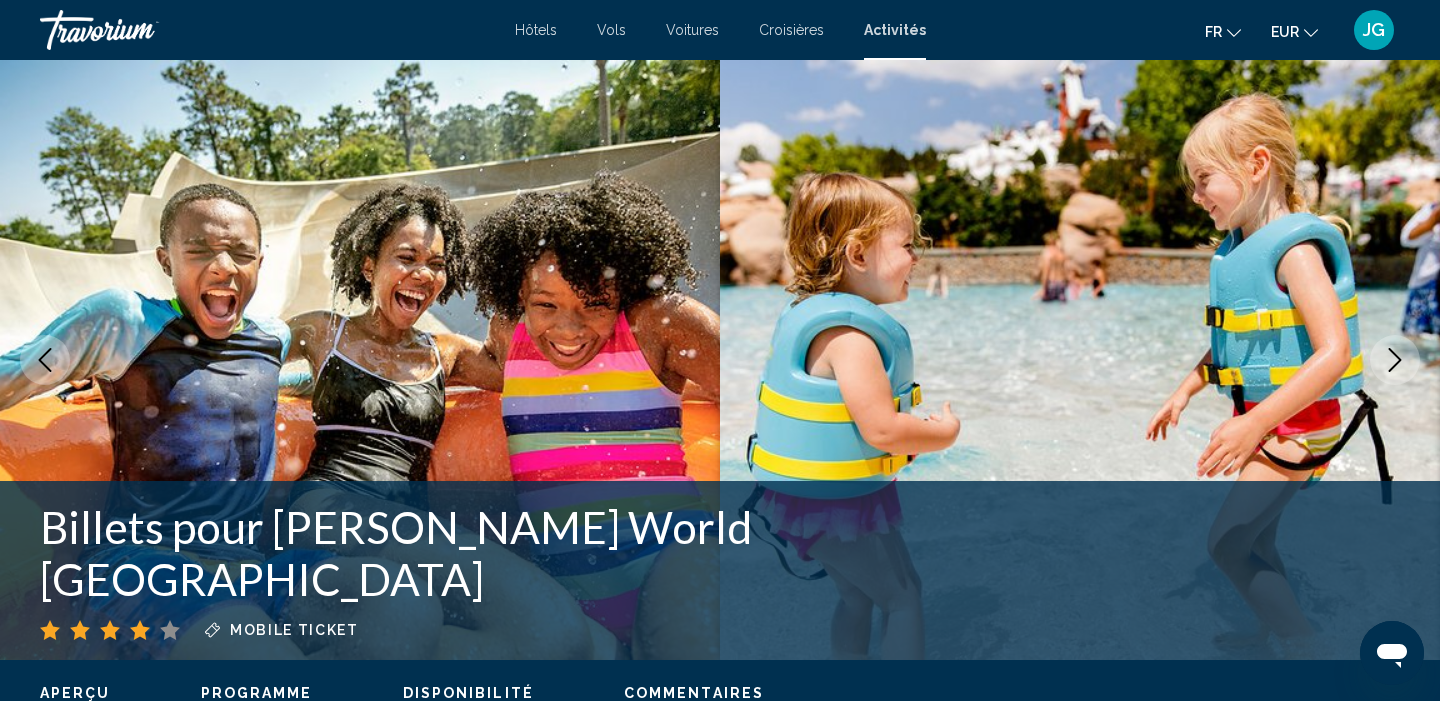 click 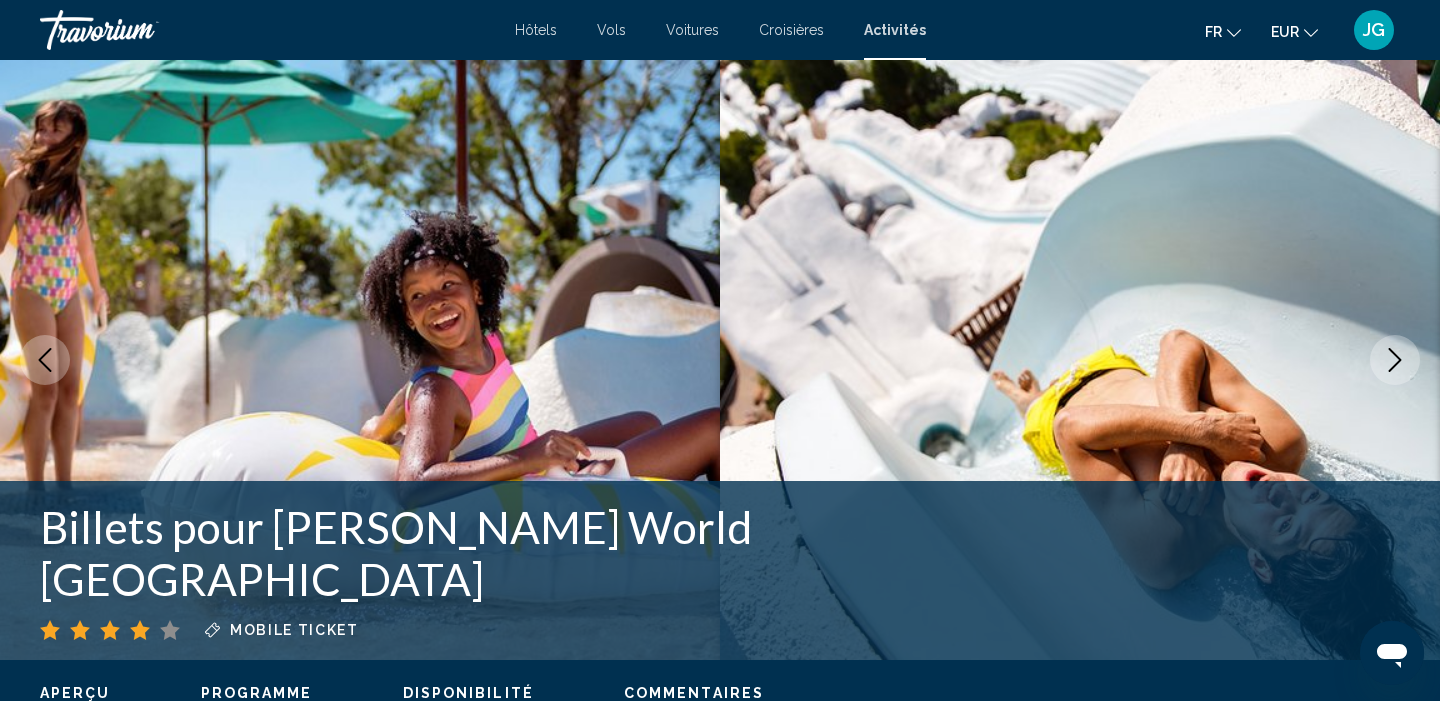 click 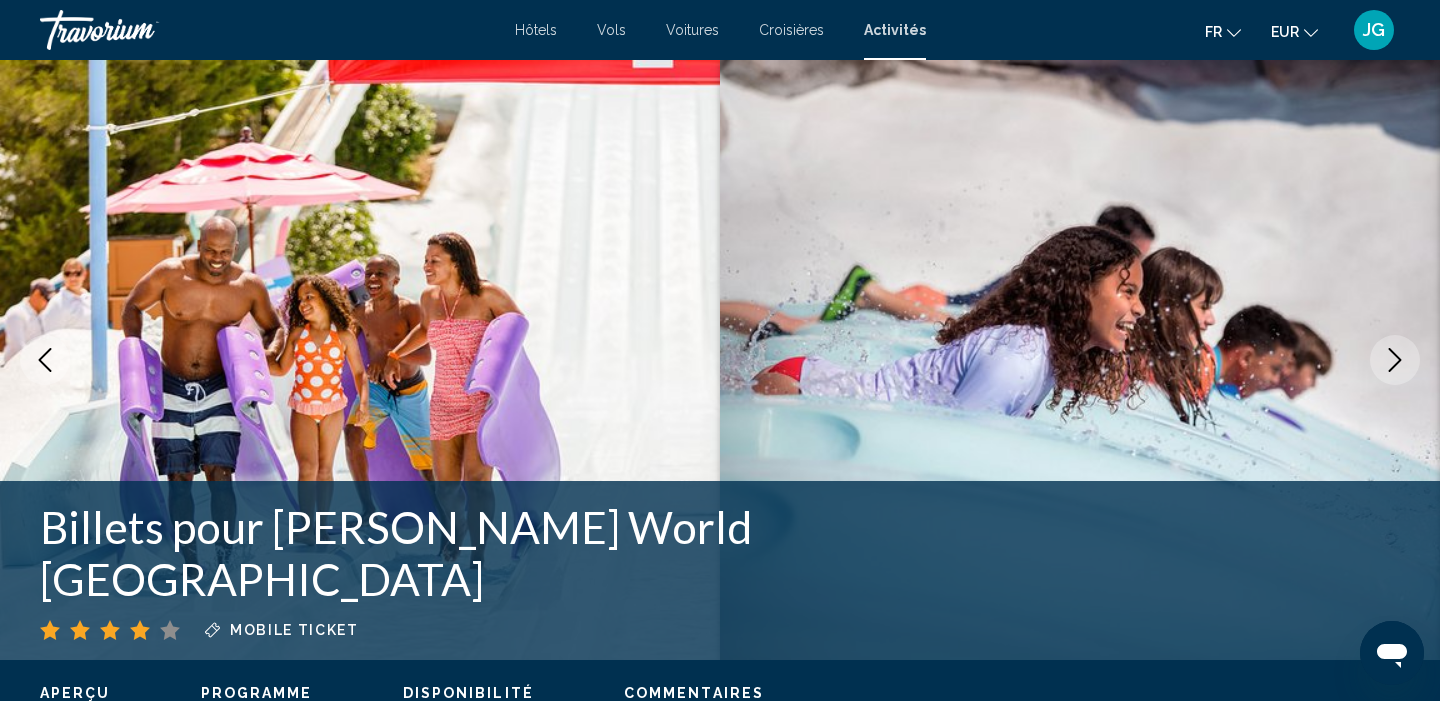click 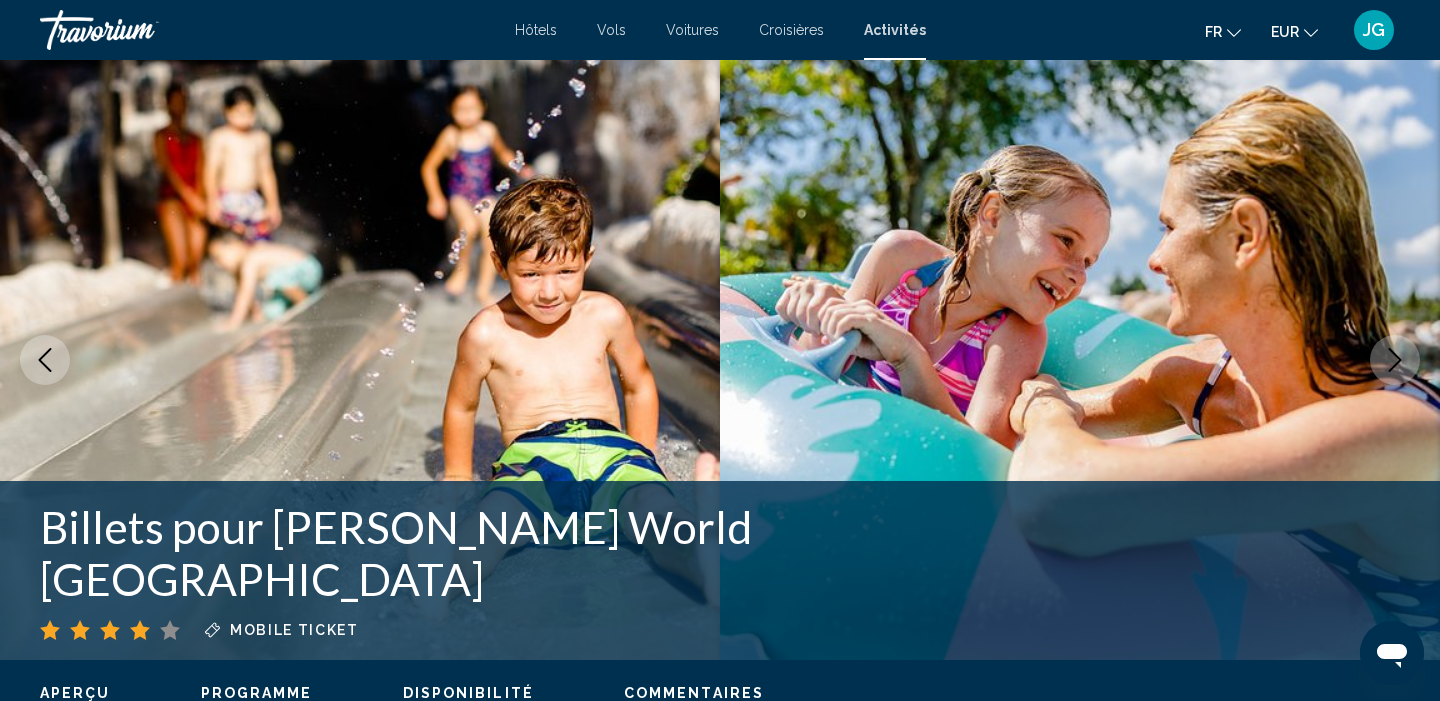 click 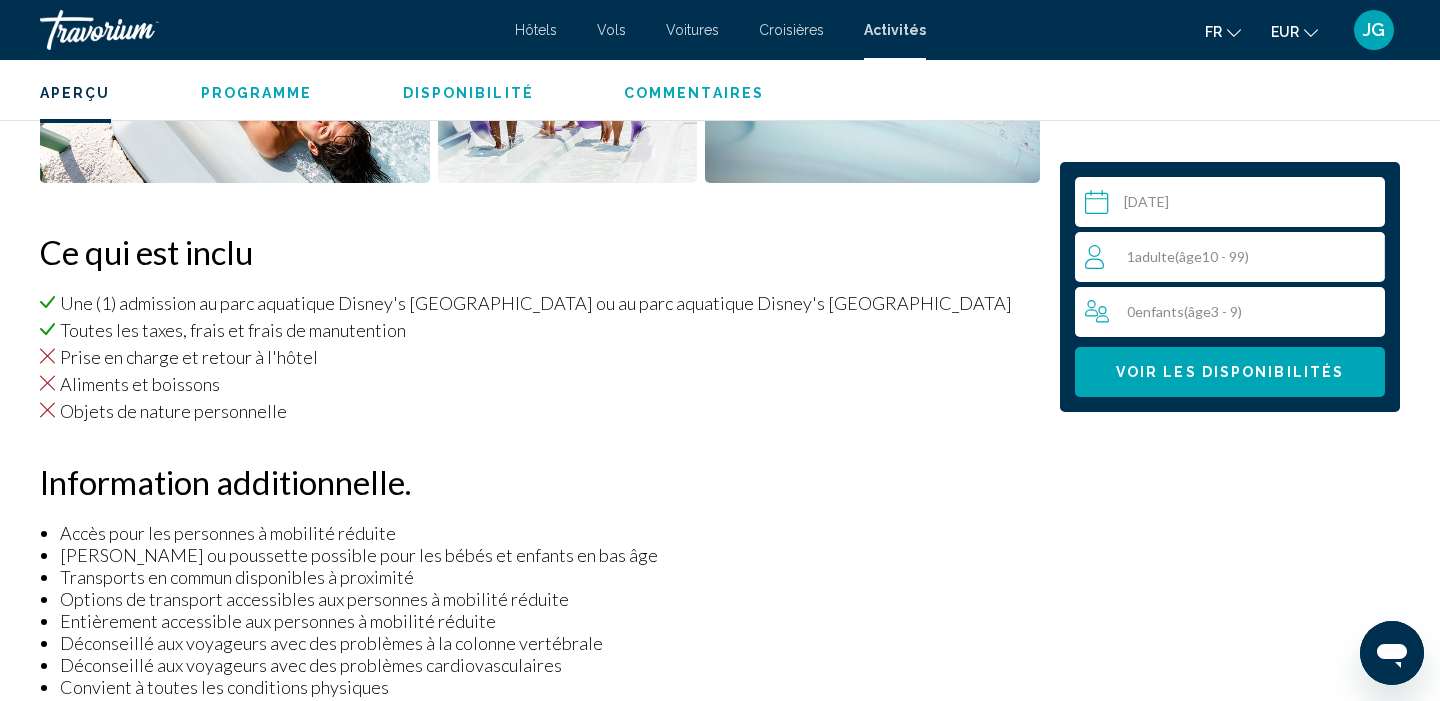 scroll, scrollTop: 829, scrollLeft: 0, axis: vertical 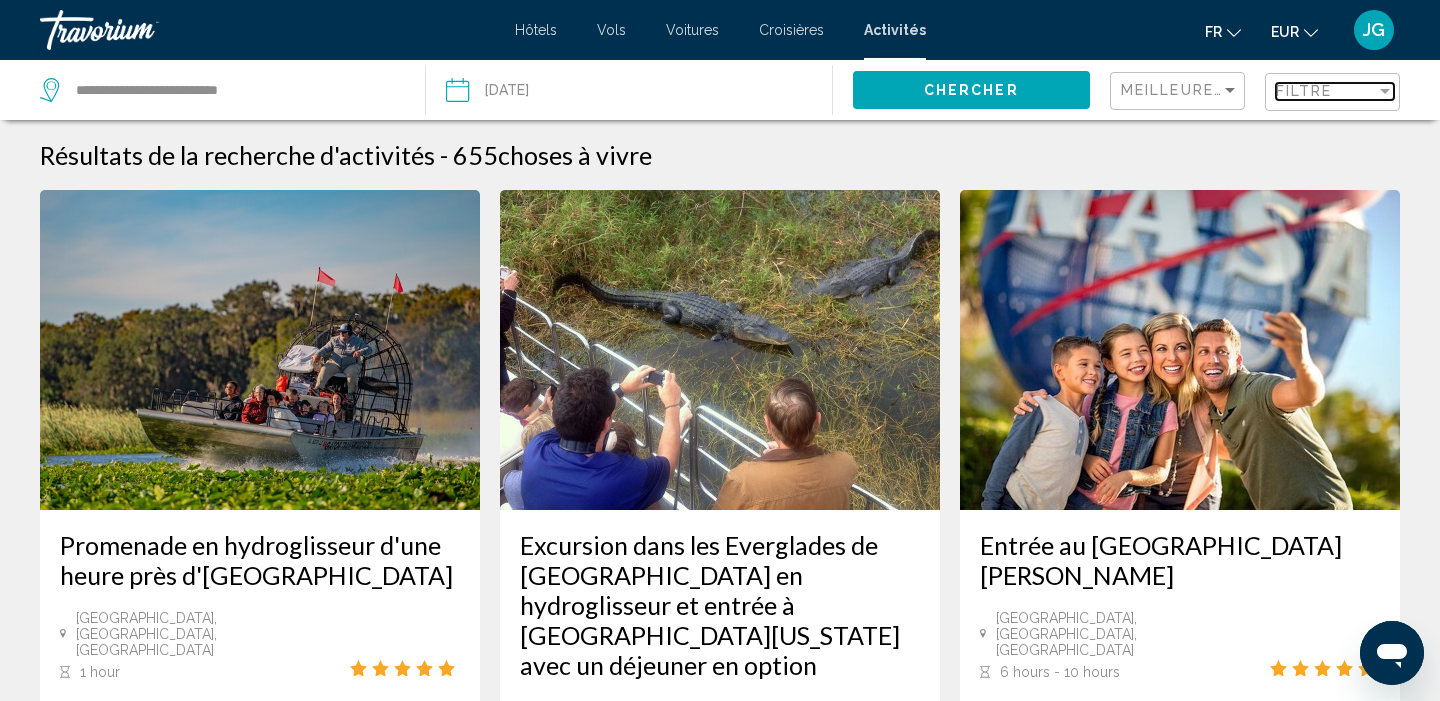 click on "Filtre" at bounding box center [1304, 91] 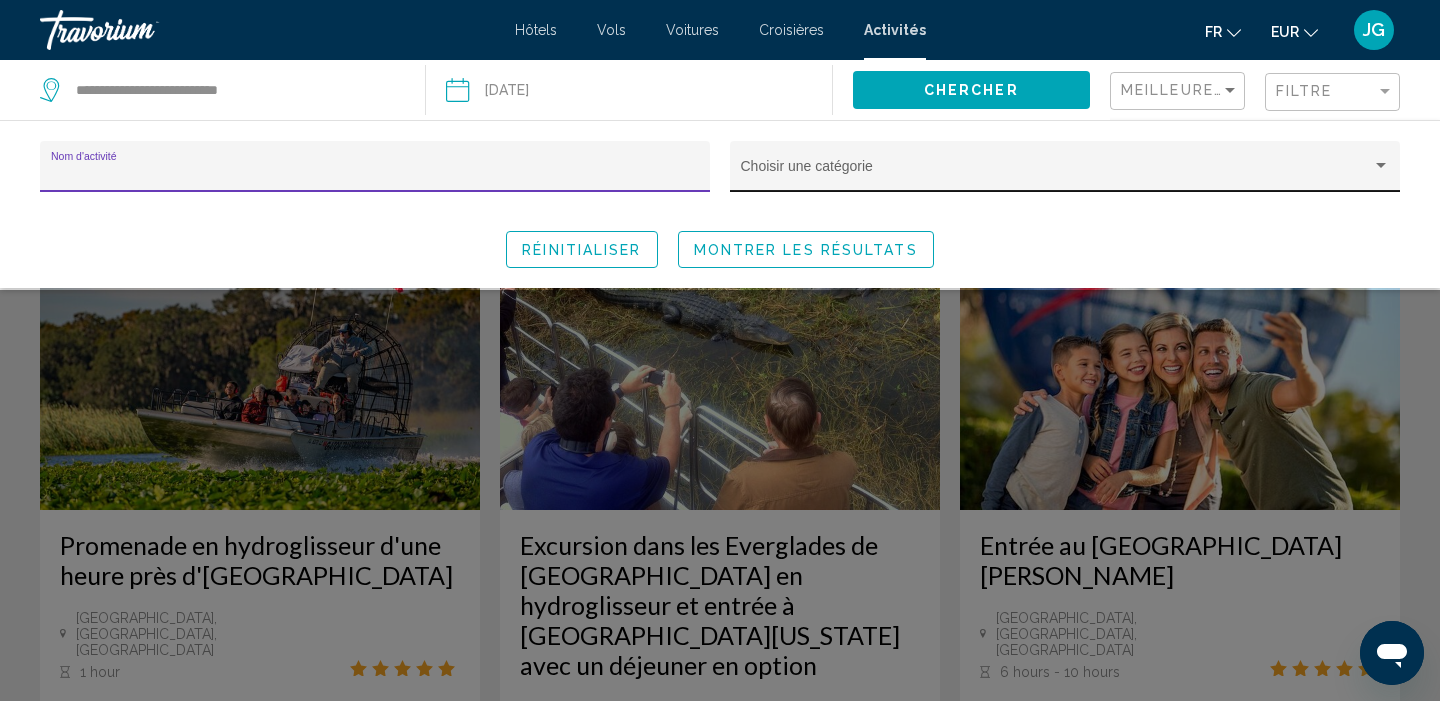 click on "Choisir une catégorie" 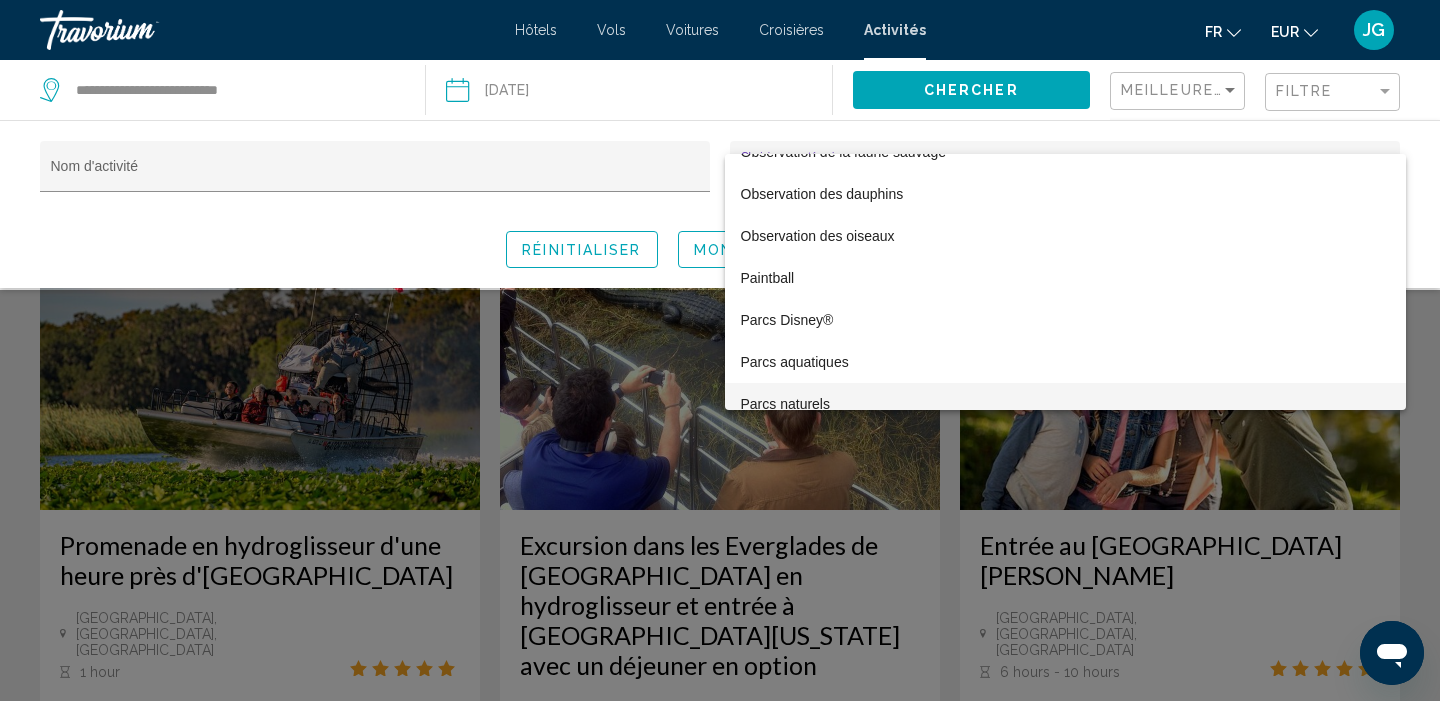 scroll, scrollTop: 3169, scrollLeft: 0, axis: vertical 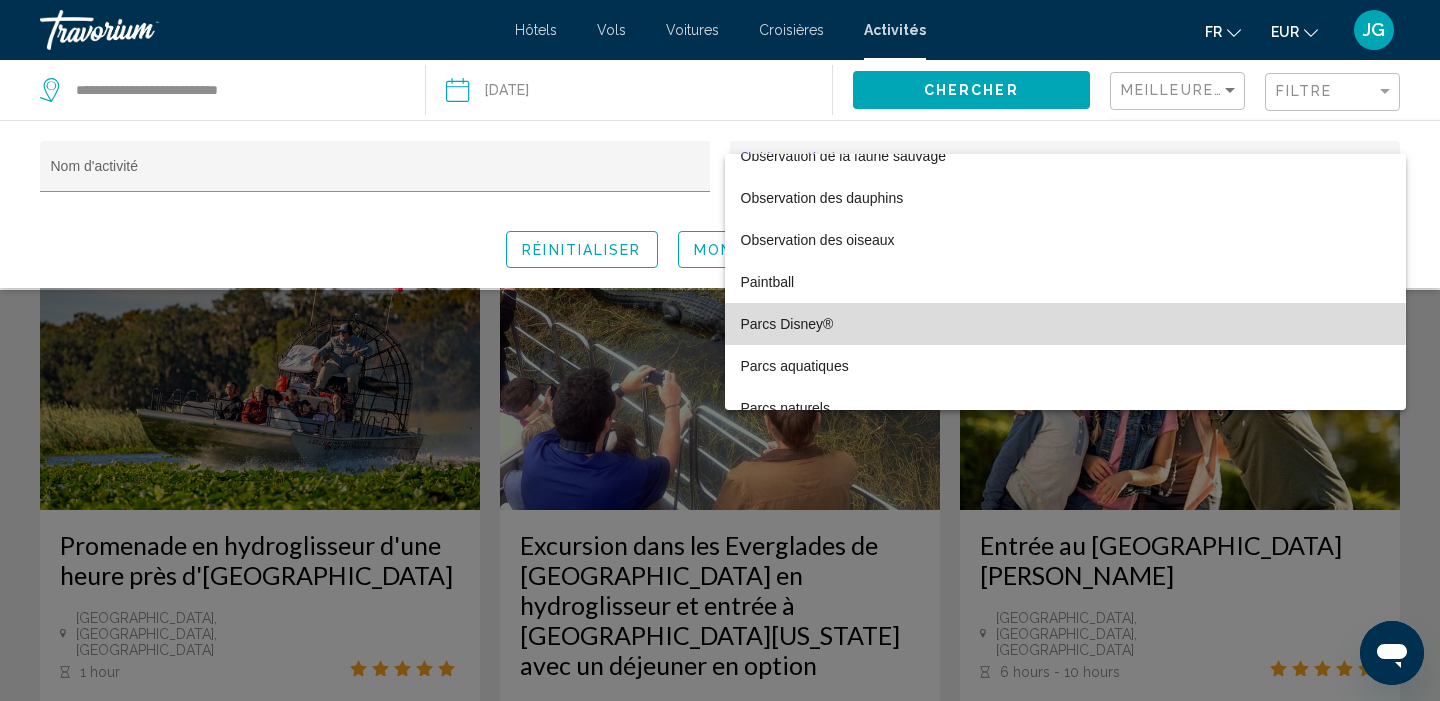 click on "Parcs Disney®" at bounding box center (1065, 324) 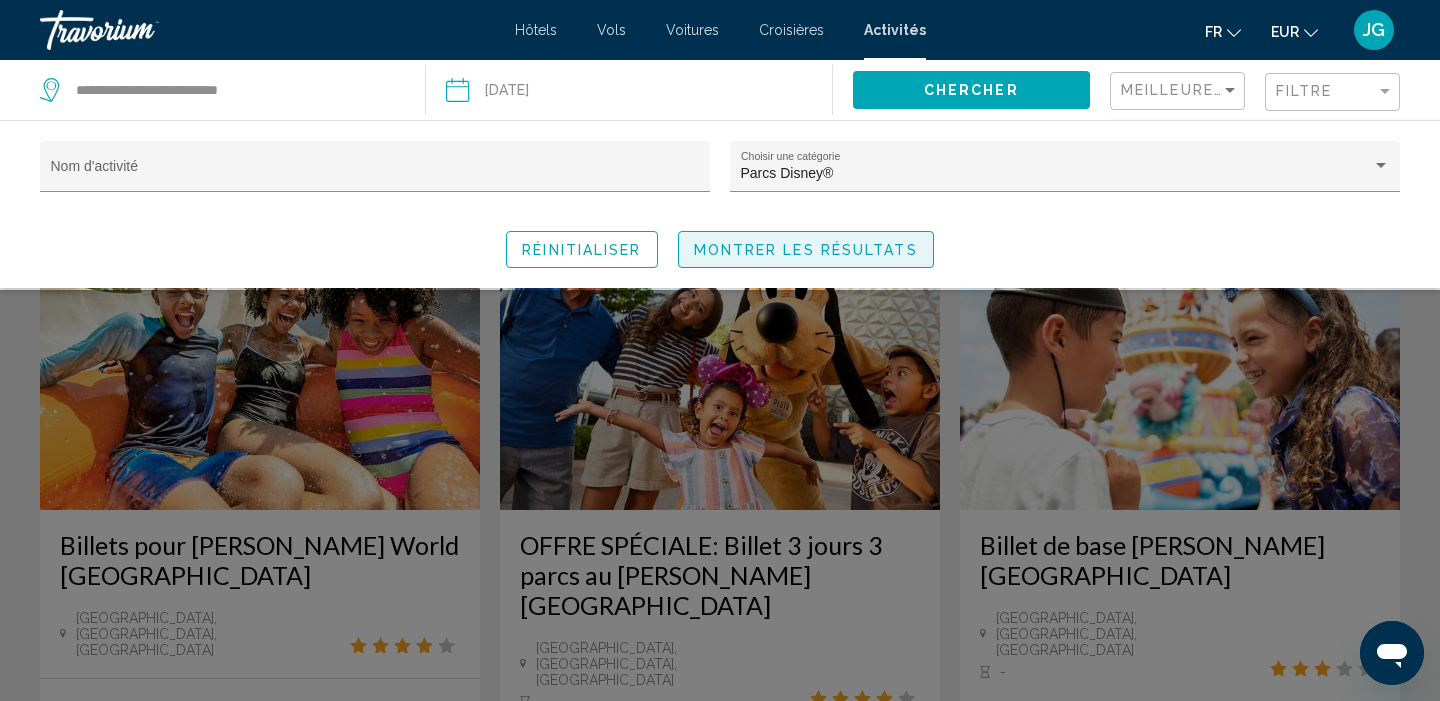 click on "Montrer les résultats" 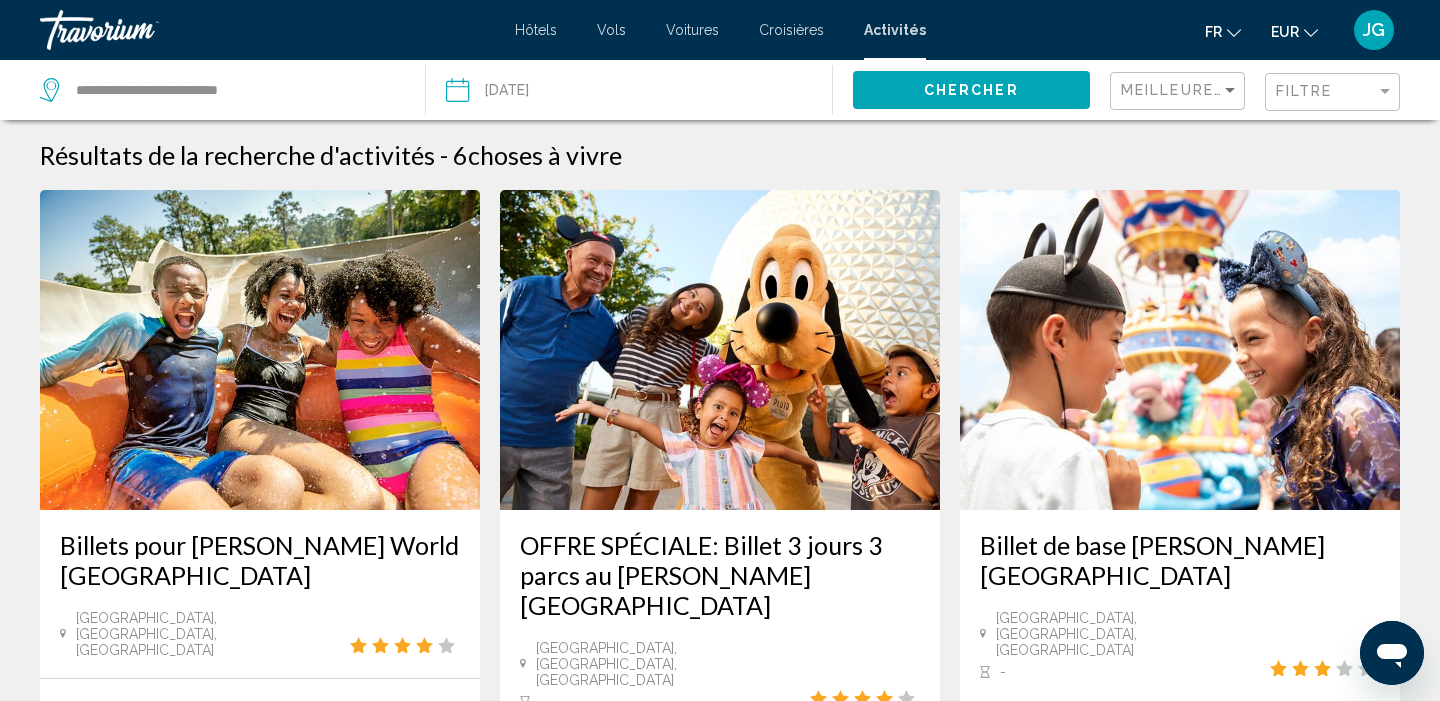 scroll, scrollTop: 0, scrollLeft: 0, axis: both 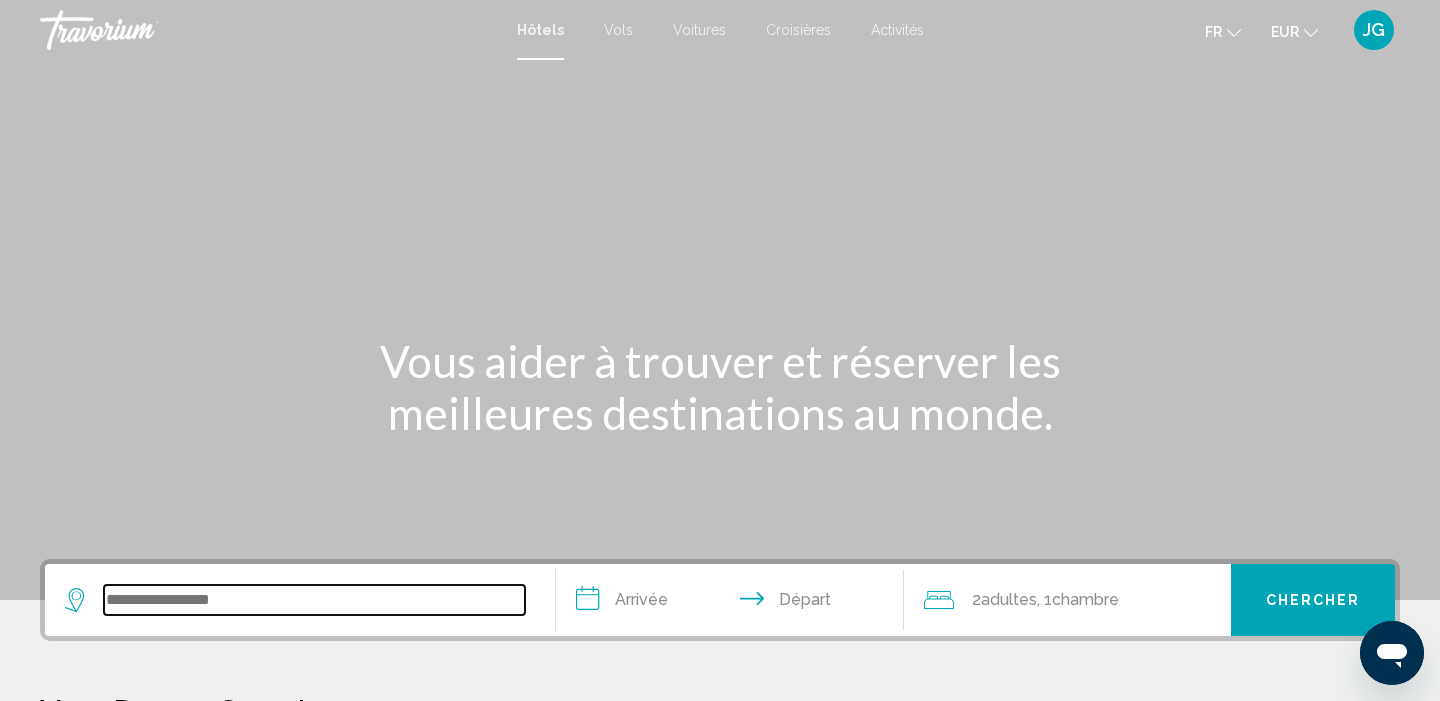 click at bounding box center (314, 600) 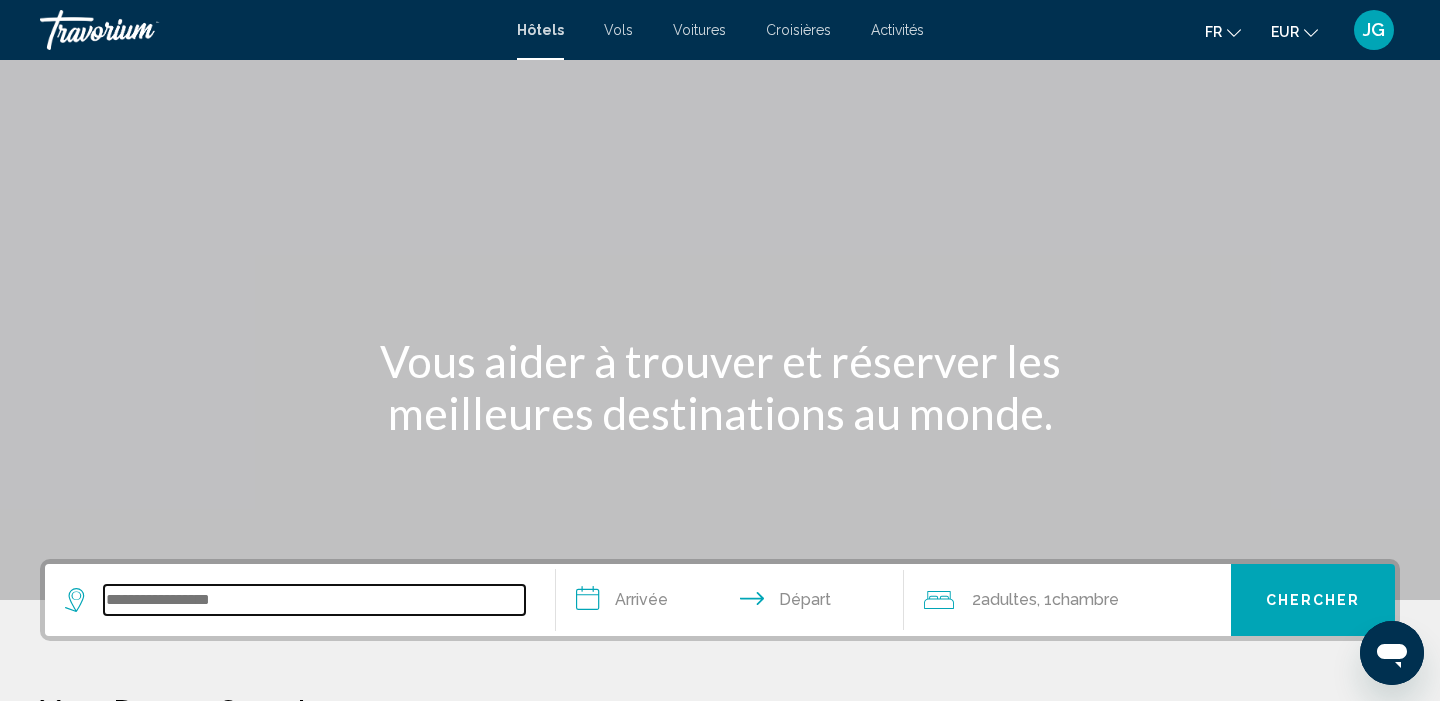 scroll, scrollTop: 494, scrollLeft: 0, axis: vertical 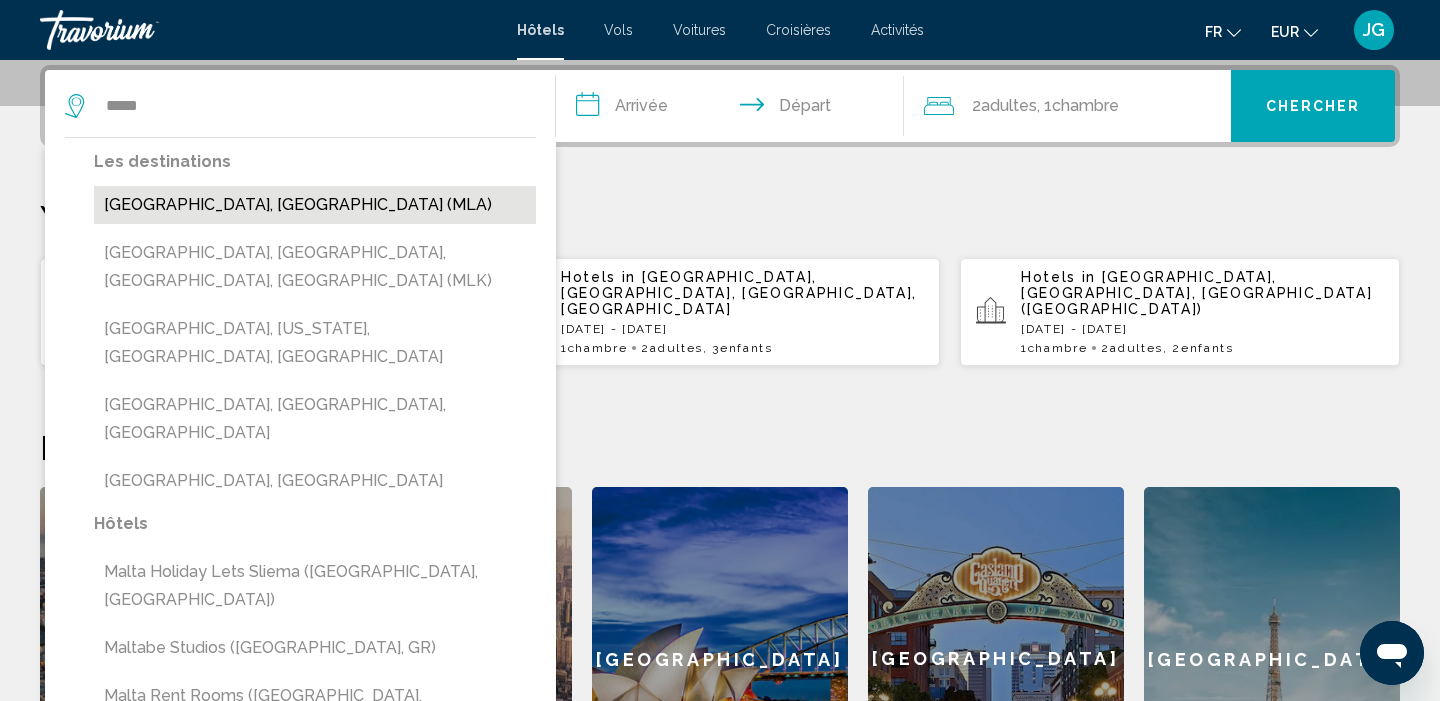 click on "[GEOGRAPHIC_DATA], [GEOGRAPHIC_DATA] (MLA)" at bounding box center (315, 205) 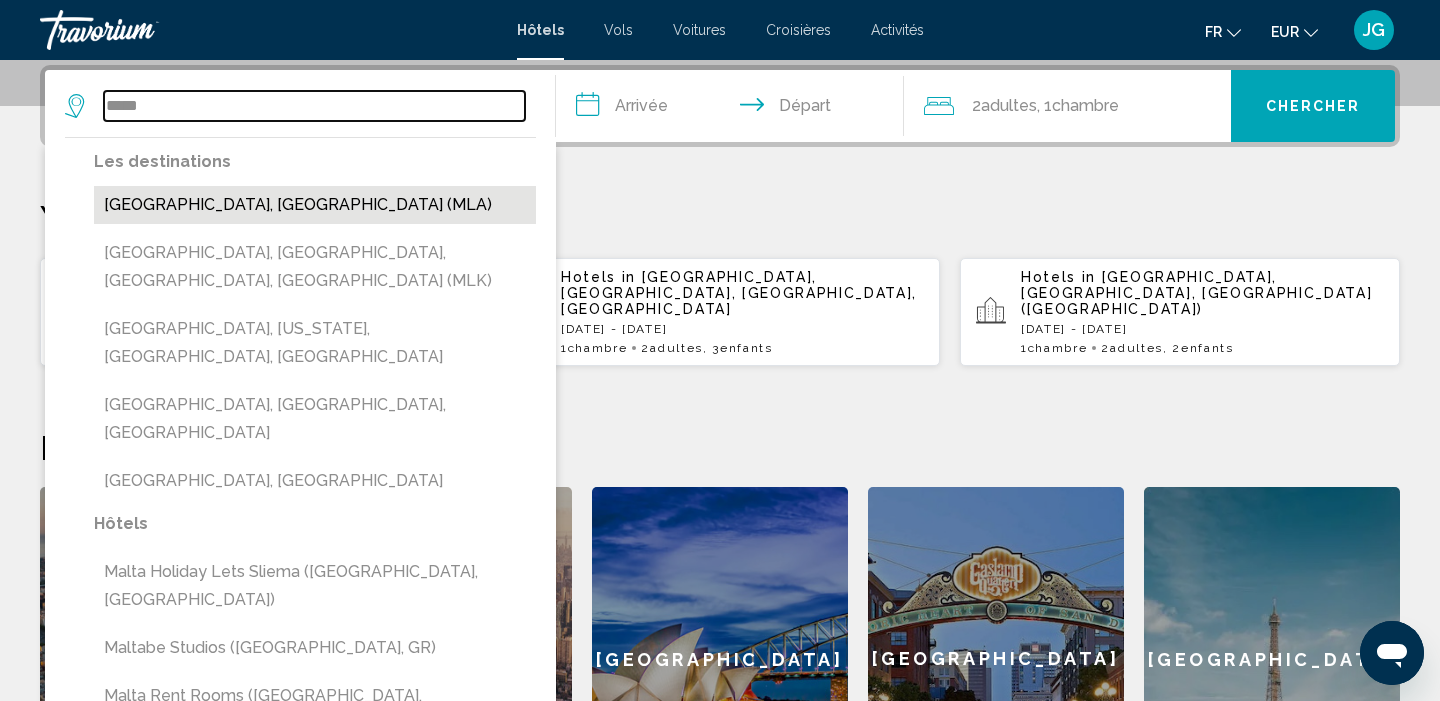 type on "**********" 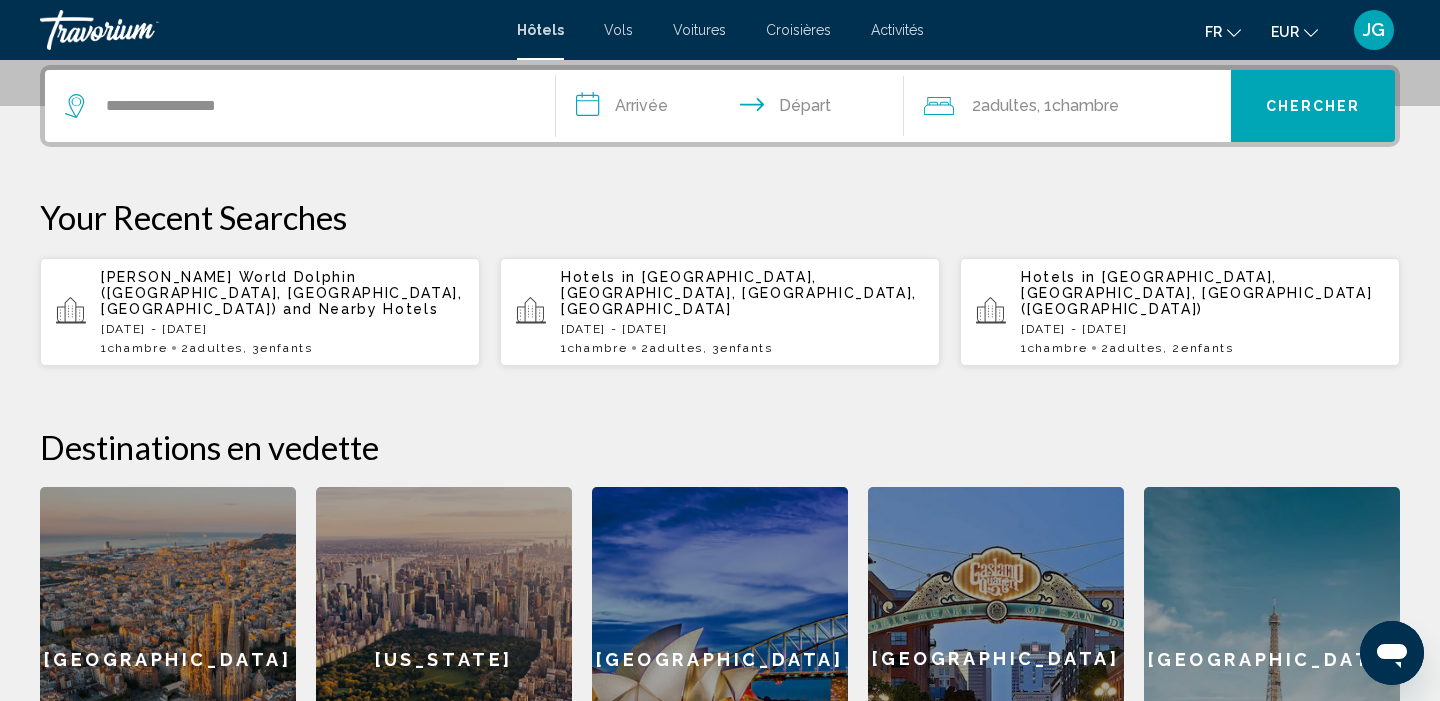 click on "**********" at bounding box center (734, 109) 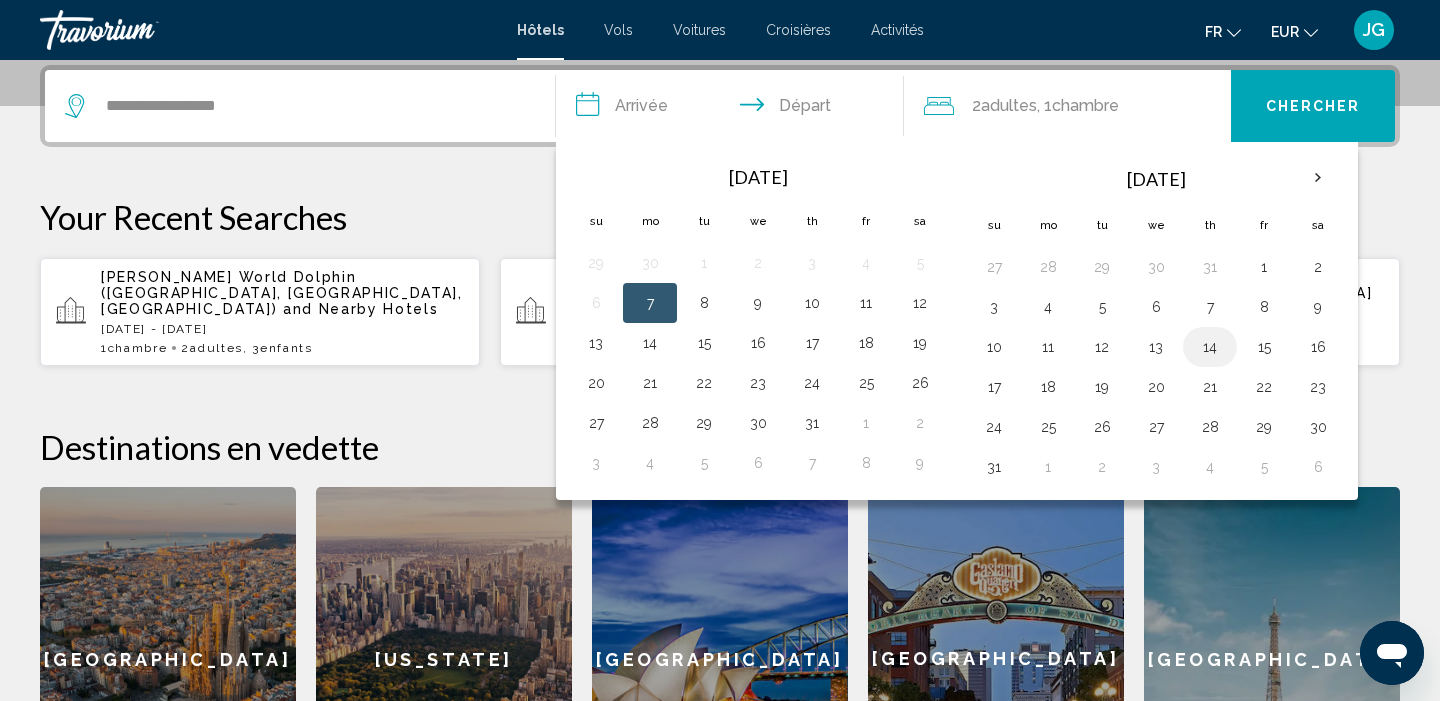 click on "14" at bounding box center (1210, 347) 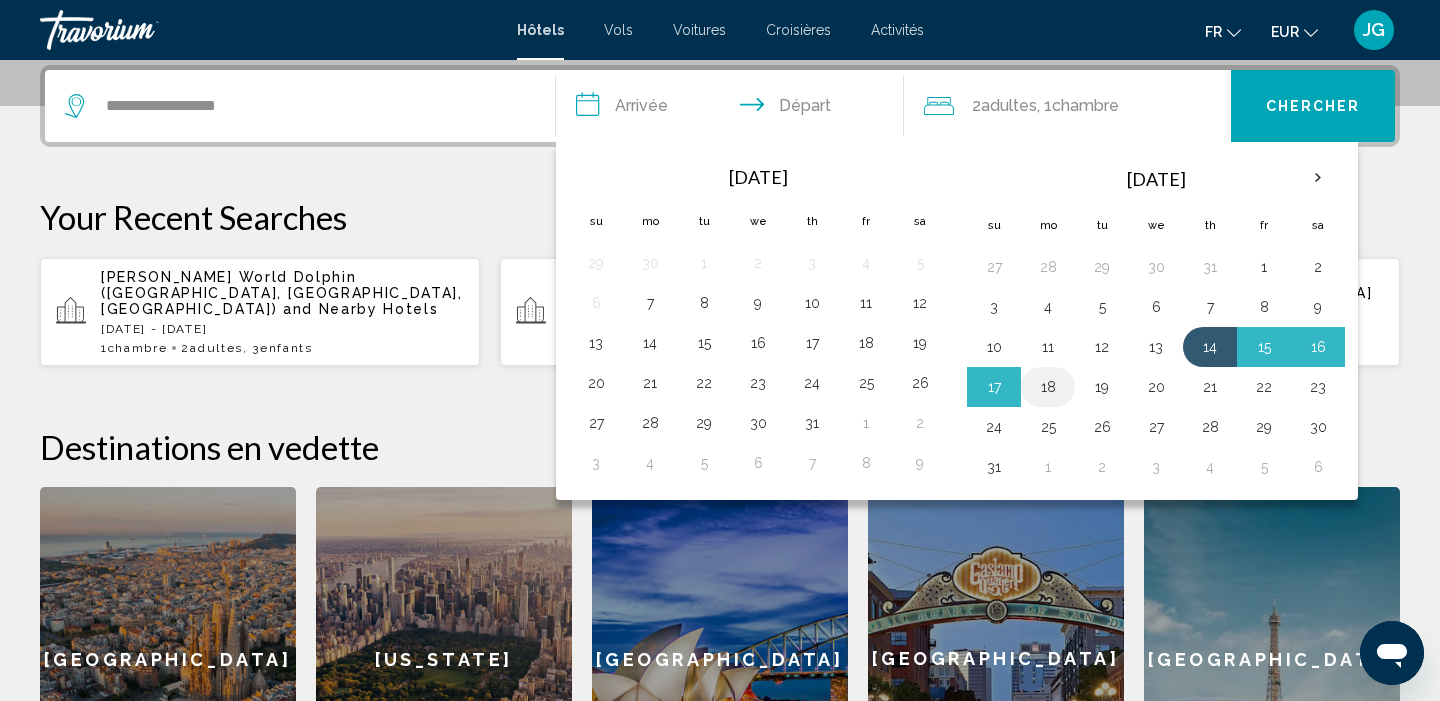 click on "18" at bounding box center (1048, 387) 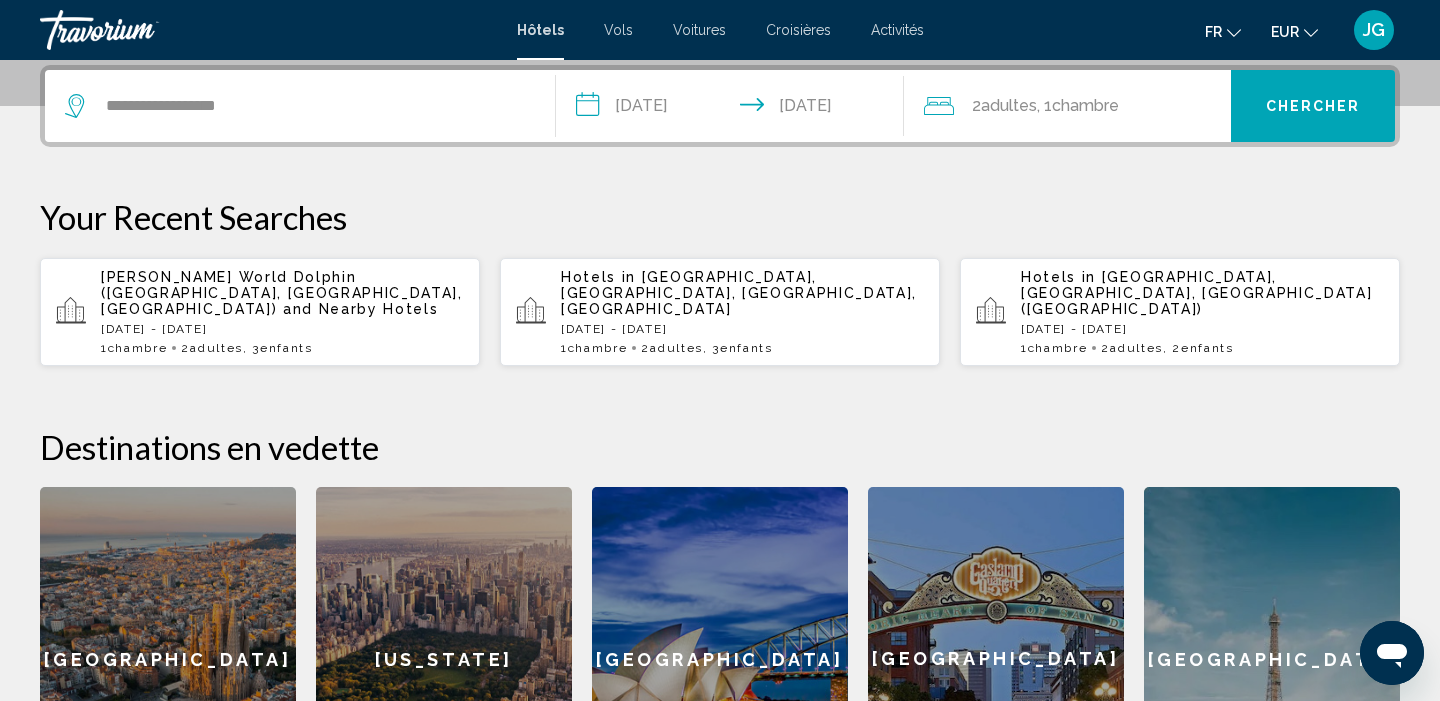 click on "2  Adulte Adultes , 1  Chambre pièces" 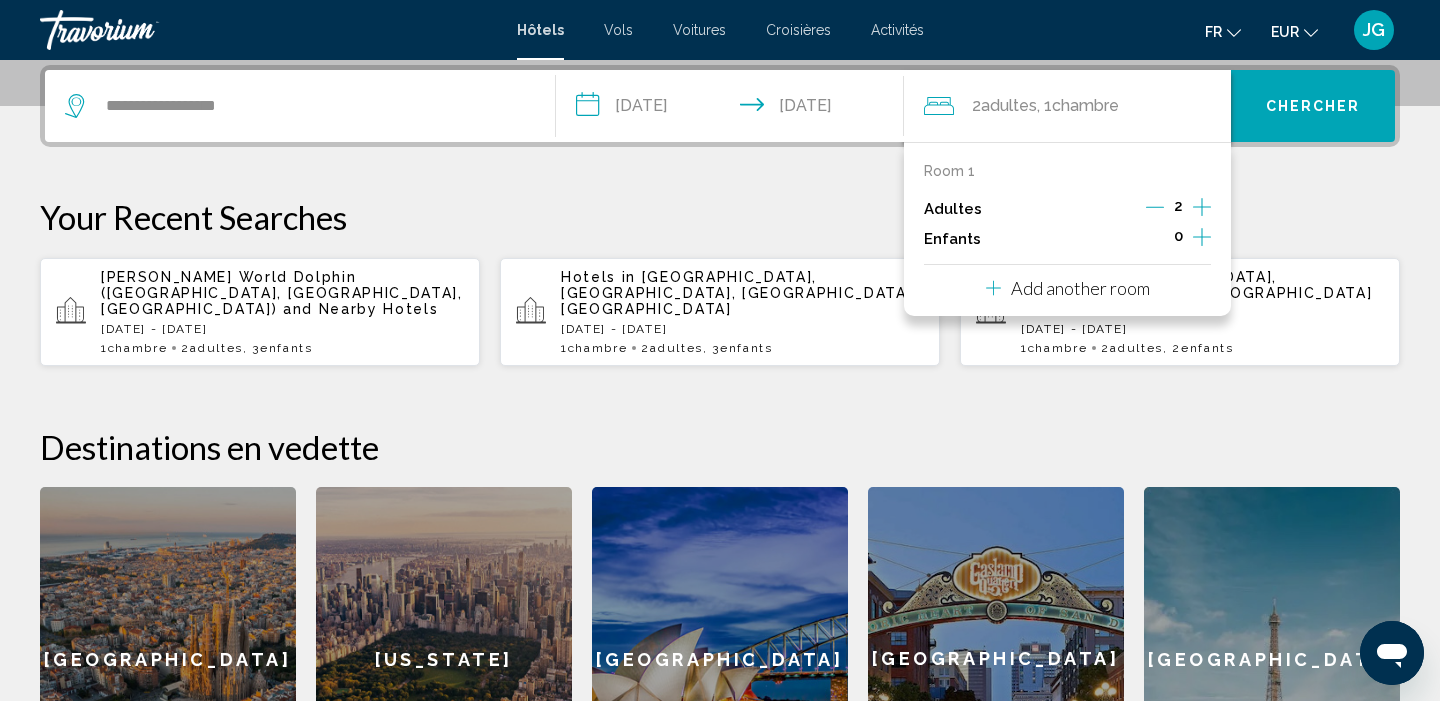 click 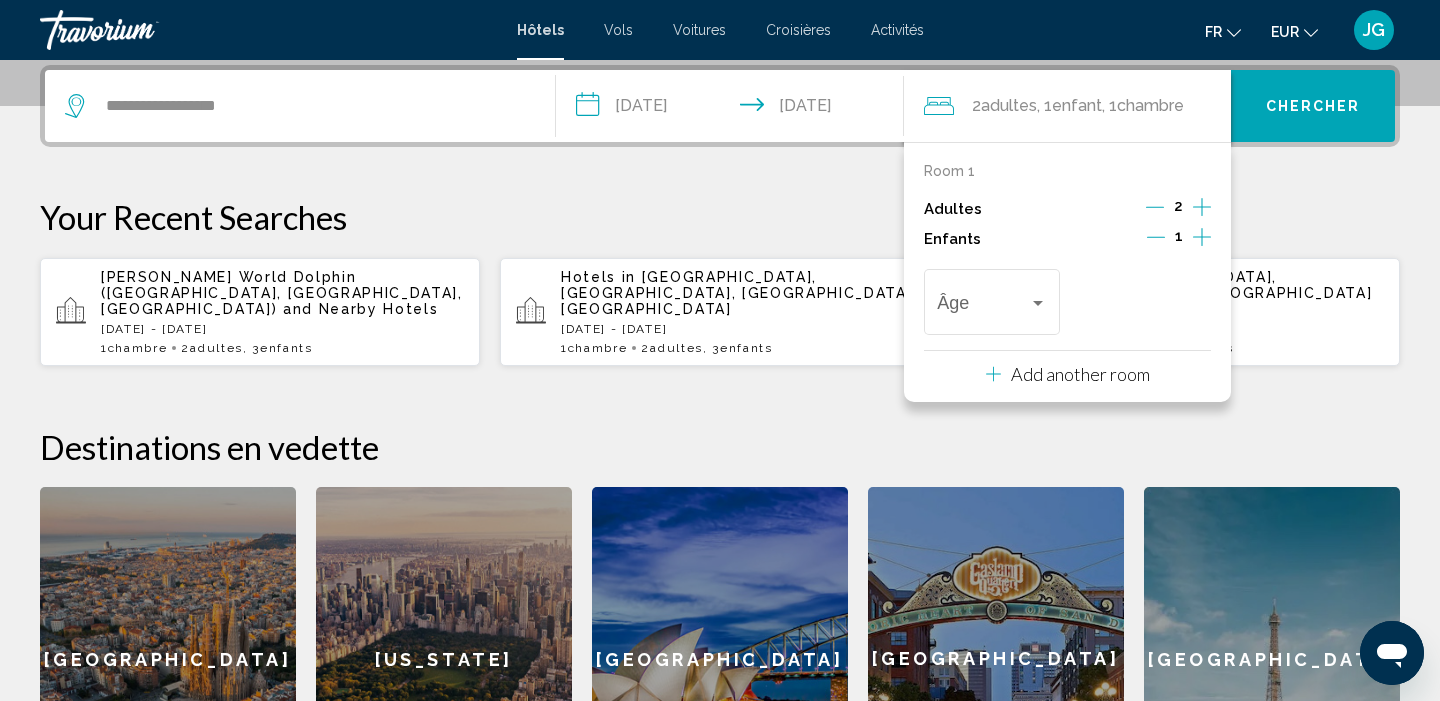 click 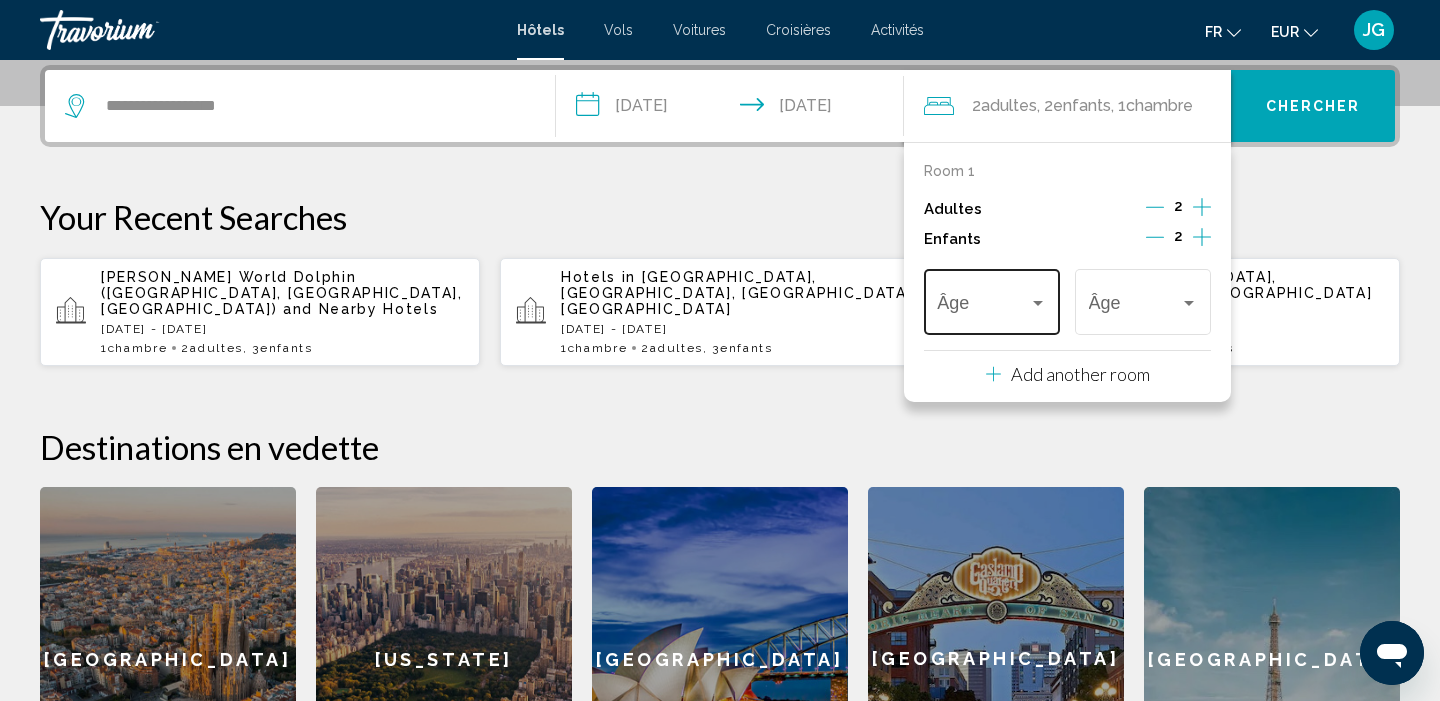 click at bounding box center (982, 307) 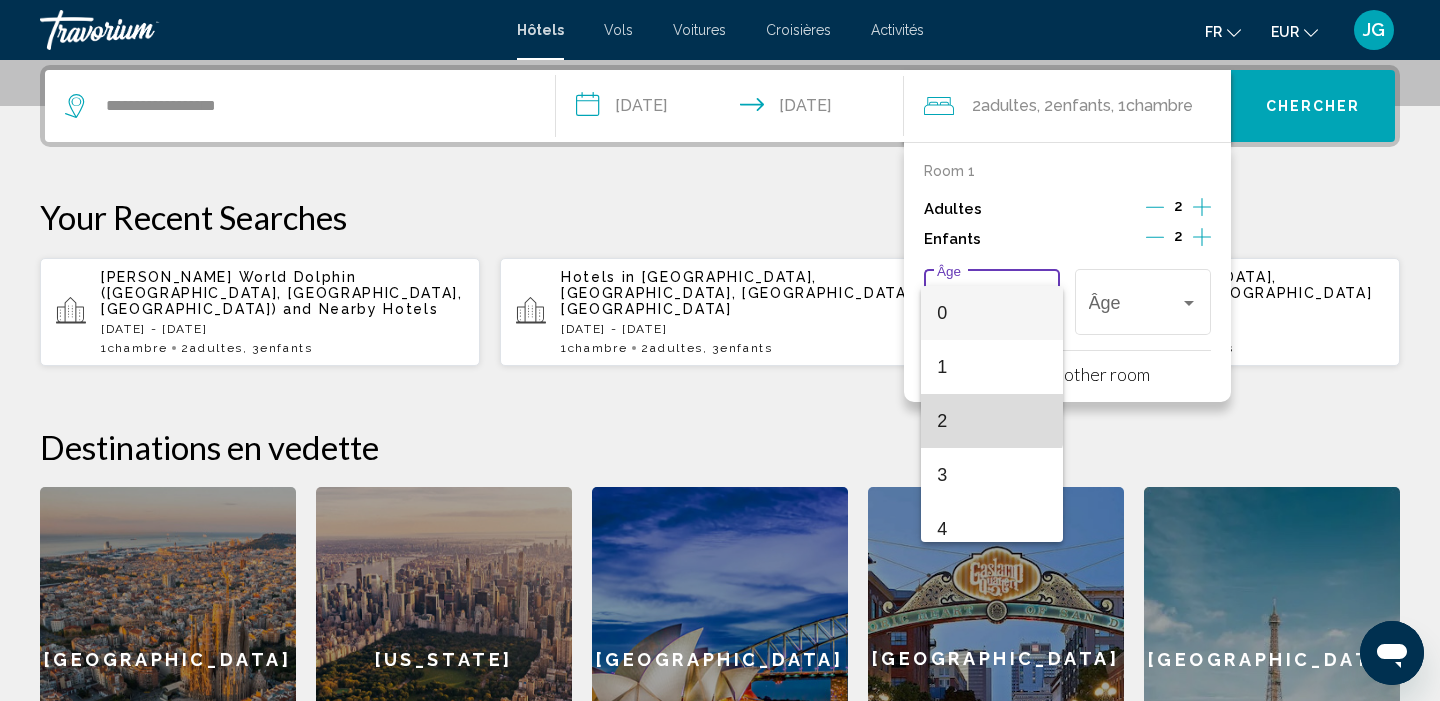 click on "2" at bounding box center (991, 421) 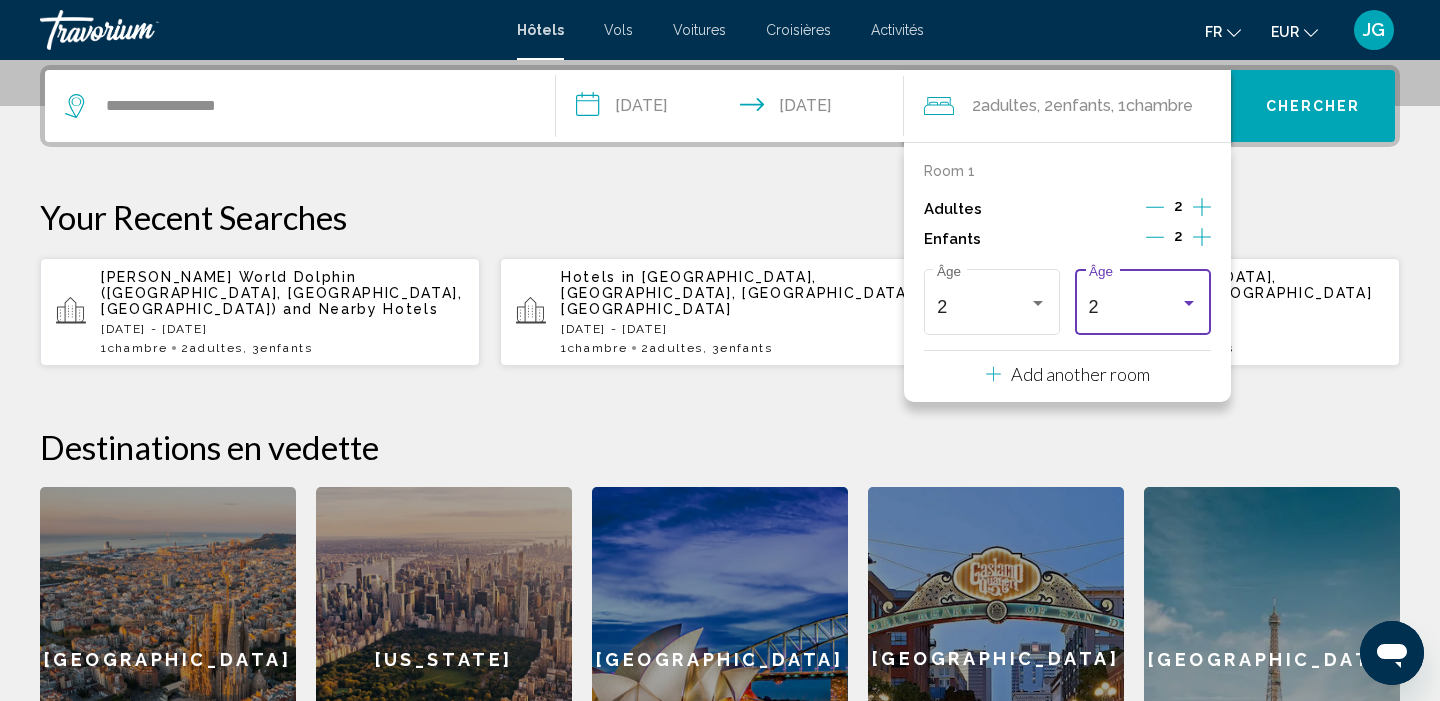 click on "2" at bounding box center [1134, 307] 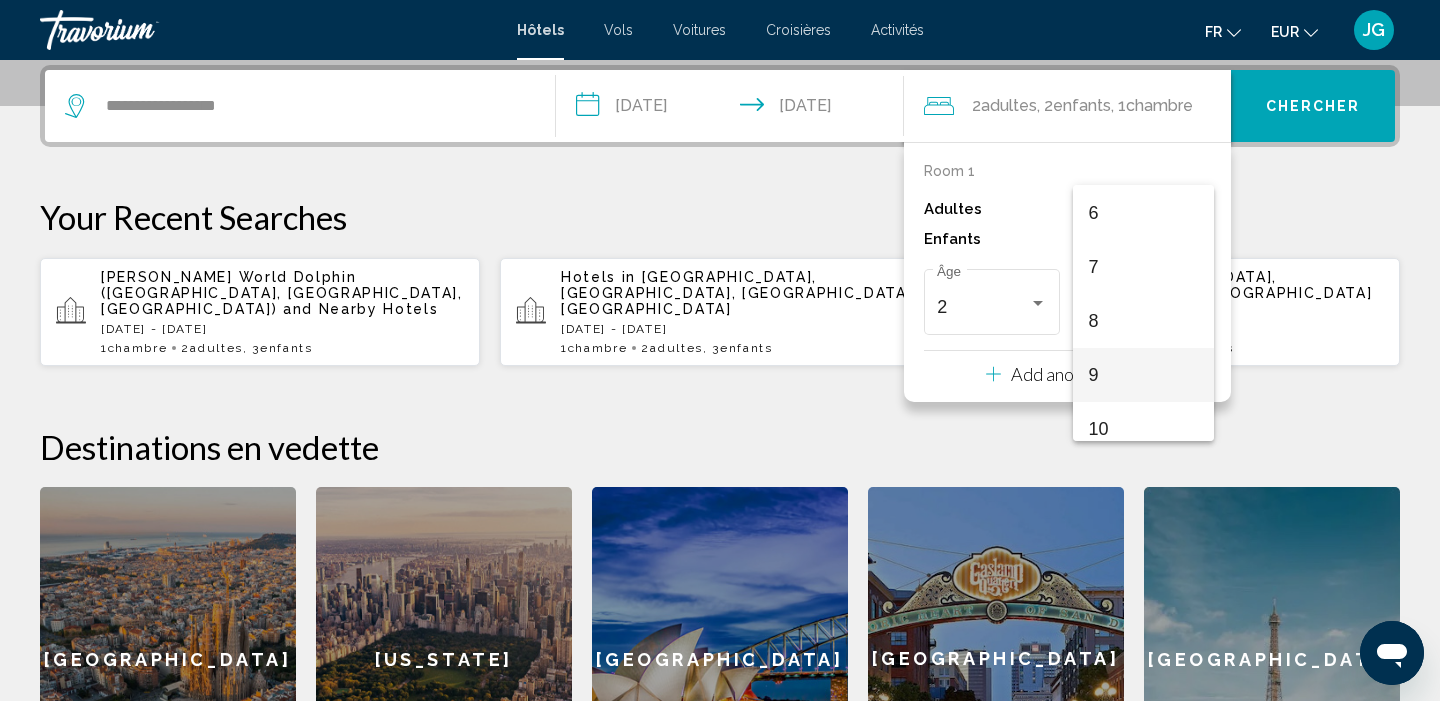 scroll, scrollTop: 325, scrollLeft: 0, axis: vertical 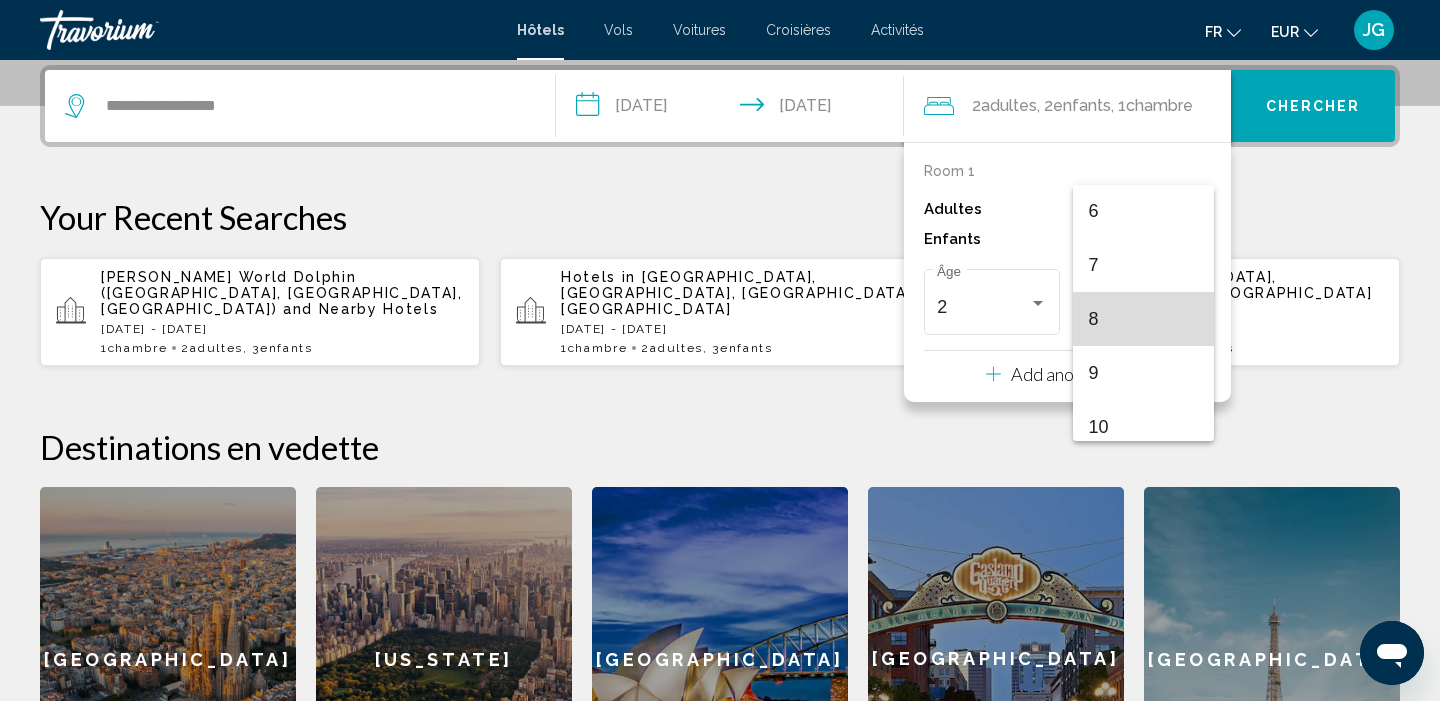 click on "8" at bounding box center (1143, 319) 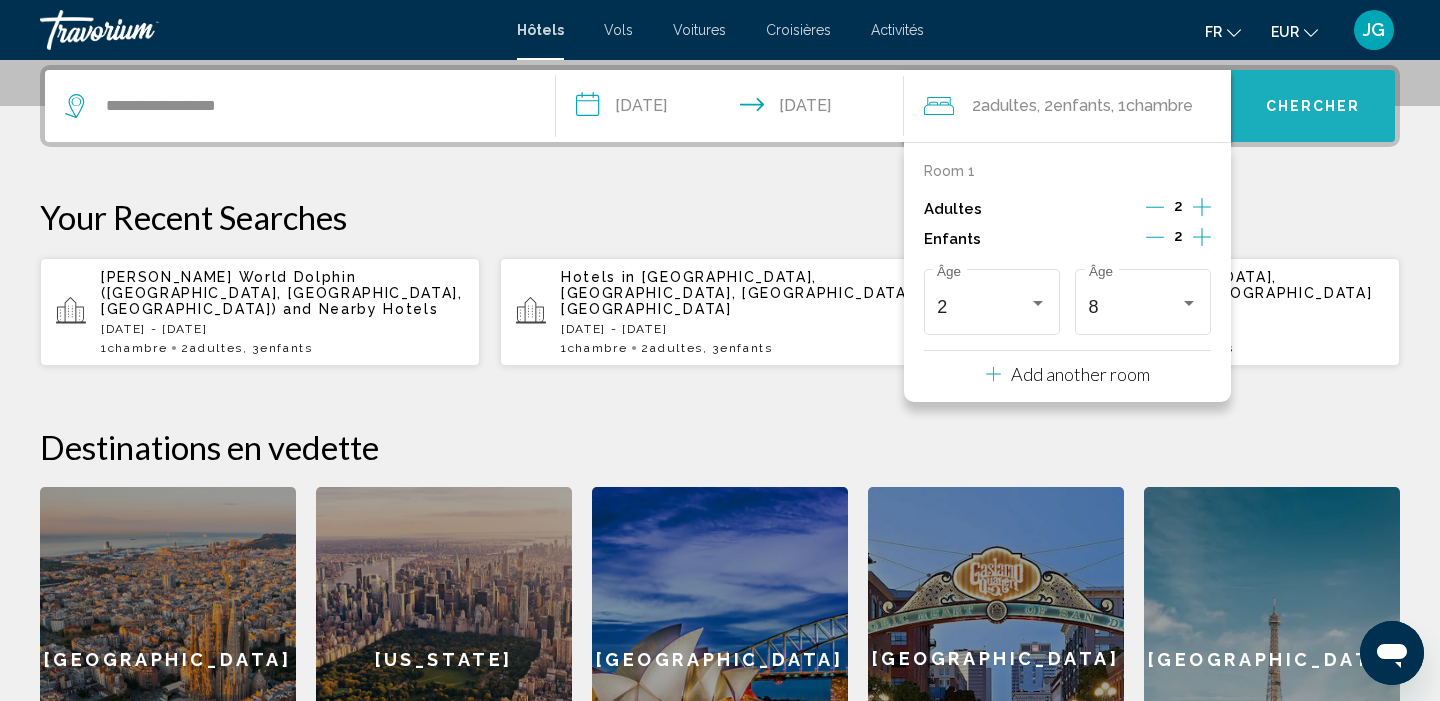 click on "Chercher" at bounding box center [1313, 106] 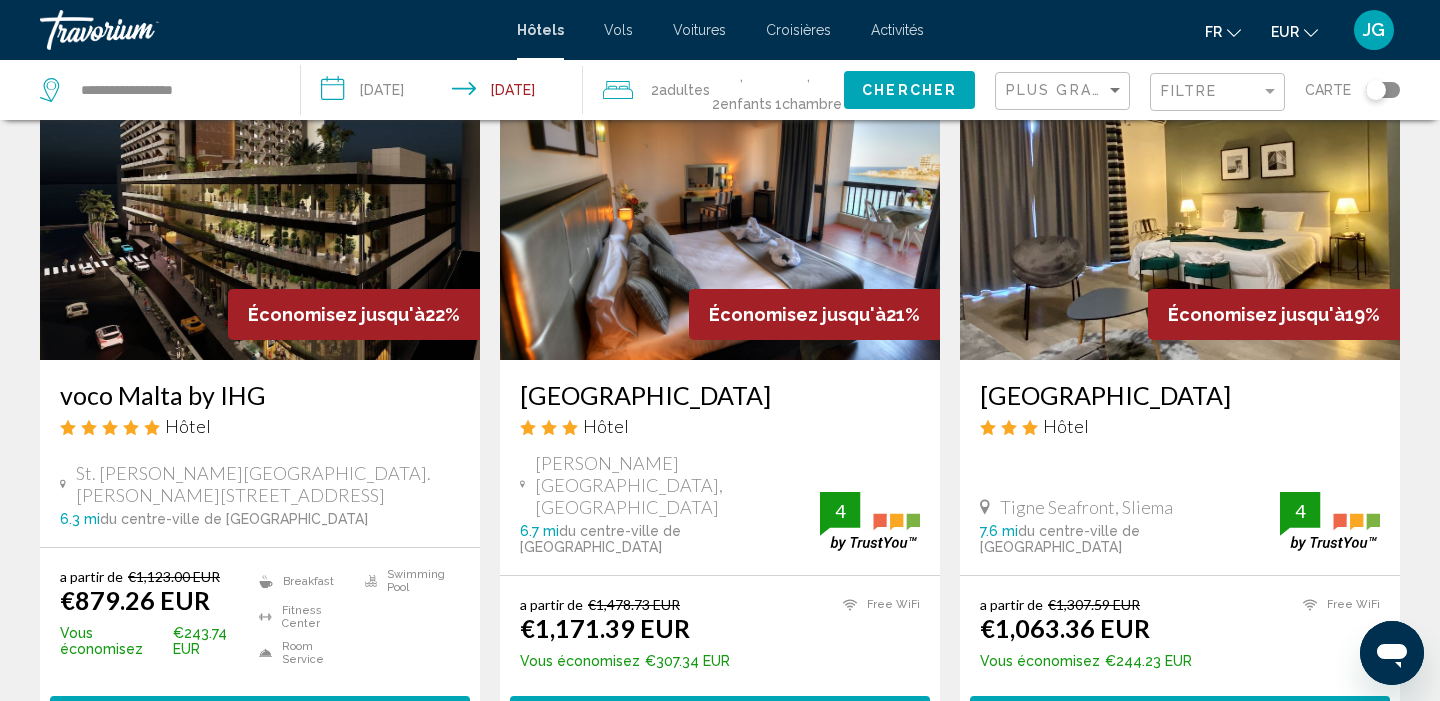 scroll, scrollTop: 942, scrollLeft: 0, axis: vertical 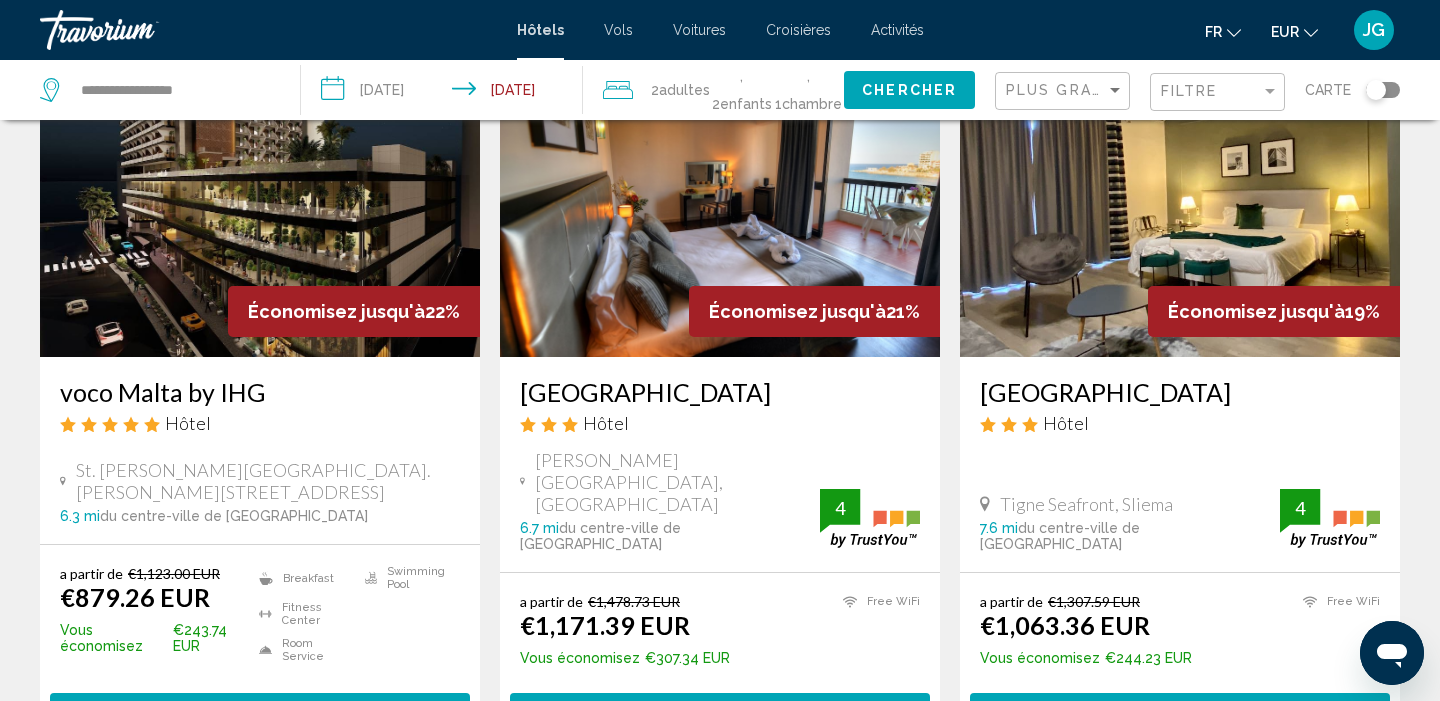 click on "voco Malta by IHG
Hôtel" at bounding box center (260, 413) 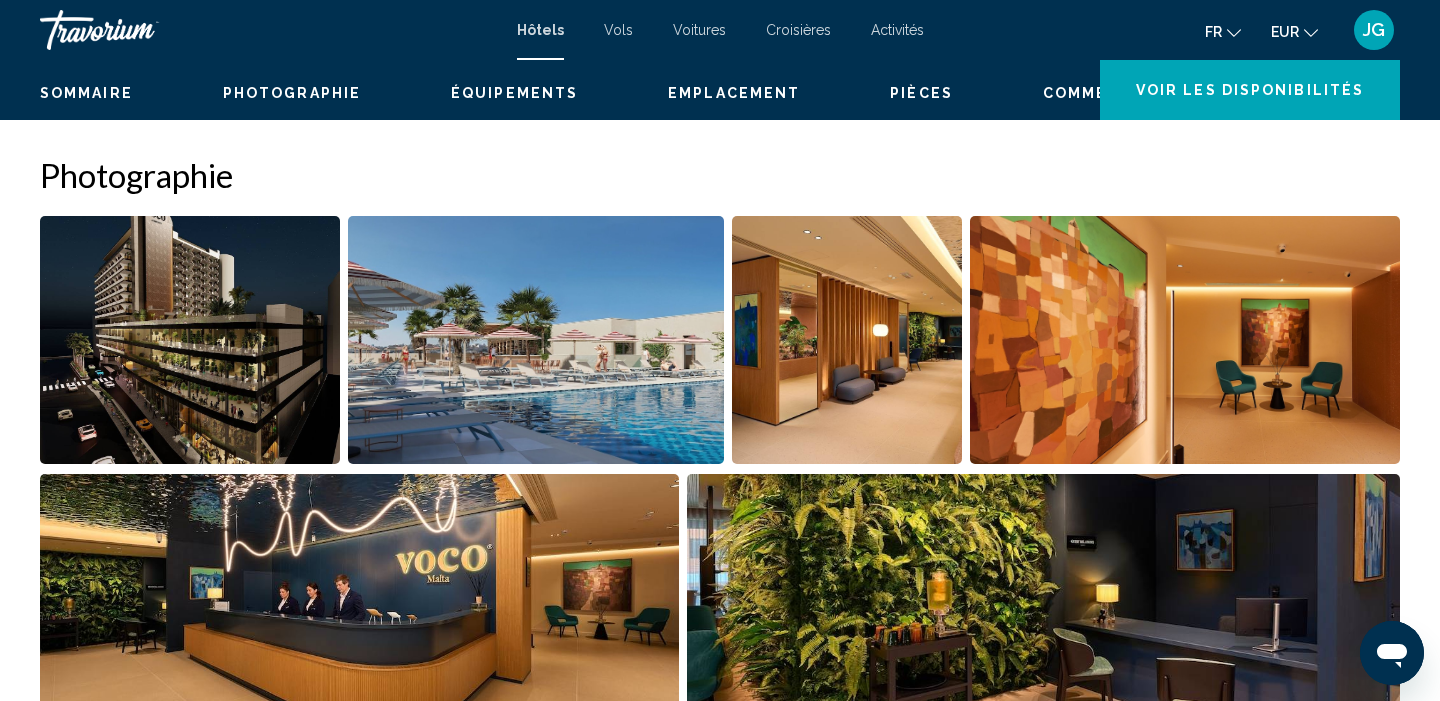 scroll, scrollTop: 0, scrollLeft: 0, axis: both 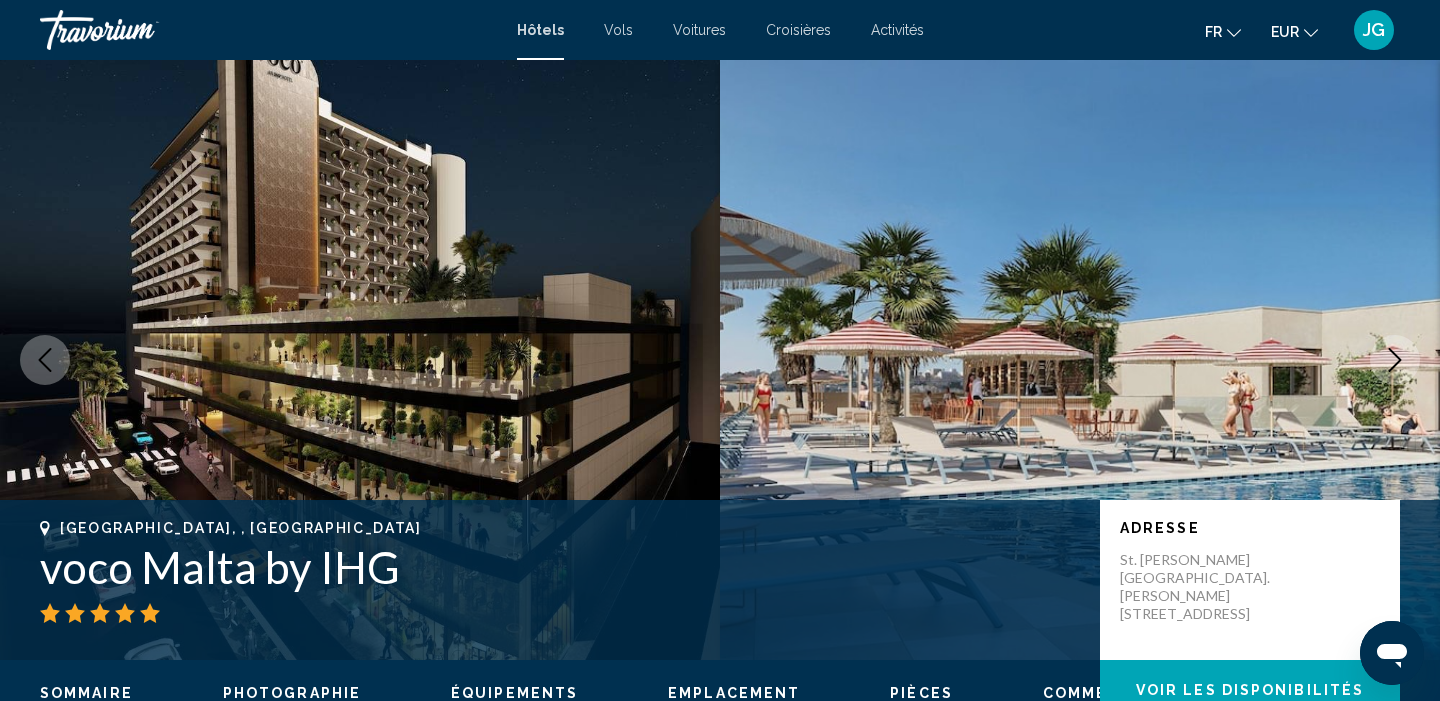 click 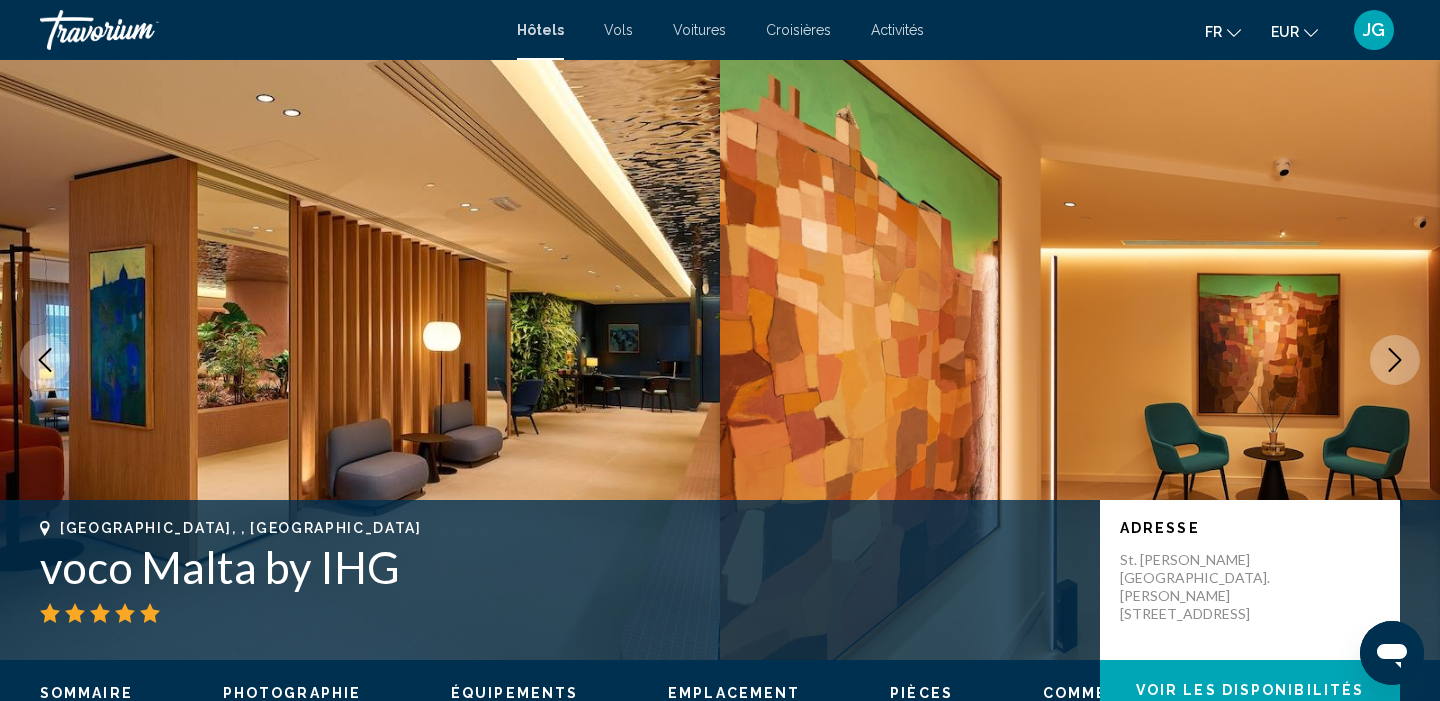 click 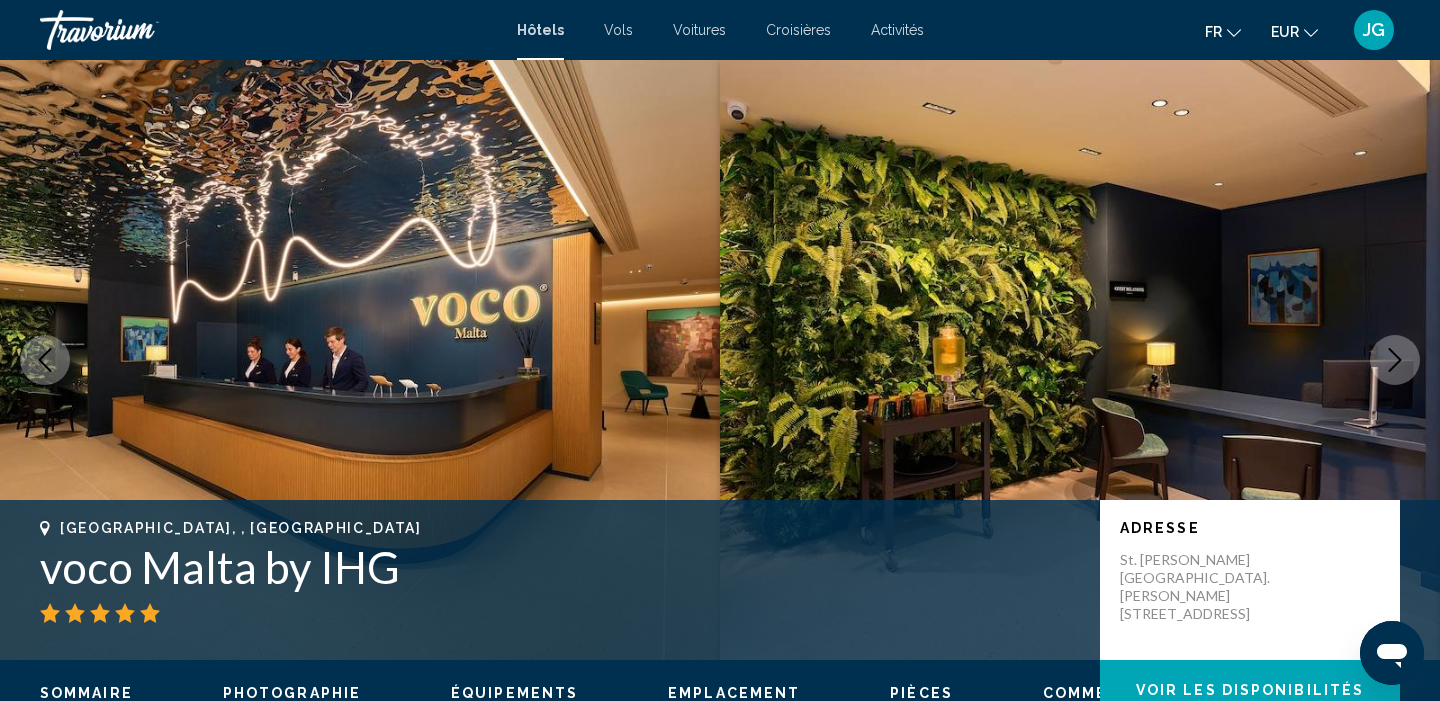 click 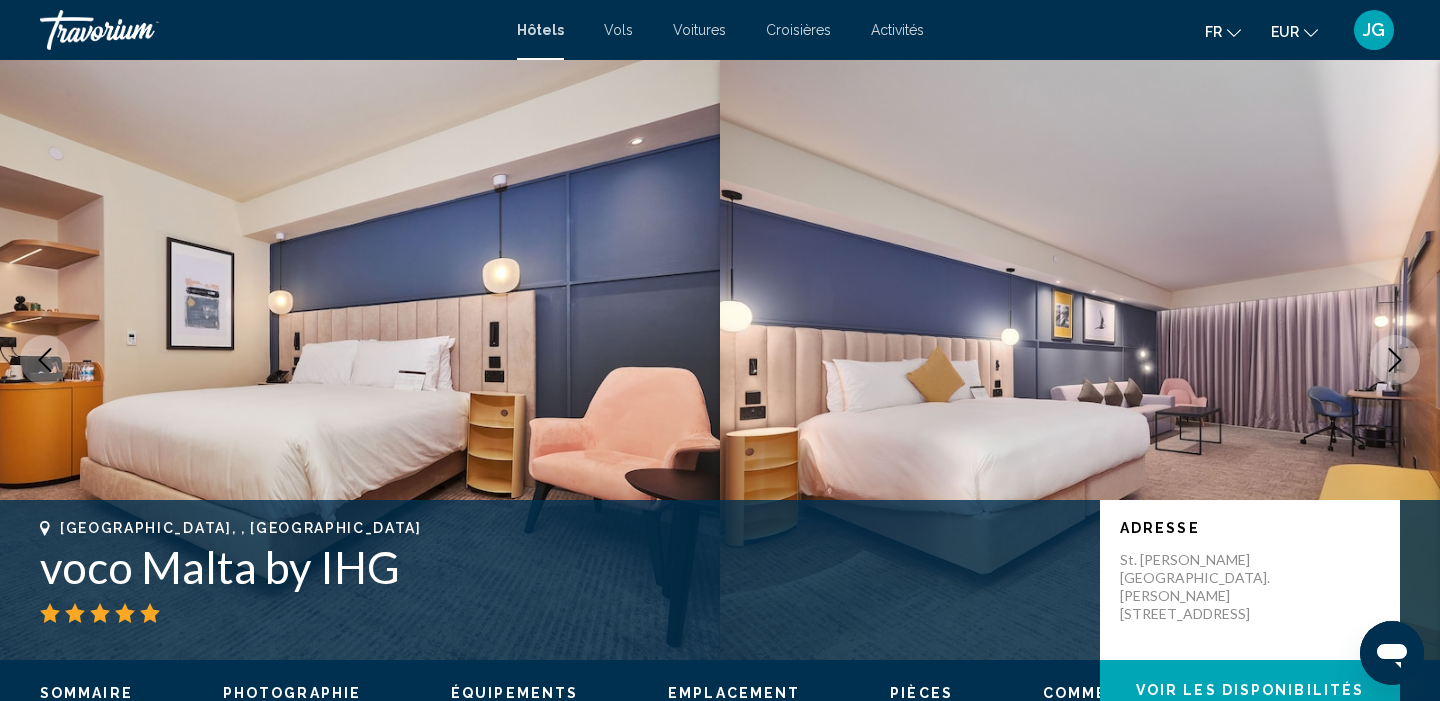 click 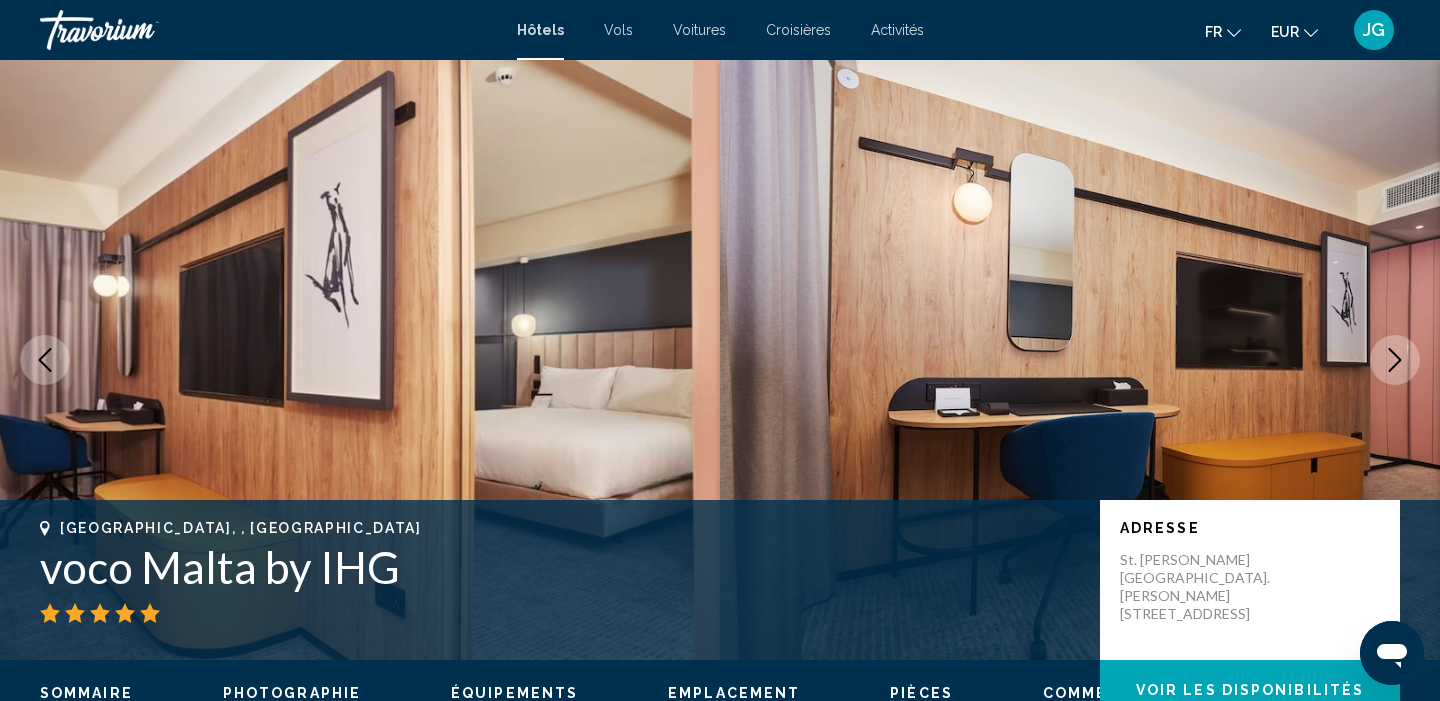 click 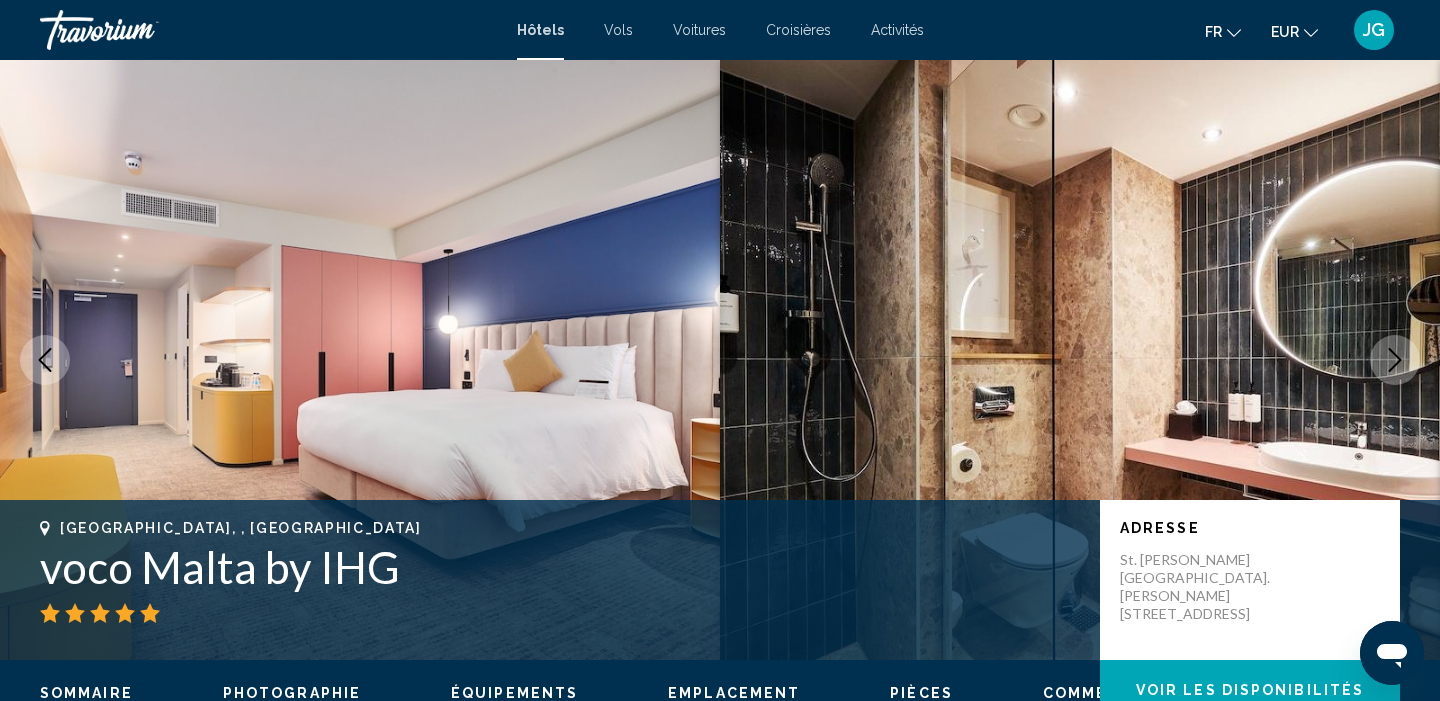 click 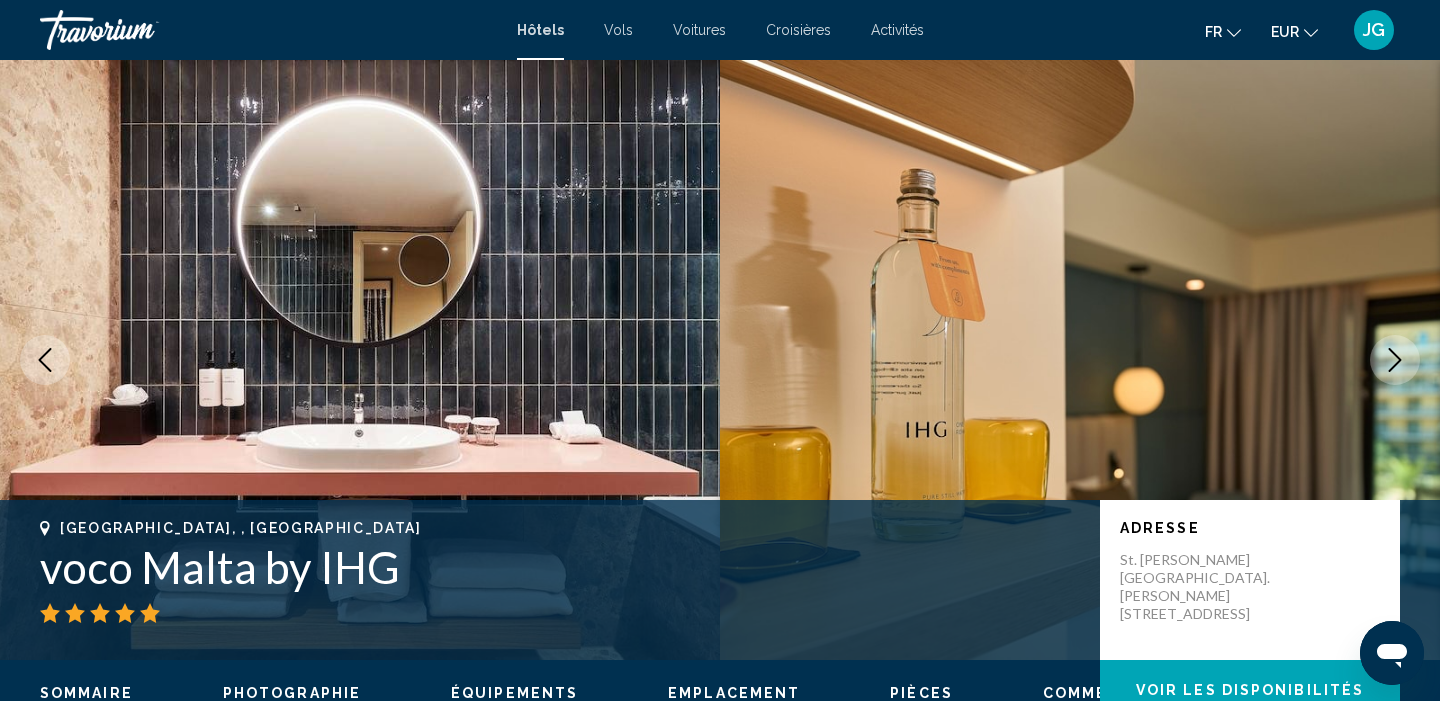 click 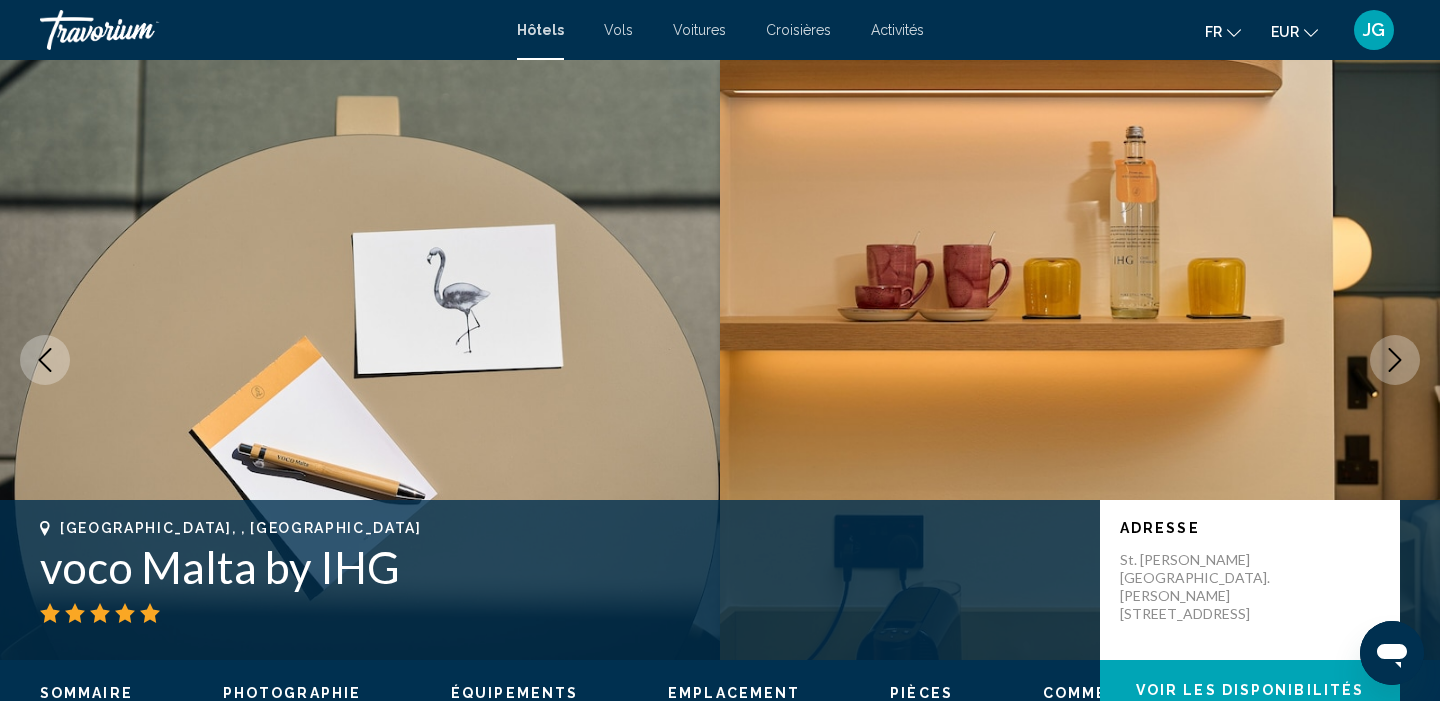 click 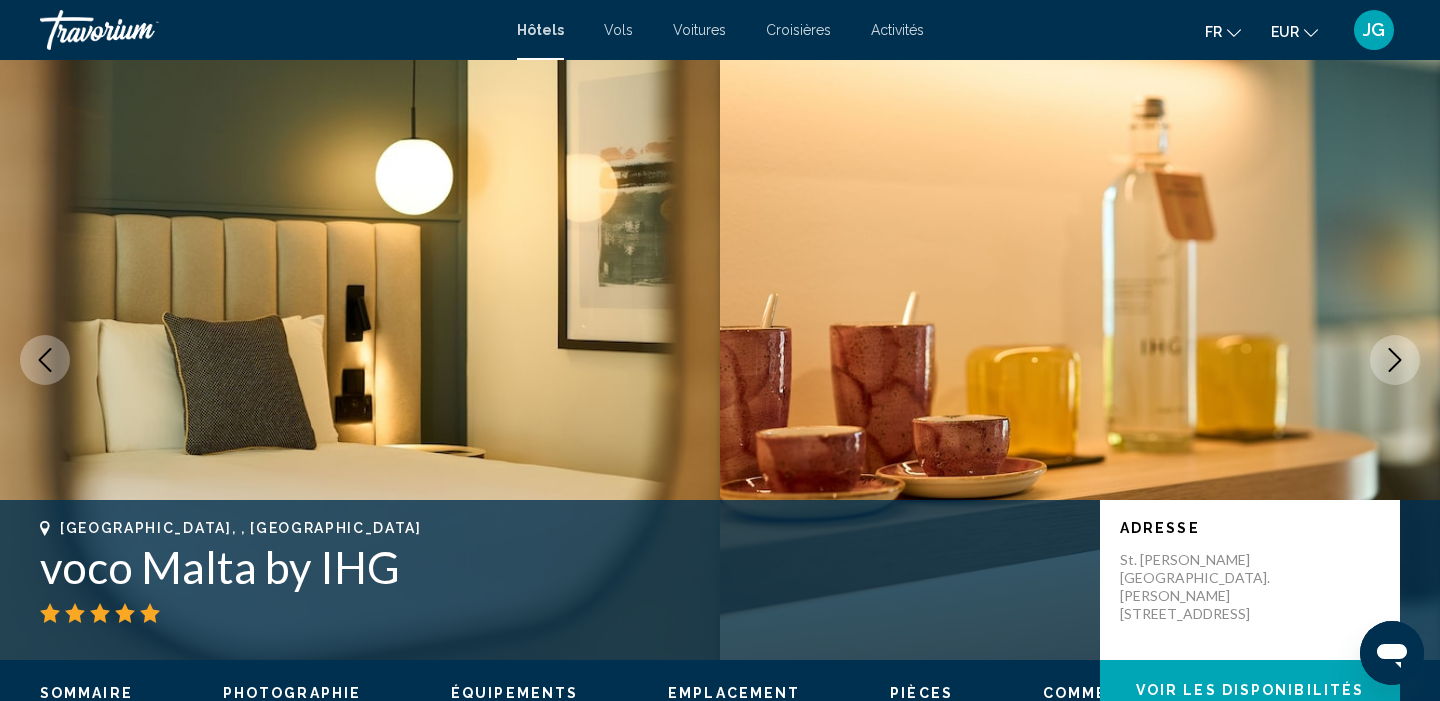 click 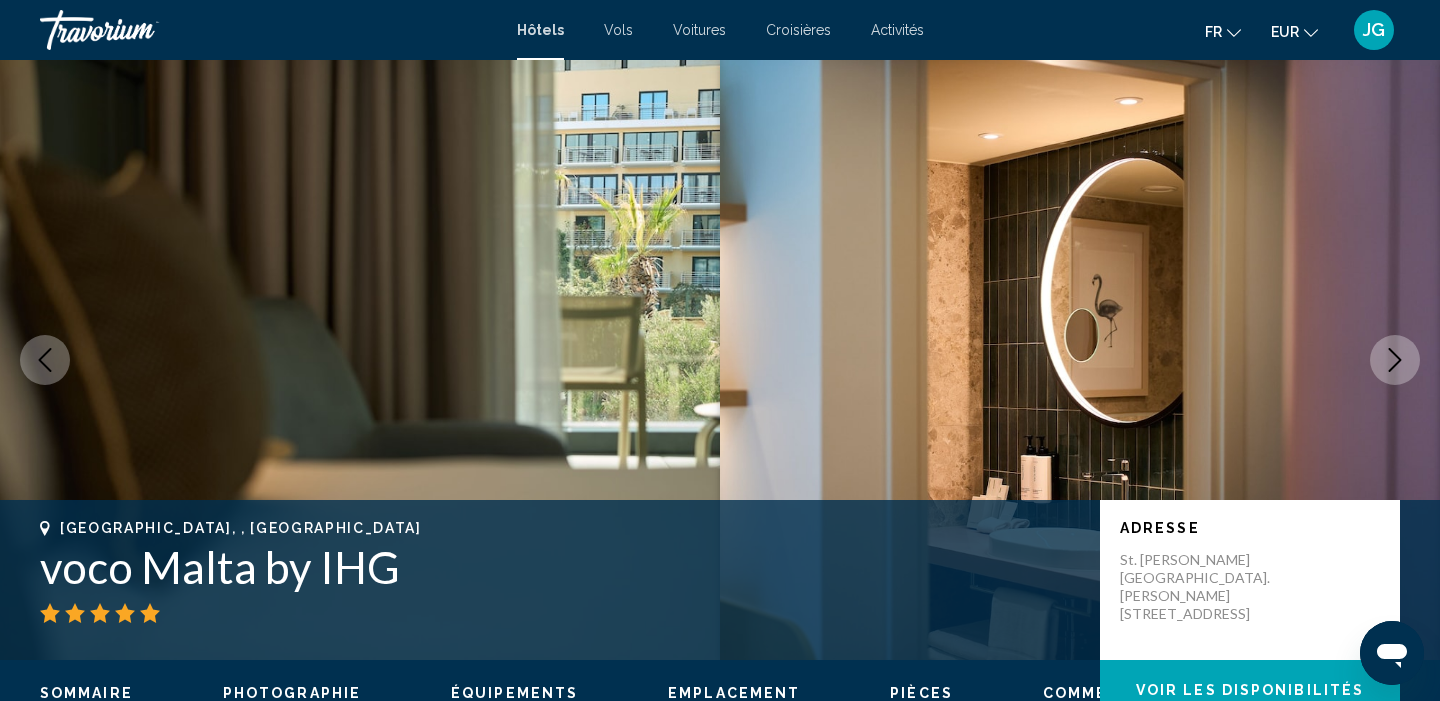 click 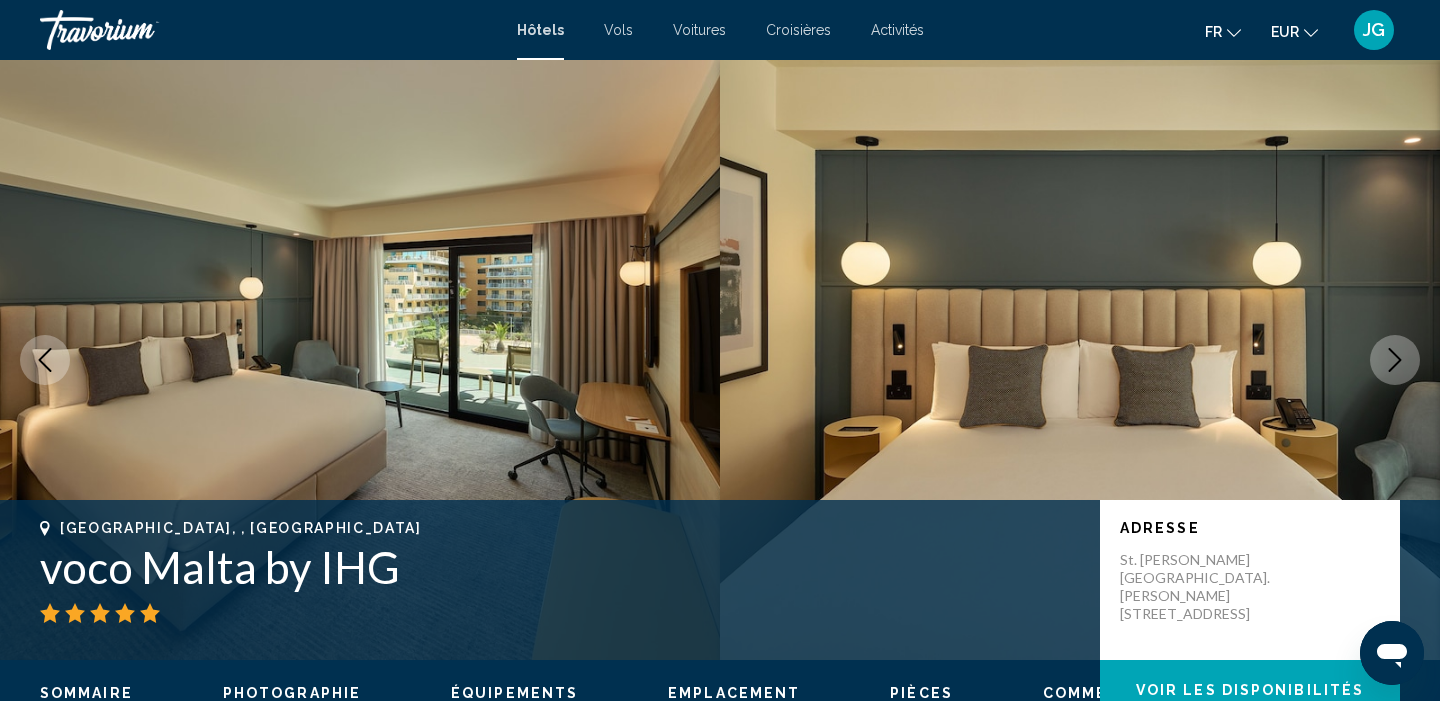 click 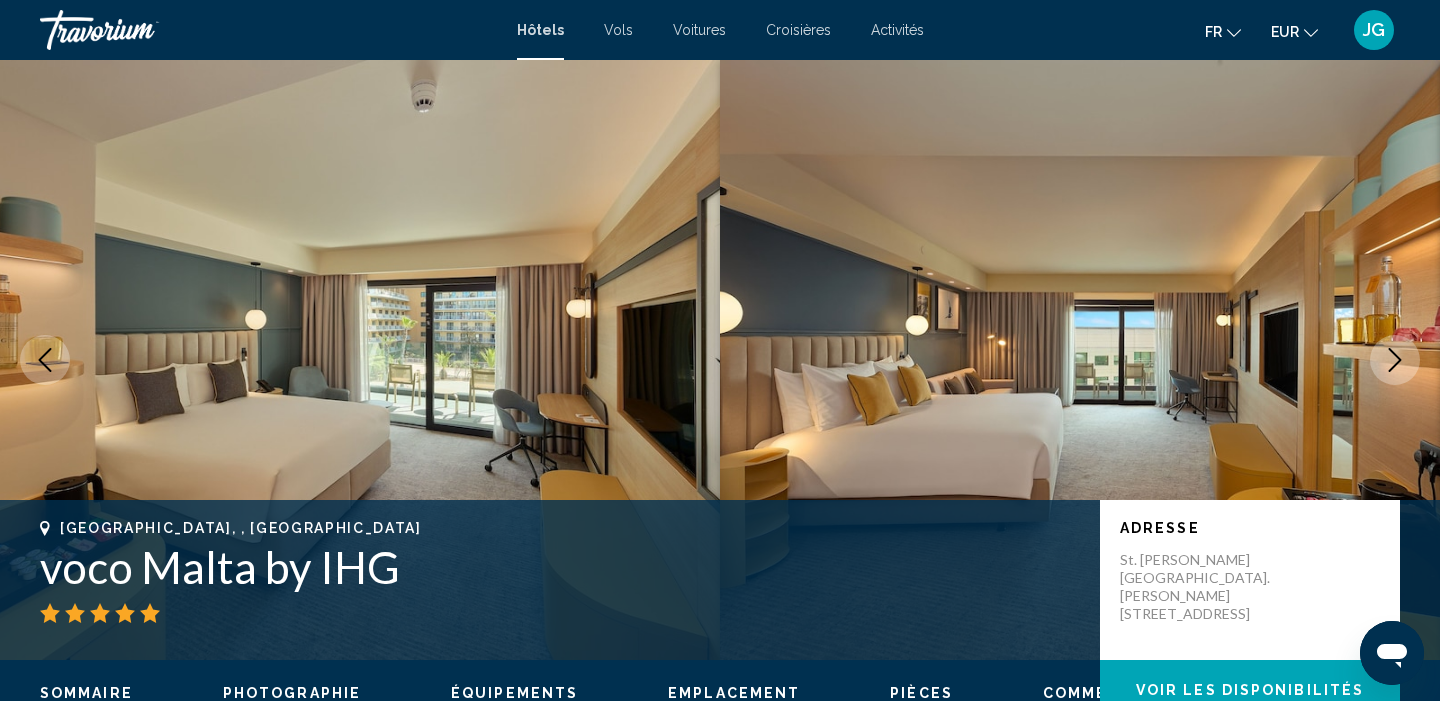 click 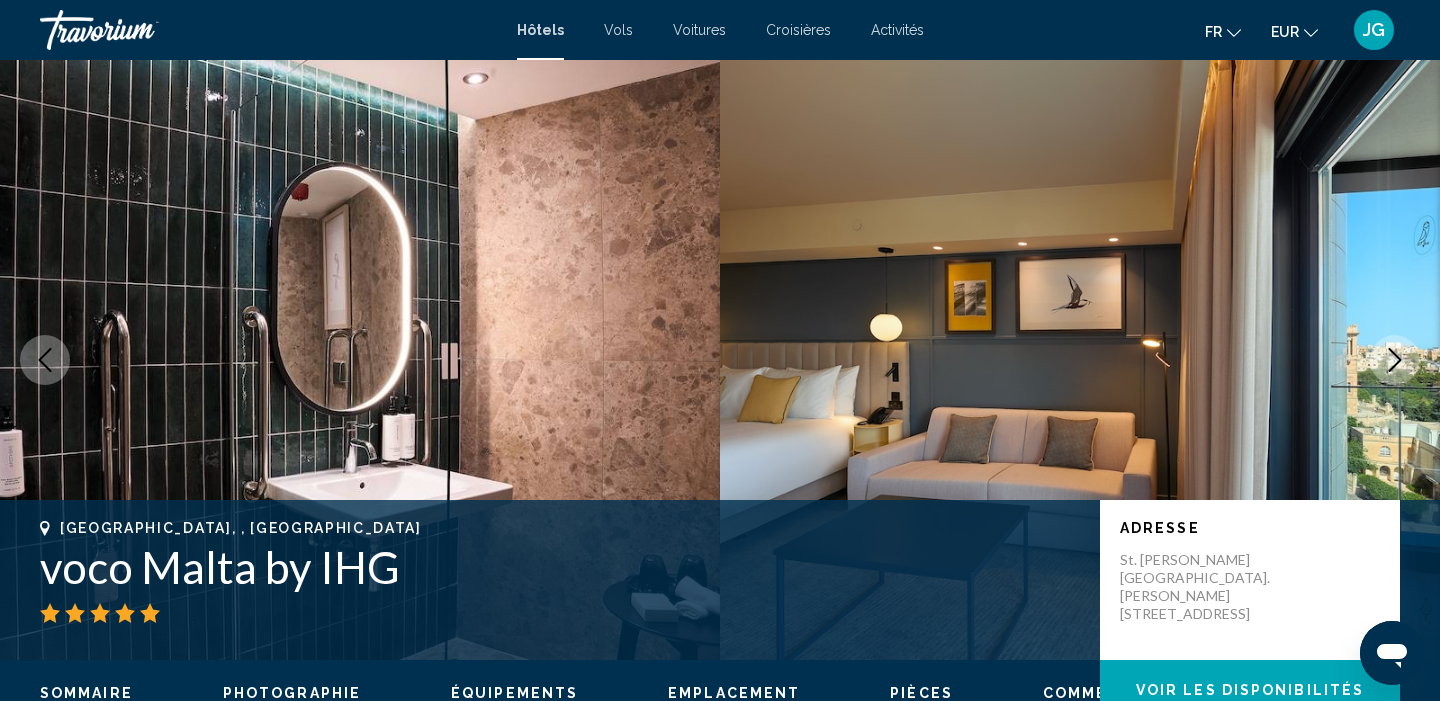 click 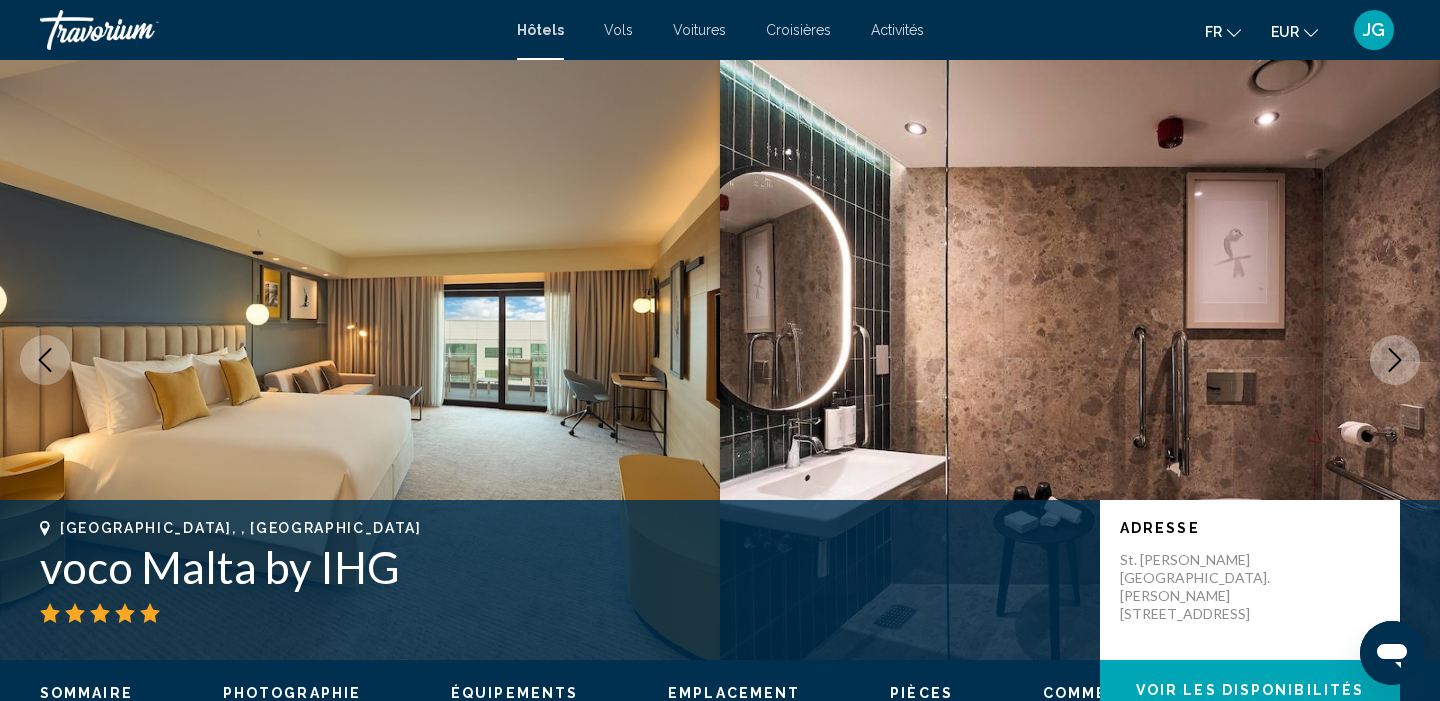 click 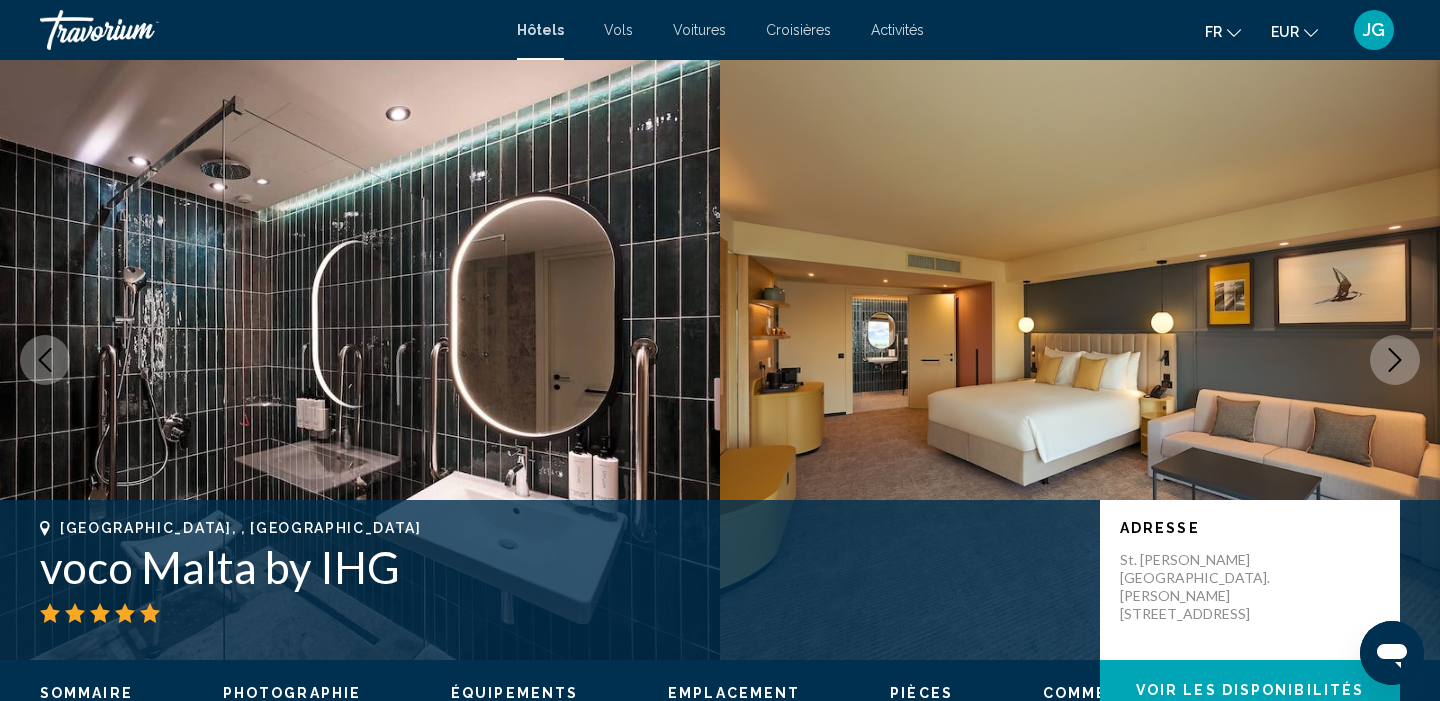 click 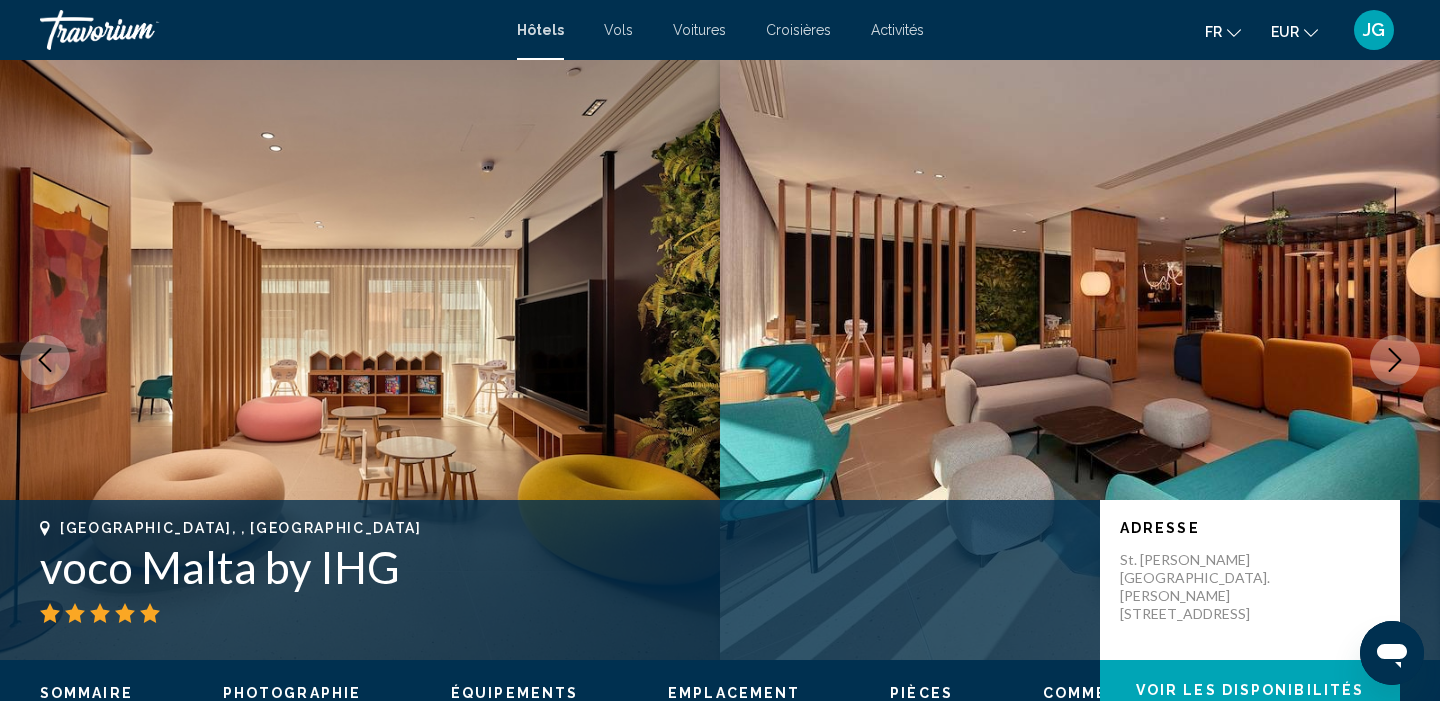 click 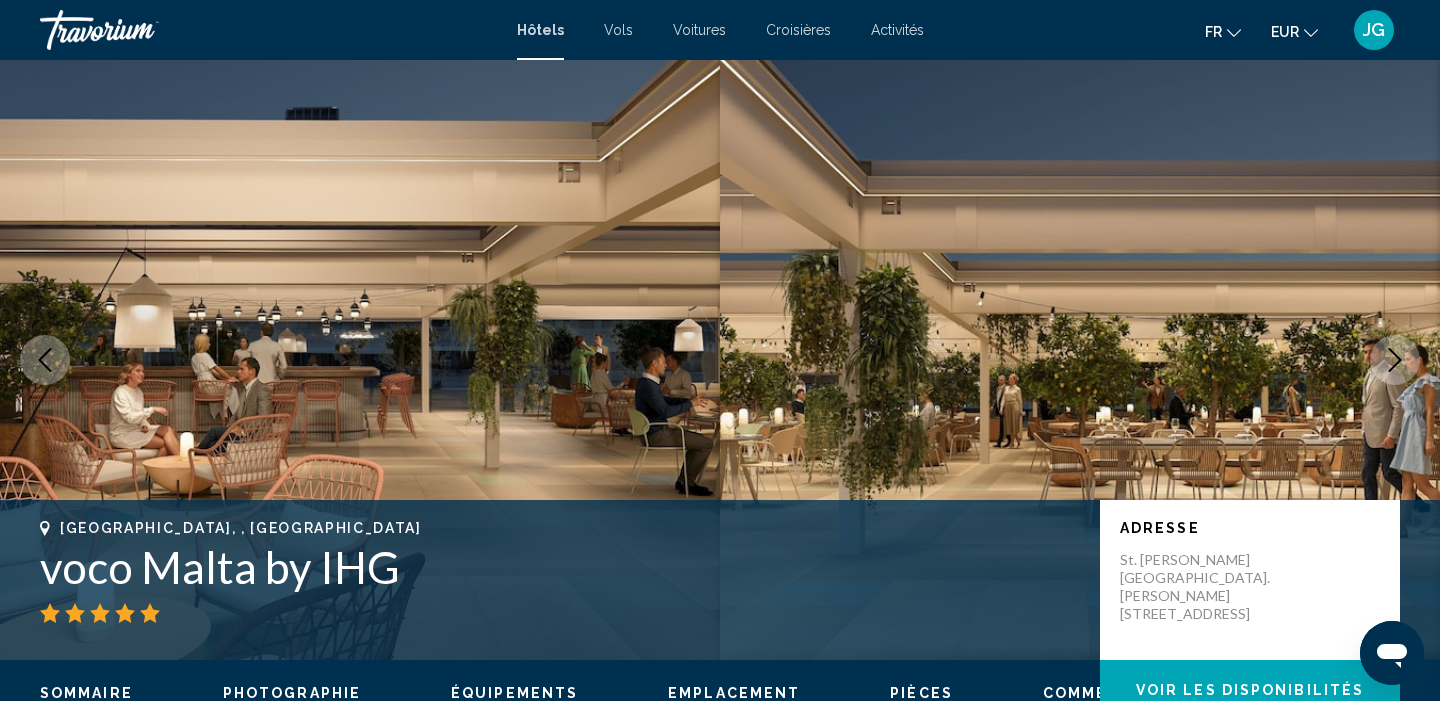 click 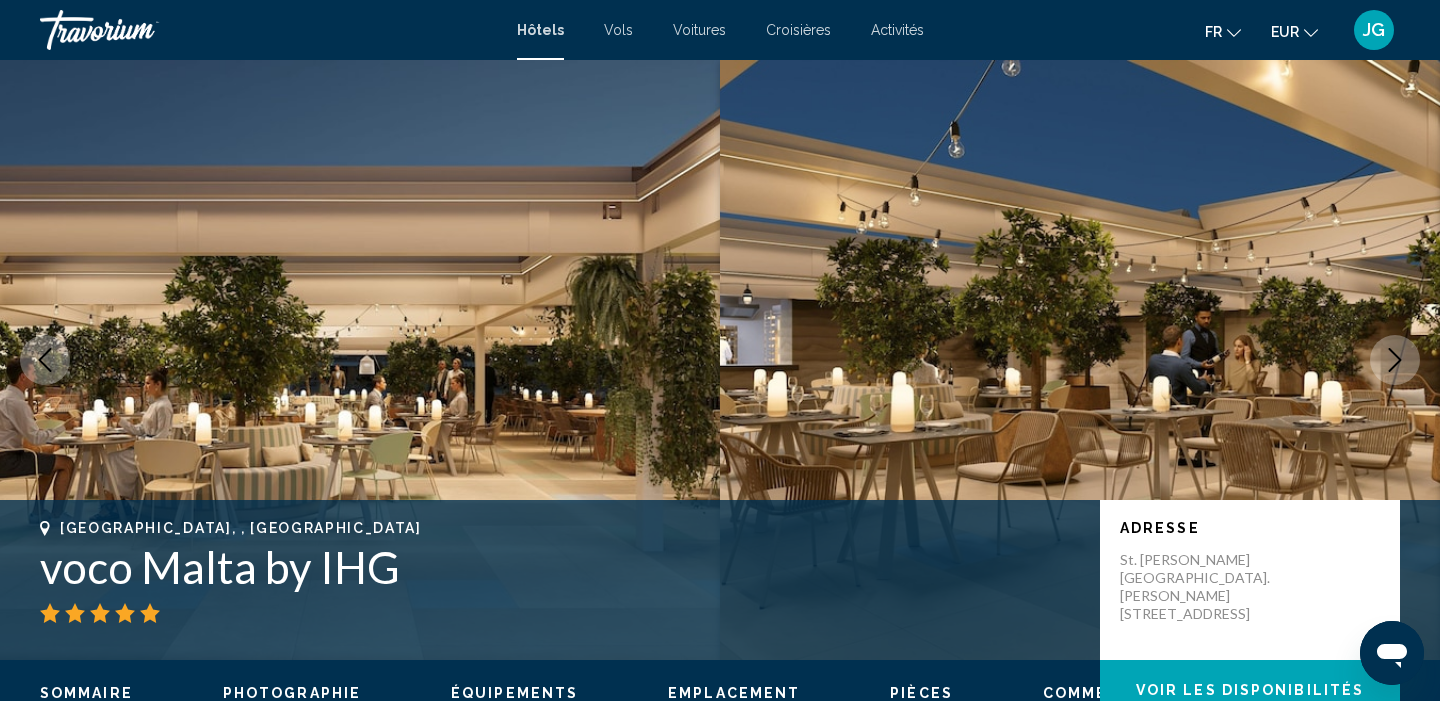 click 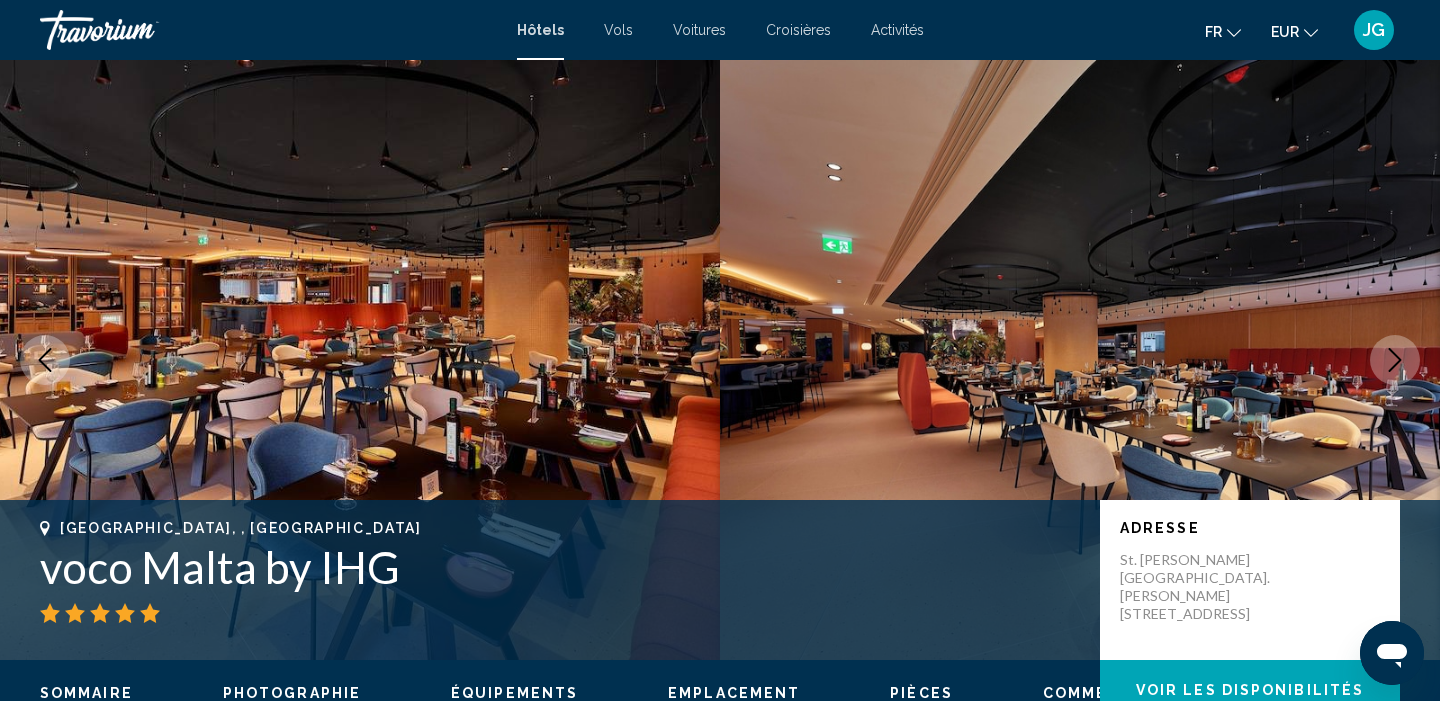 click 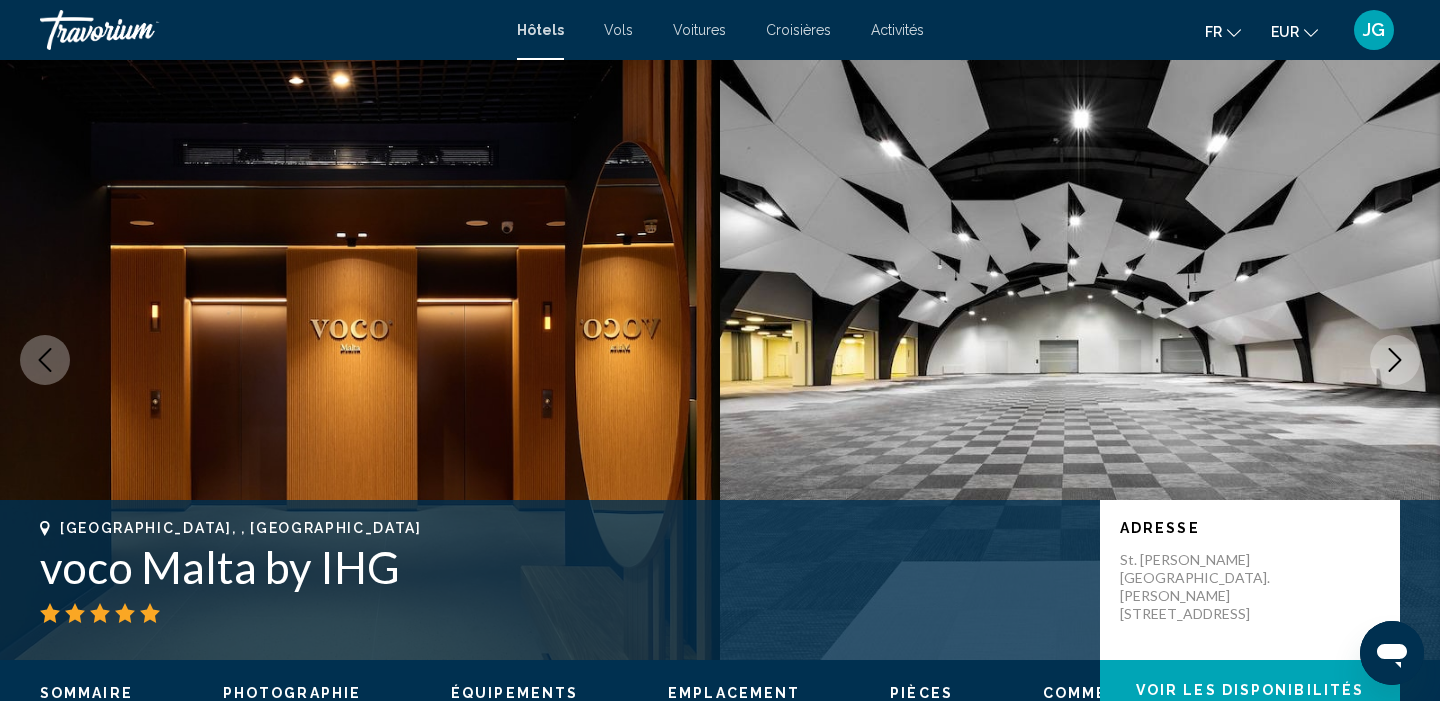 click 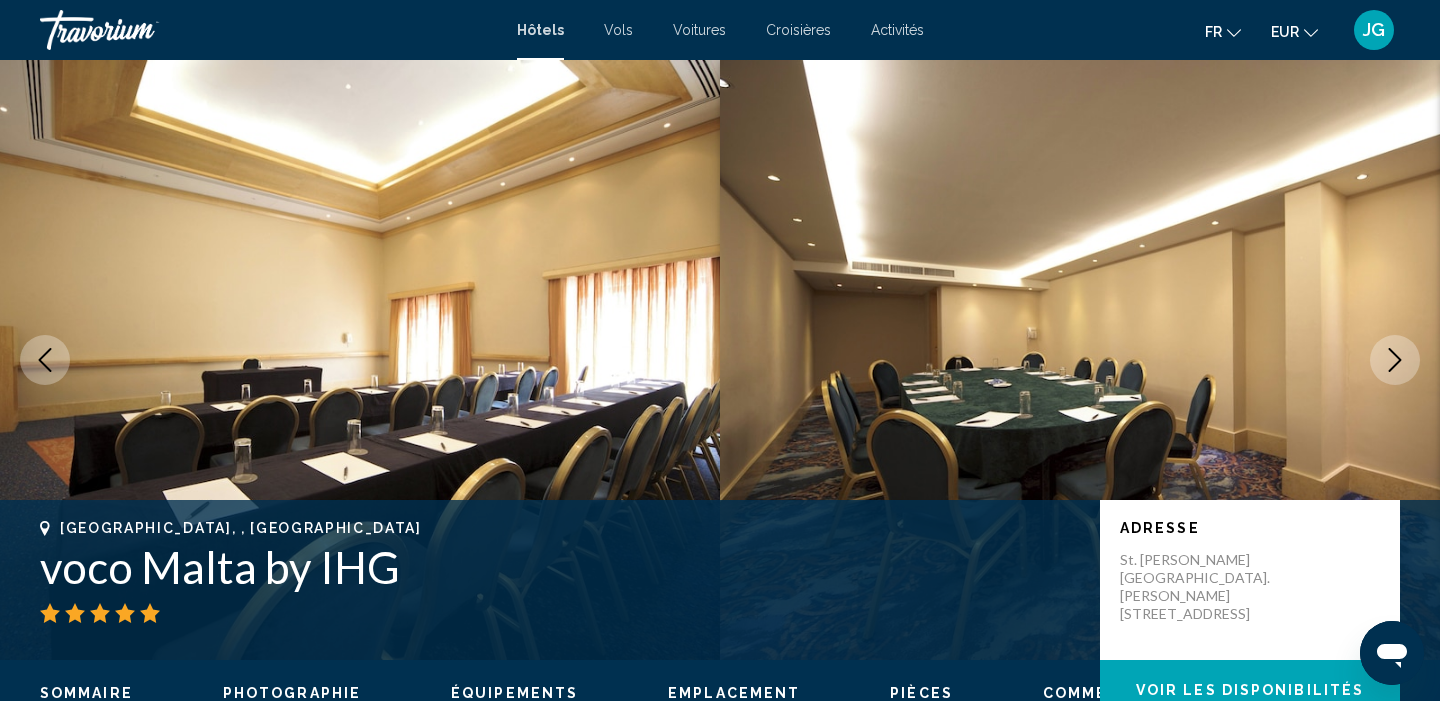 click 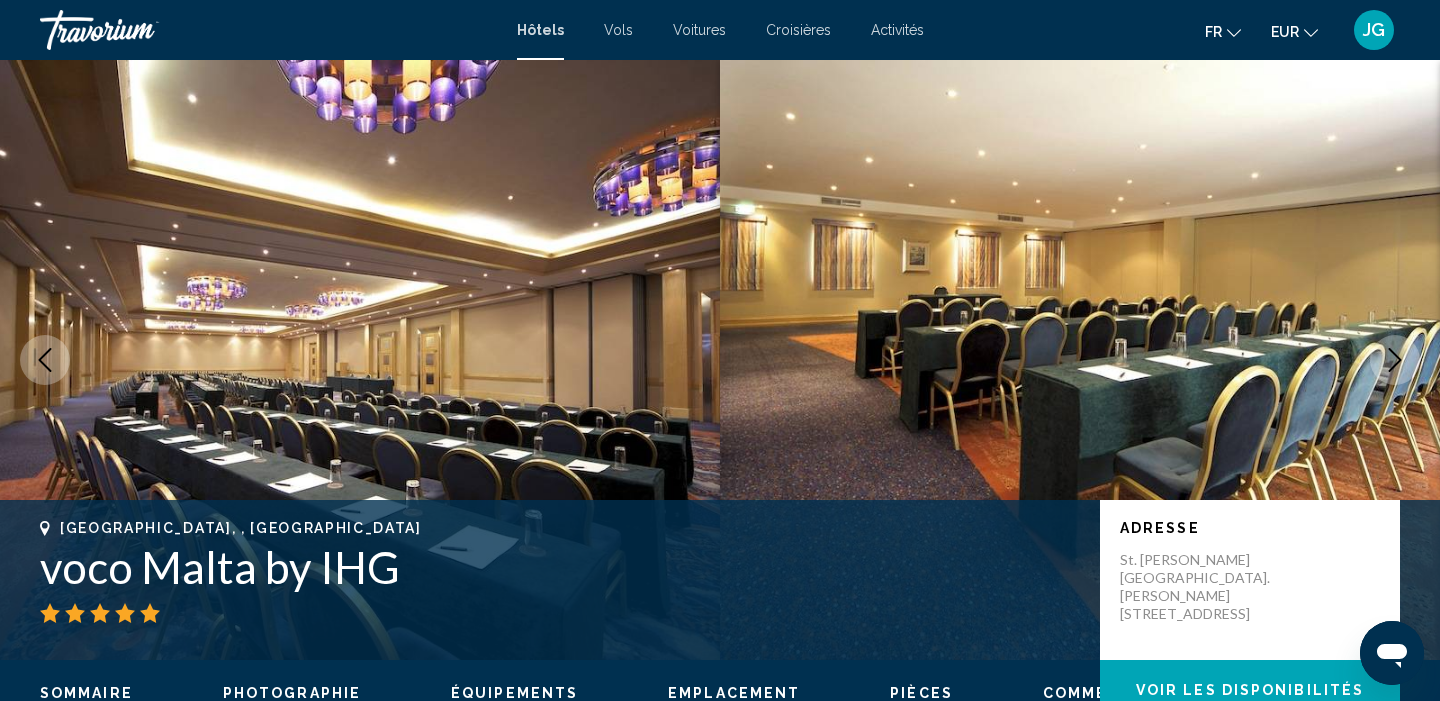 click 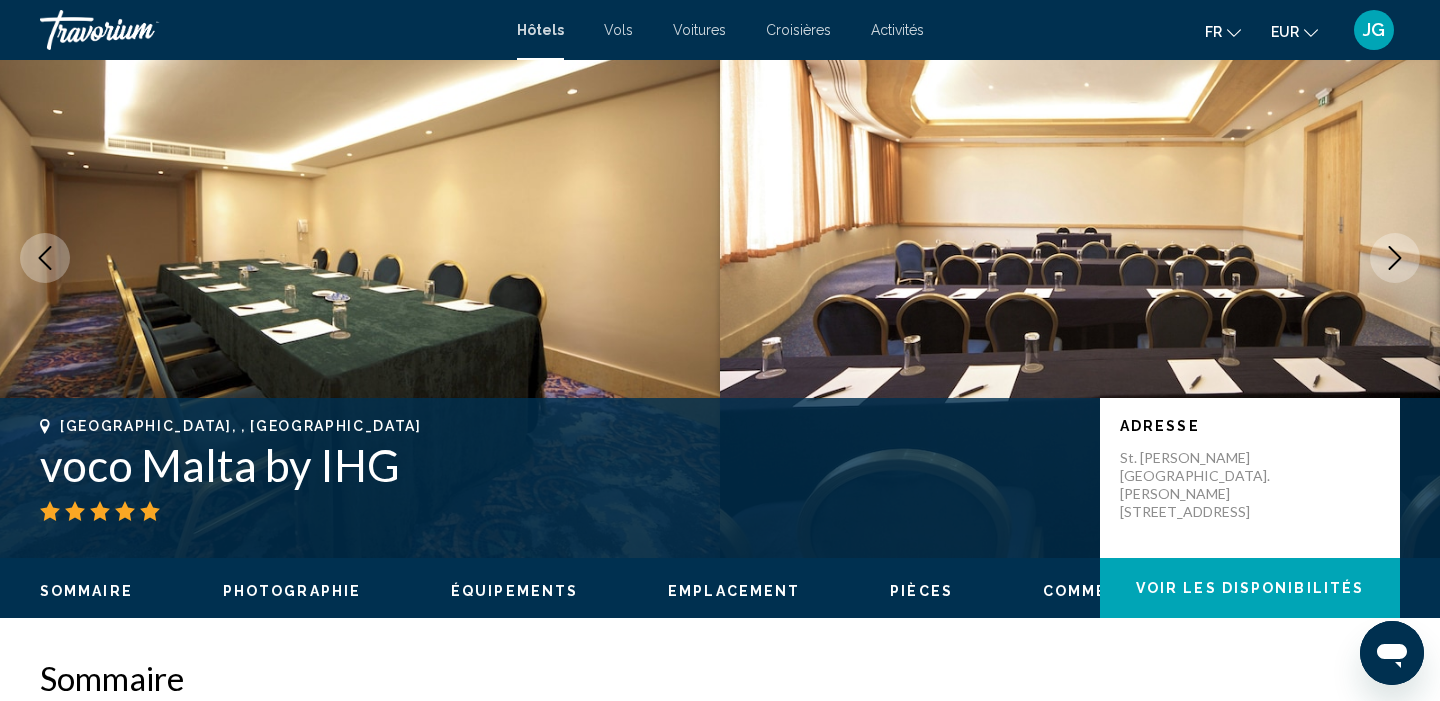 scroll, scrollTop: 9, scrollLeft: 0, axis: vertical 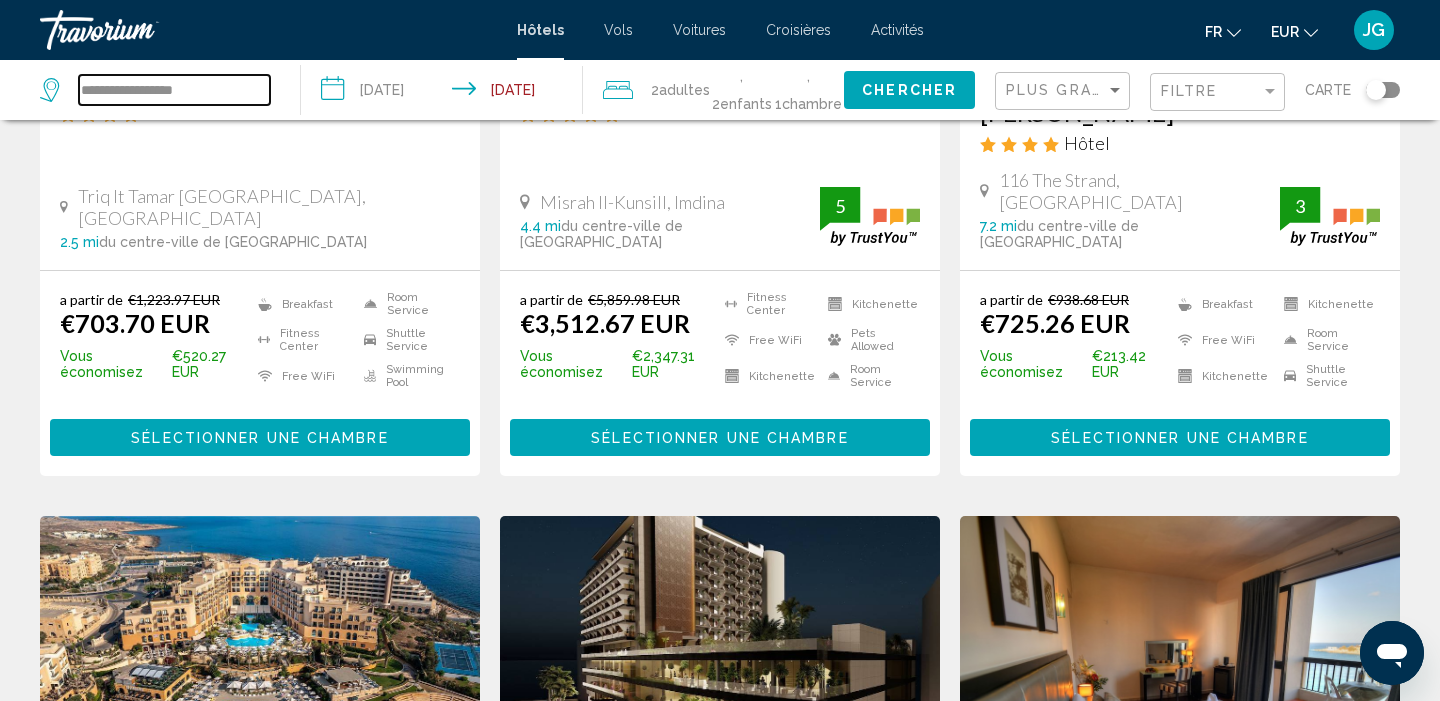 click on "**********" at bounding box center [174, 90] 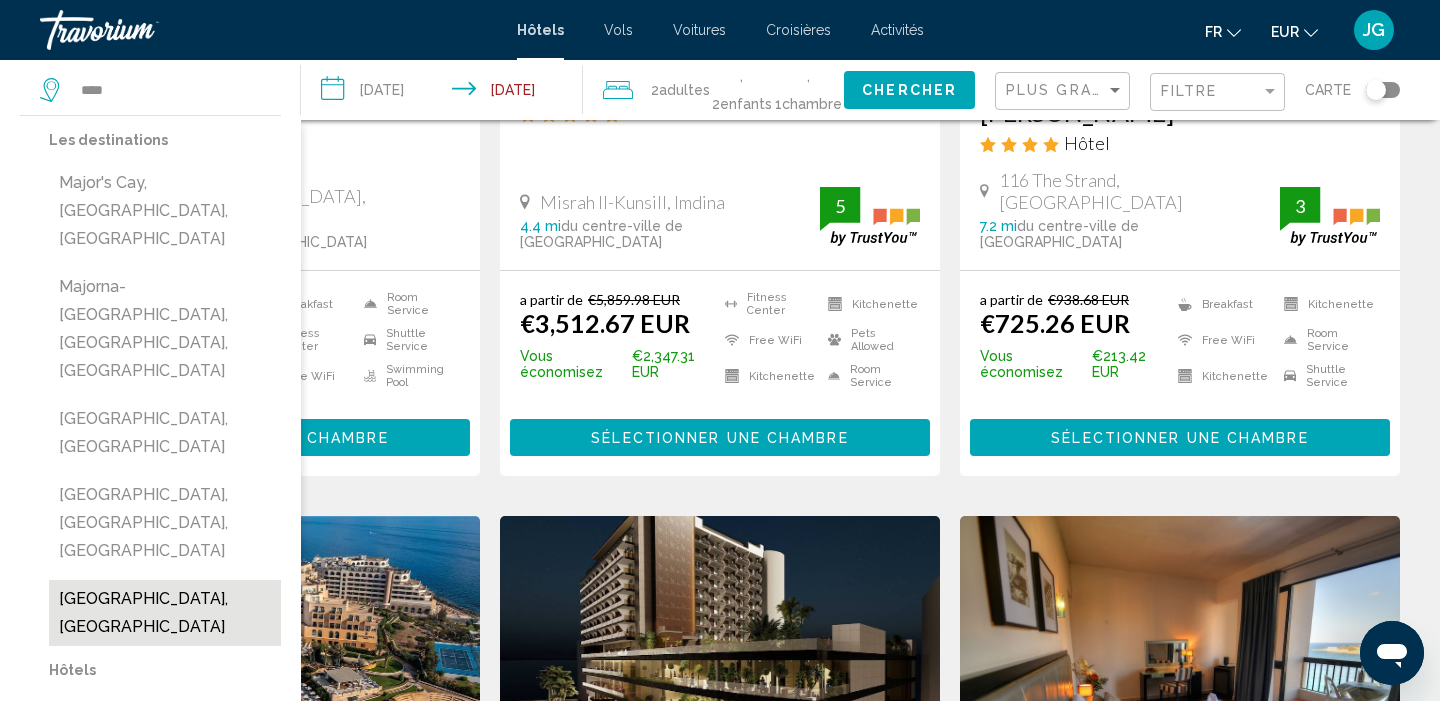 click on "[GEOGRAPHIC_DATA], [GEOGRAPHIC_DATA]" at bounding box center [165, 613] 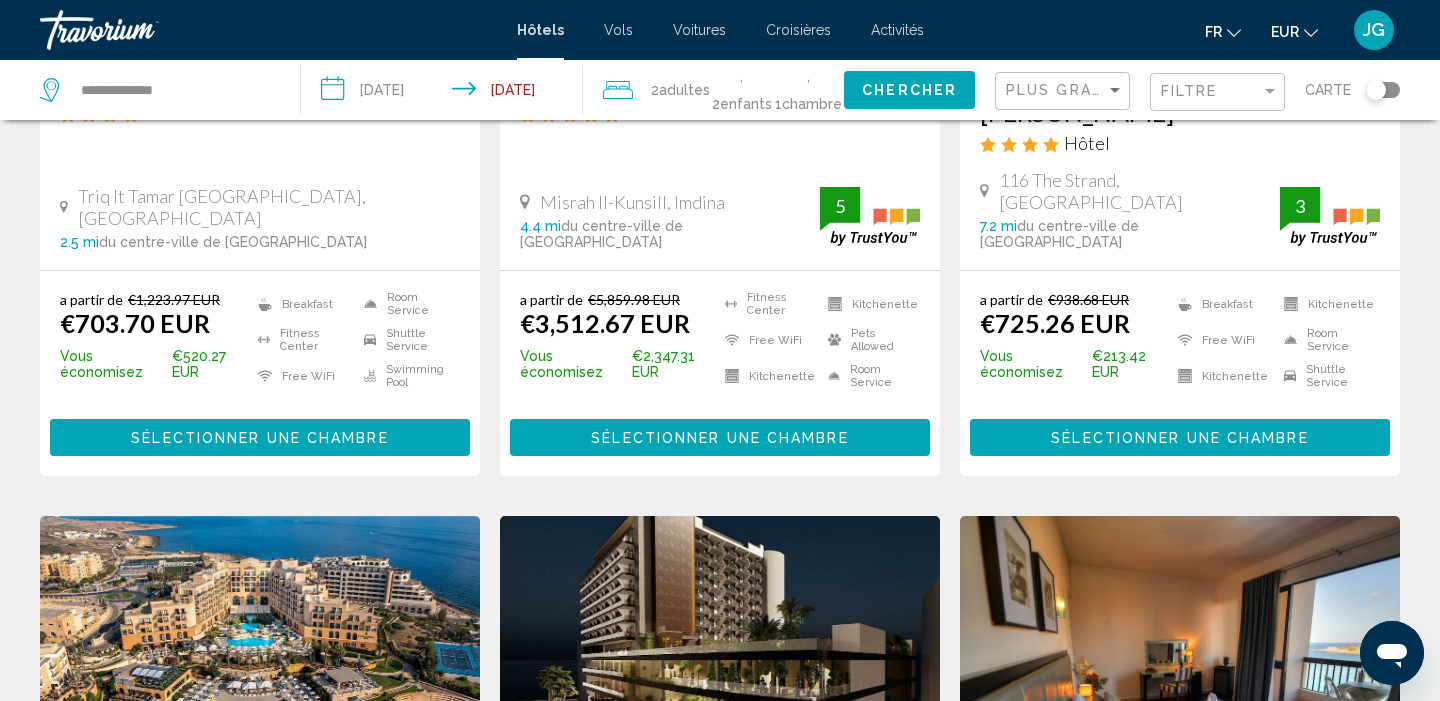 click on "Chercher" 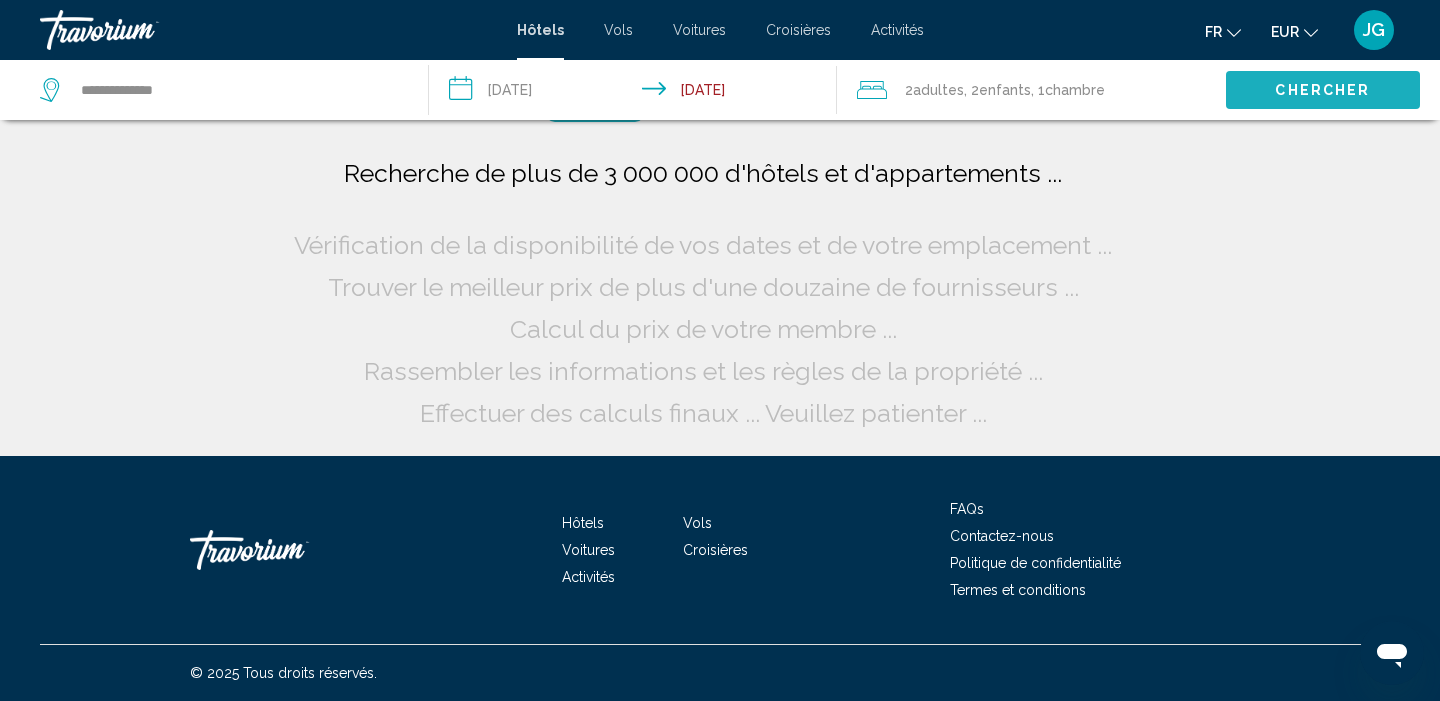 scroll, scrollTop: 0, scrollLeft: 0, axis: both 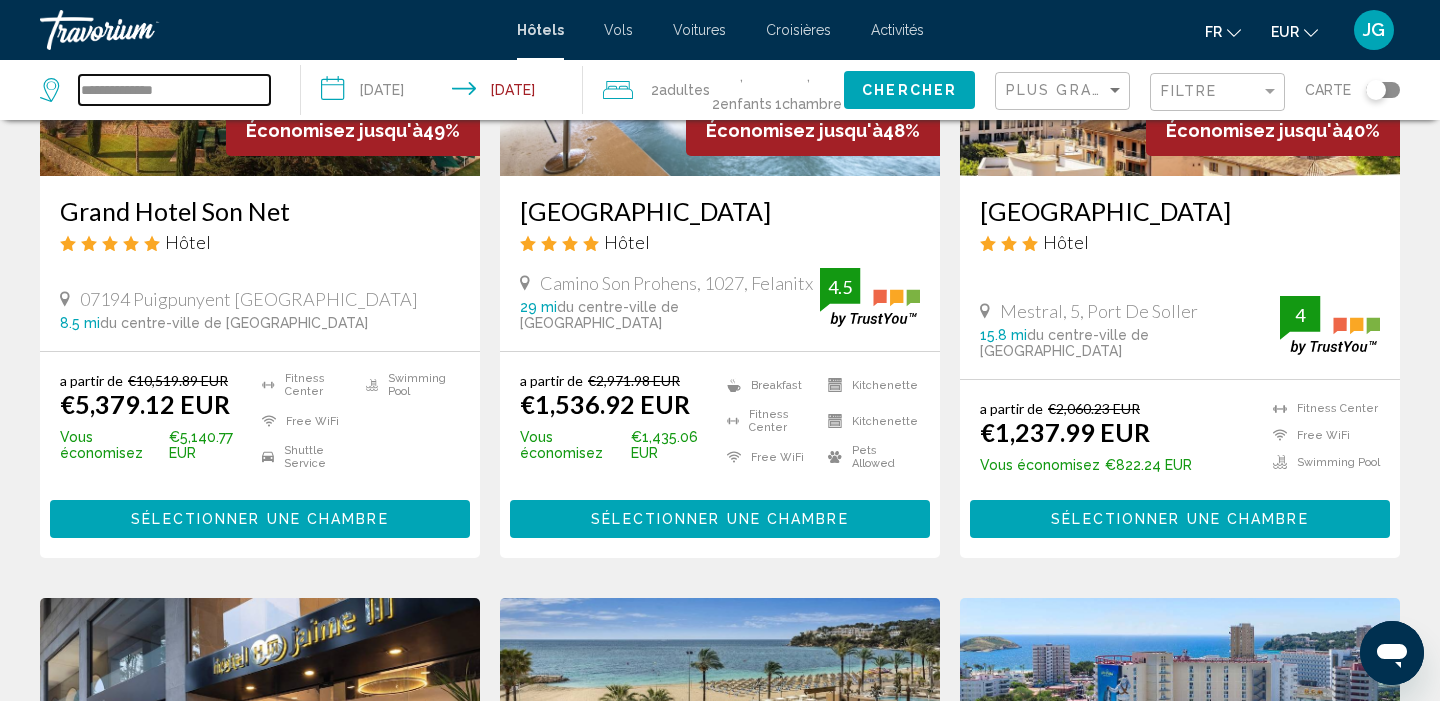 click on "**********" at bounding box center (174, 90) 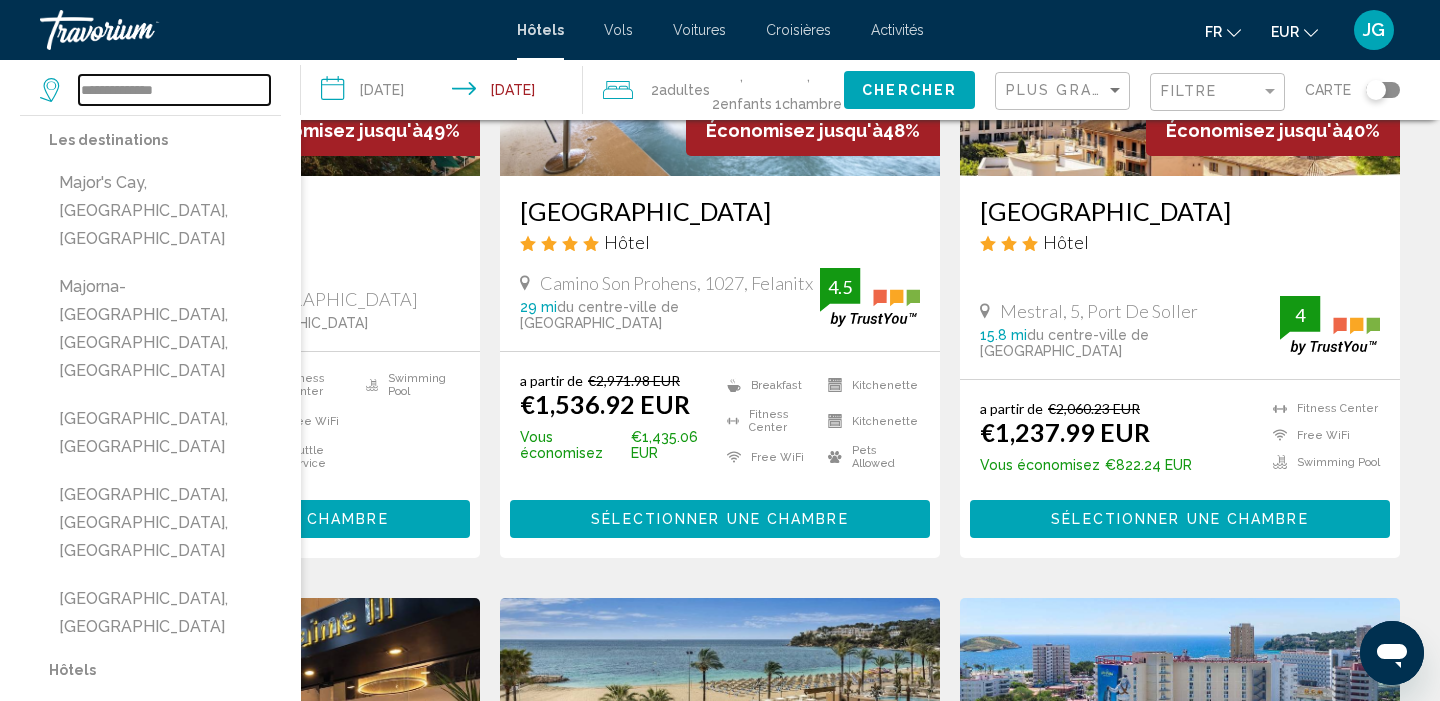 click on "**********" at bounding box center [174, 90] 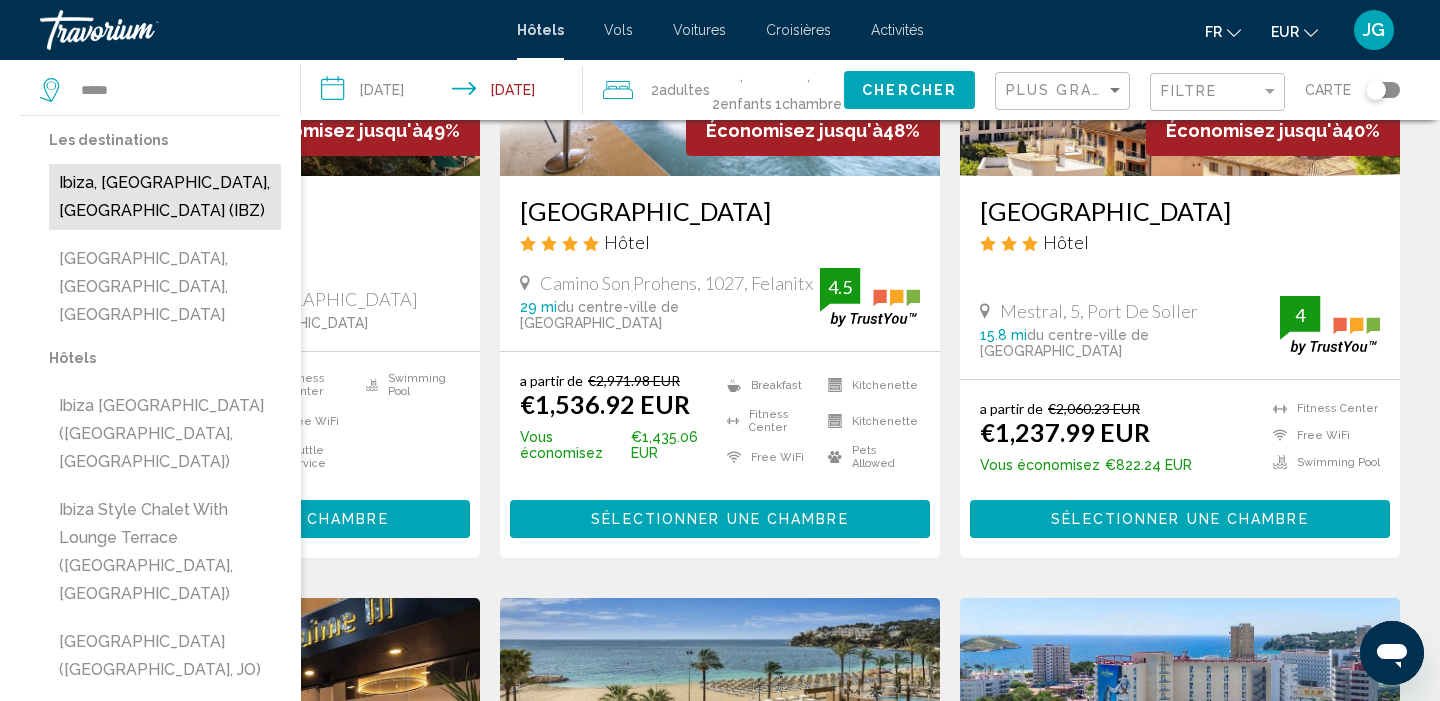 click on "Ibiza, [GEOGRAPHIC_DATA], [GEOGRAPHIC_DATA] (IBZ)" at bounding box center (165, 197) 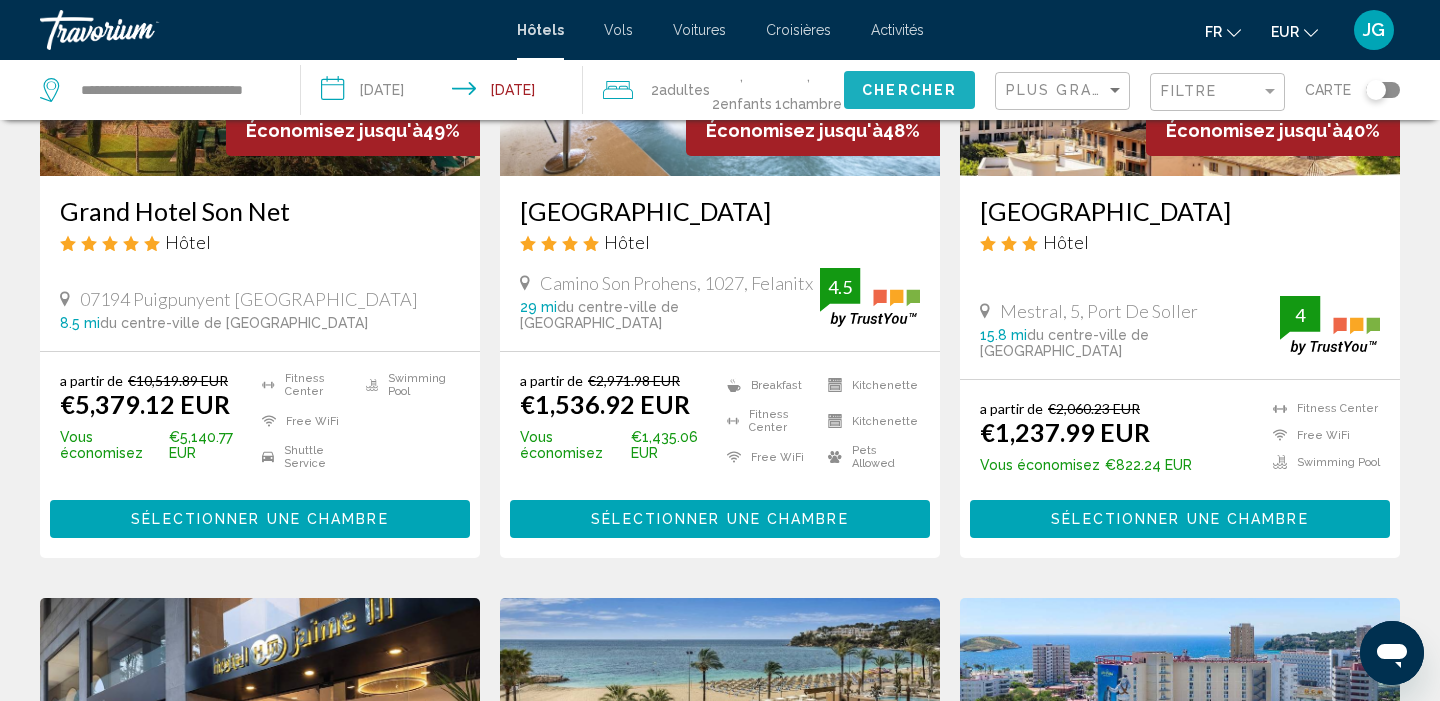click on "Chercher" 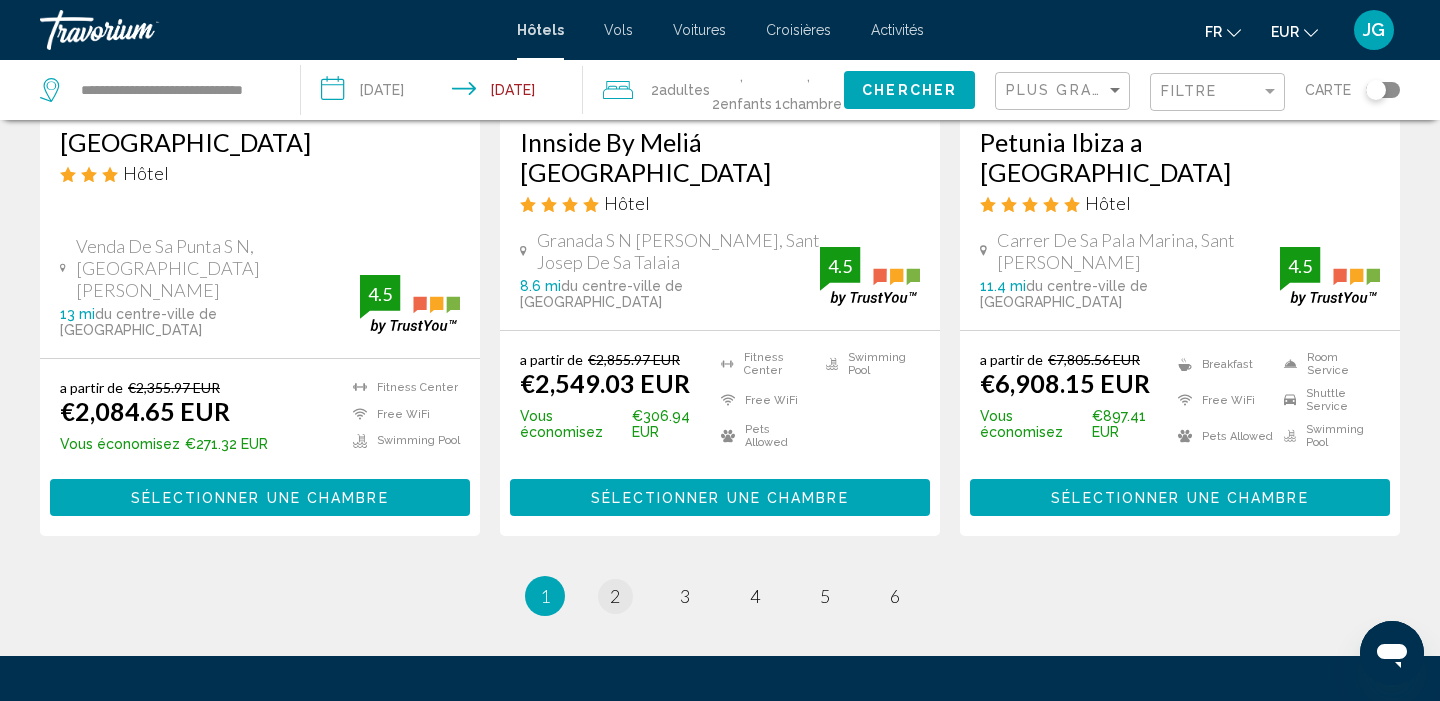 scroll, scrollTop: 2844, scrollLeft: 0, axis: vertical 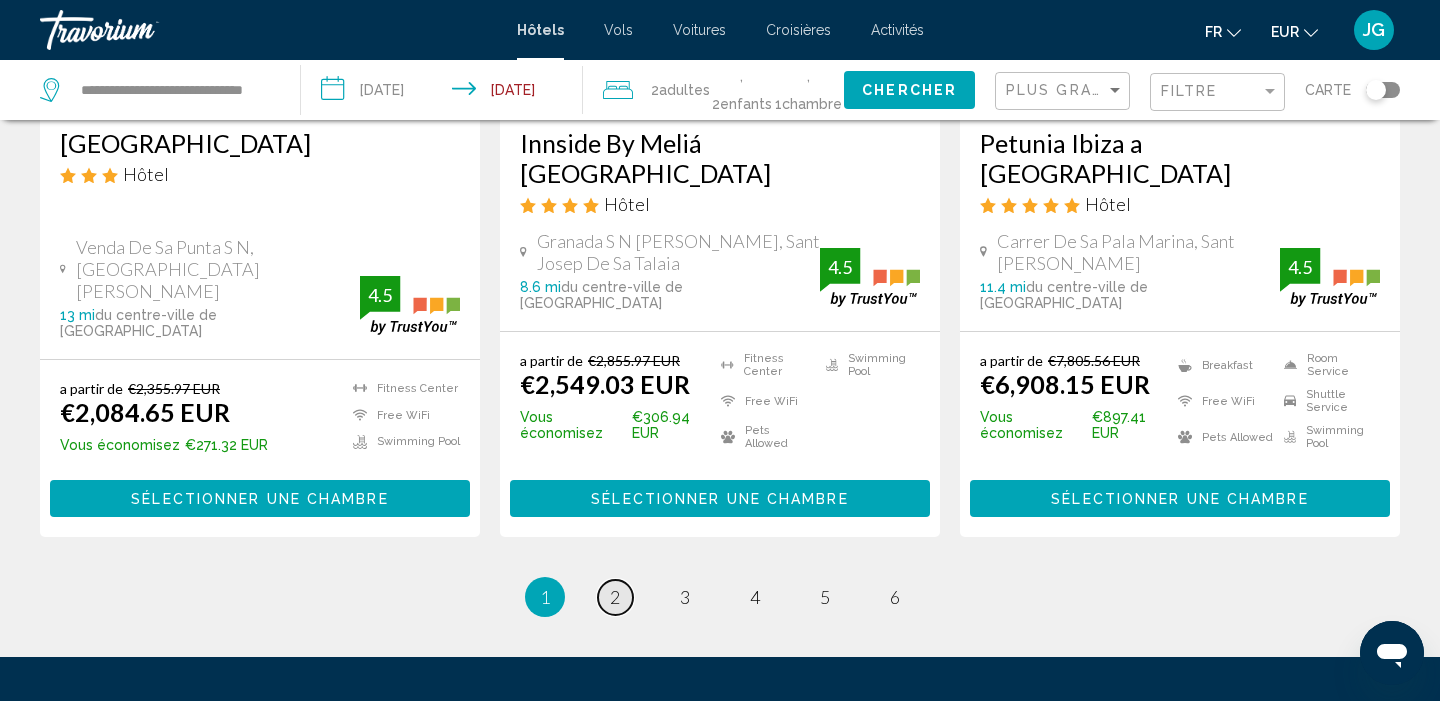 click on "page  2" at bounding box center [615, 597] 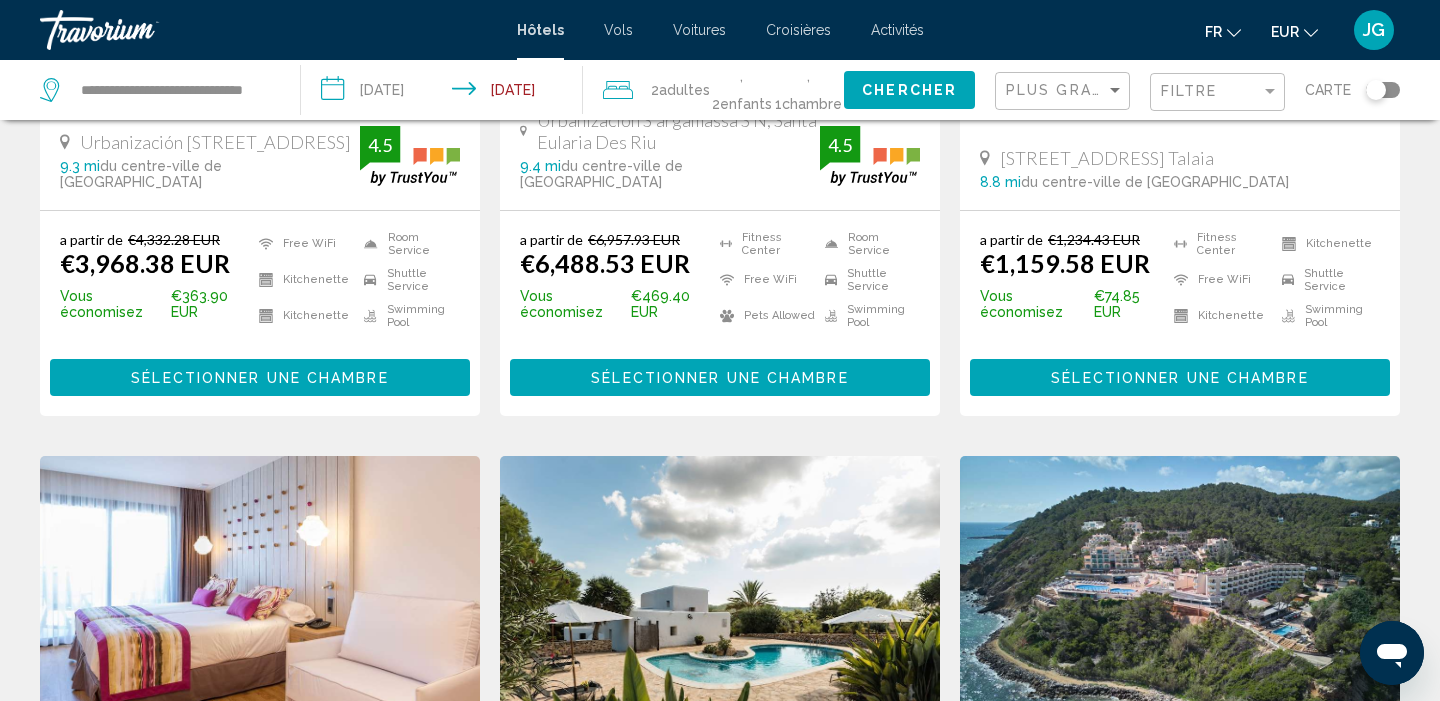 scroll, scrollTop: 2039, scrollLeft: 0, axis: vertical 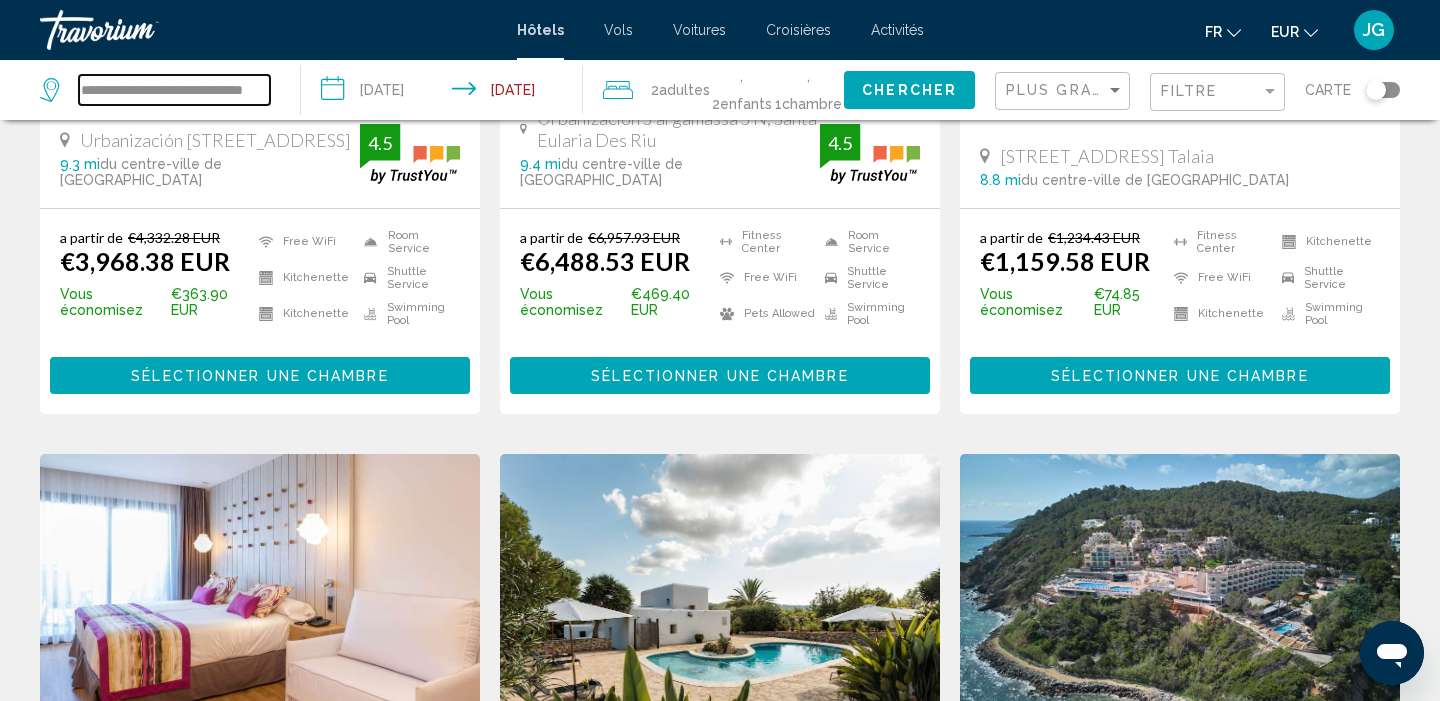 click on "**********" at bounding box center (174, 90) 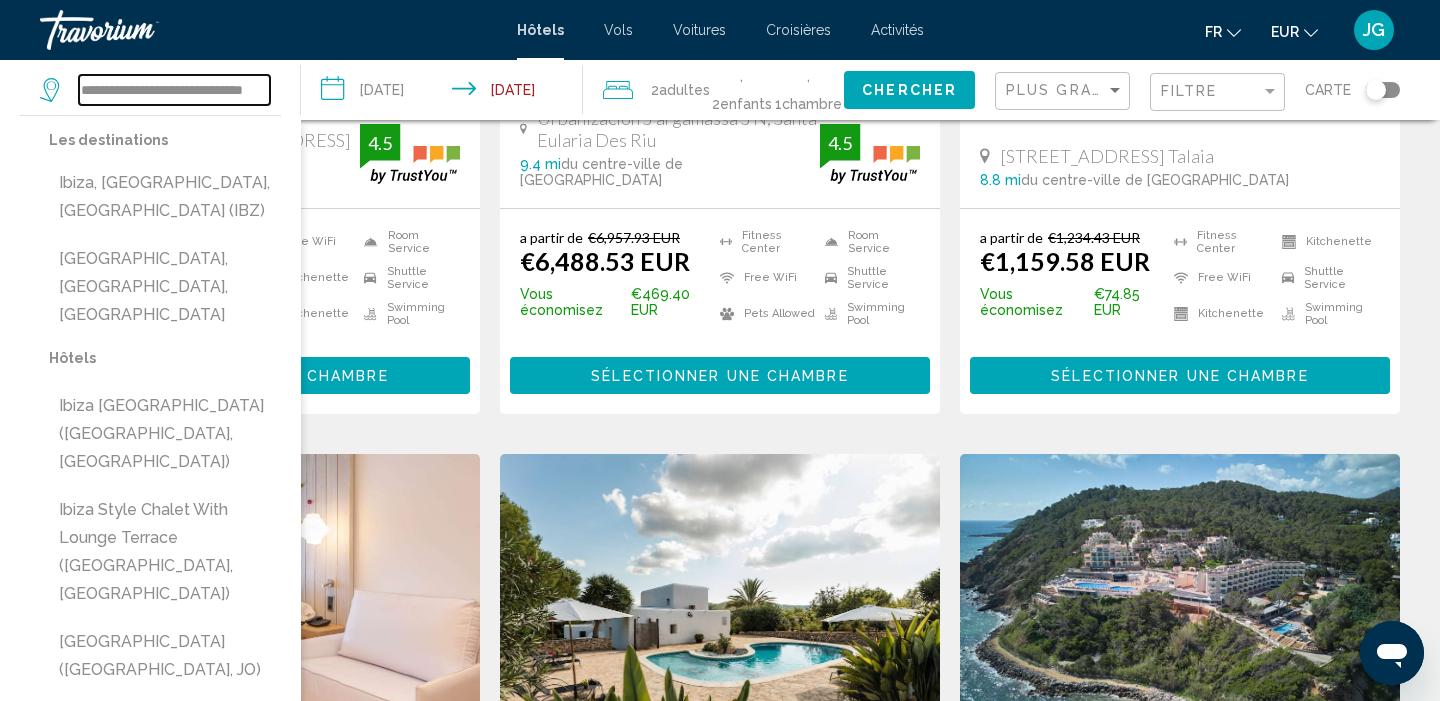 click on "**********" at bounding box center [174, 90] 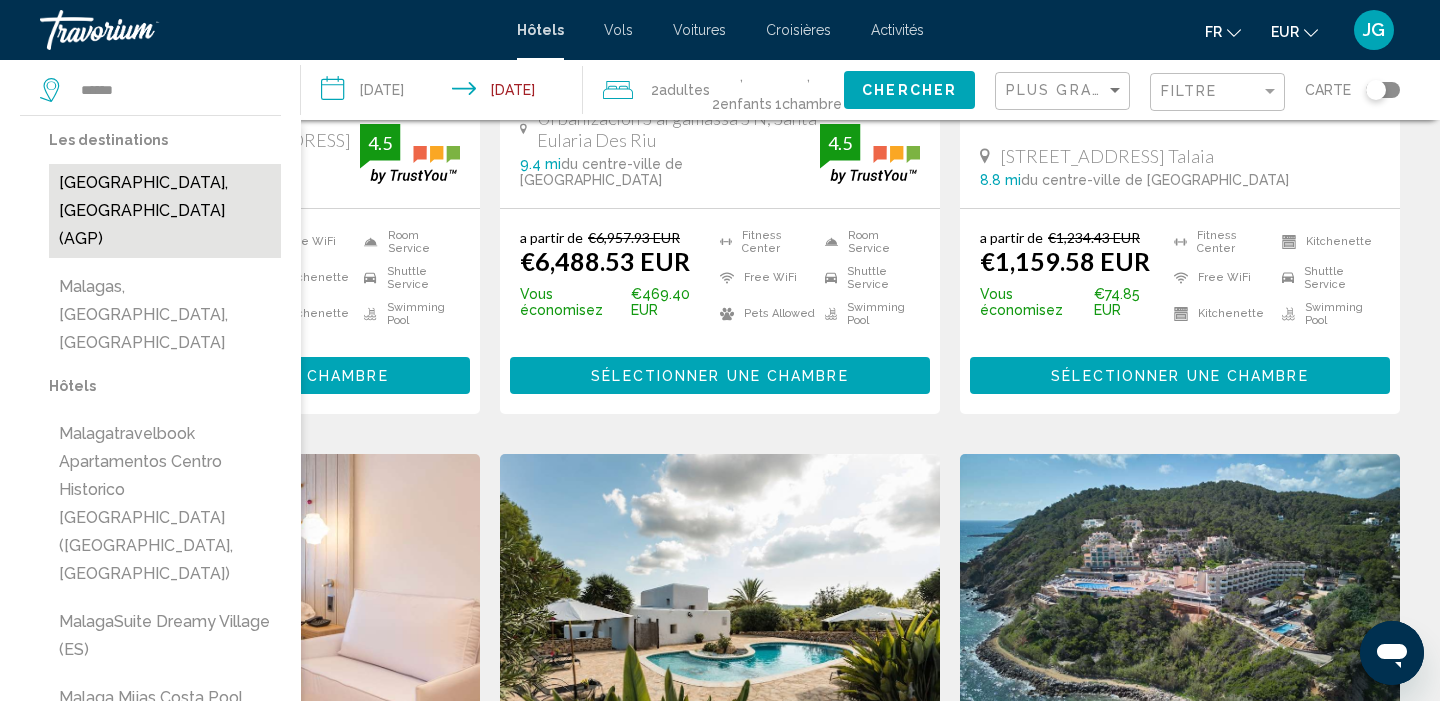 click on "[GEOGRAPHIC_DATA], [GEOGRAPHIC_DATA] (AGP)" at bounding box center (165, 211) 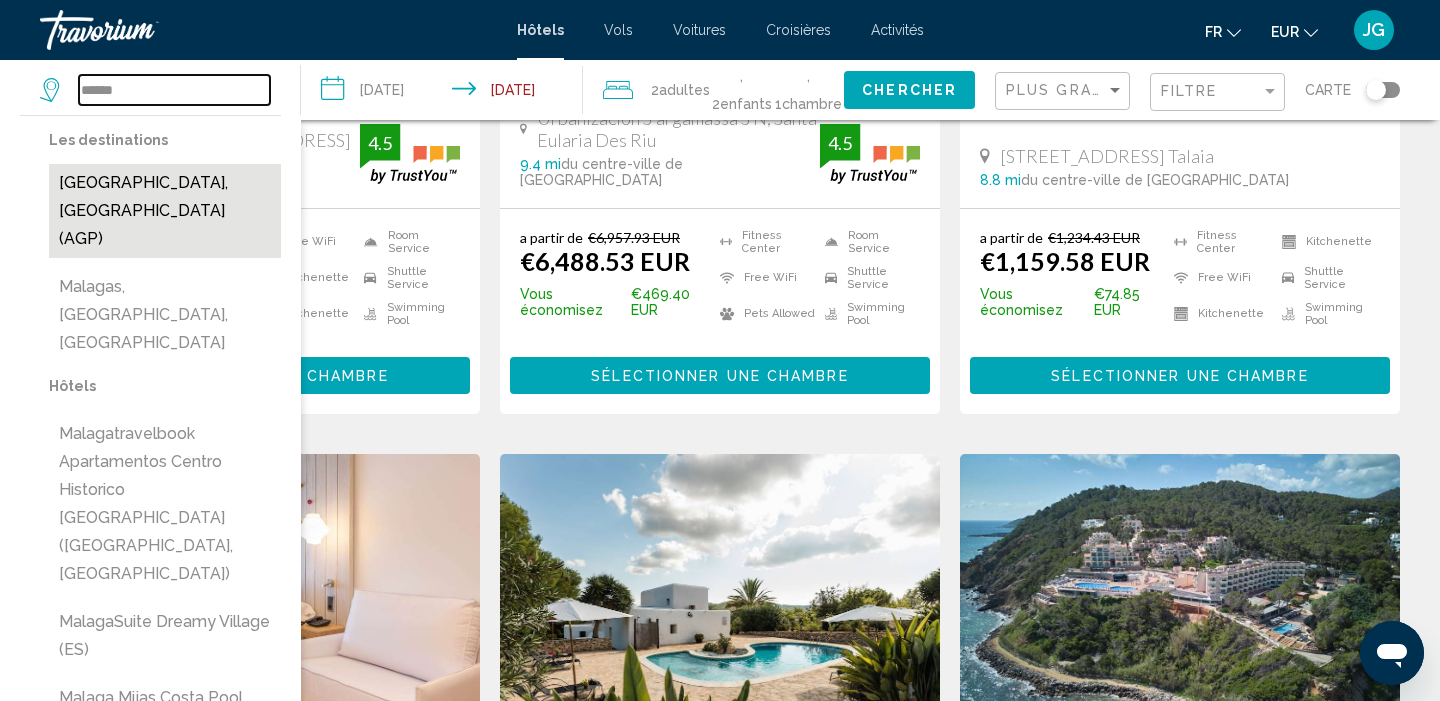 type on "**********" 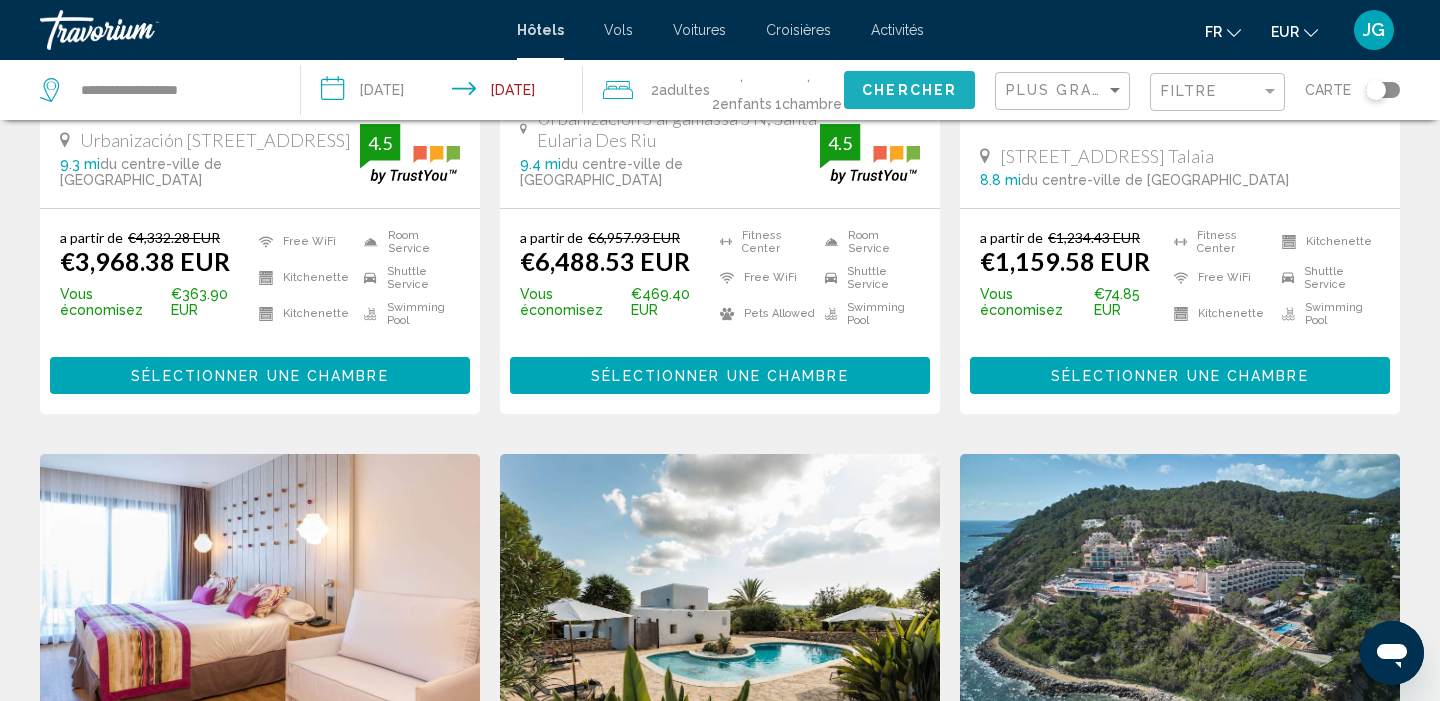 click on "Chercher" 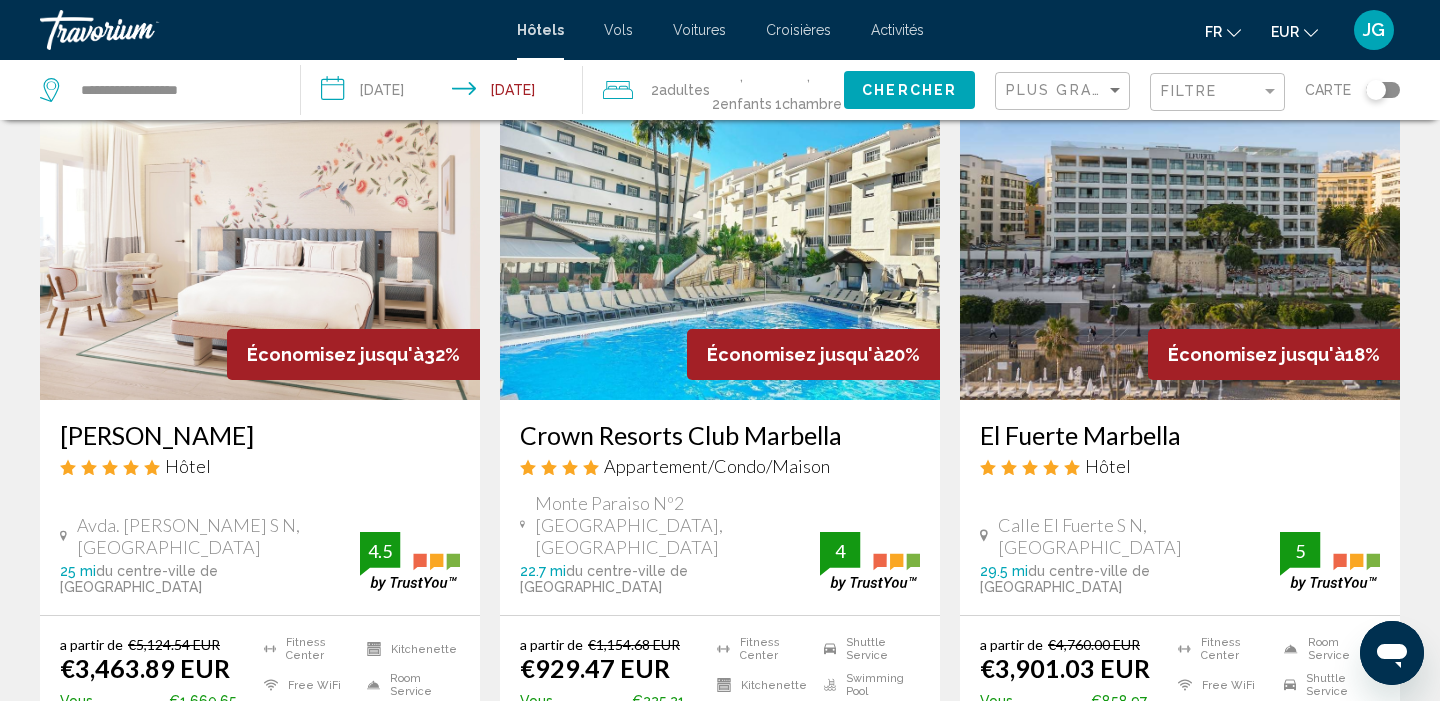 scroll, scrollTop: 909, scrollLeft: 0, axis: vertical 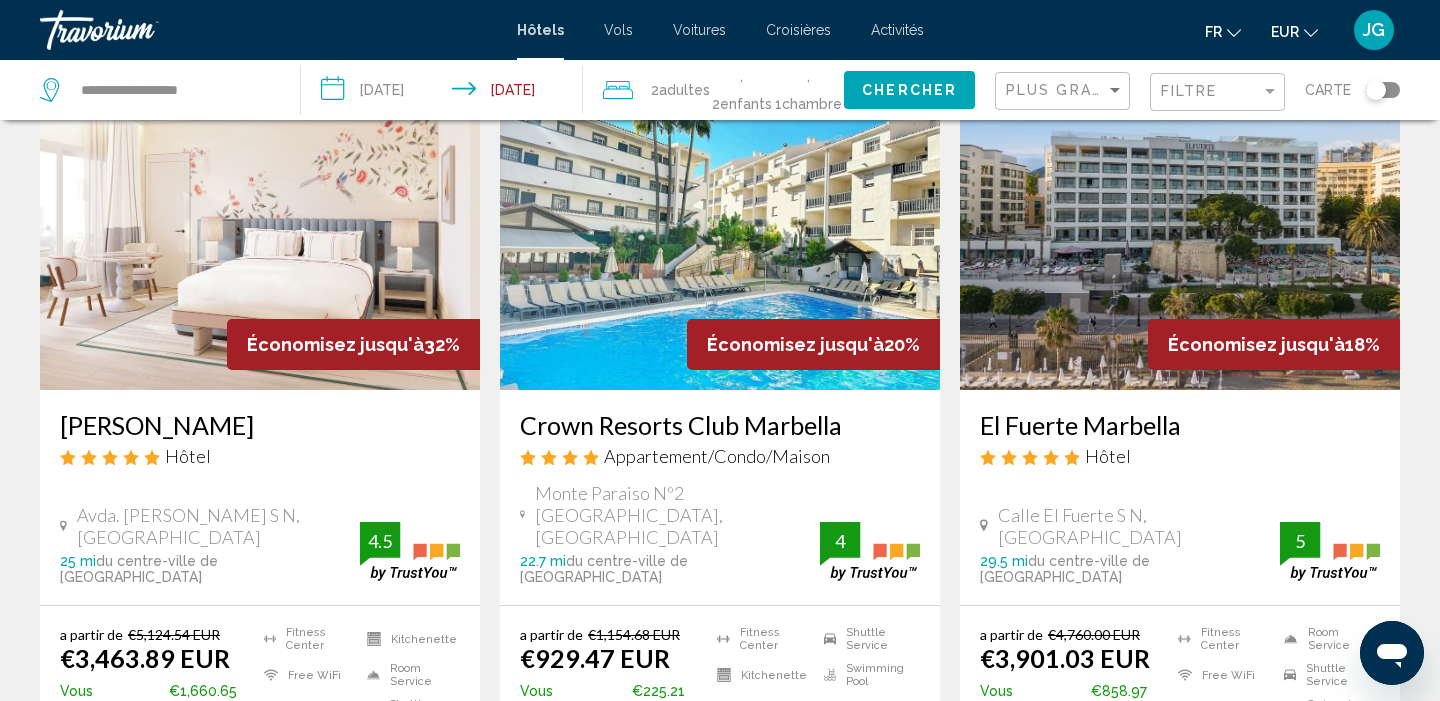 click at bounding box center (720, 230) 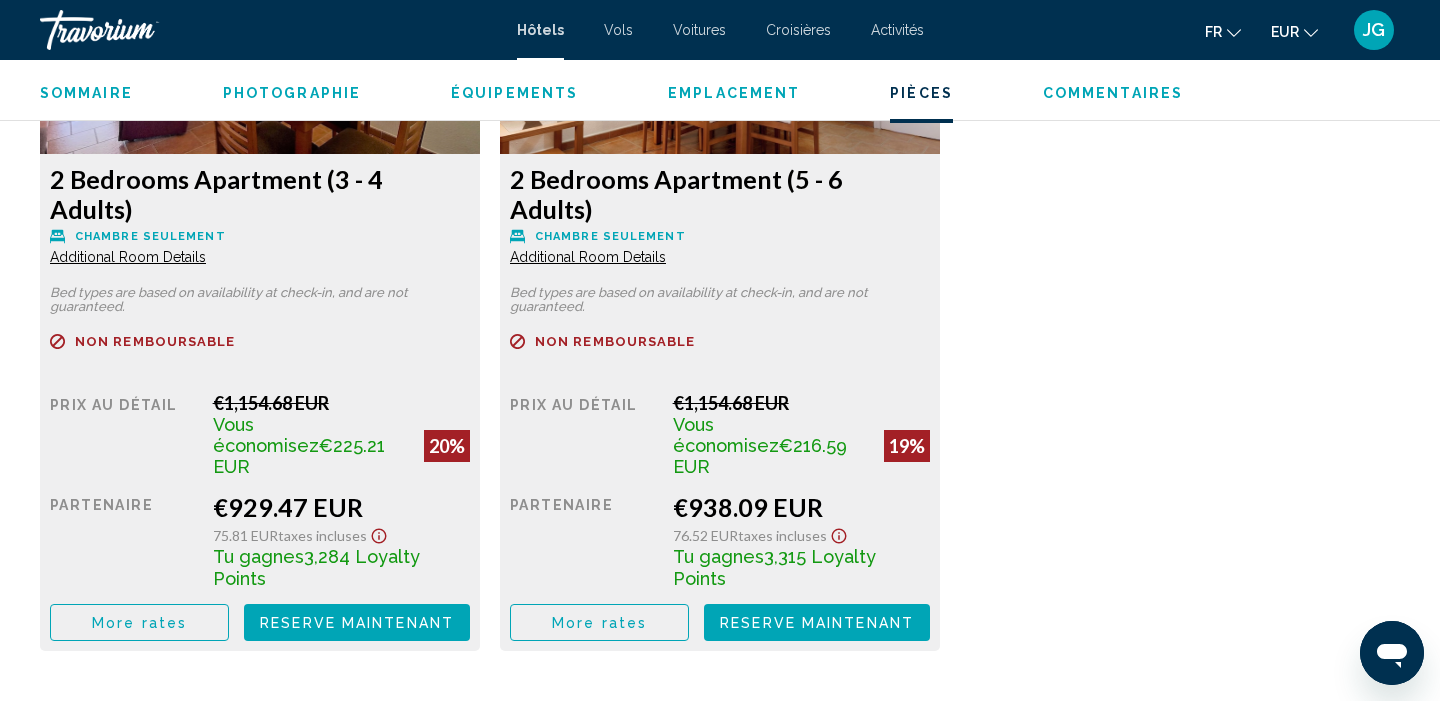 scroll, scrollTop: 2933, scrollLeft: 0, axis: vertical 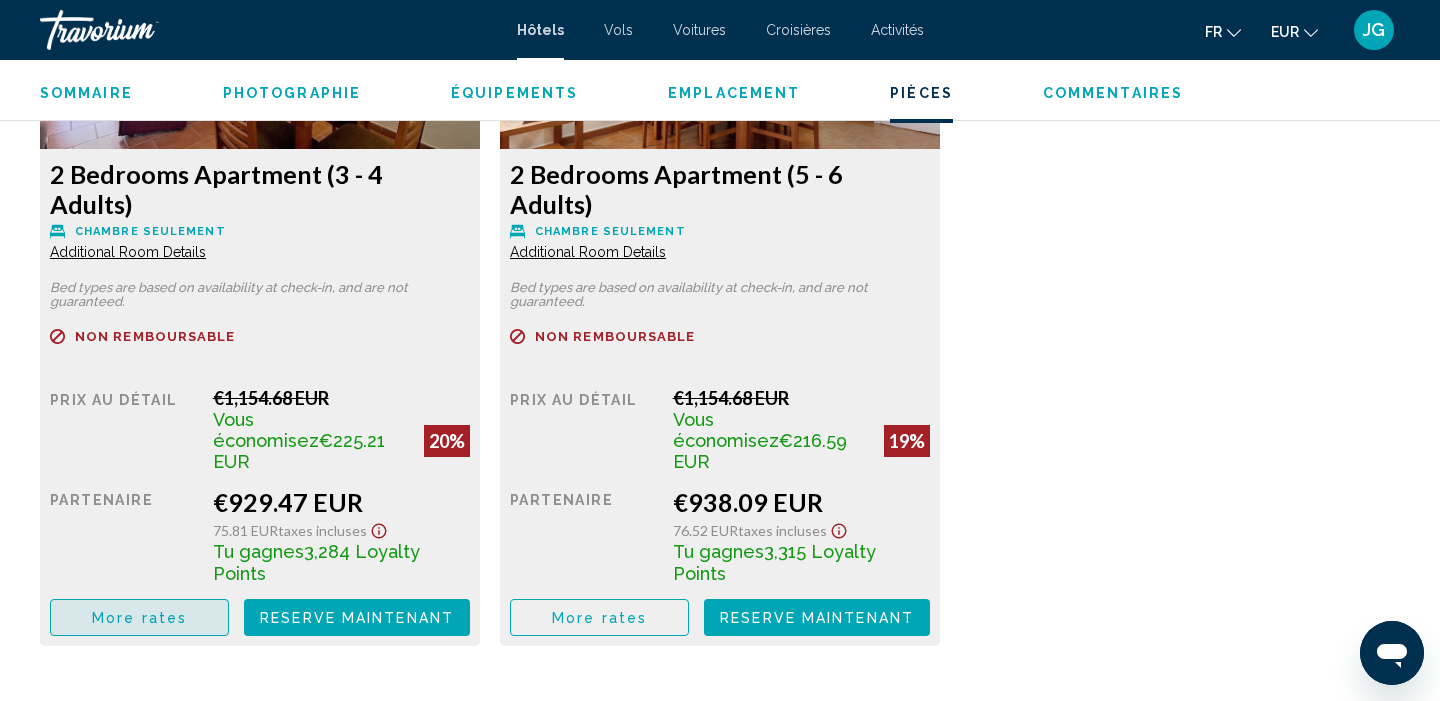 click on "More rates" at bounding box center (139, 618) 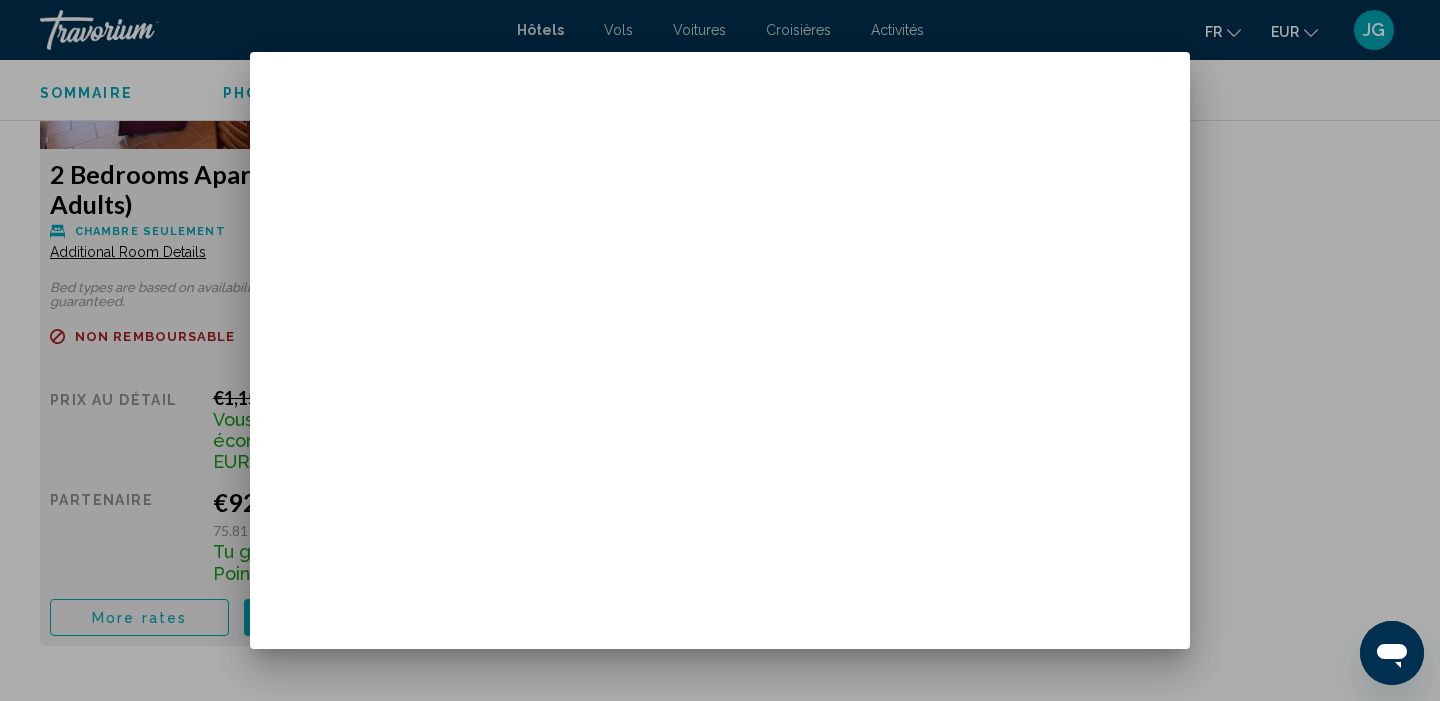 scroll, scrollTop: 0, scrollLeft: 0, axis: both 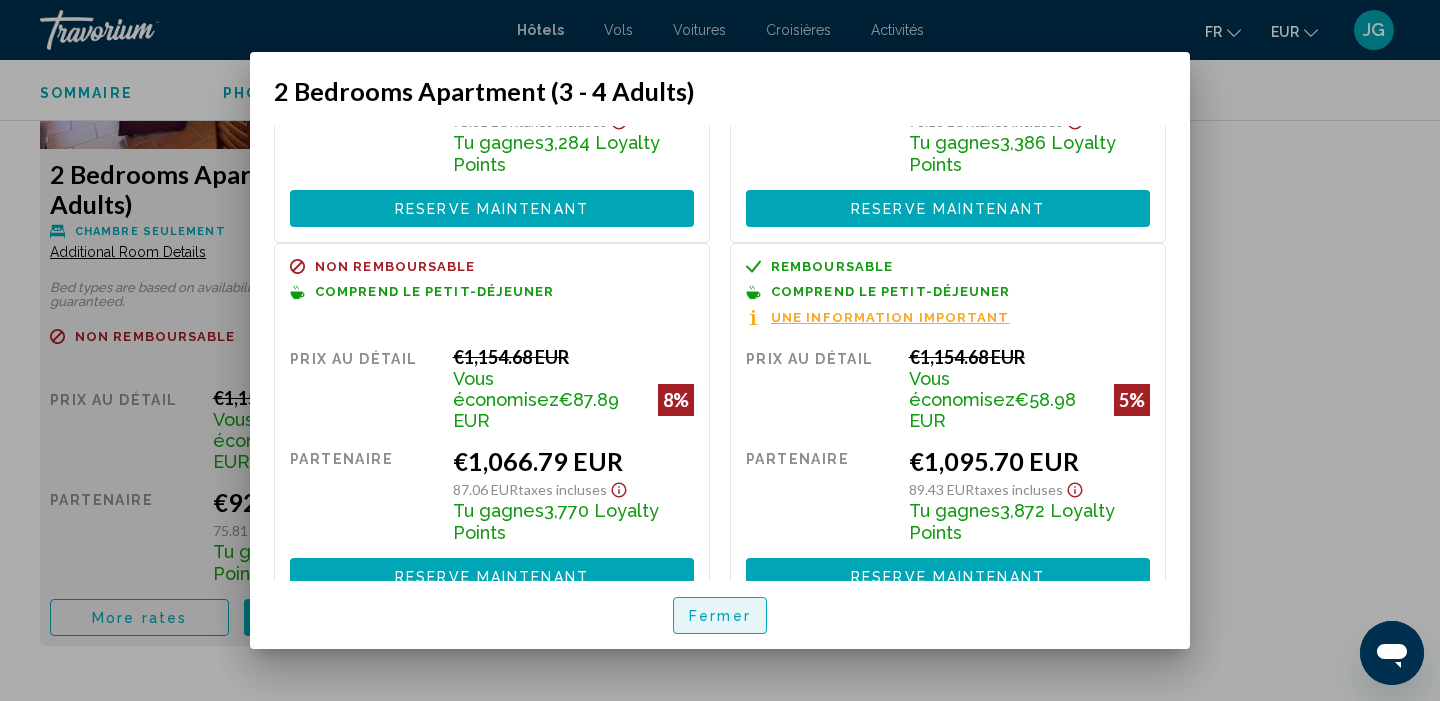 click on "Fermer" at bounding box center [720, 616] 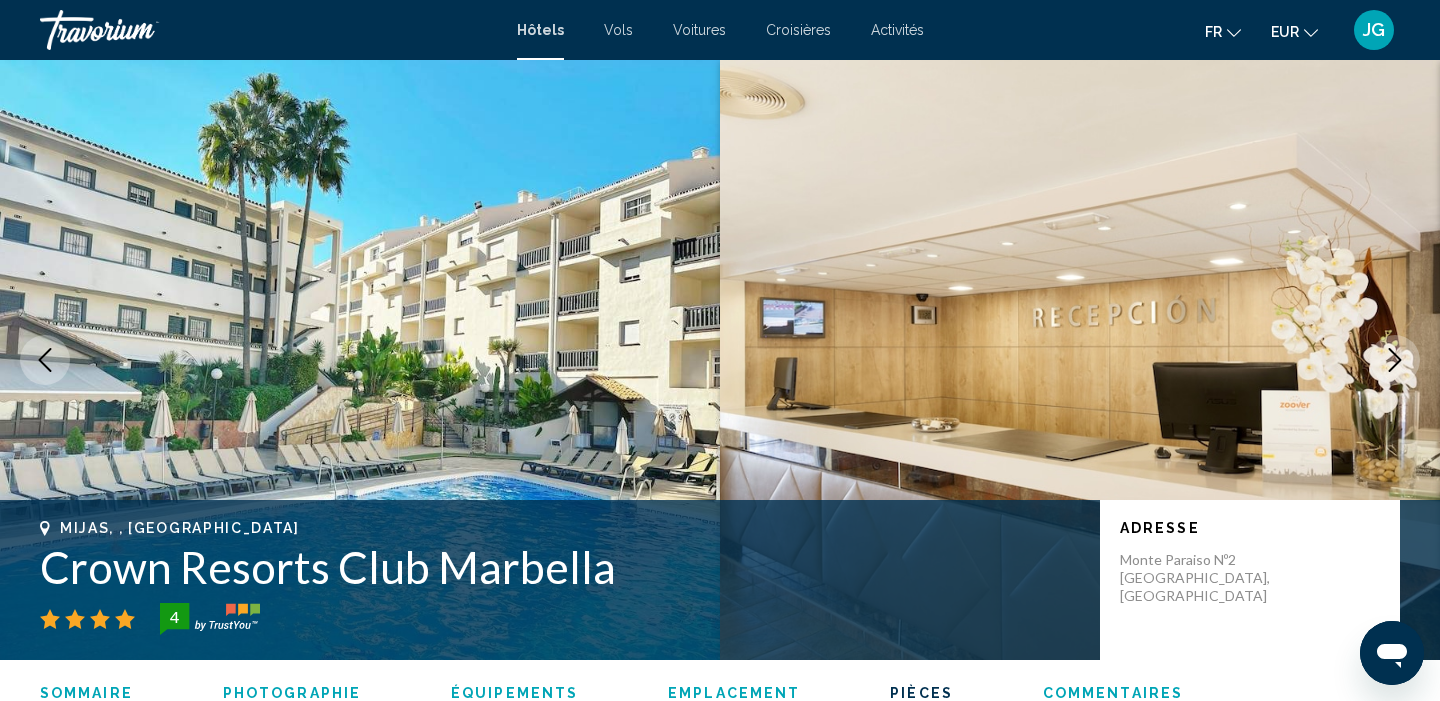 scroll, scrollTop: 2933, scrollLeft: 0, axis: vertical 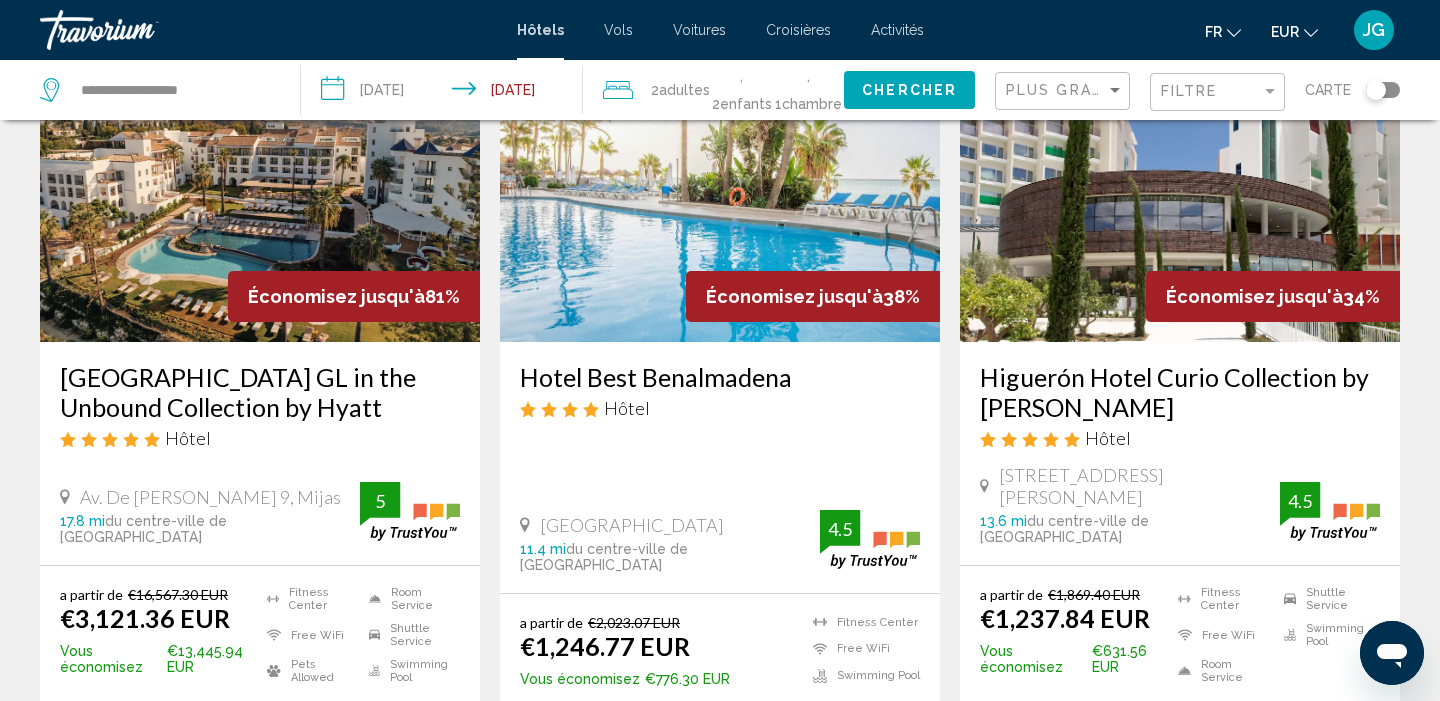 click at bounding box center (720, 182) 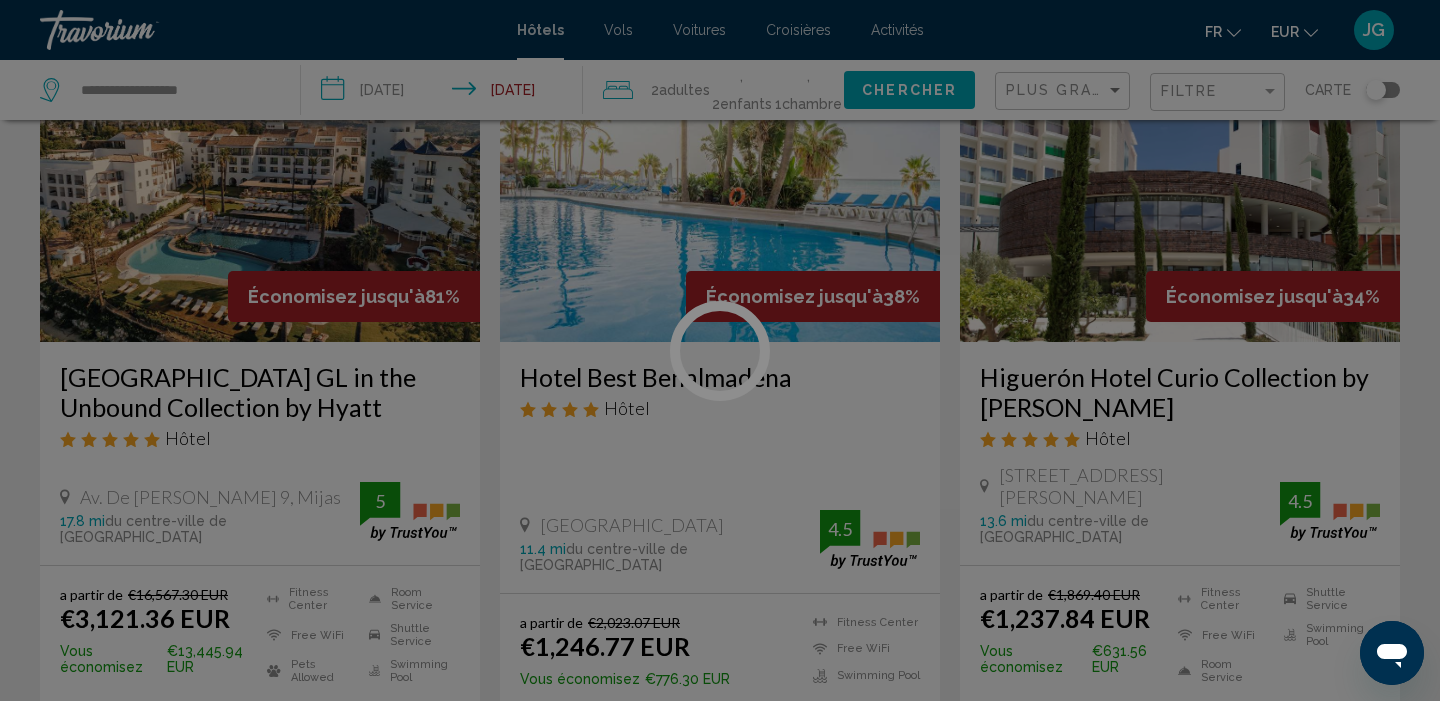 scroll, scrollTop: 0, scrollLeft: 0, axis: both 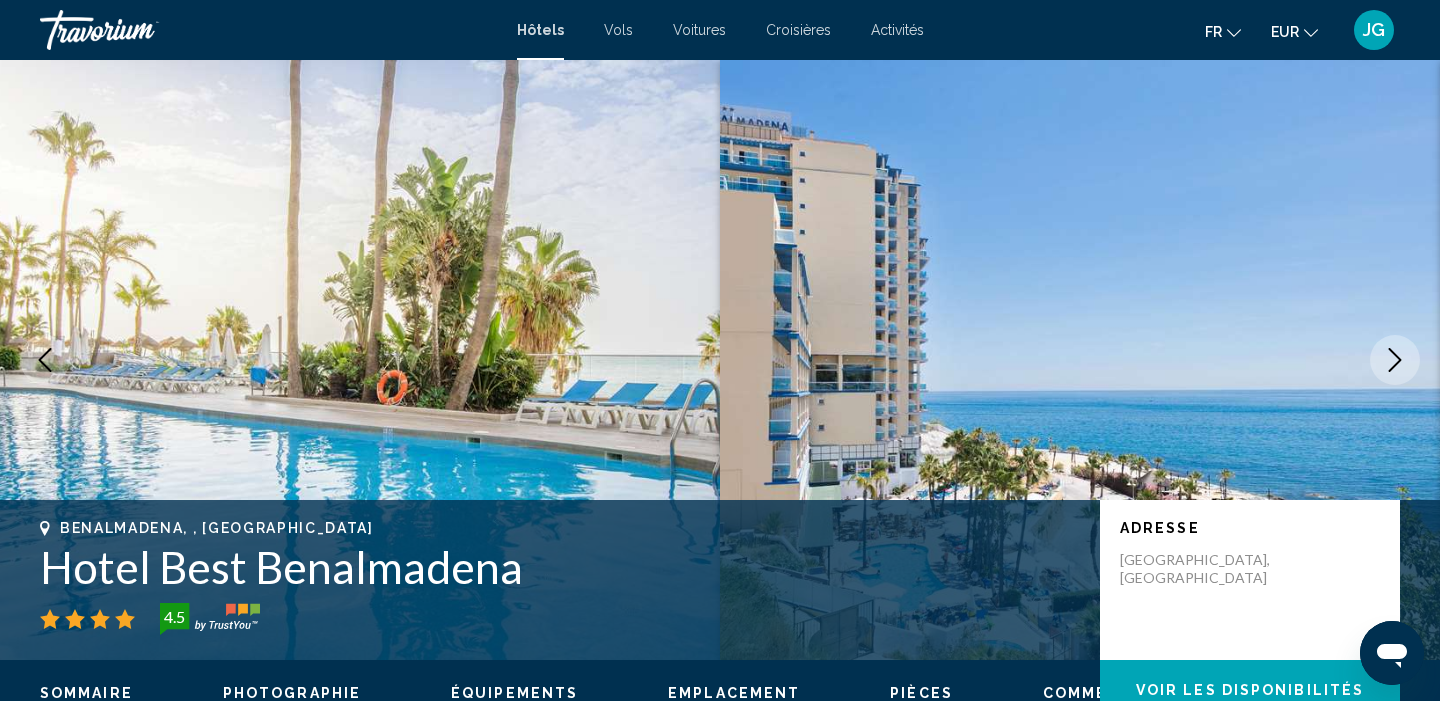 click at bounding box center [1395, 360] 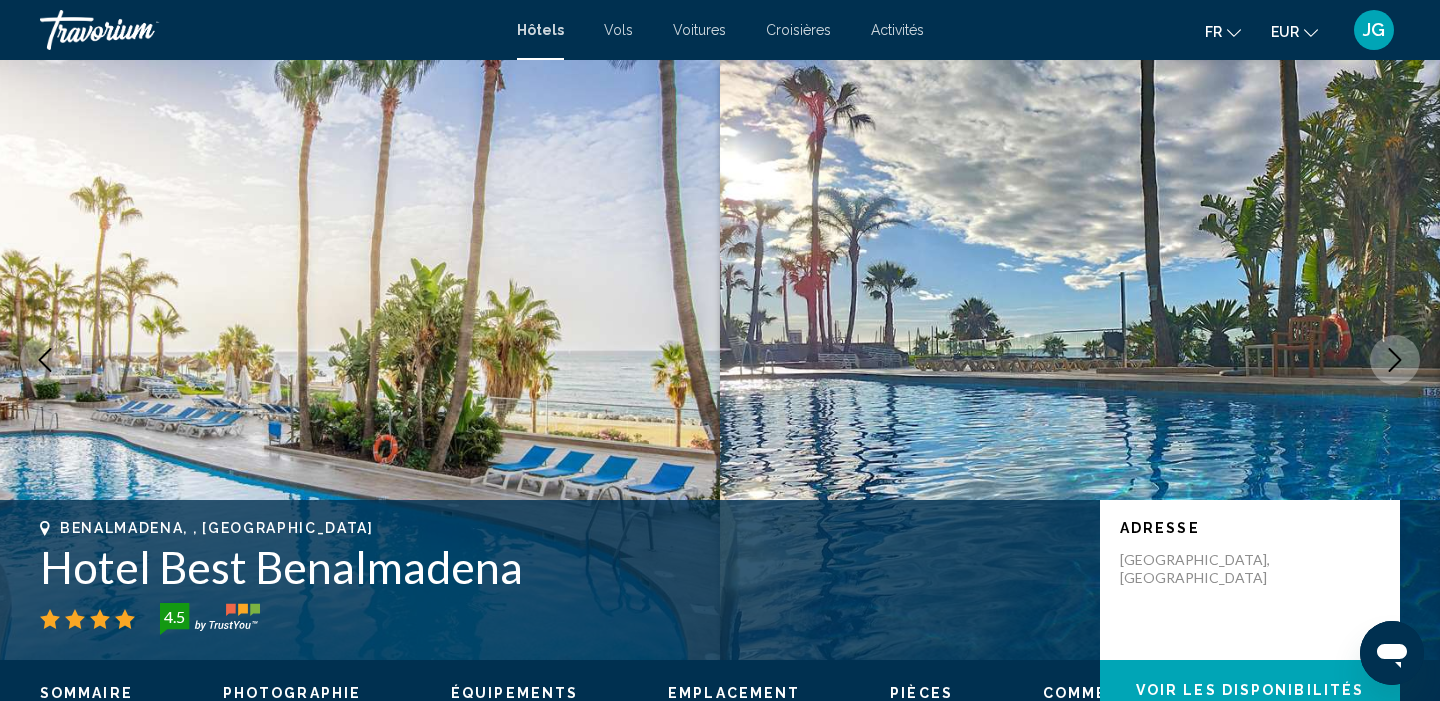 click at bounding box center [1395, 360] 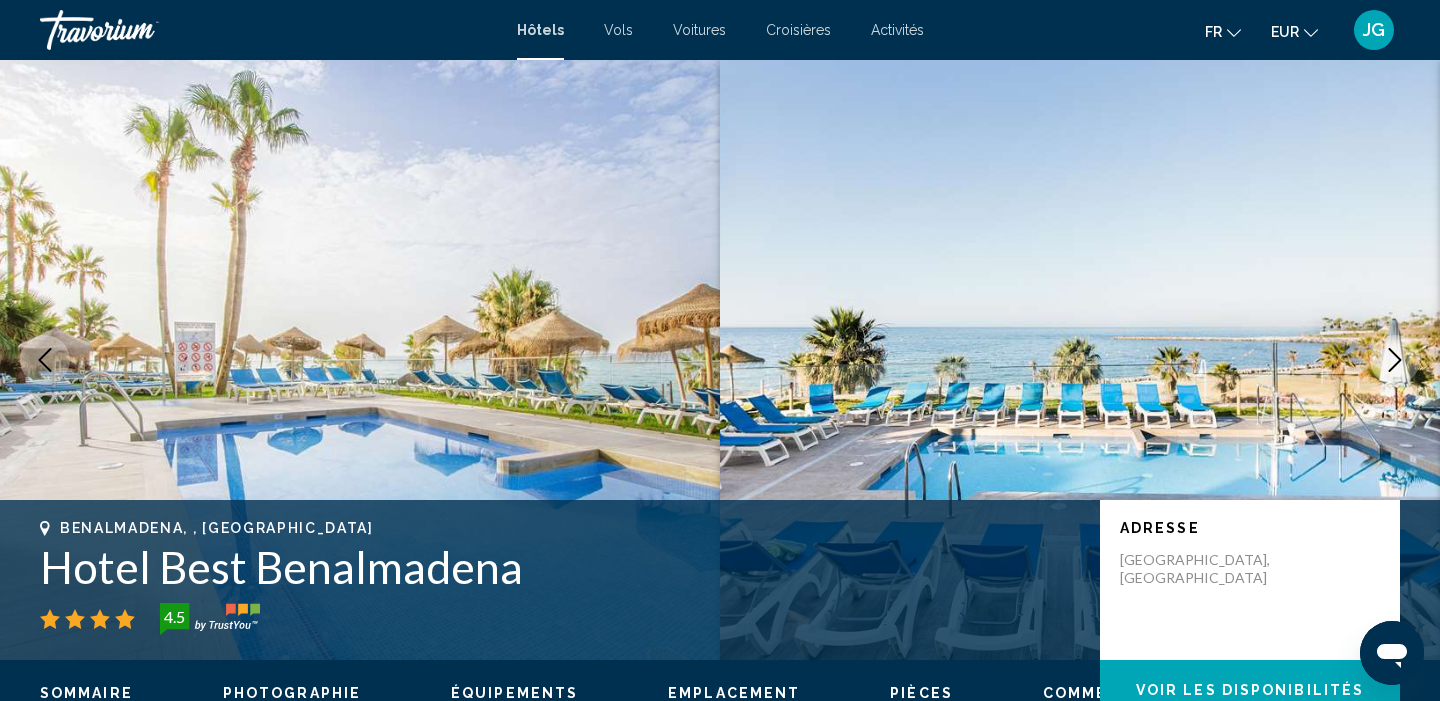 click at bounding box center (1395, 360) 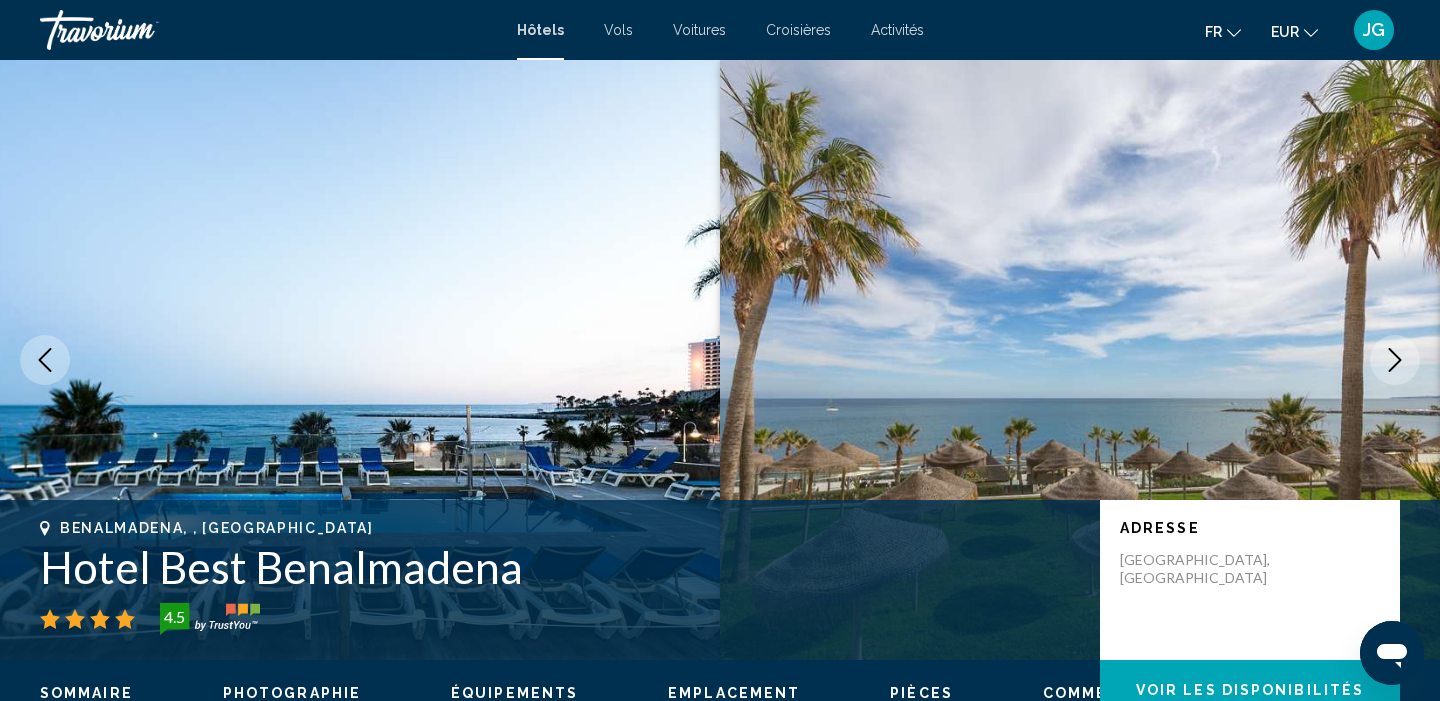 click at bounding box center (1395, 360) 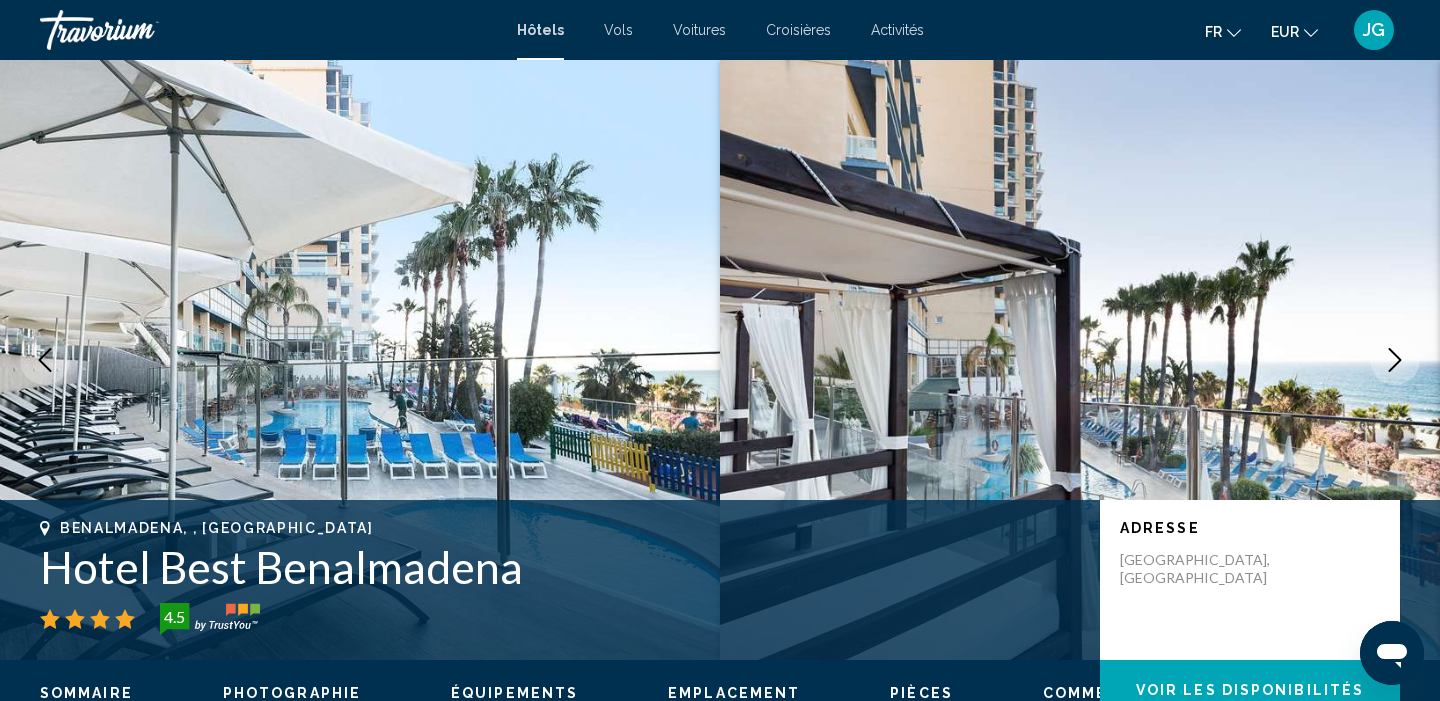click at bounding box center (1395, 360) 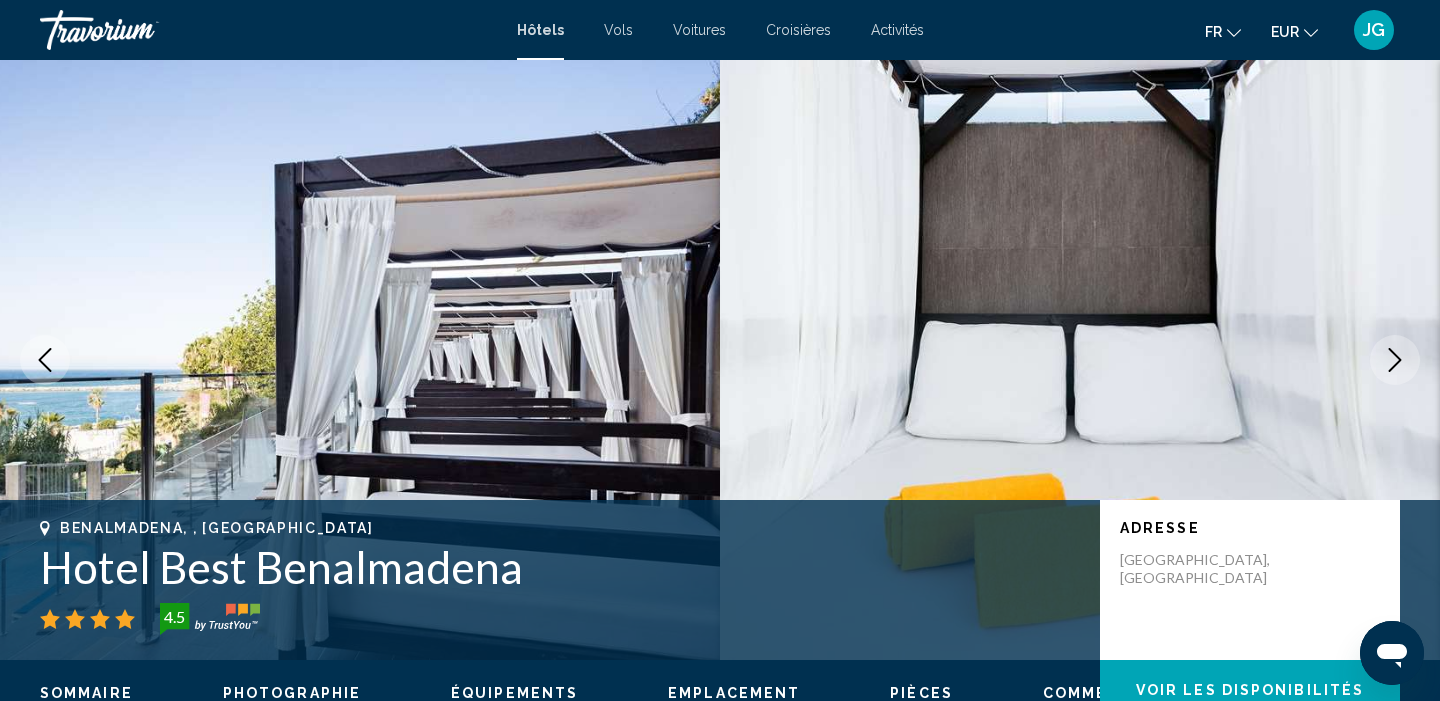 click at bounding box center [1395, 360] 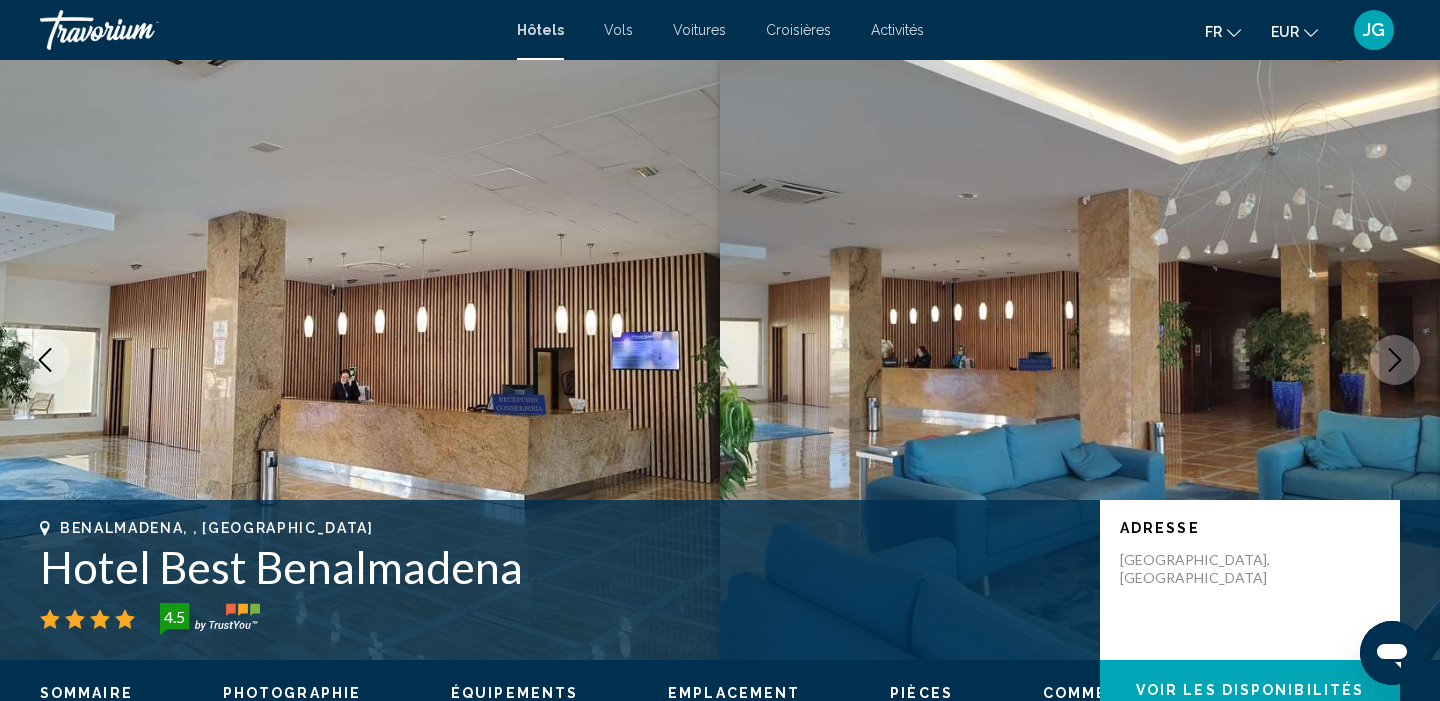 click at bounding box center [1395, 360] 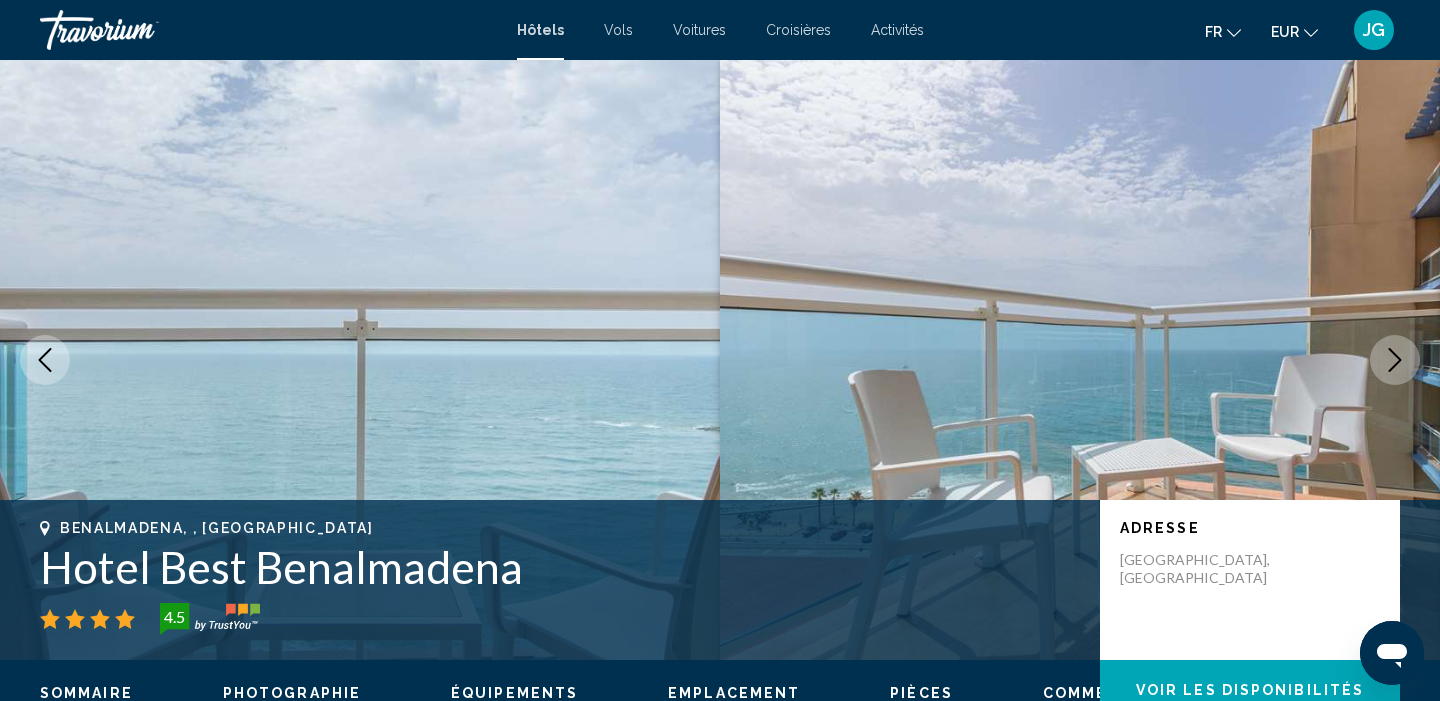 click at bounding box center [1395, 360] 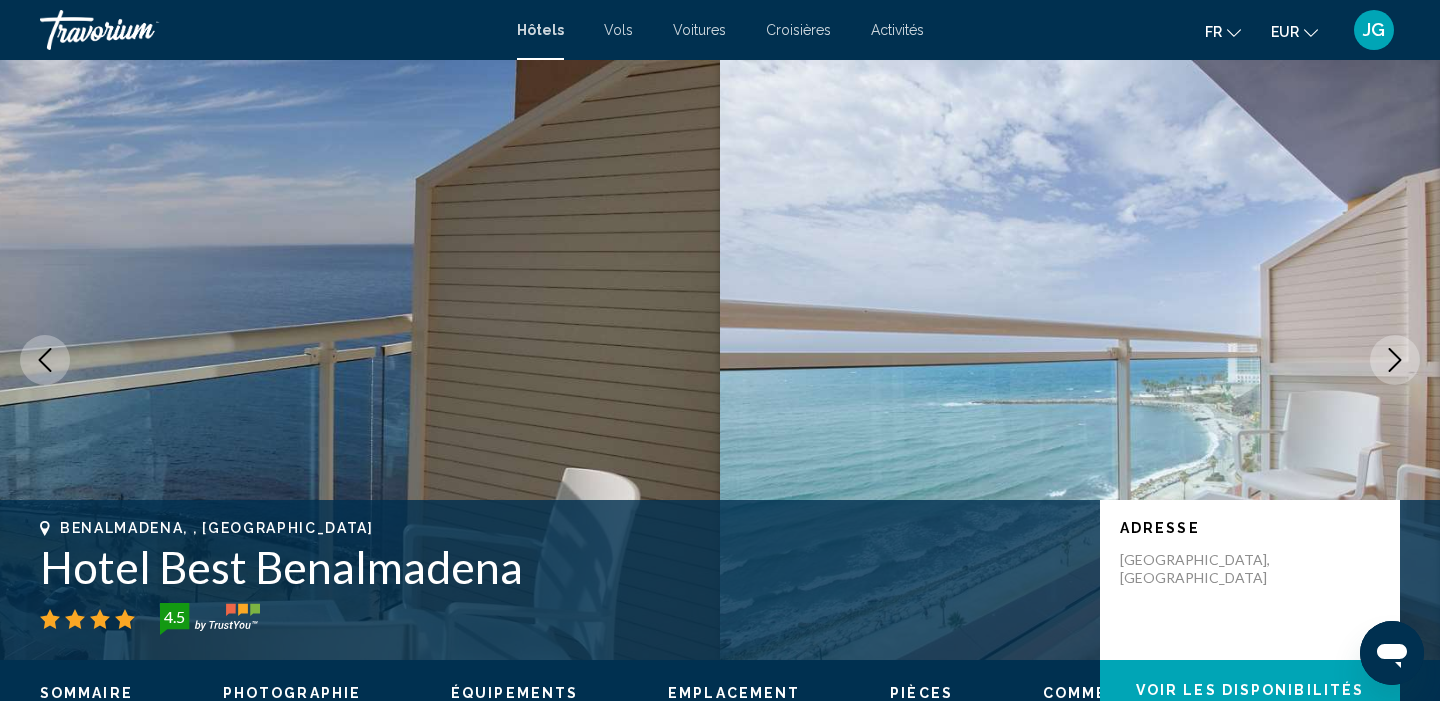 click at bounding box center (1395, 360) 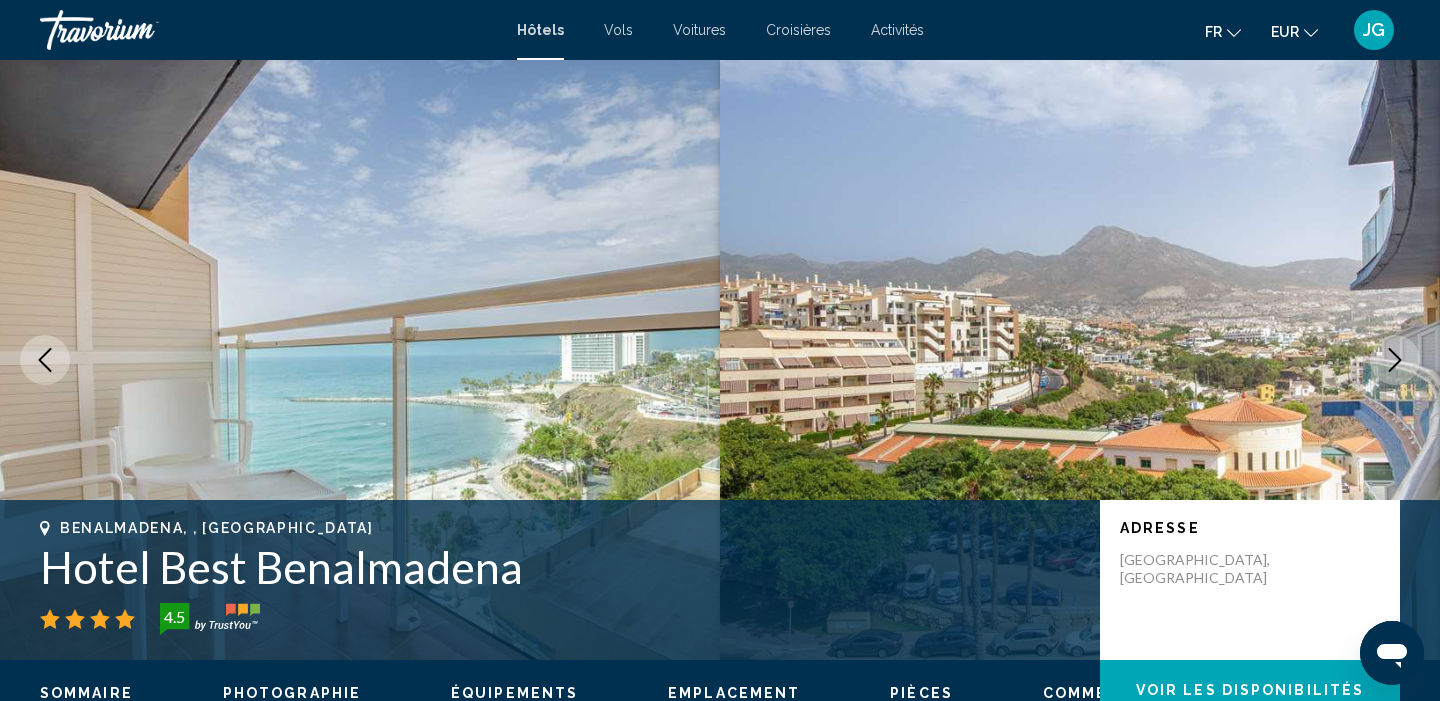 click at bounding box center [1395, 360] 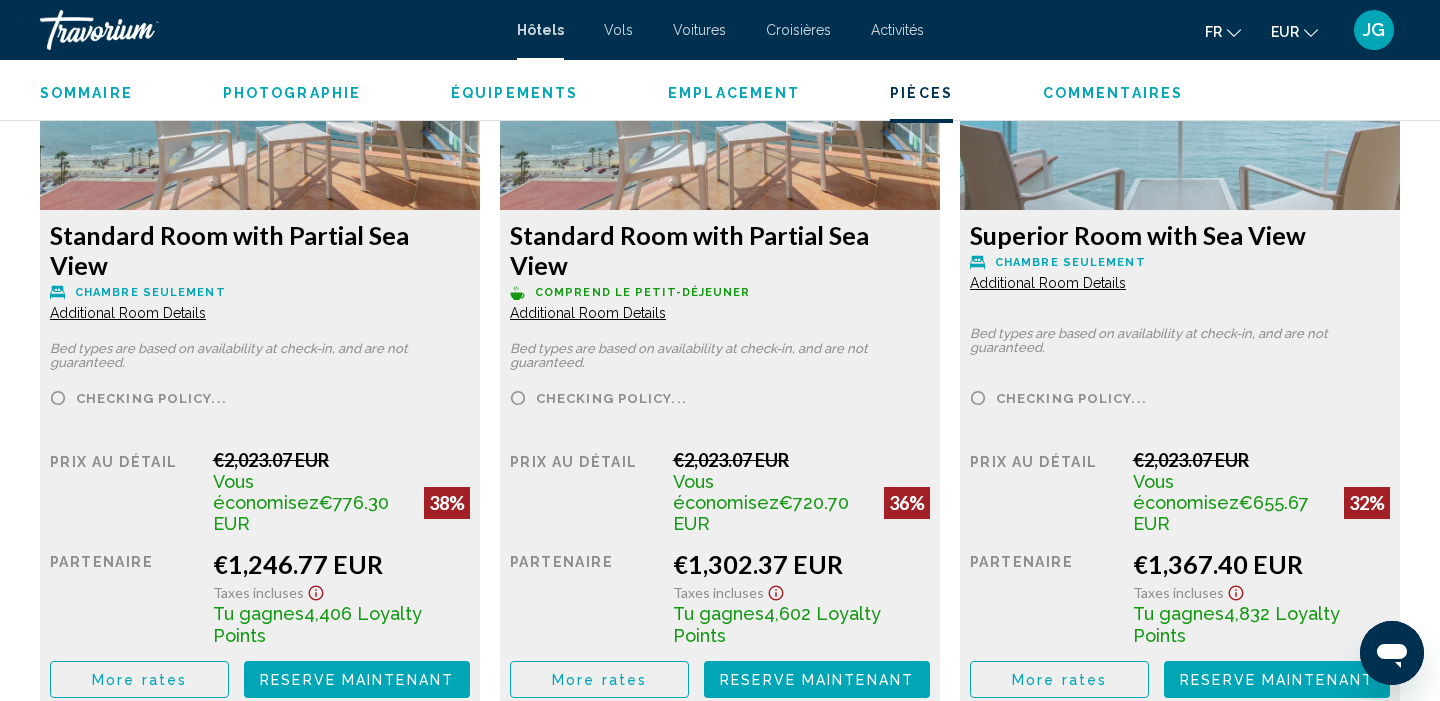 scroll, scrollTop: 2829, scrollLeft: 0, axis: vertical 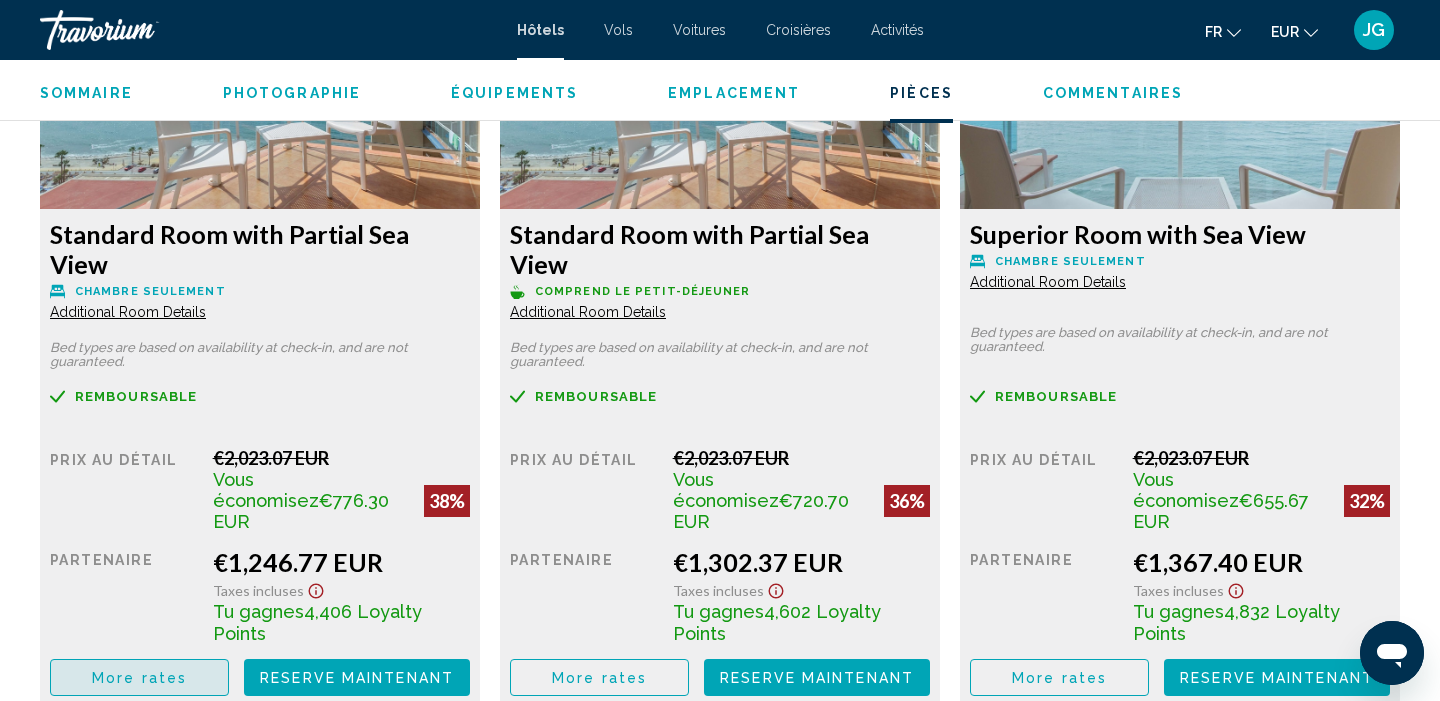 click on "More rates" at bounding box center [139, 677] 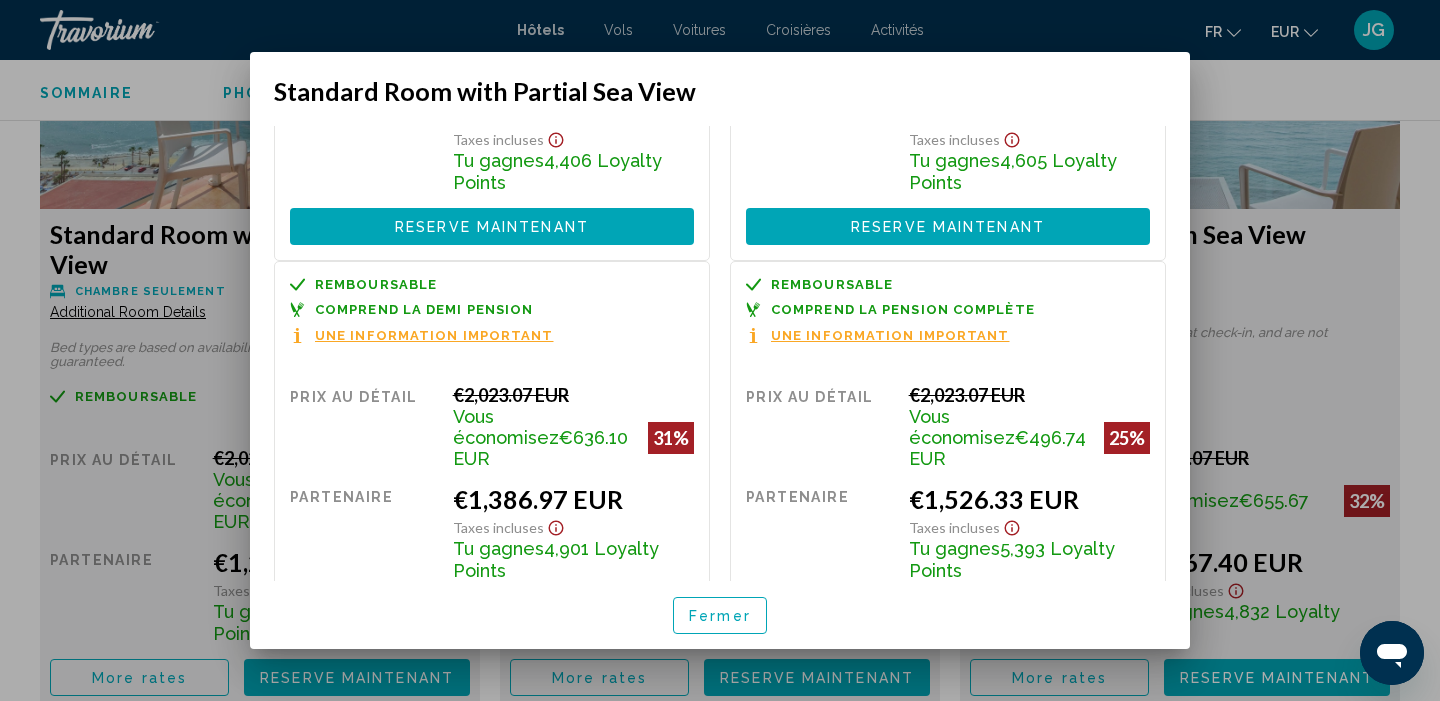 scroll, scrollTop: 246, scrollLeft: 0, axis: vertical 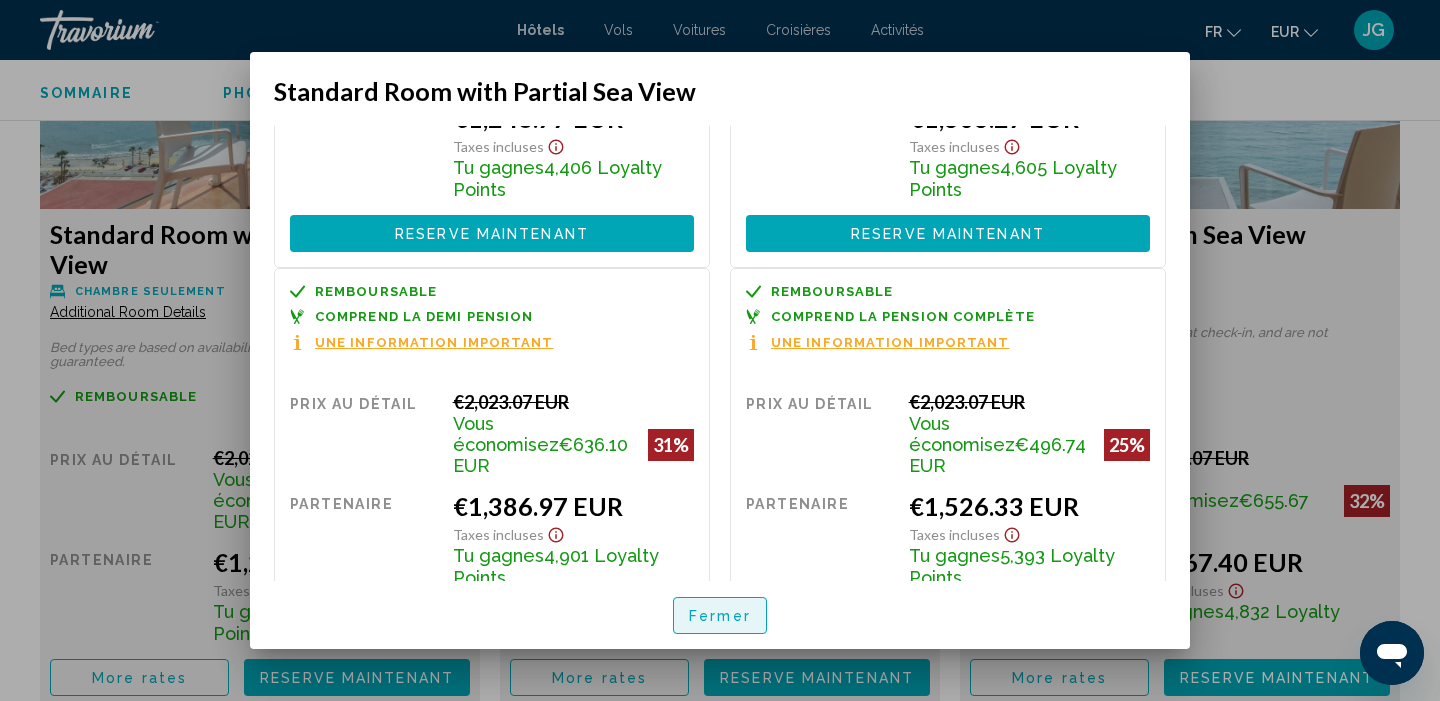 click on "Fermer" at bounding box center (720, 615) 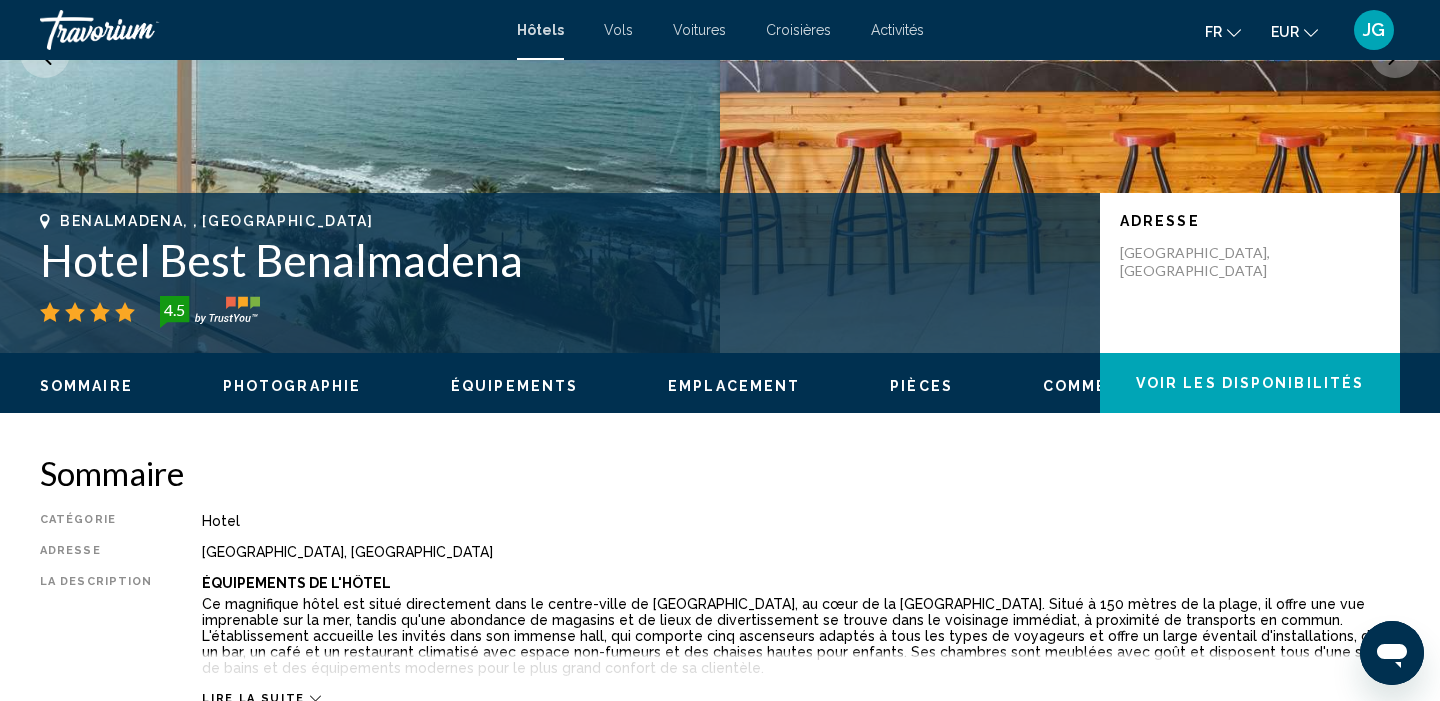 scroll, scrollTop: 267, scrollLeft: 0, axis: vertical 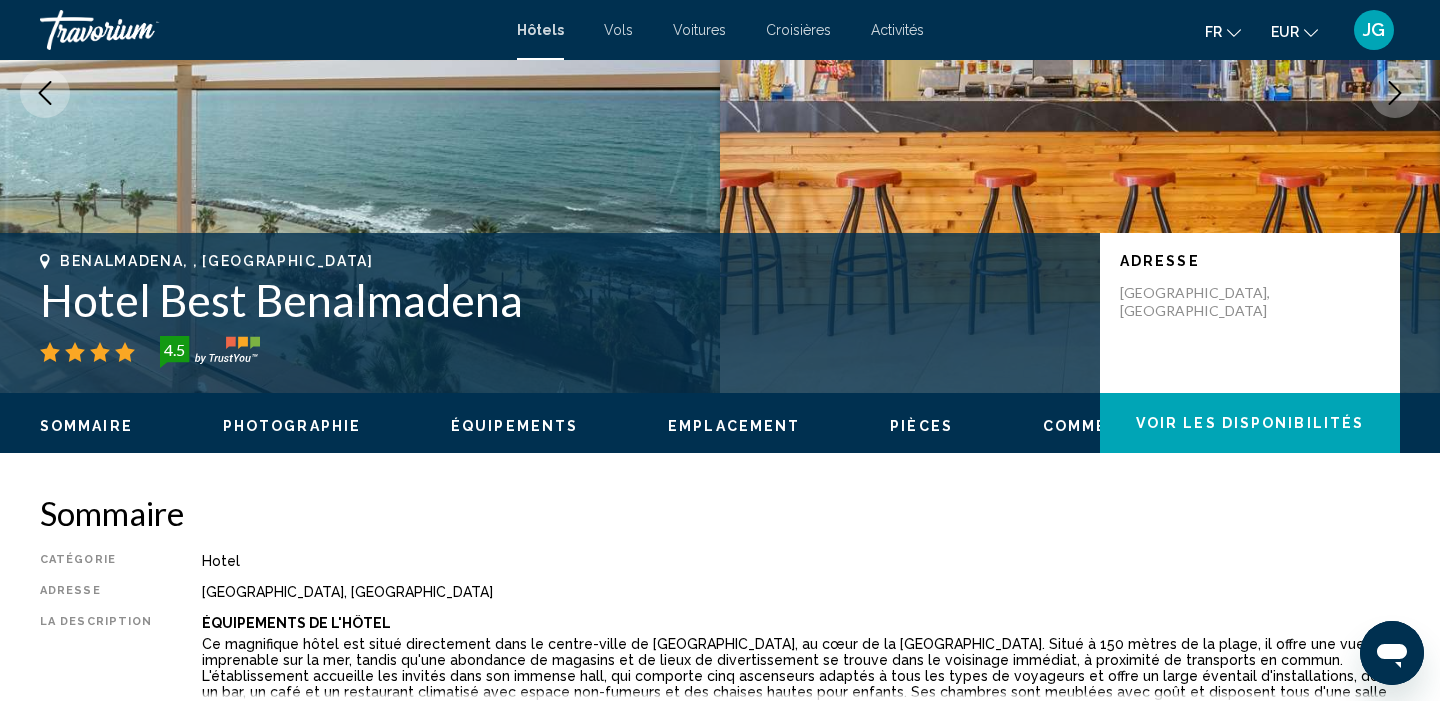 click on "Hotel Best Benalmadena" at bounding box center [560, 300] 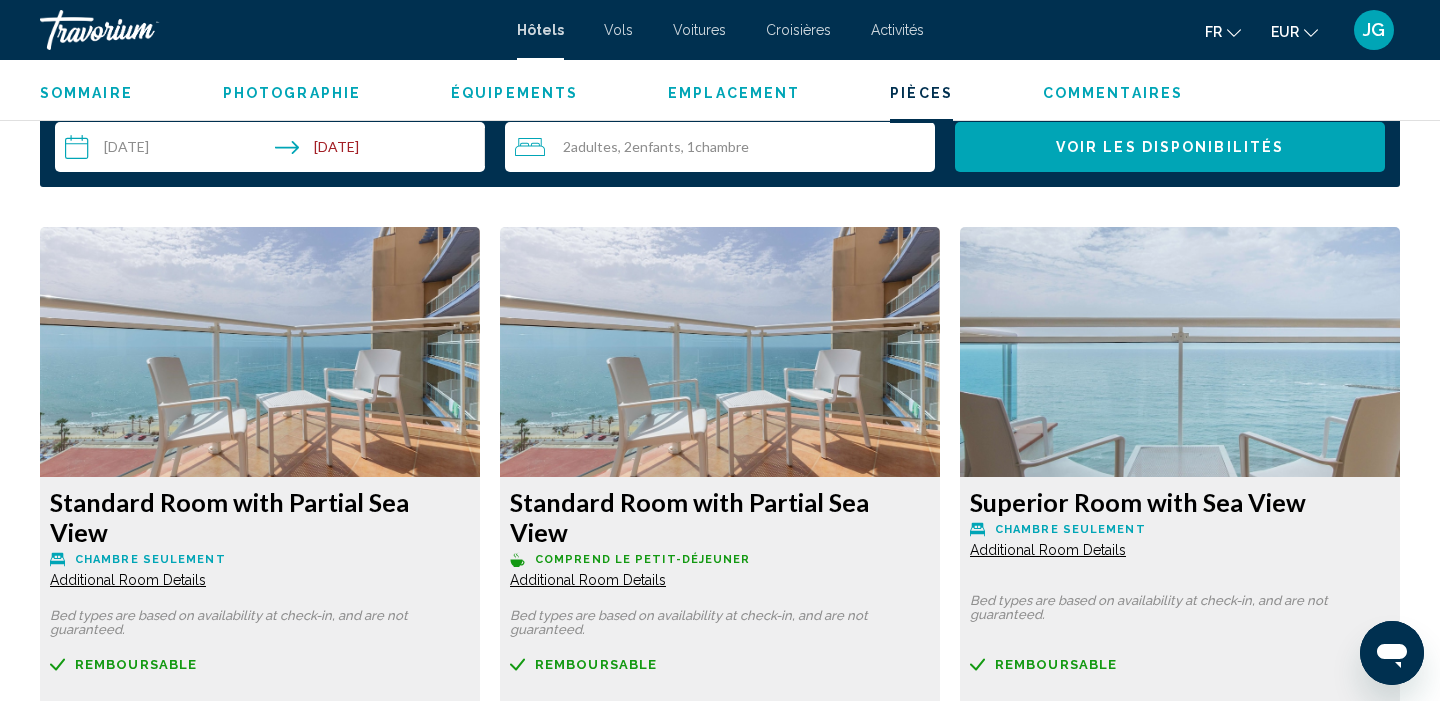 scroll, scrollTop: 2564, scrollLeft: 0, axis: vertical 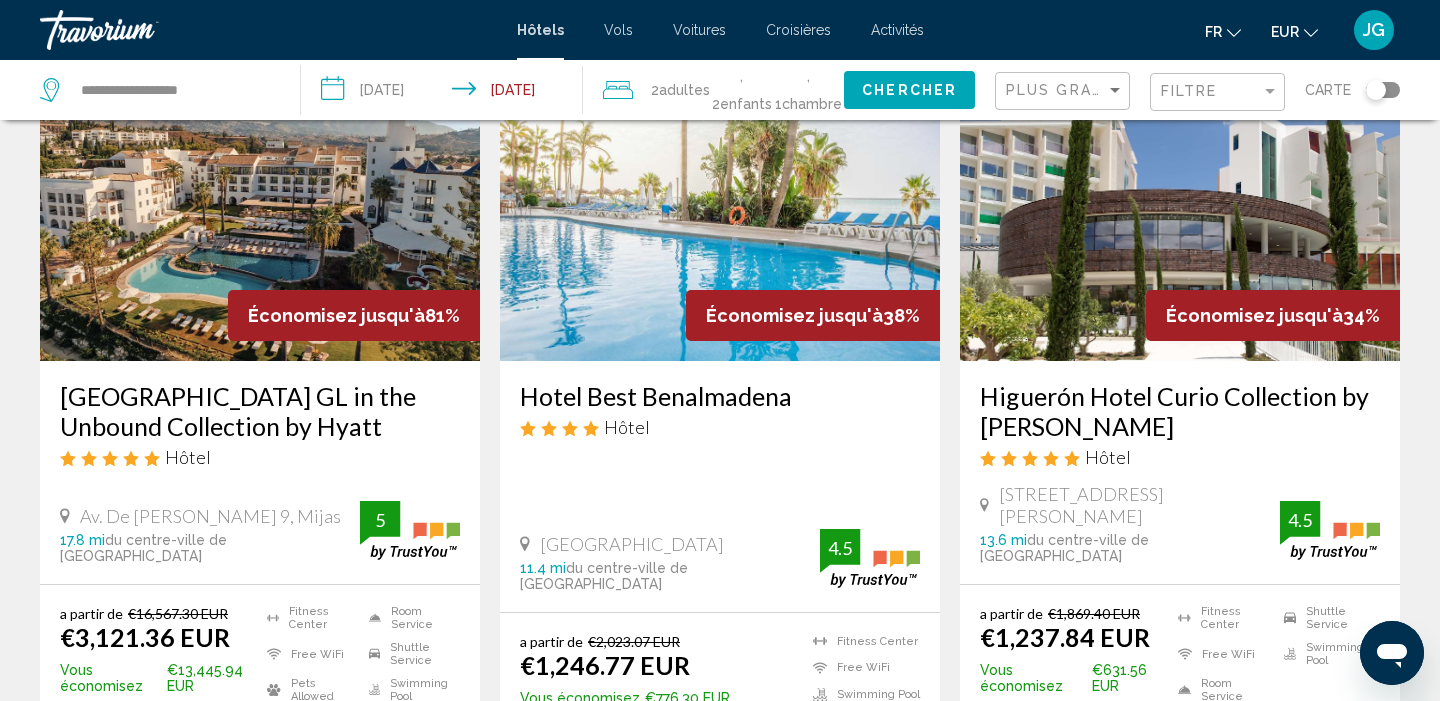 click at bounding box center (1180, 201) 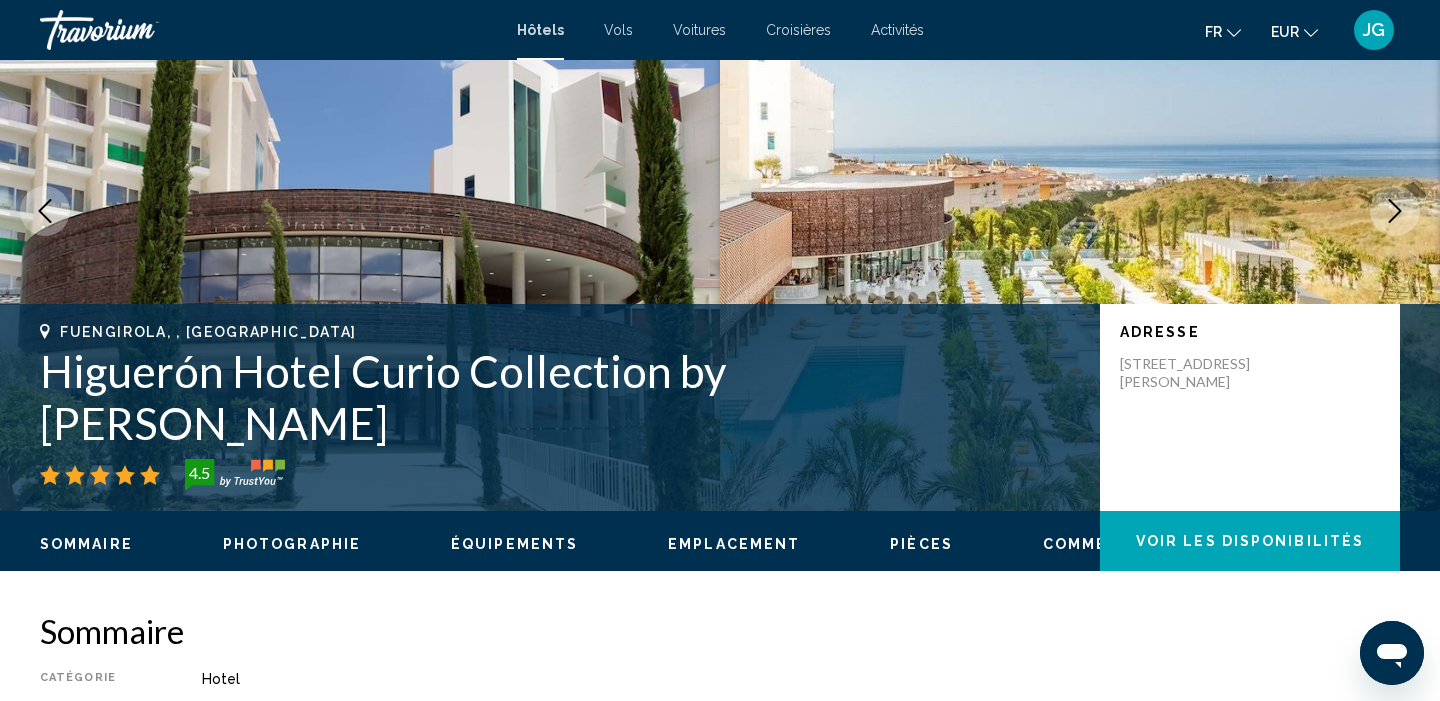 scroll, scrollTop: 0, scrollLeft: 0, axis: both 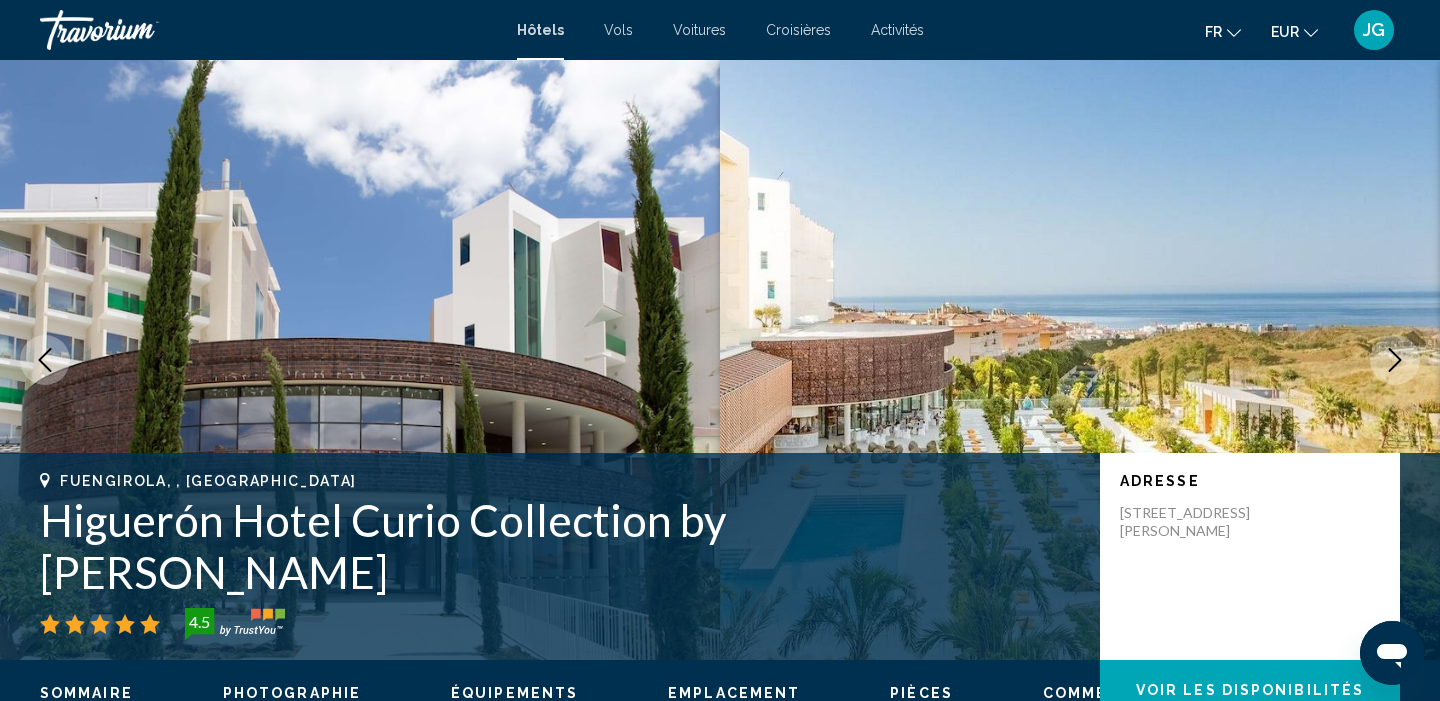 click at bounding box center (1395, 360) 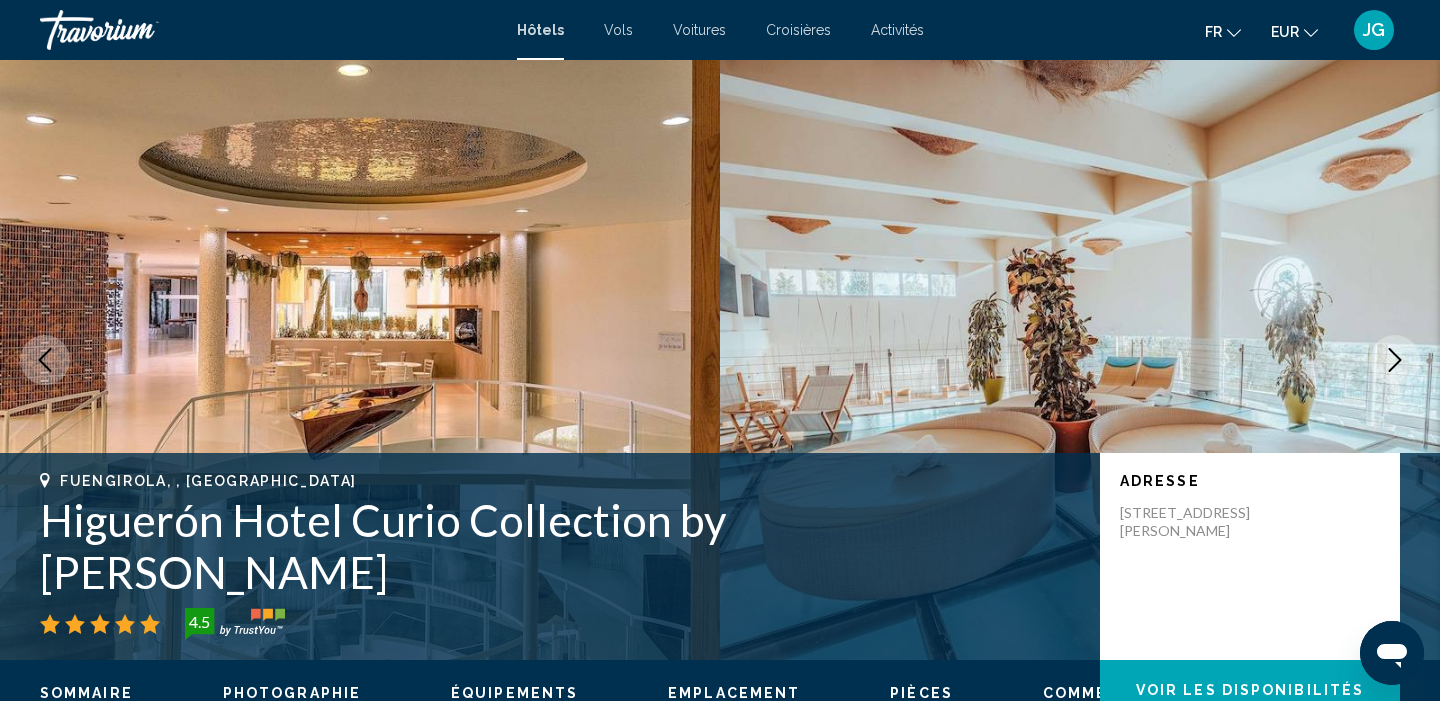 click at bounding box center [1395, 360] 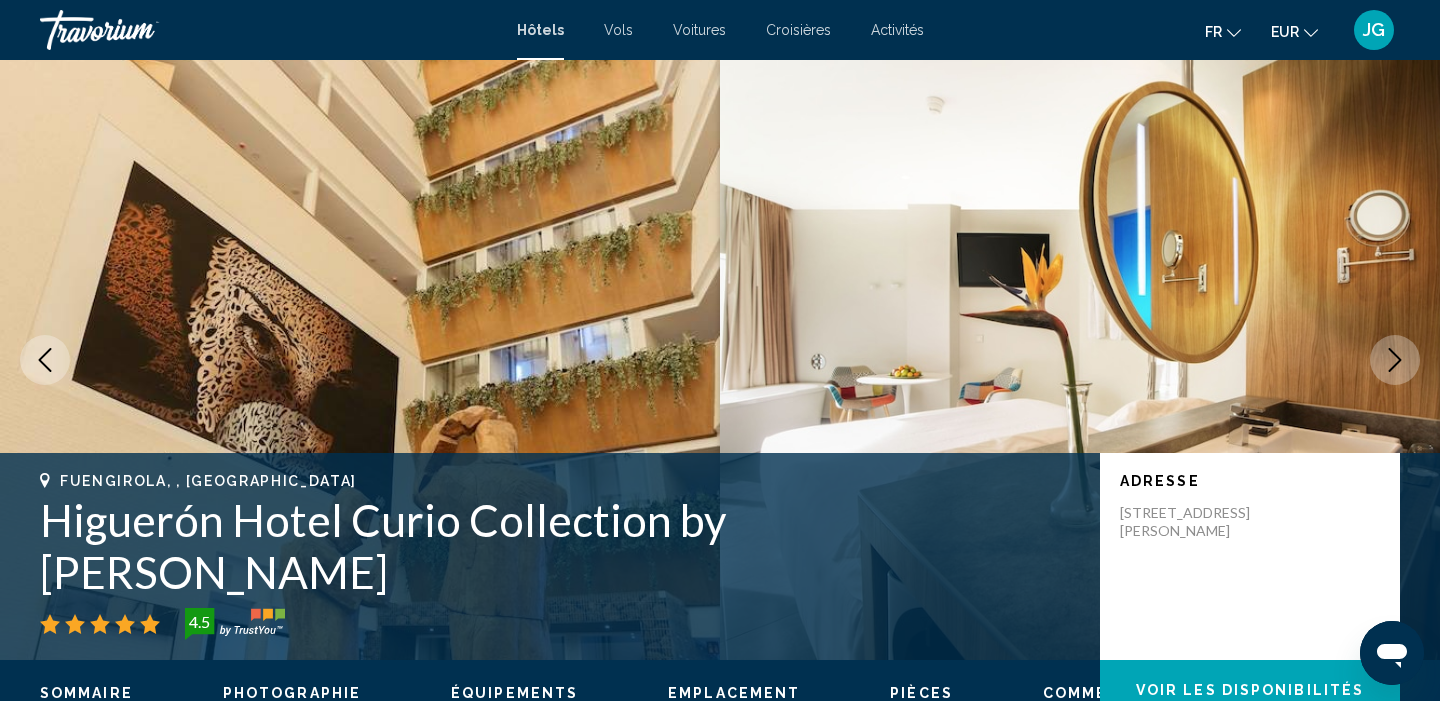 click at bounding box center [1395, 360] 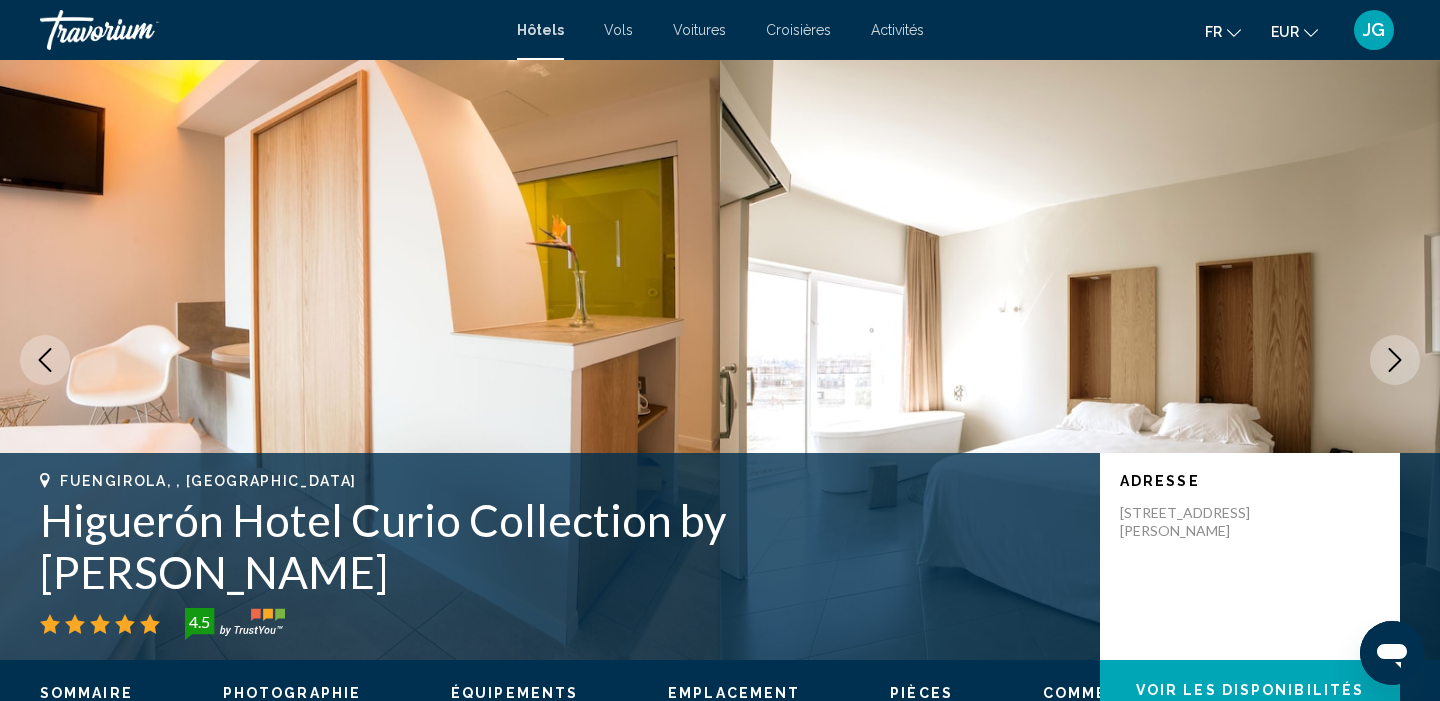 click at bounding box center [1395, 360] 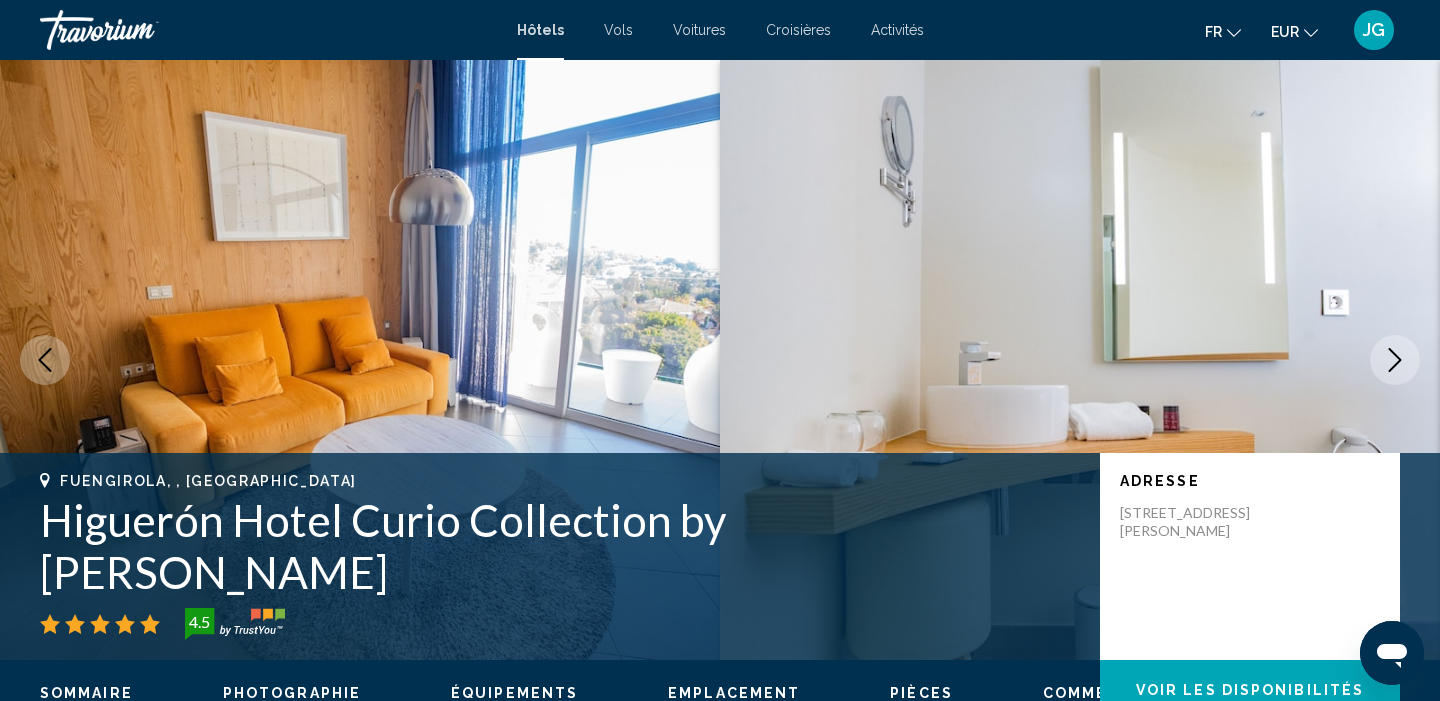 click at bounding box center [1395, 360] 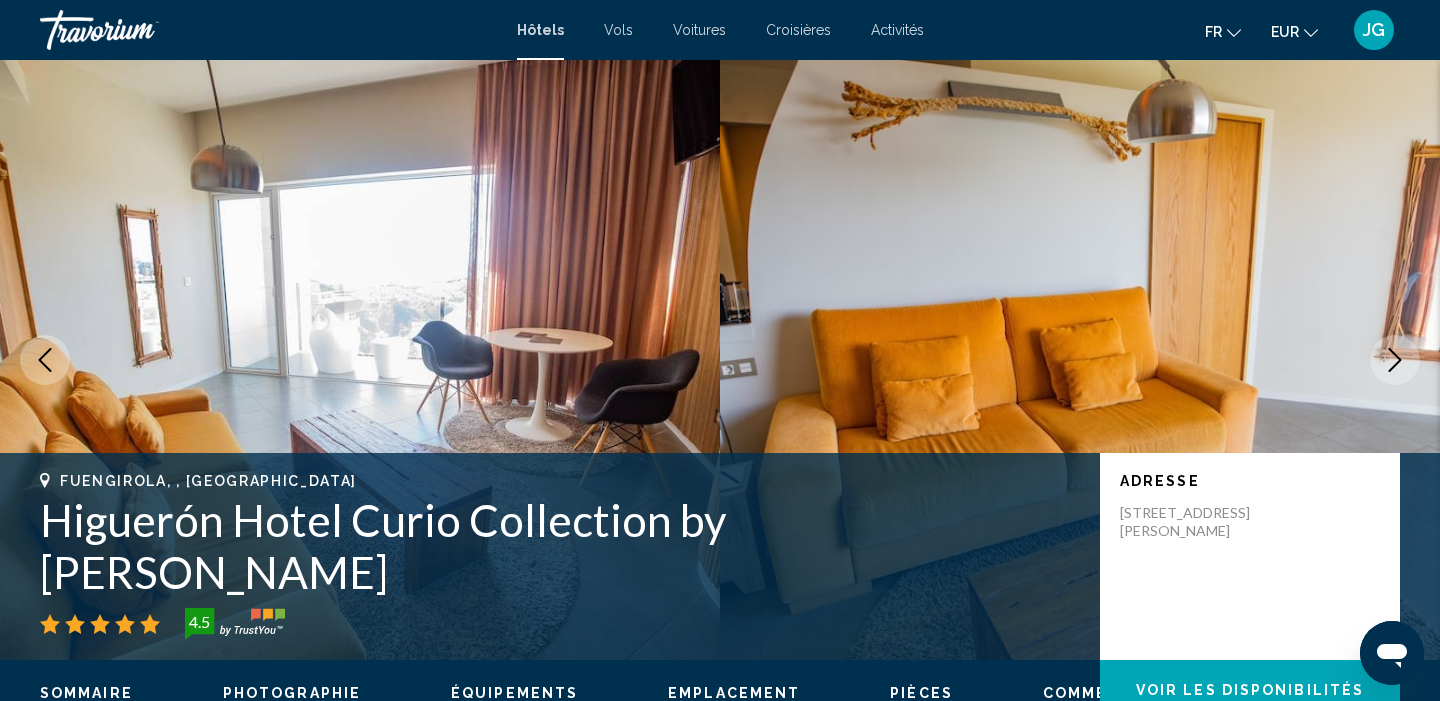 click at bounding box center (1395, 360) 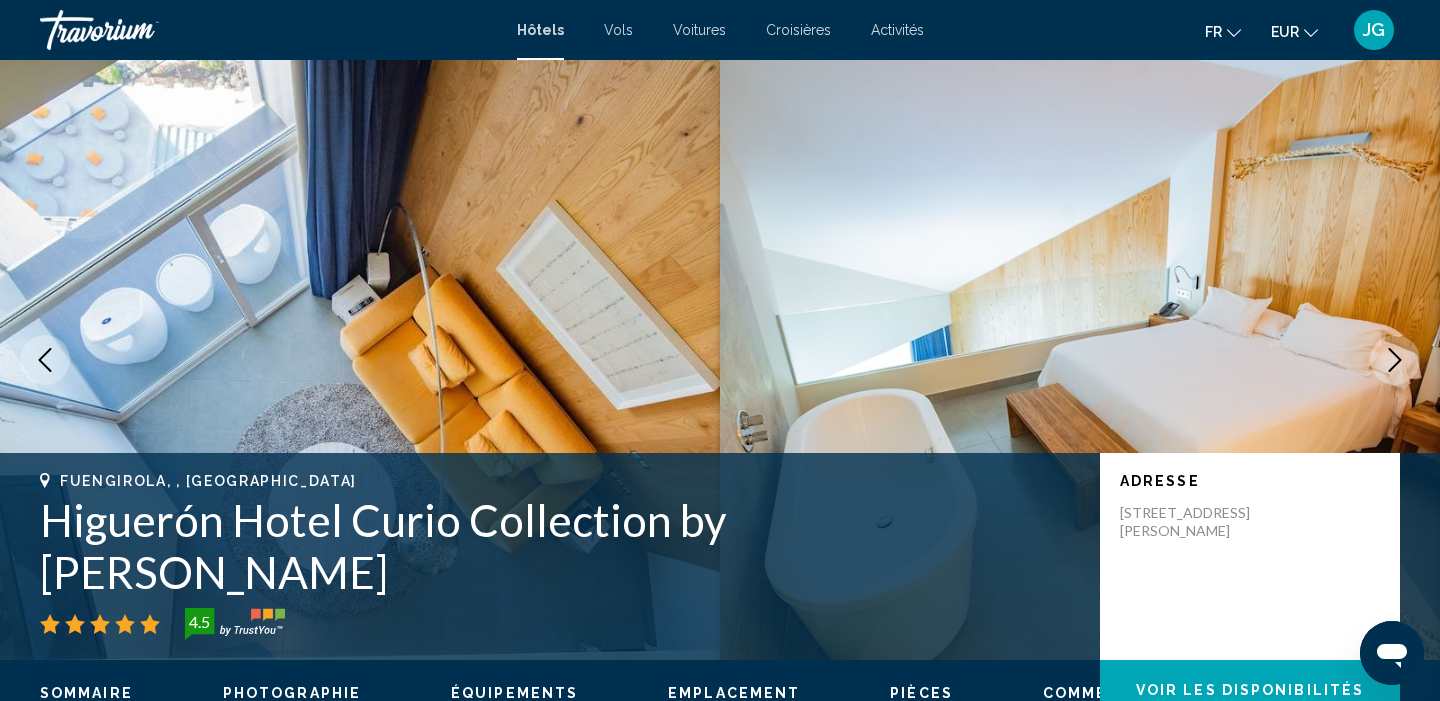 click at bounding box center [1395, 360] 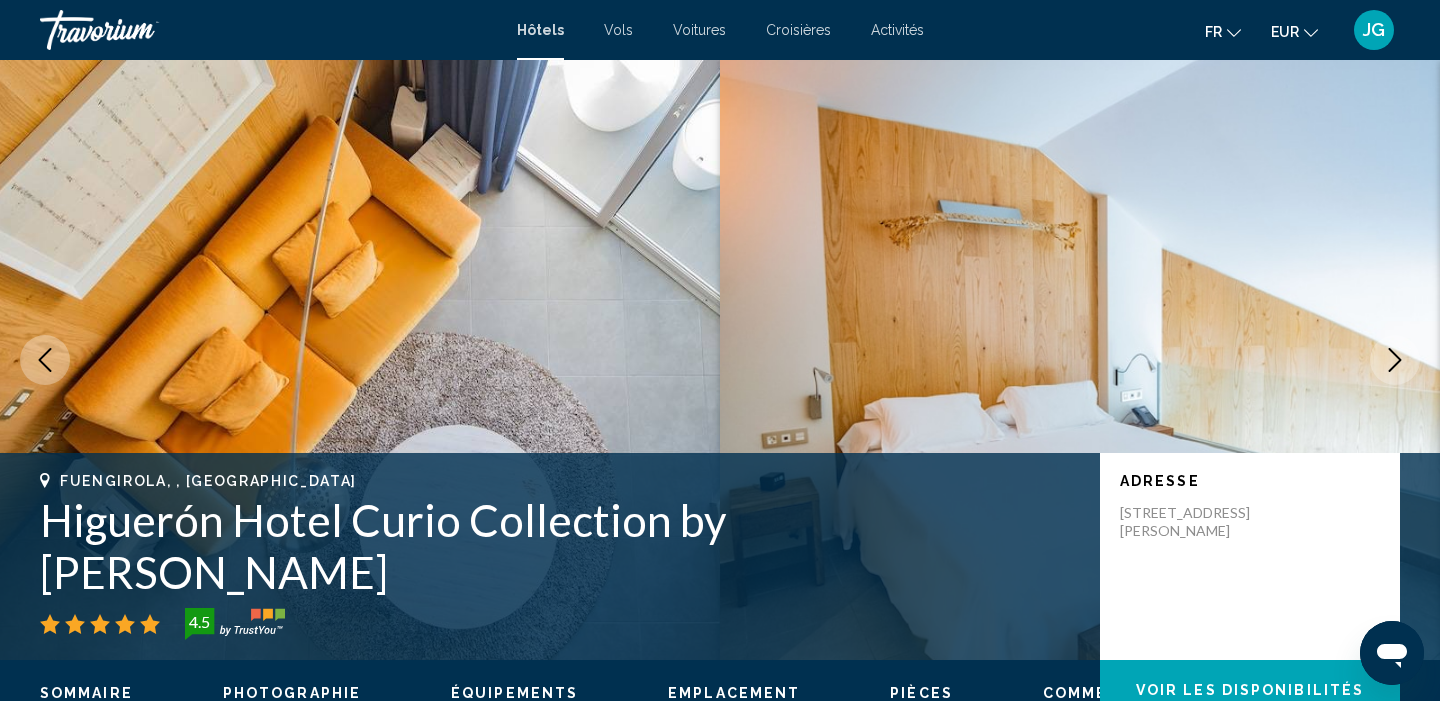 click at bounding box center [1395, 360] 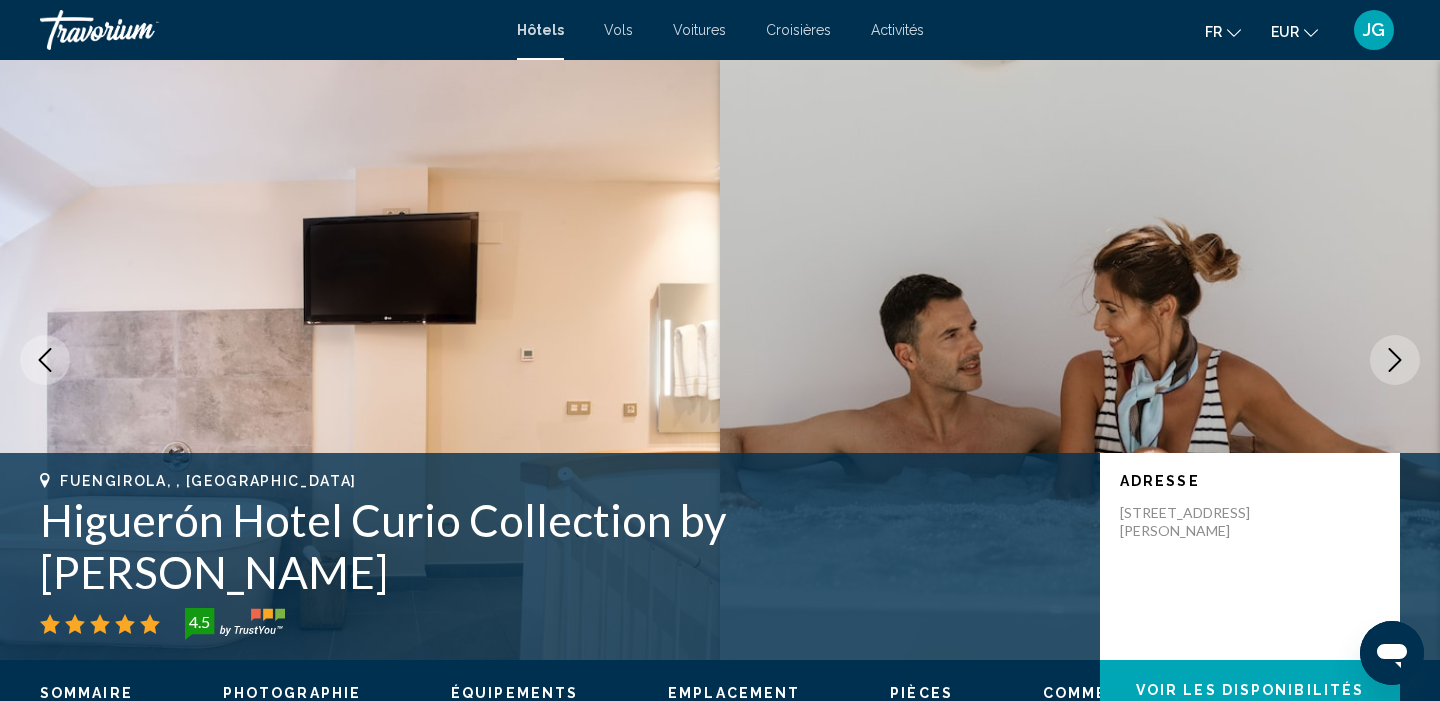 click at bounding box center (1395, 360) 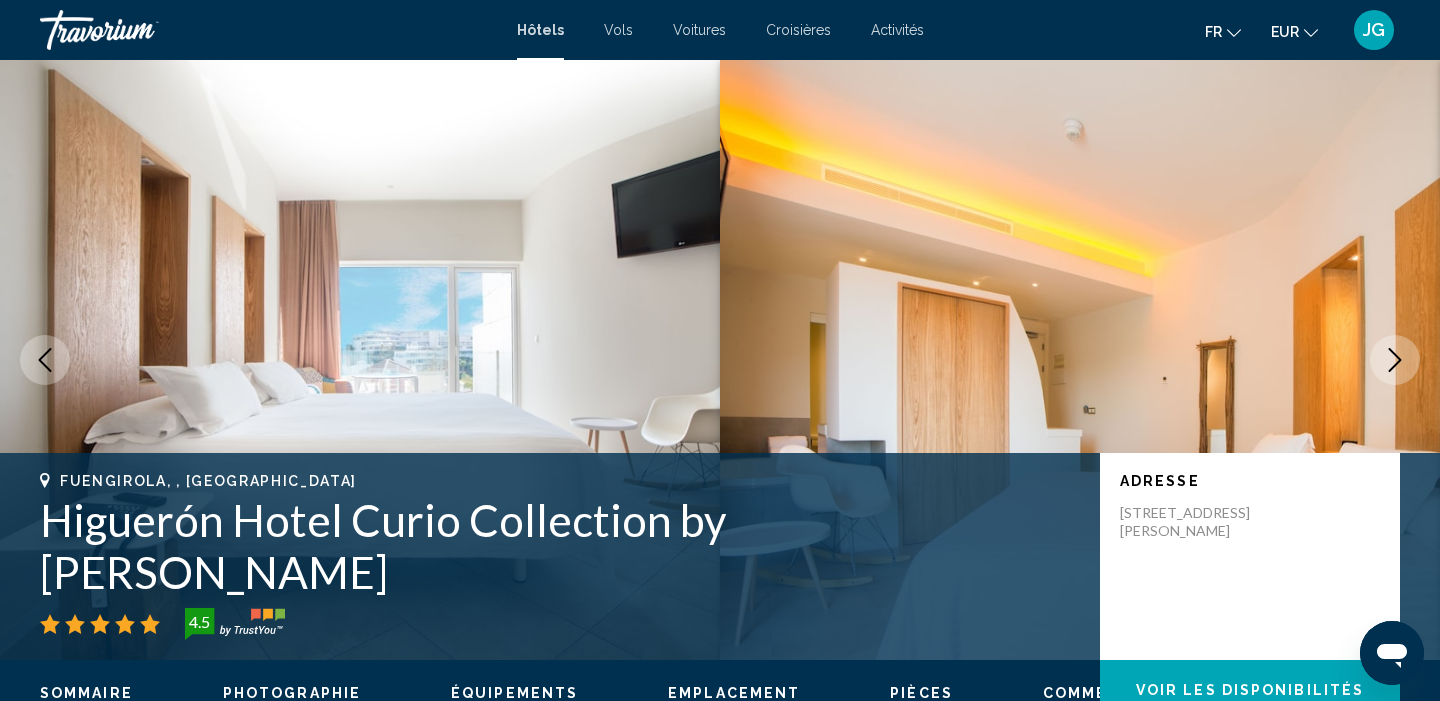 click at bounding box center [1395, 360] 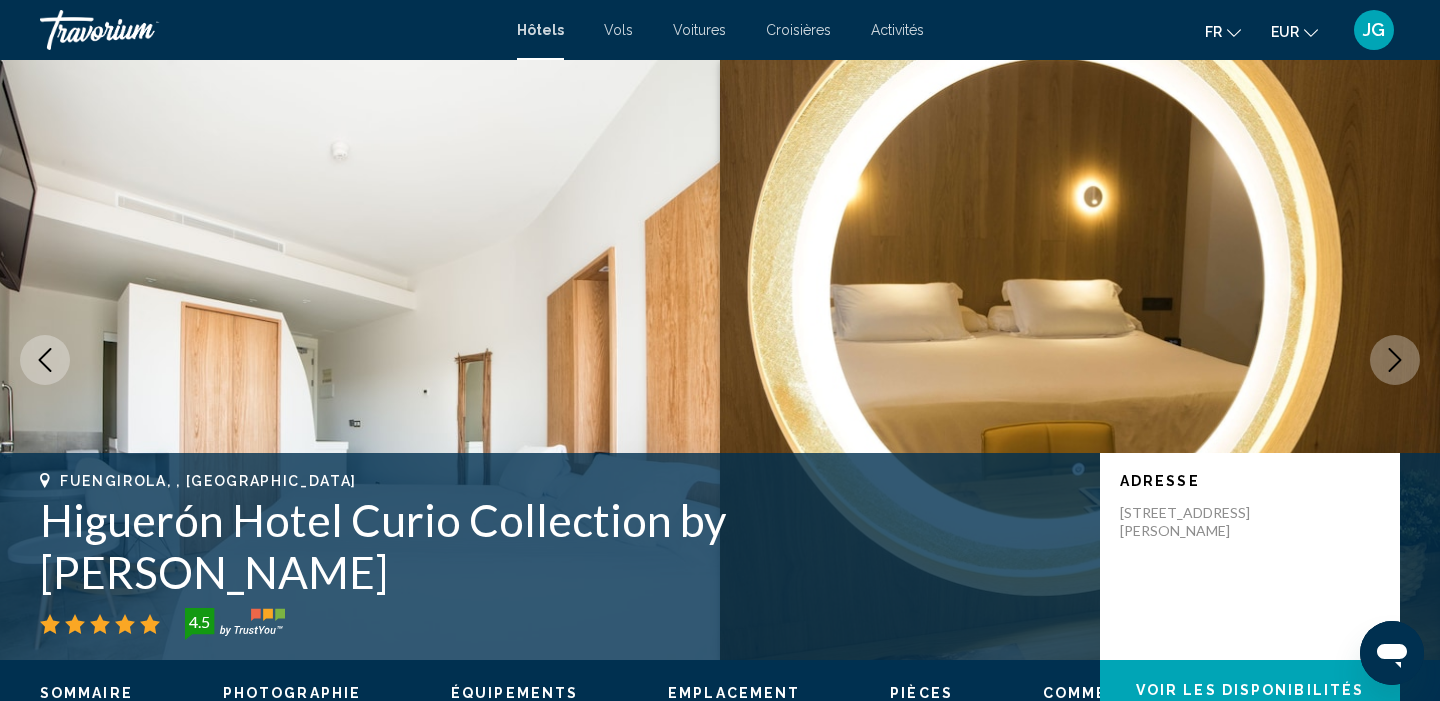 click at bounding box center (1395, 360) 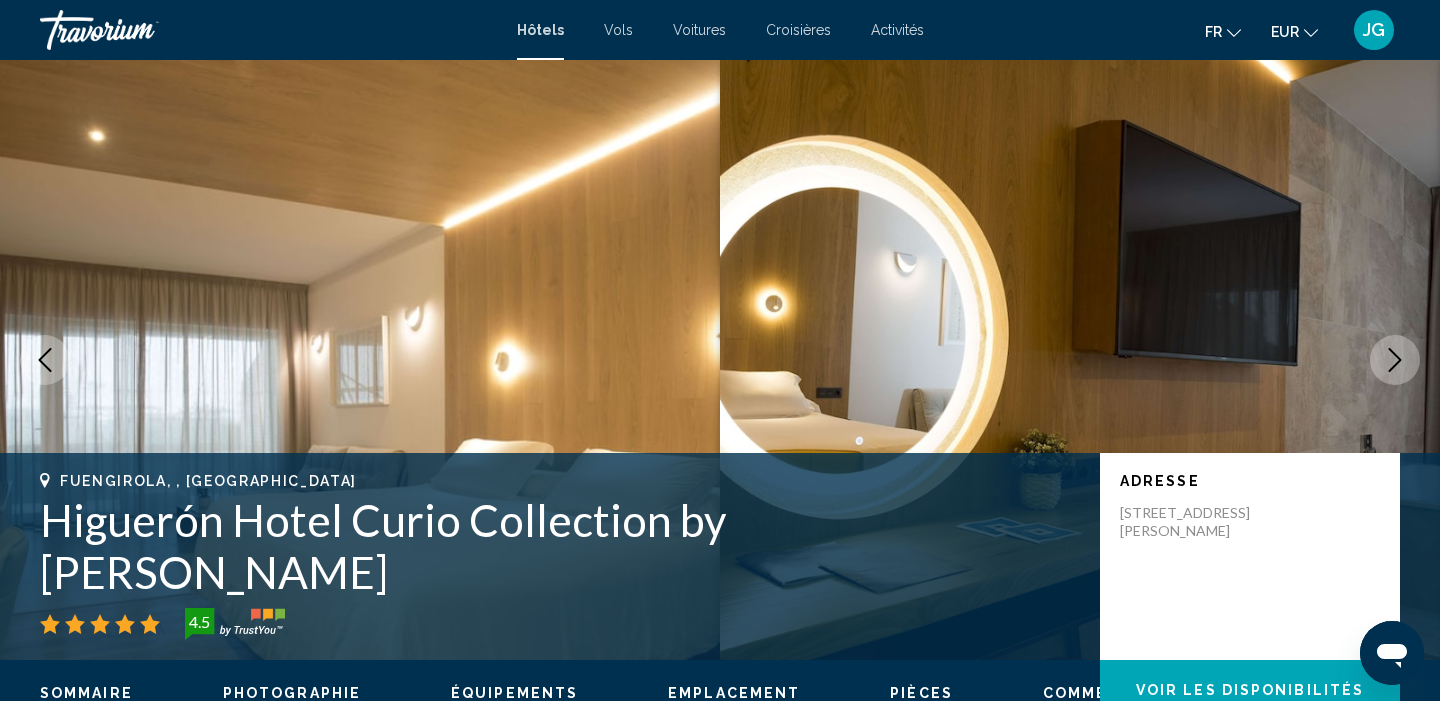 click at bounding box center (1395, 360) 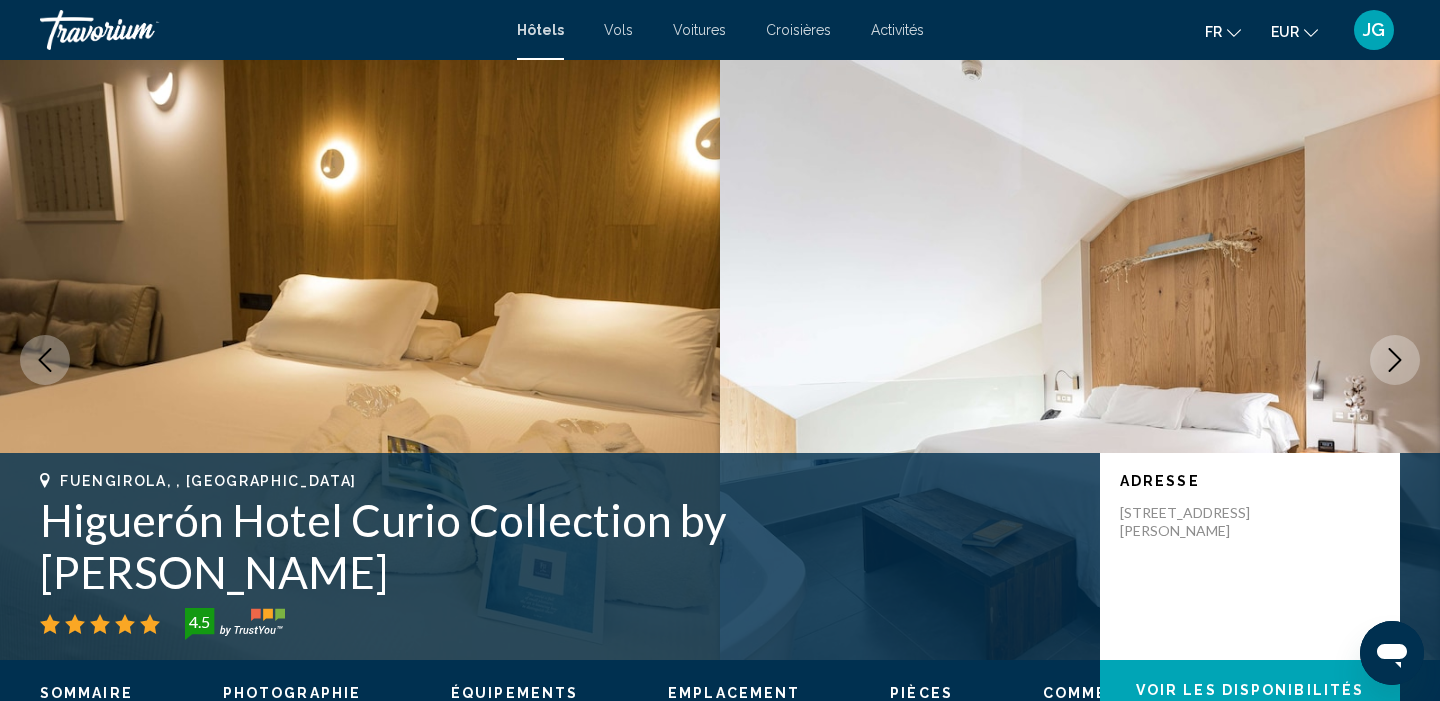 click at bounding box center [1395, 360] 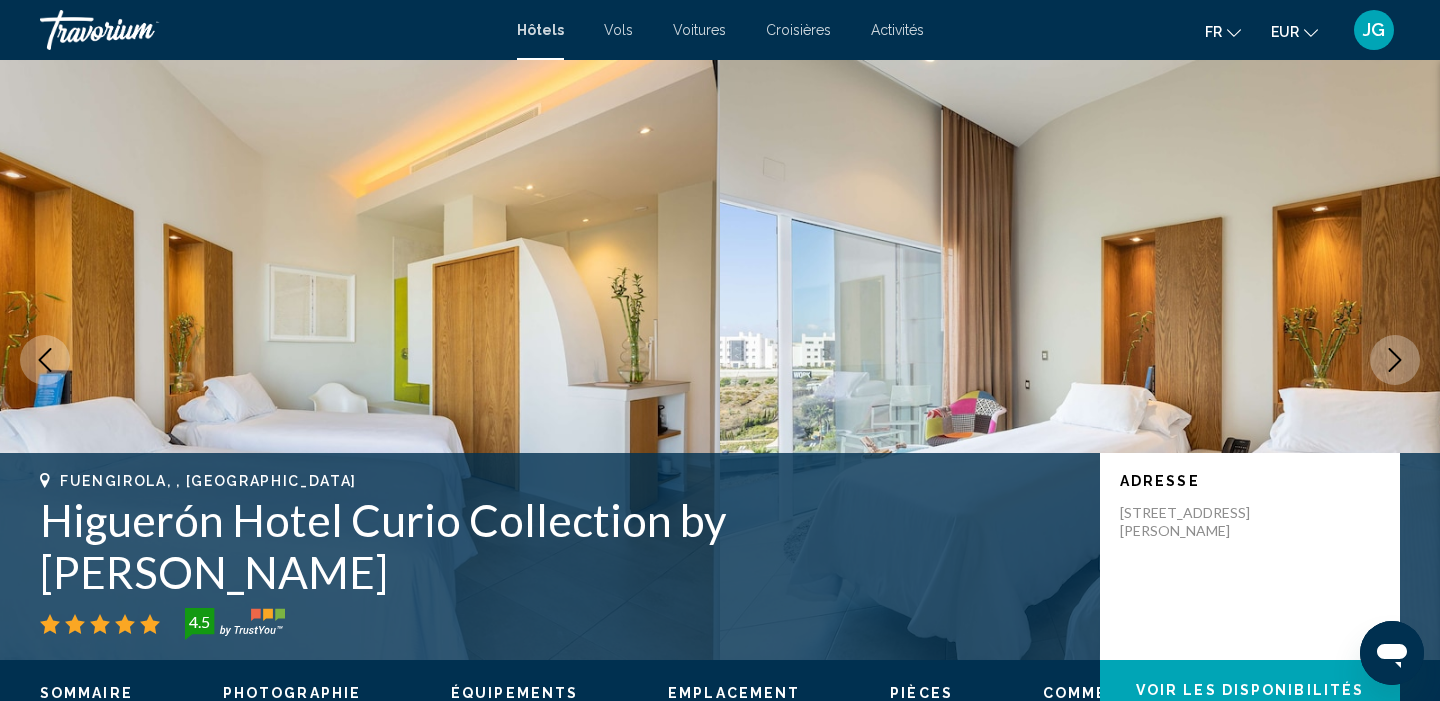 click at bounding box center (1395, 360) 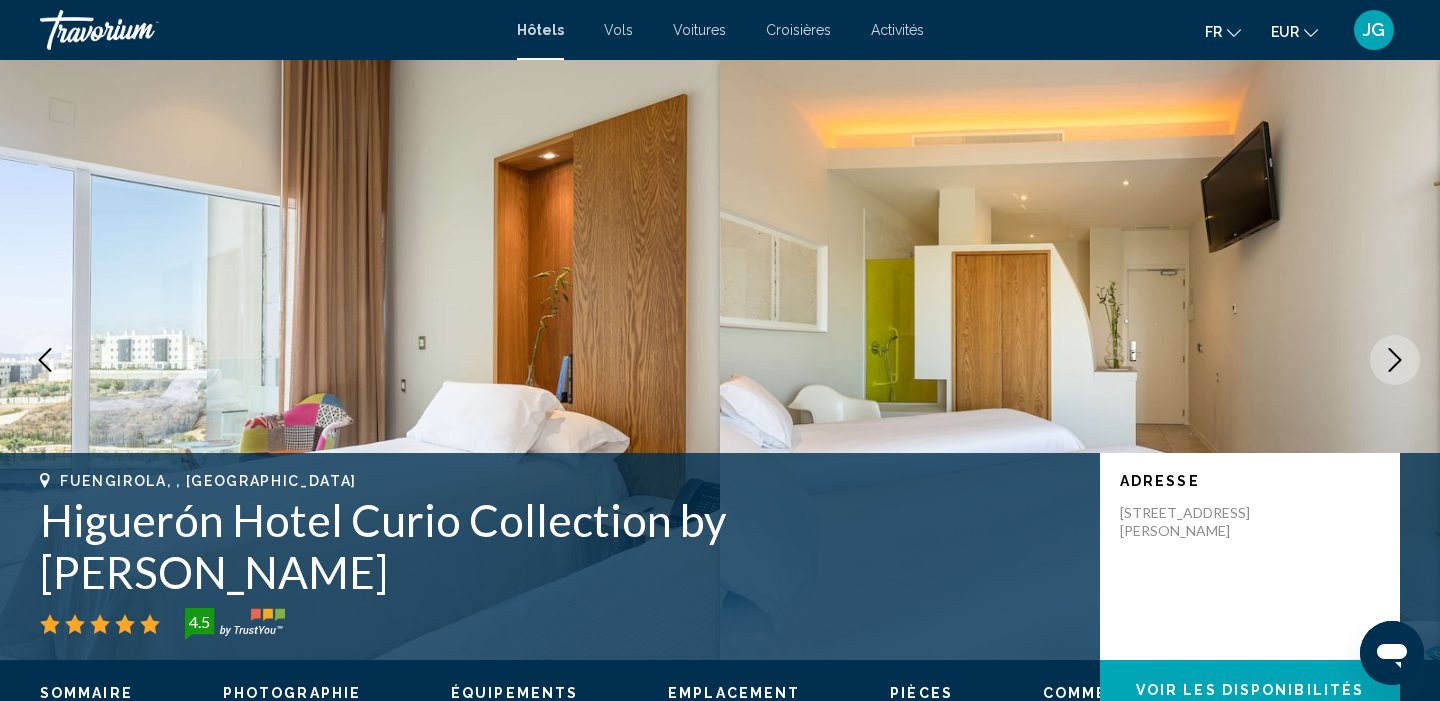 click at bounding box center [1395, 360] 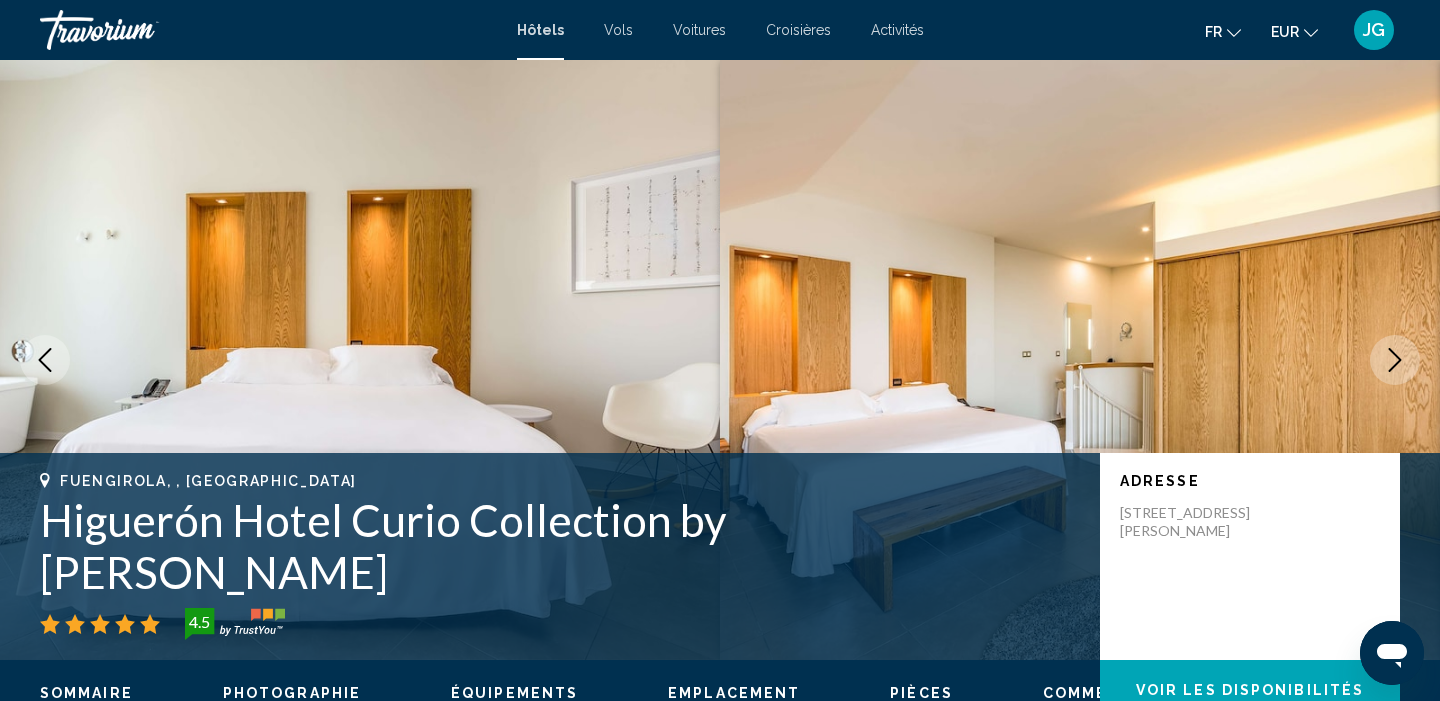 click at bounding box center [1395, 360] 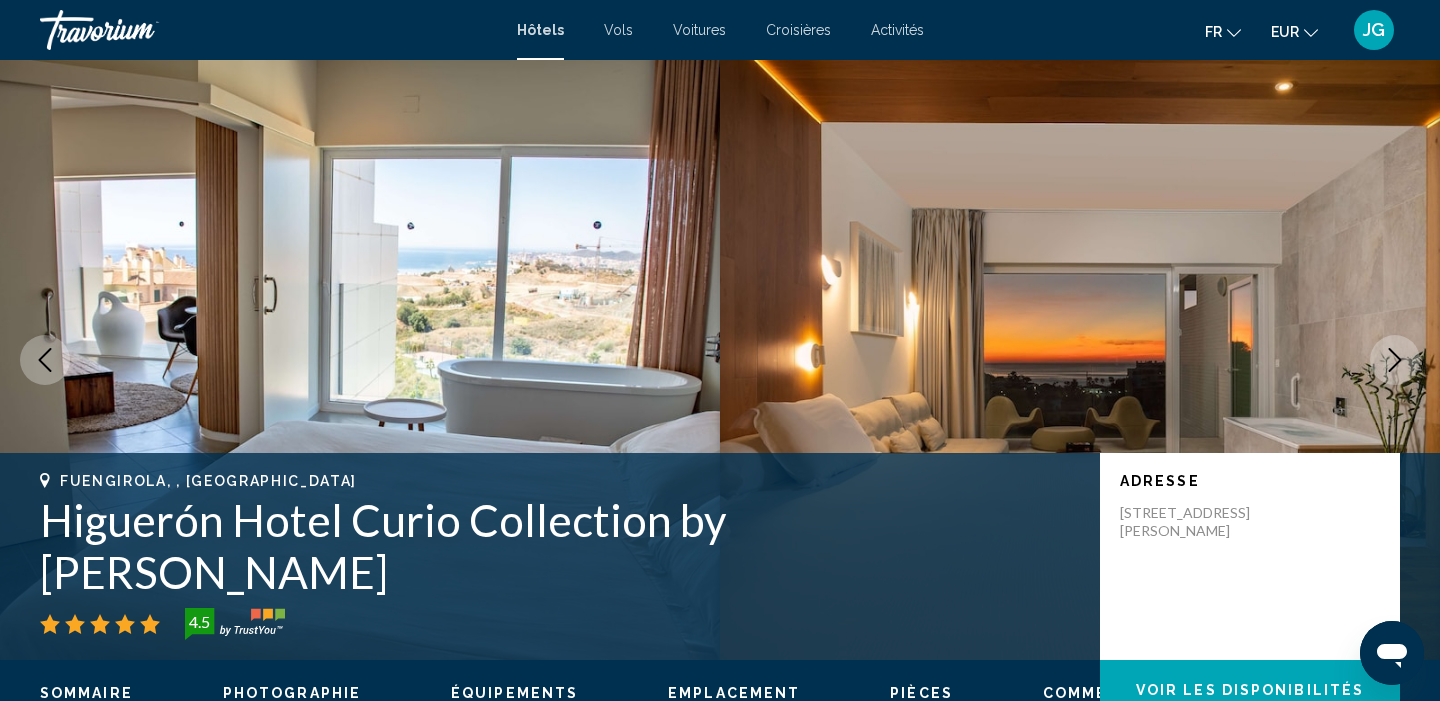 click at bounding box center (1395, 360) 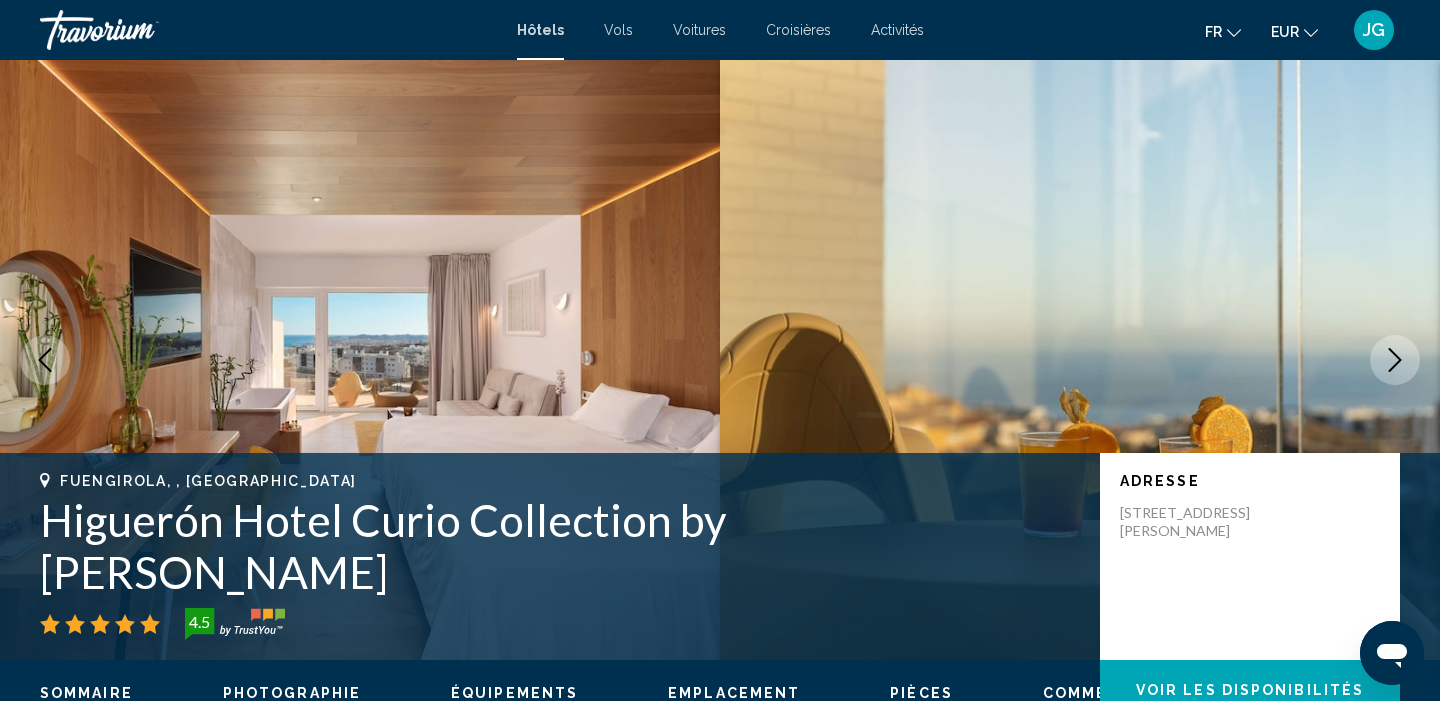 click at bounding box center (1395, 360) 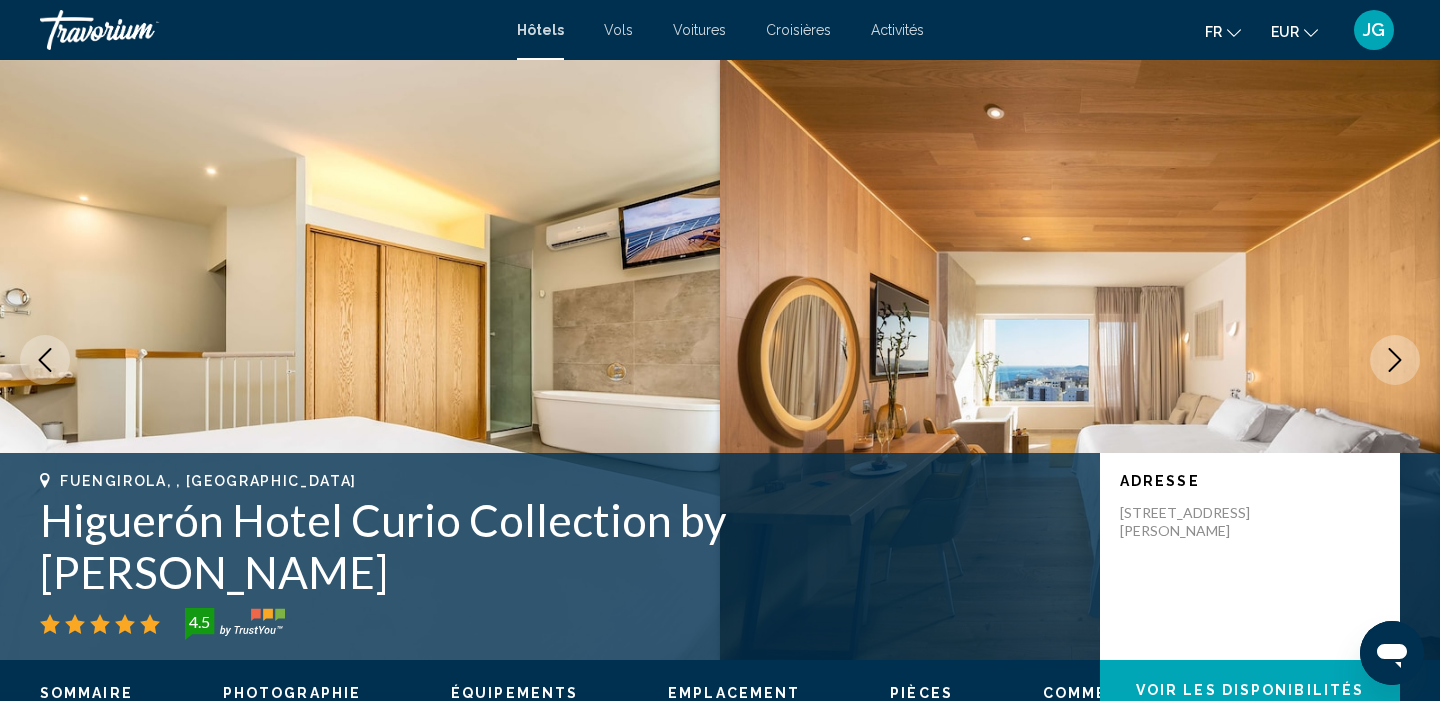 click at bounding box center (1395, 360) 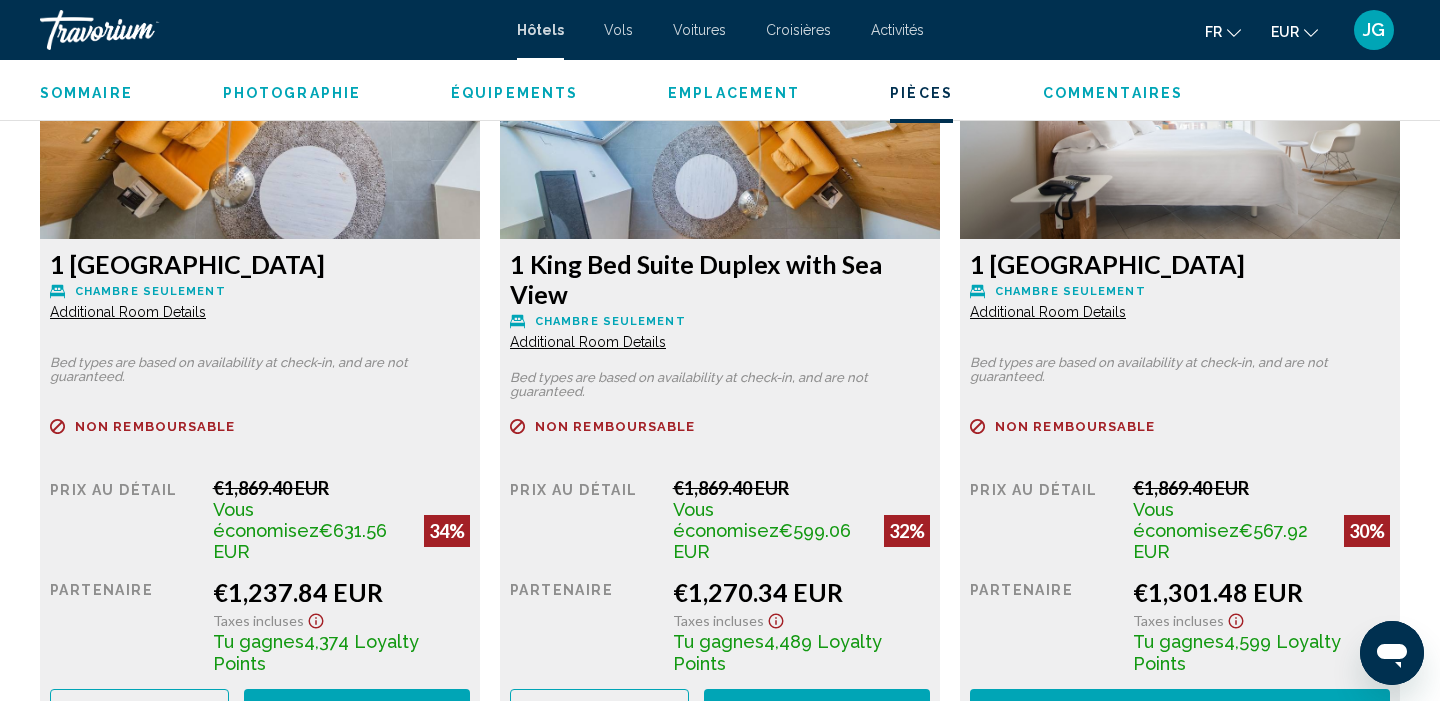 scroll, scrollTop: 2748, scrollLeft: 0, axis: vertical 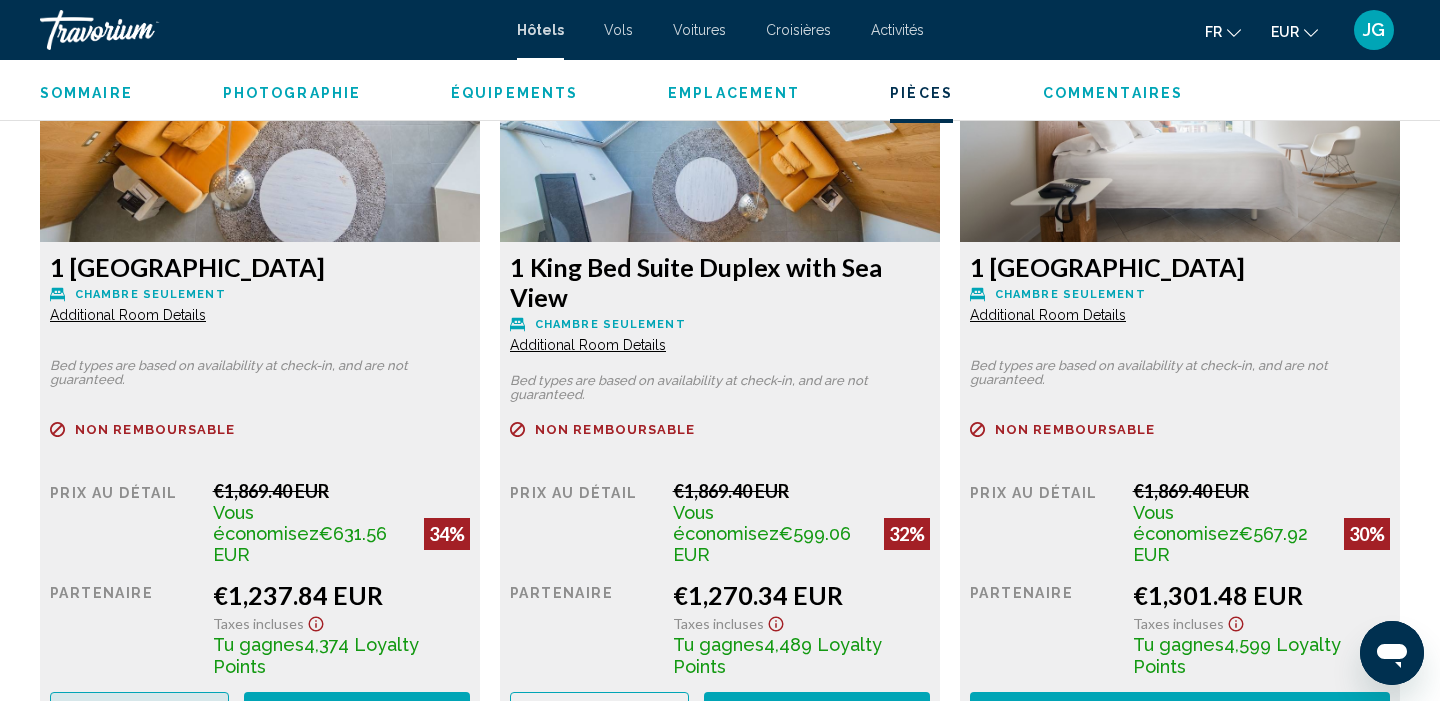 click on "More rates" at bounding box center (139, 711) 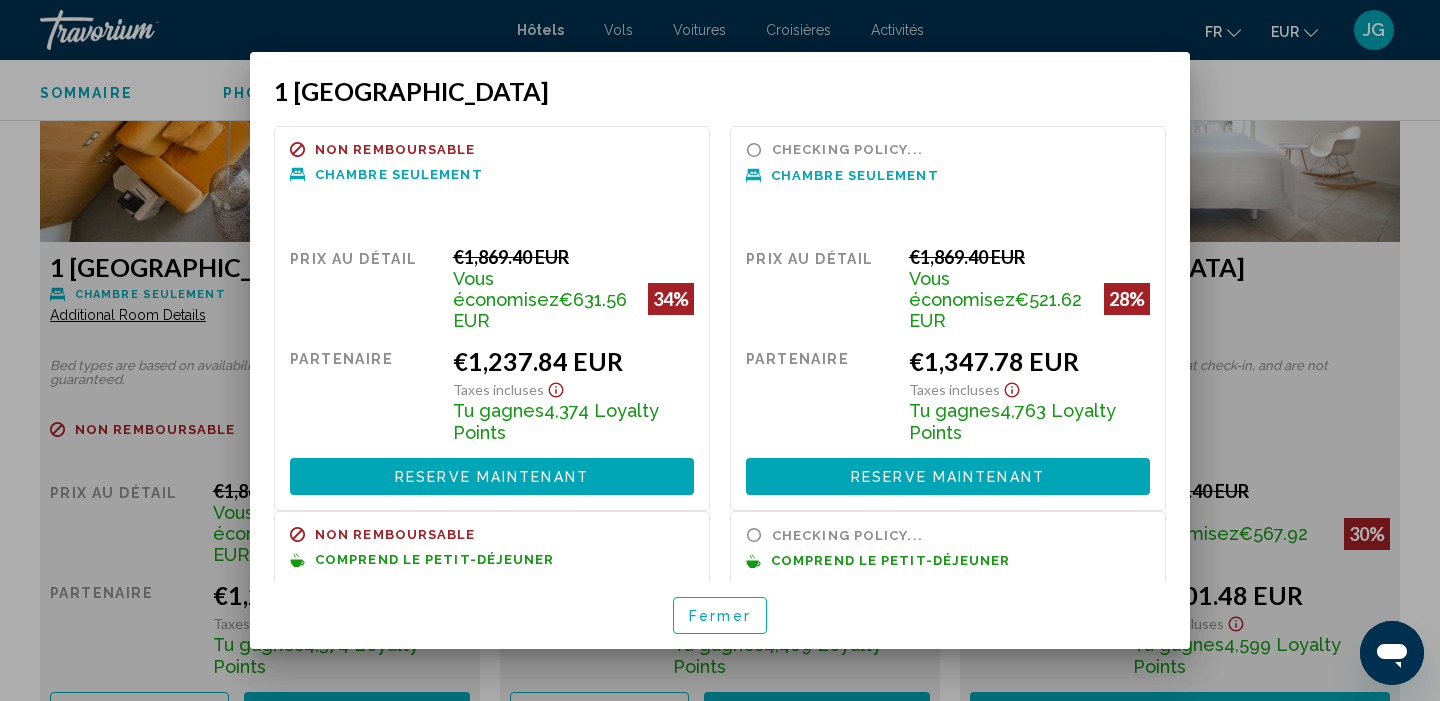 scroll, scrollTop: 0, scrollLeft: 0, axis: both 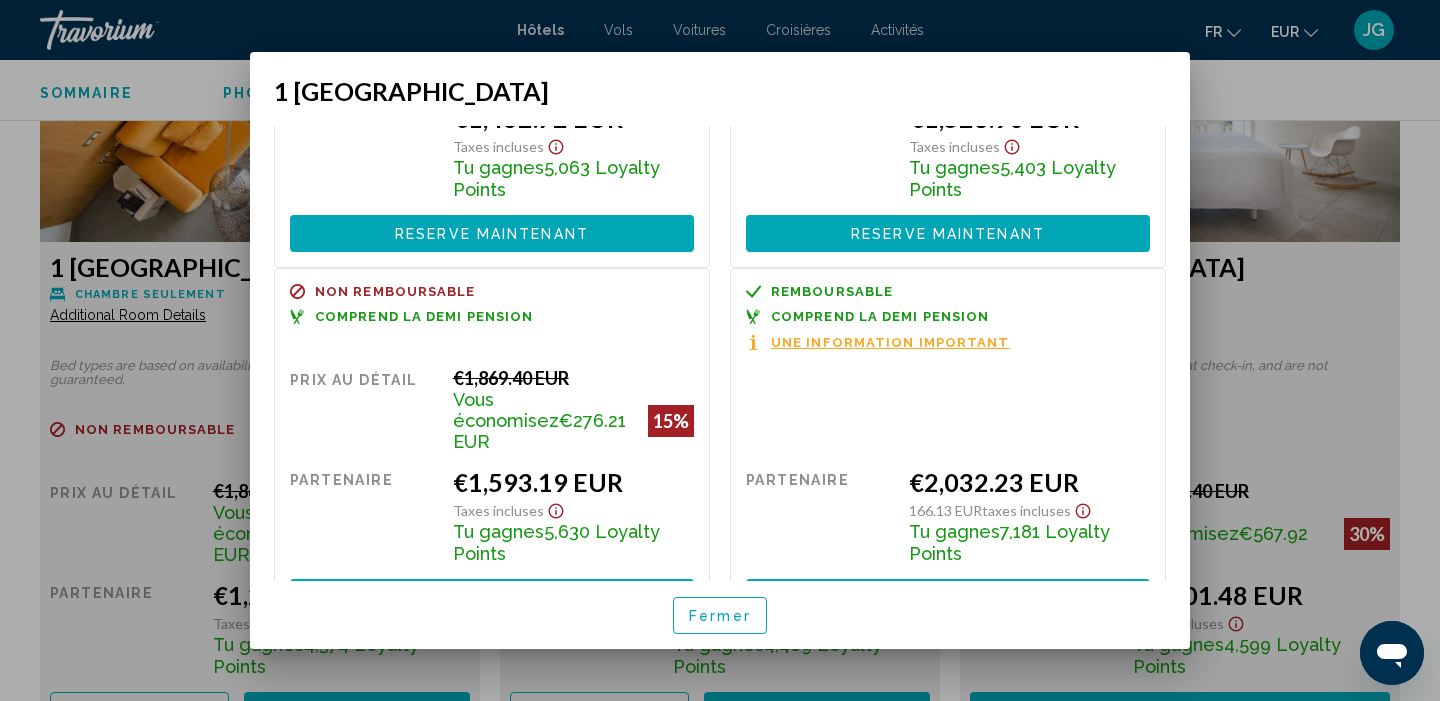 click on "Fermer" at bounding box center (720, 616) 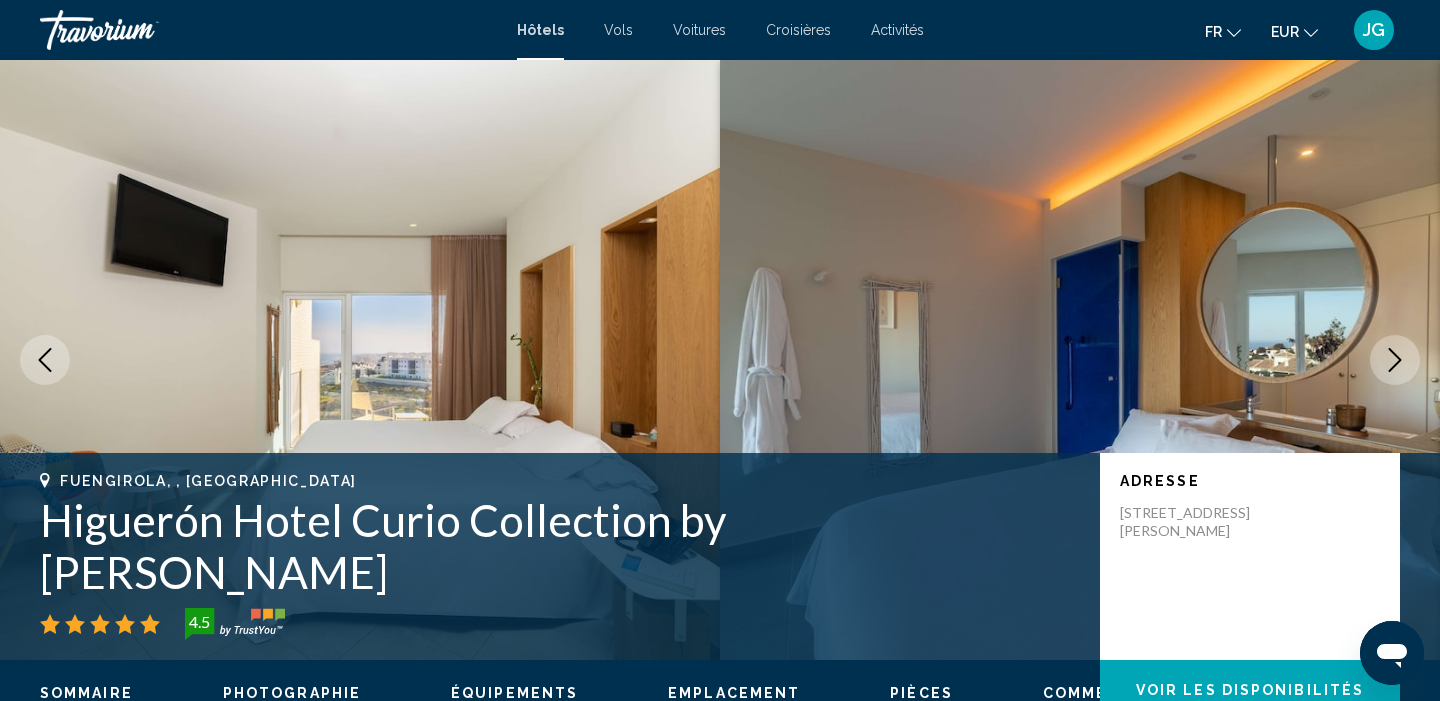 scroll, scrollTop: 0, scrollLeft: 0, axis: both 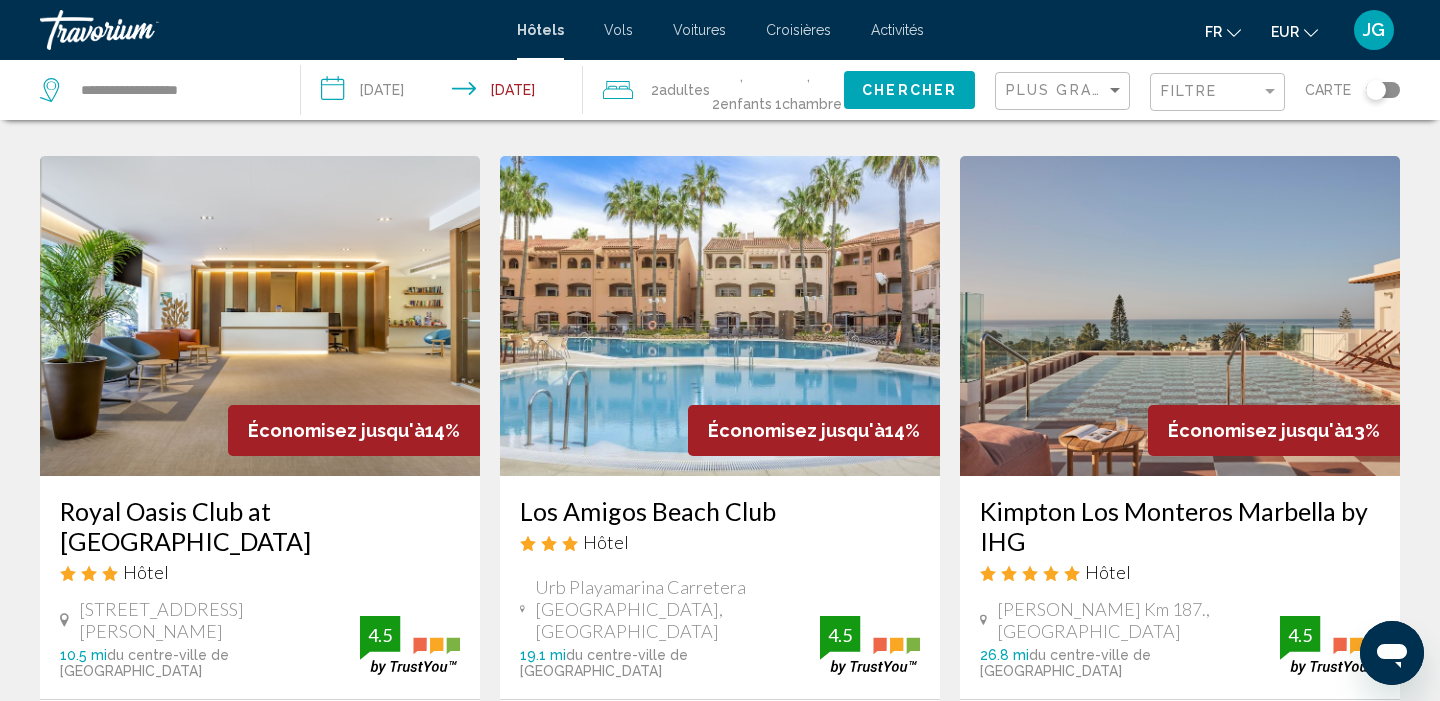 click at bounding box center [260, 316] 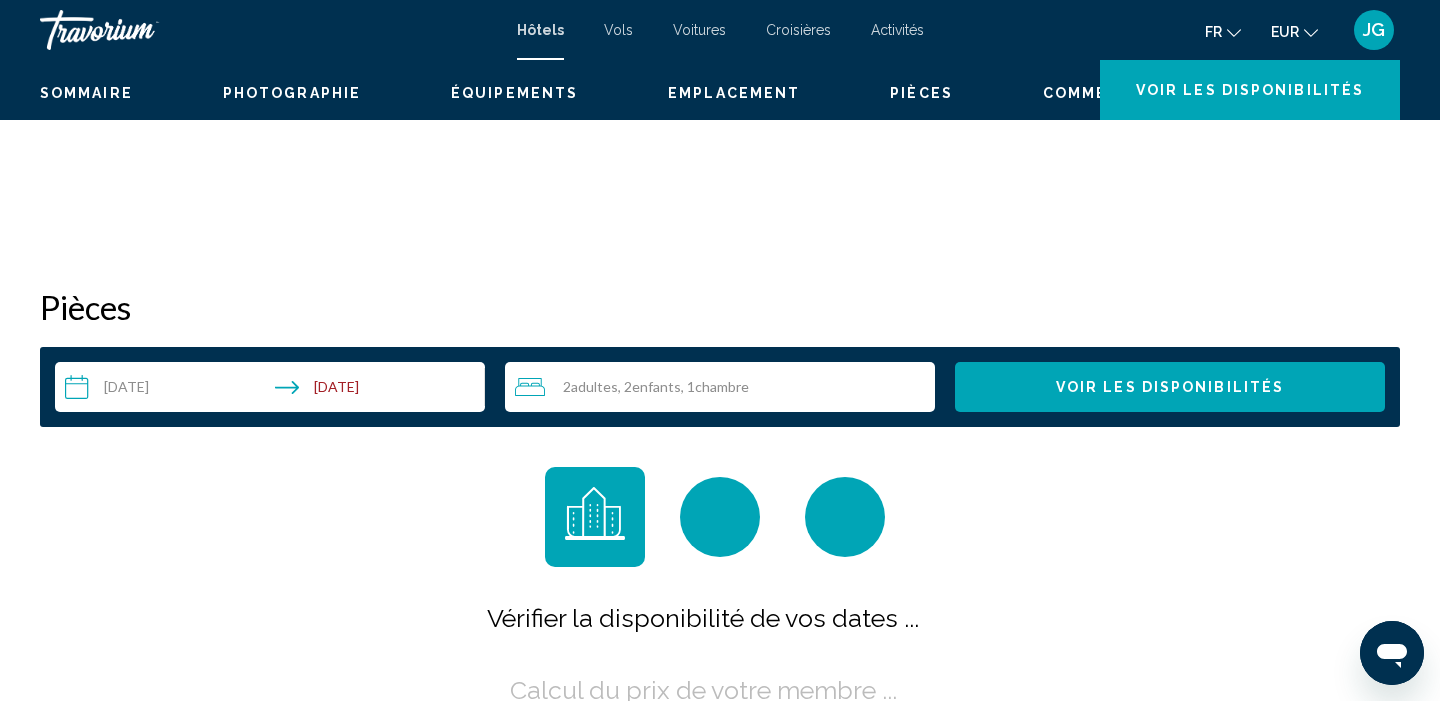 scroll, scrollTop: 0, scrollLeft: 0, axis: both 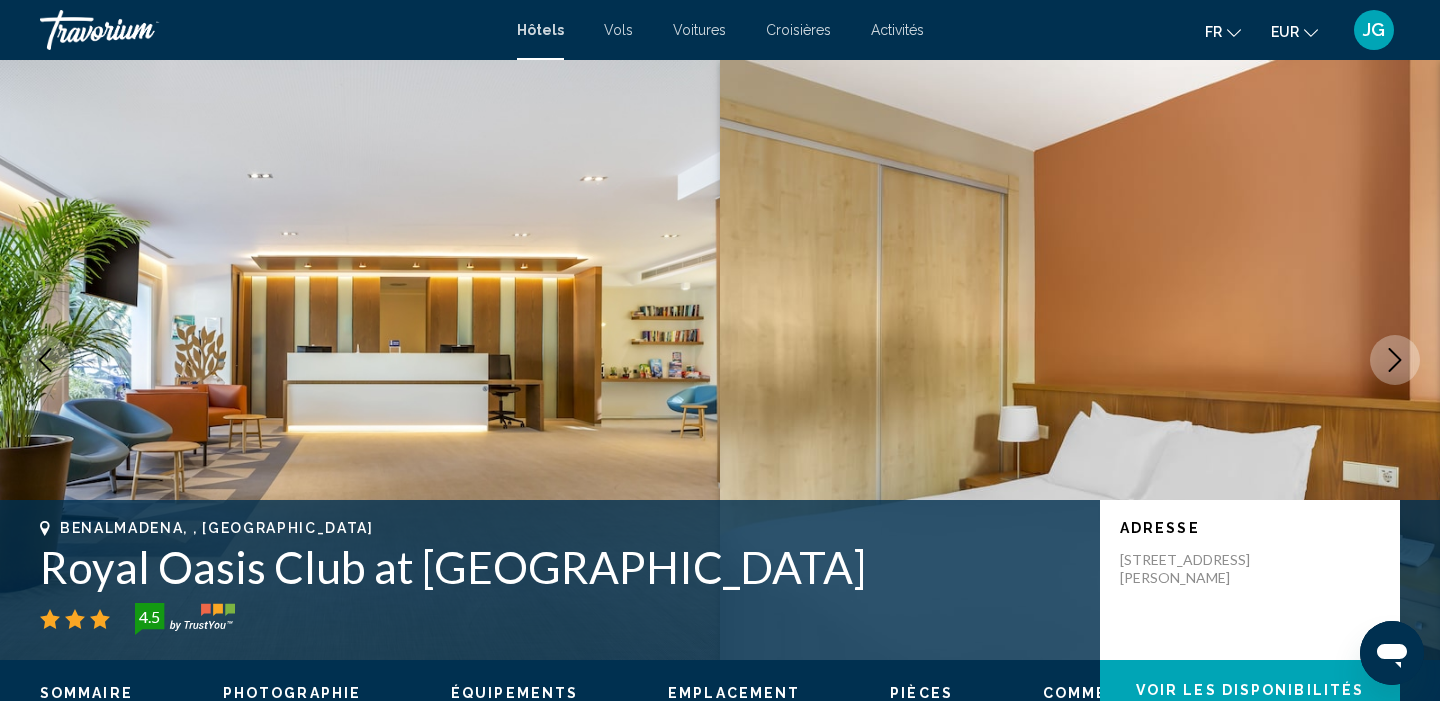 click 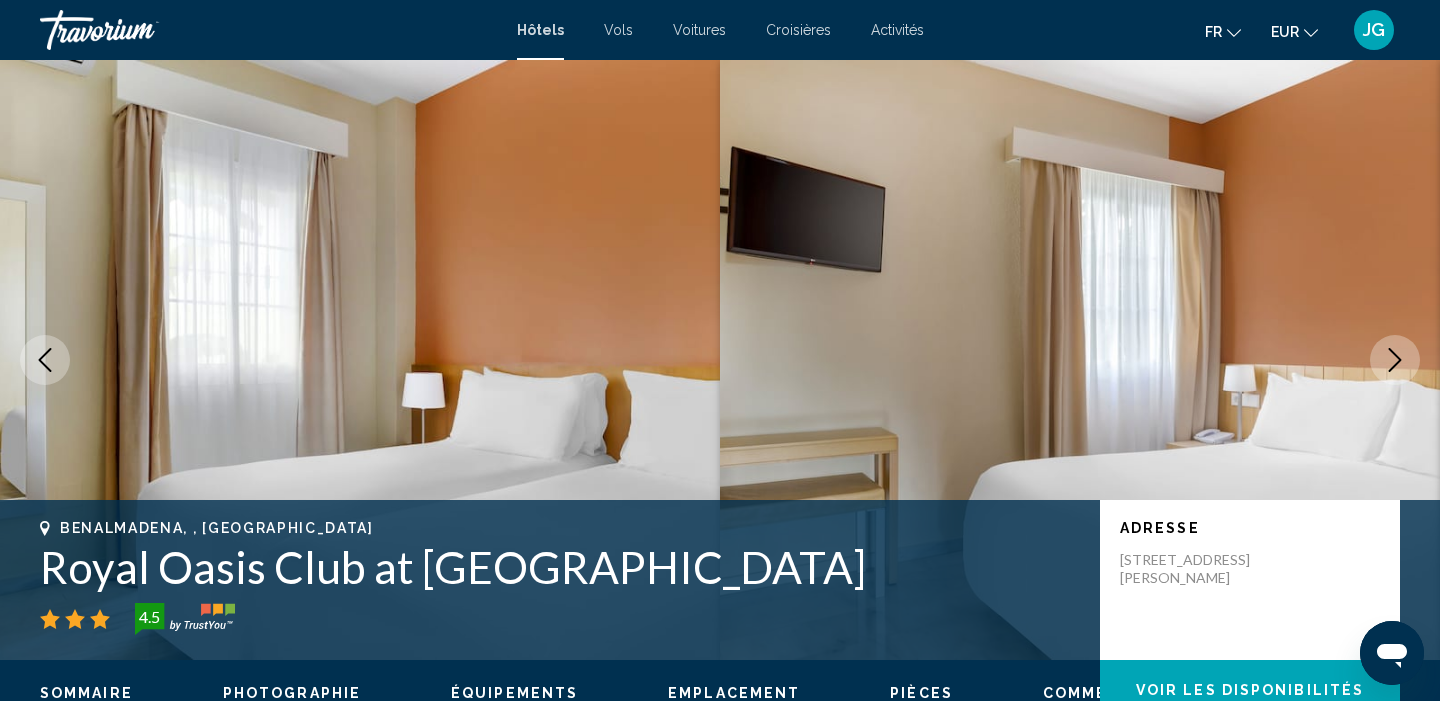 click 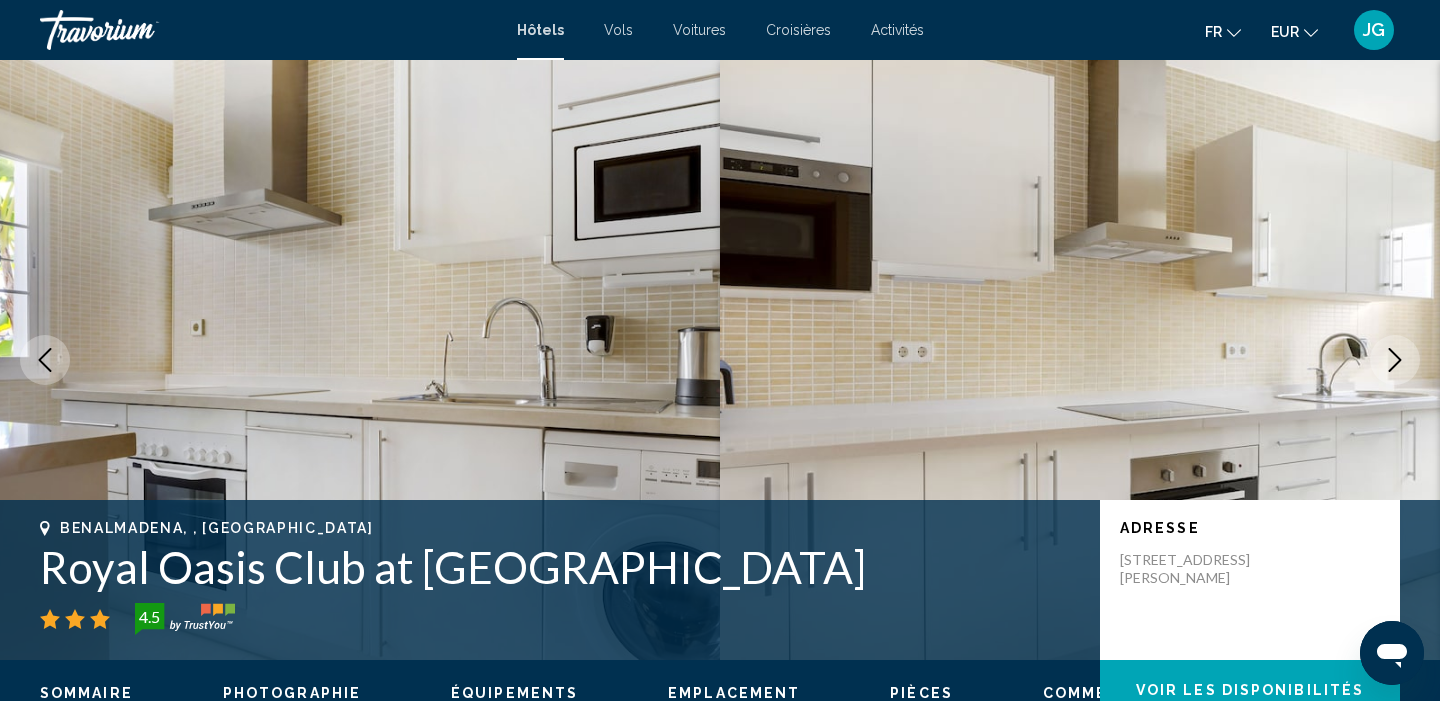 click 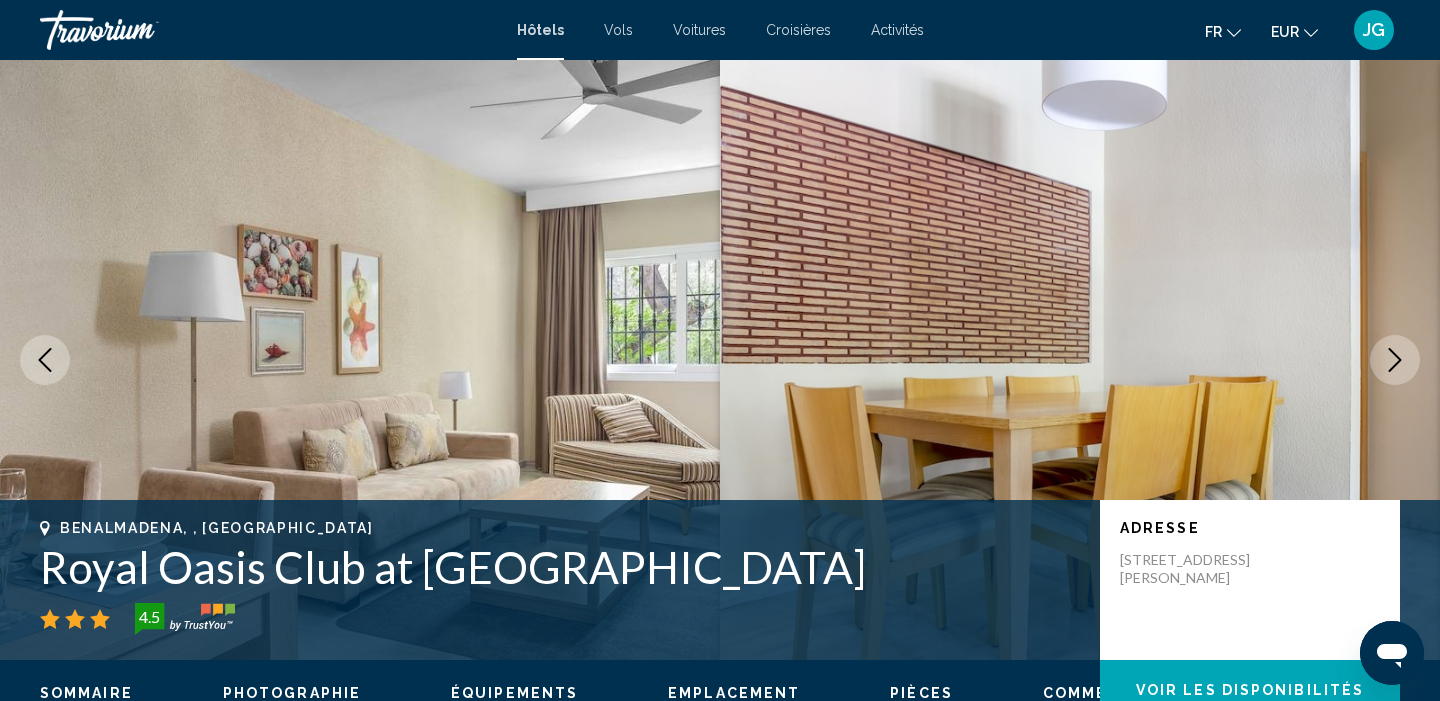 click 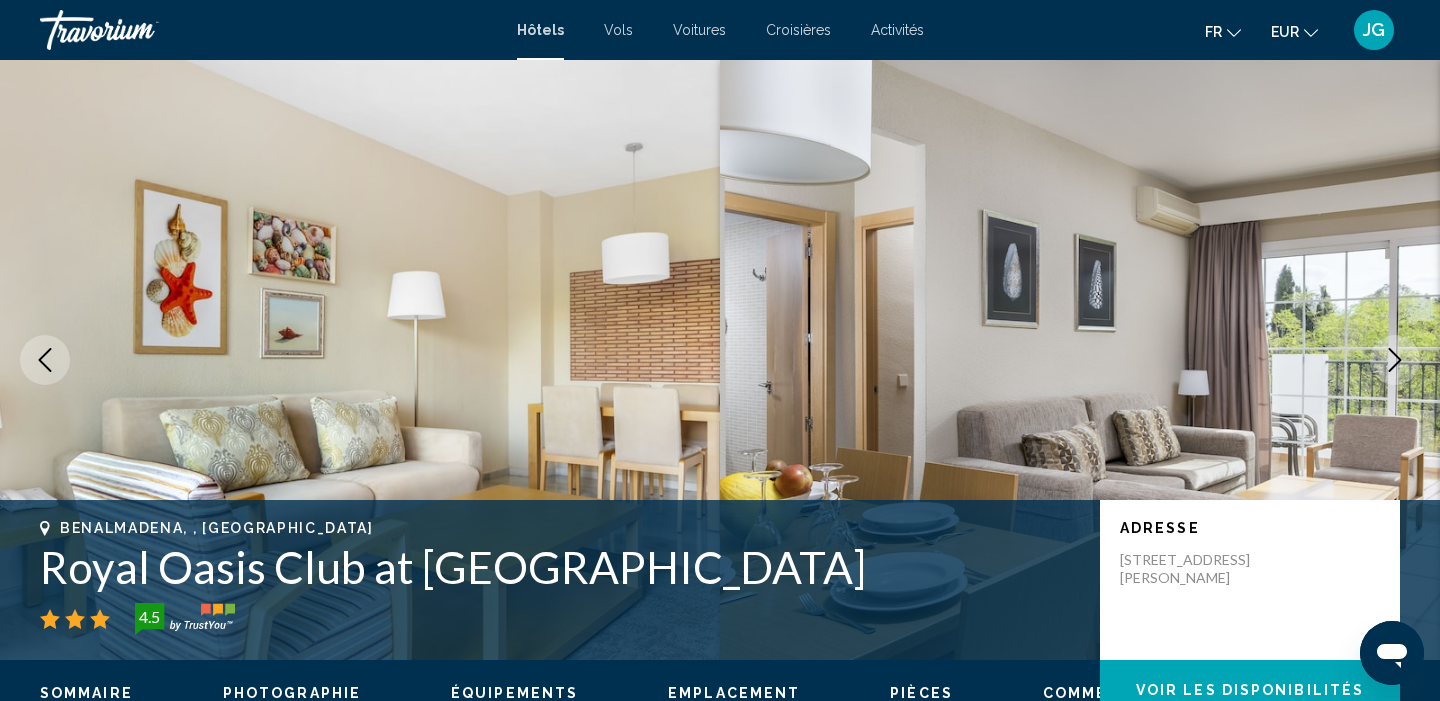 click 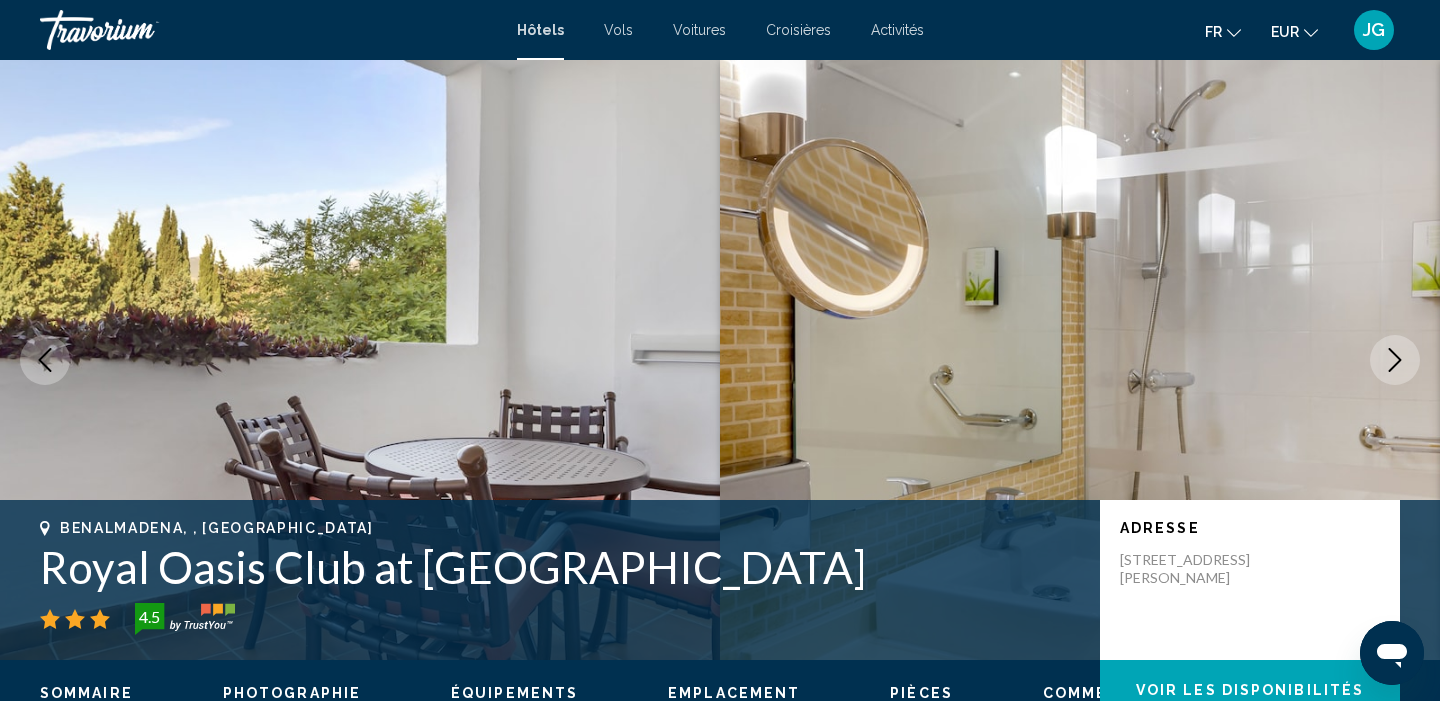 click 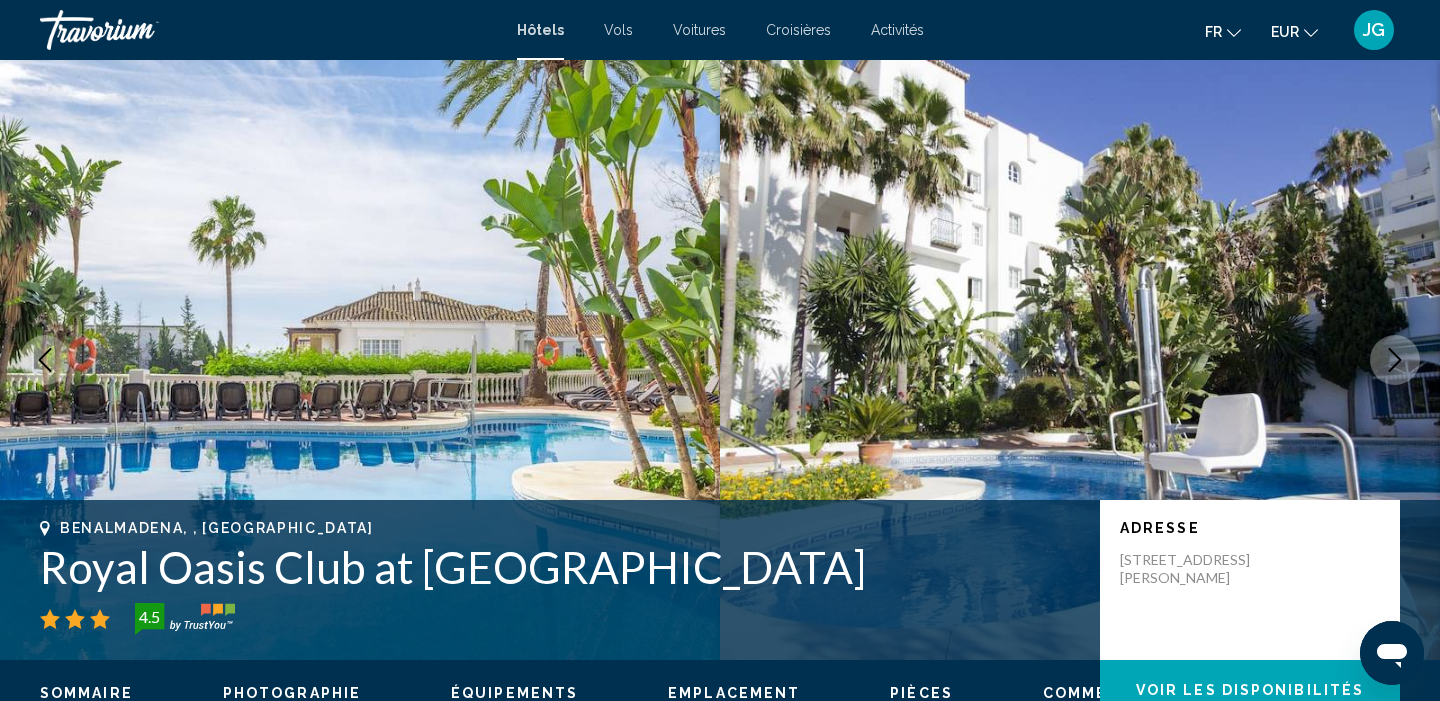 click 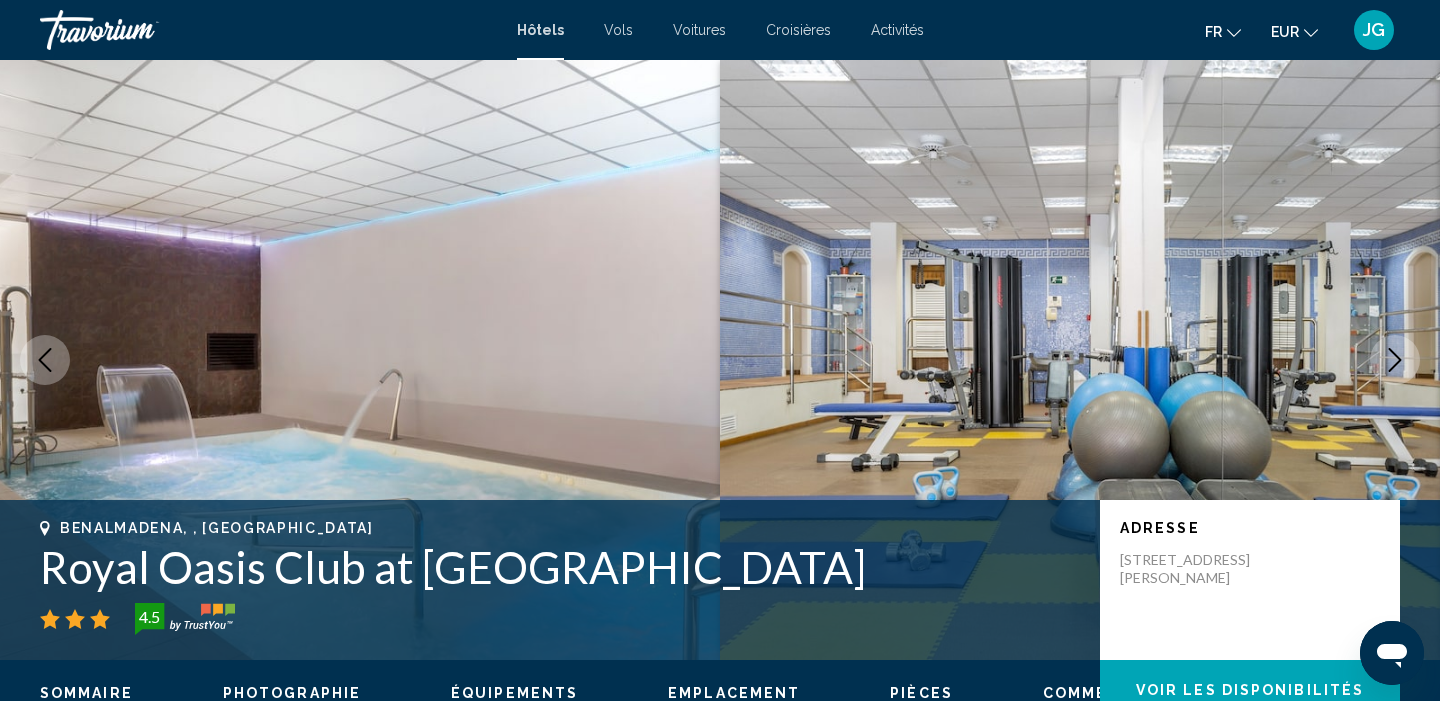 click 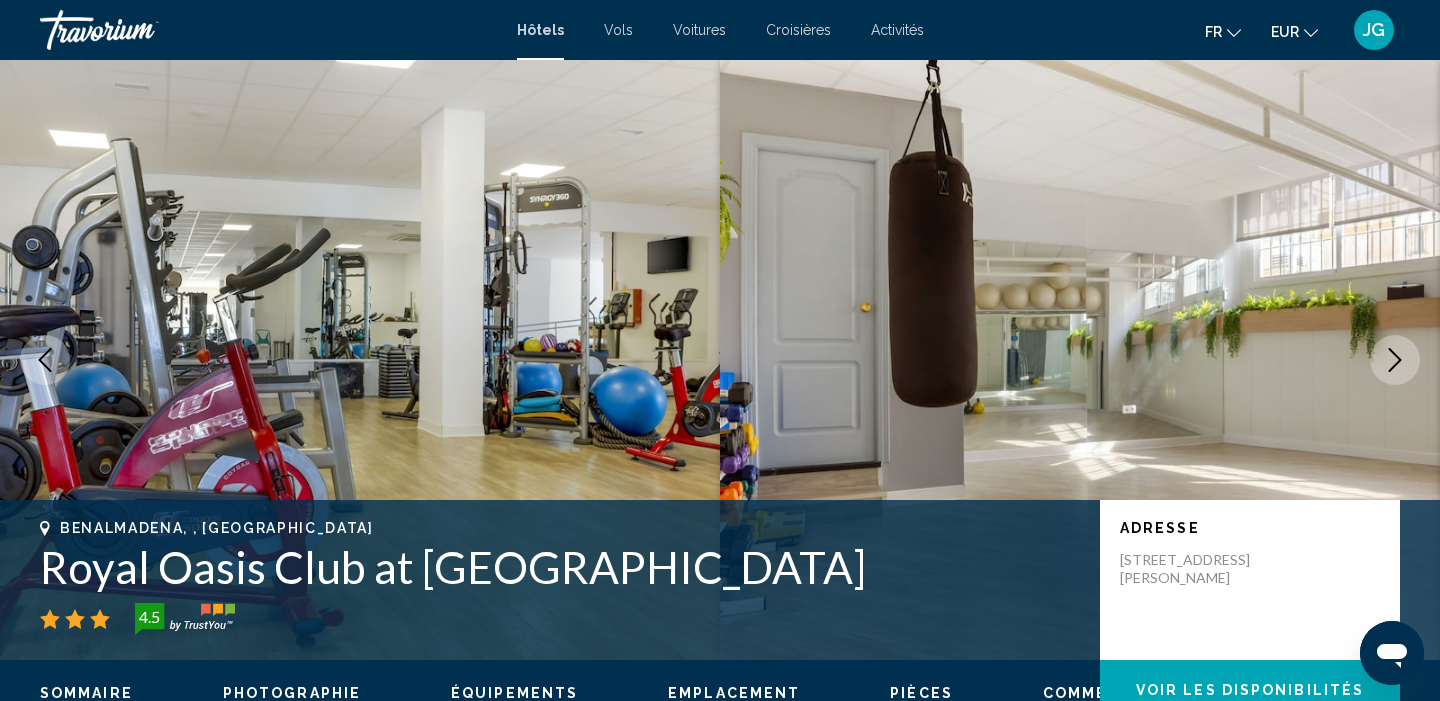 click 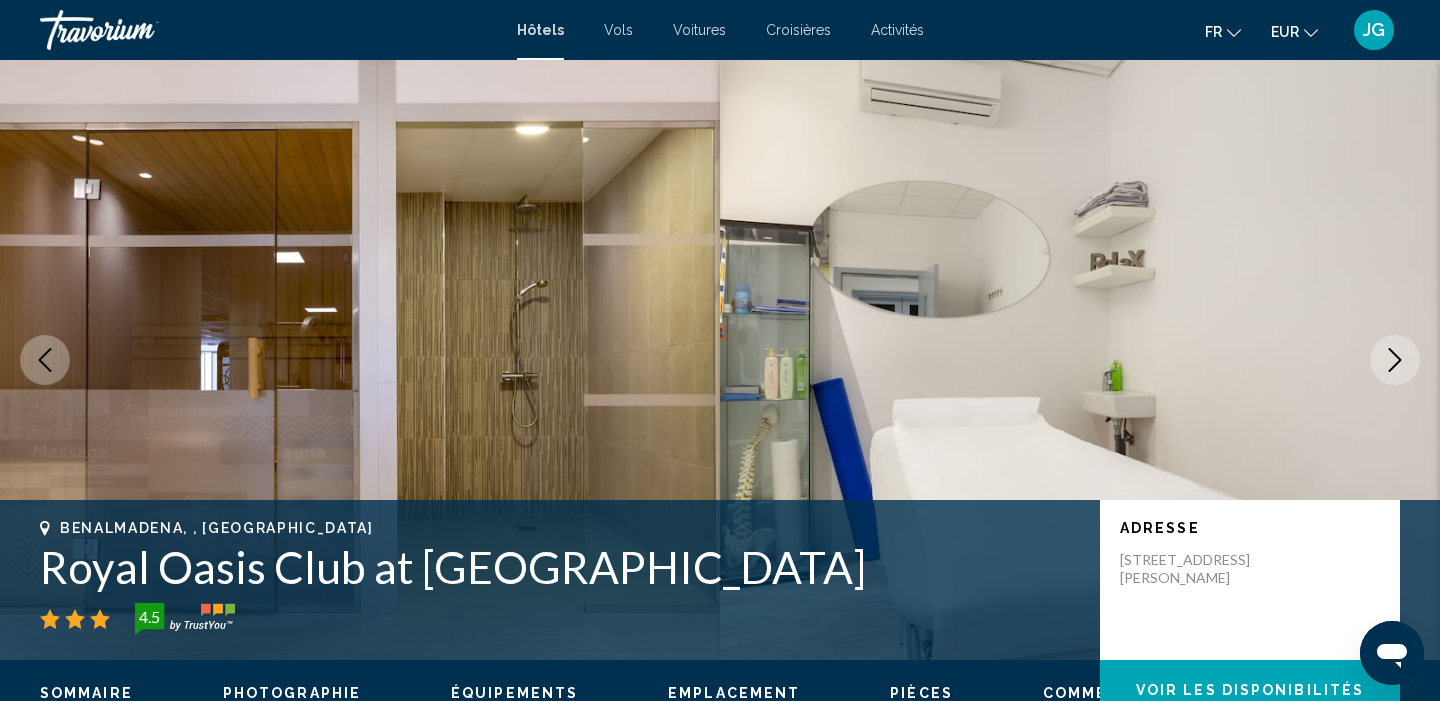 click 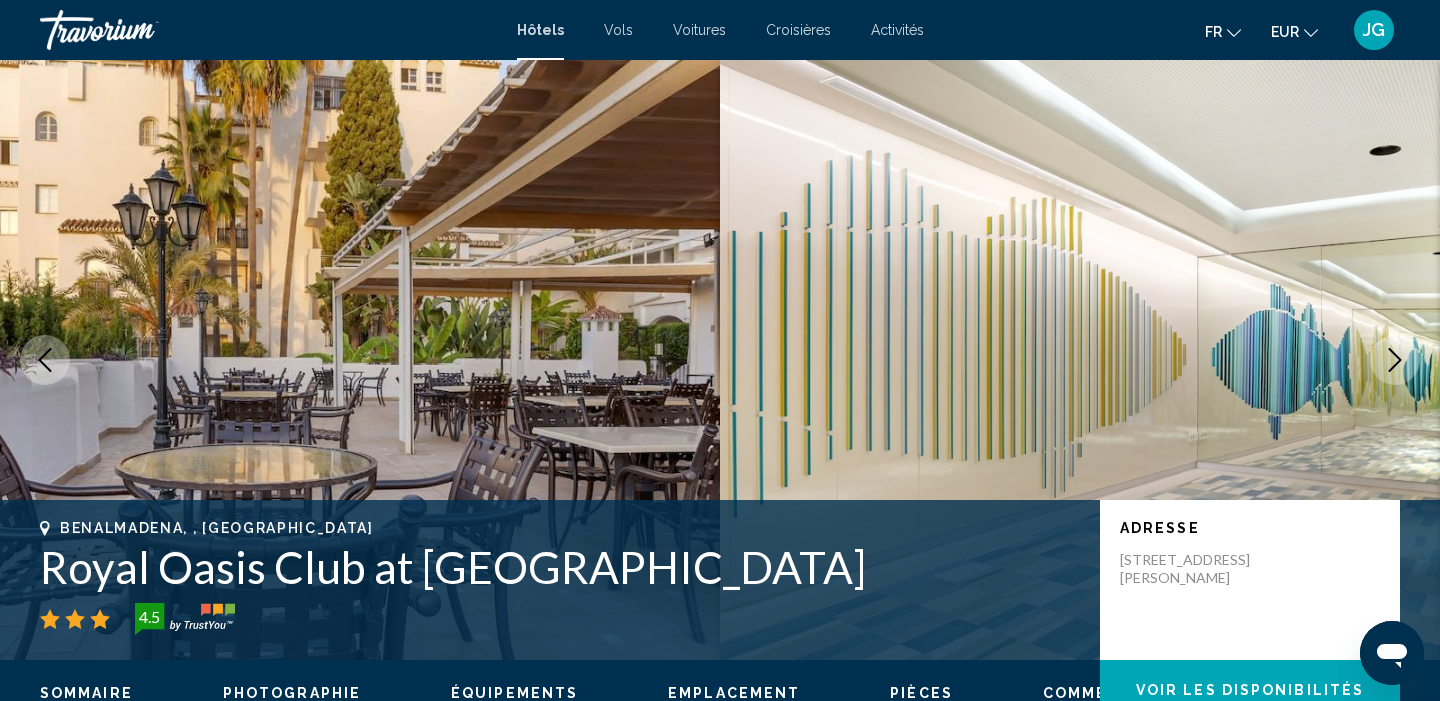 click 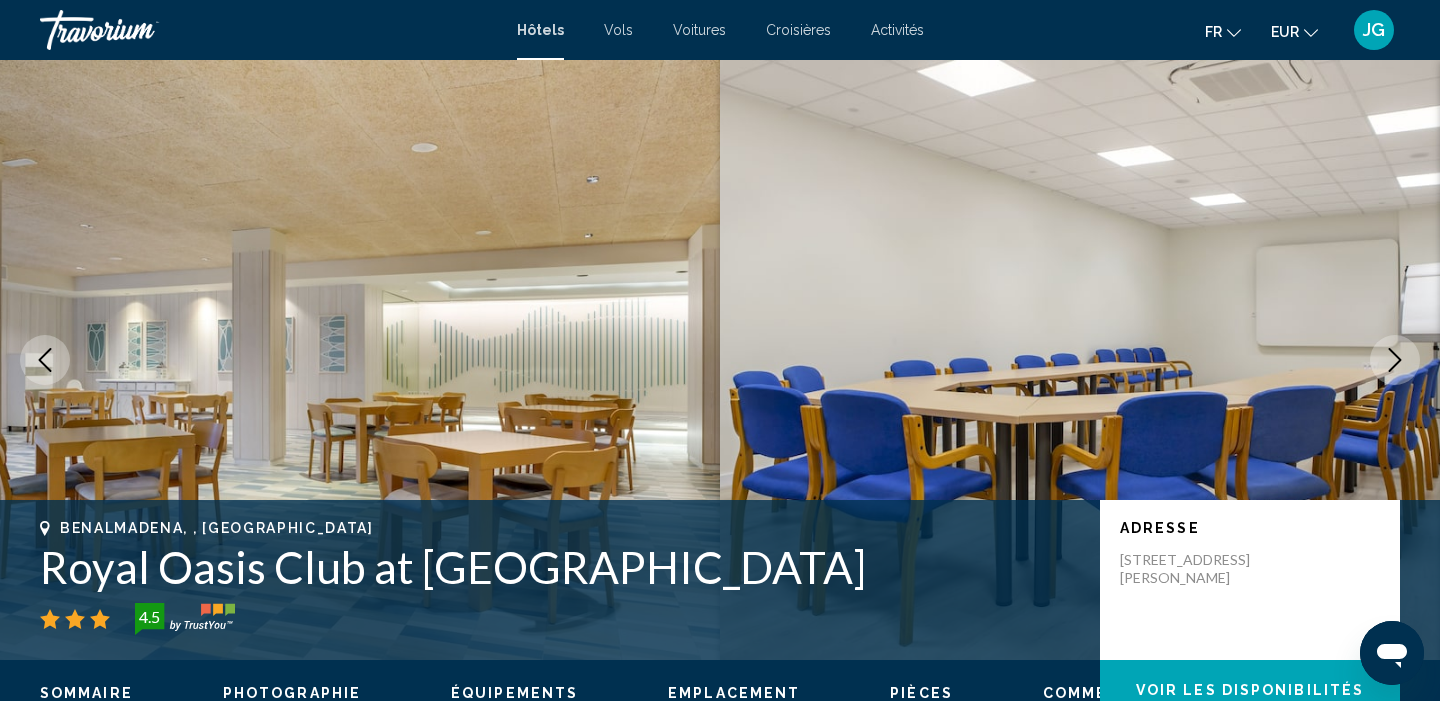 click 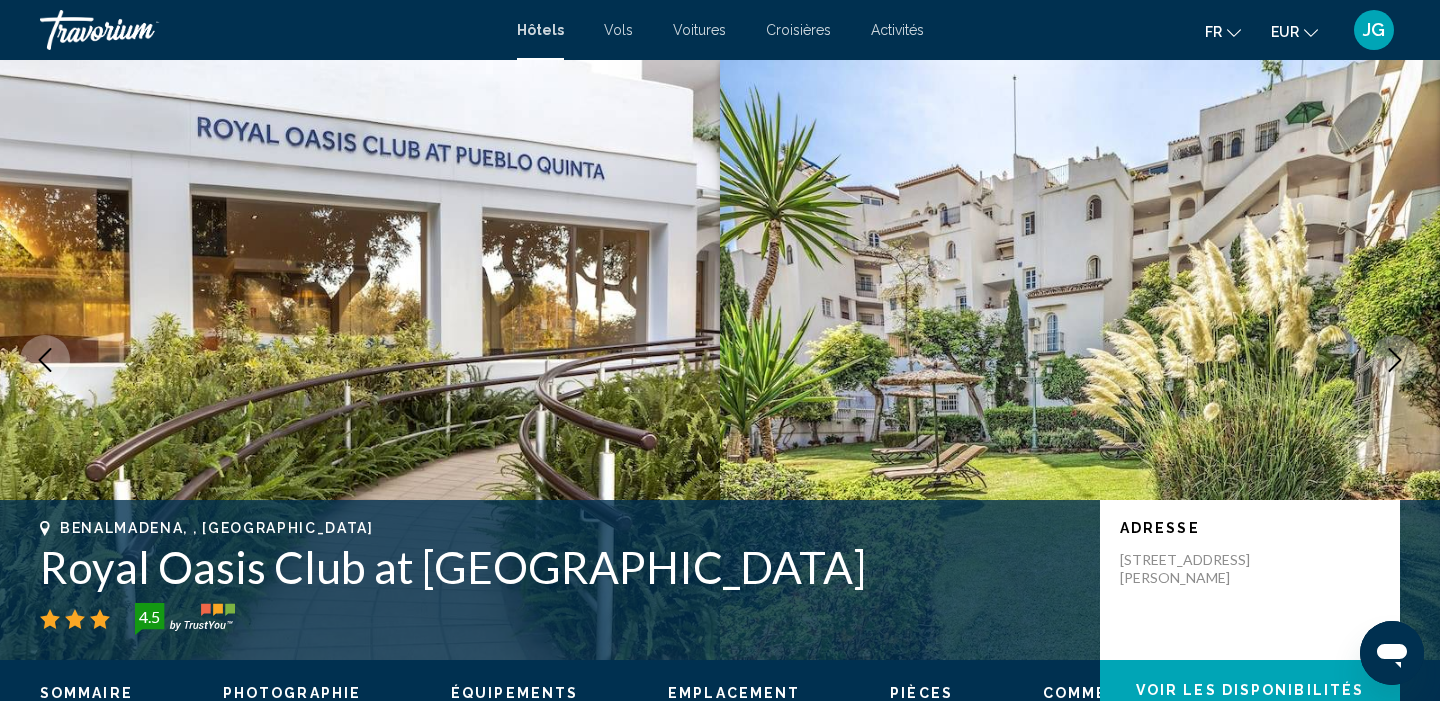 click 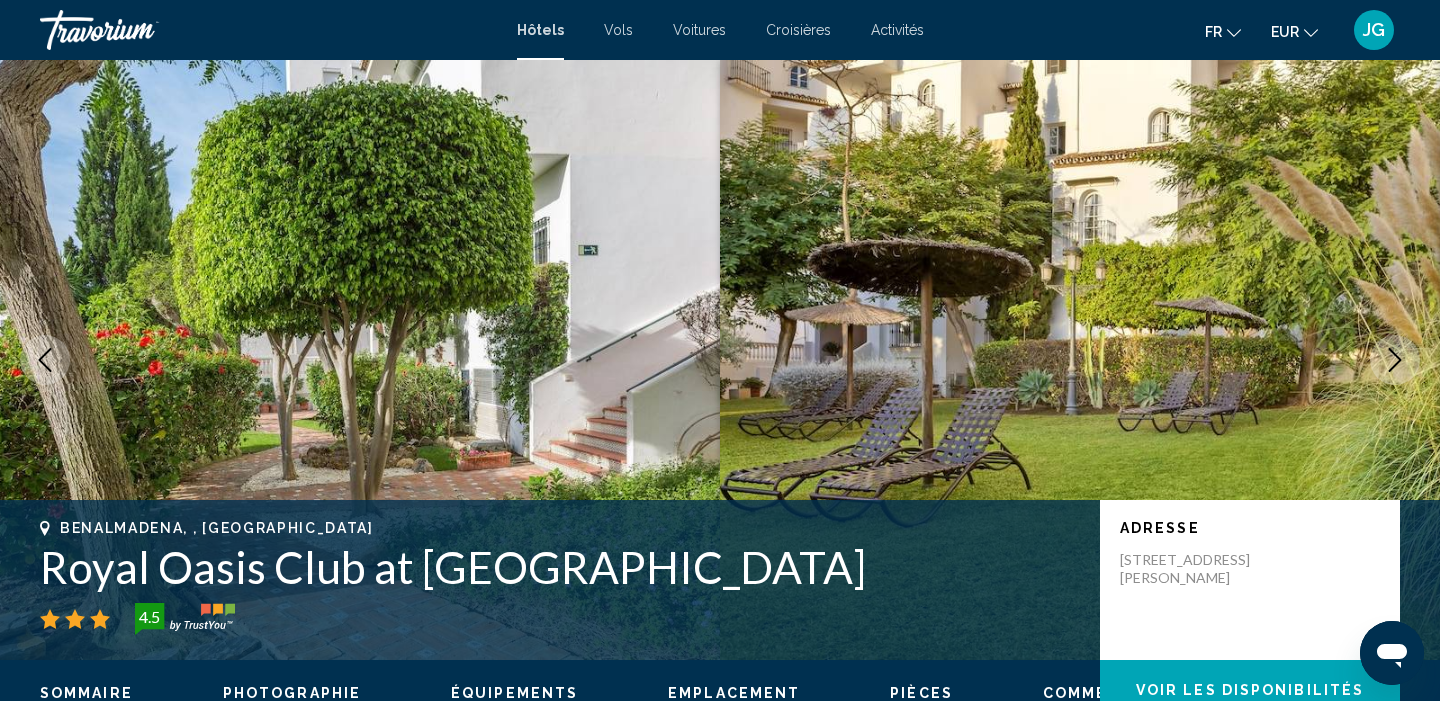 click 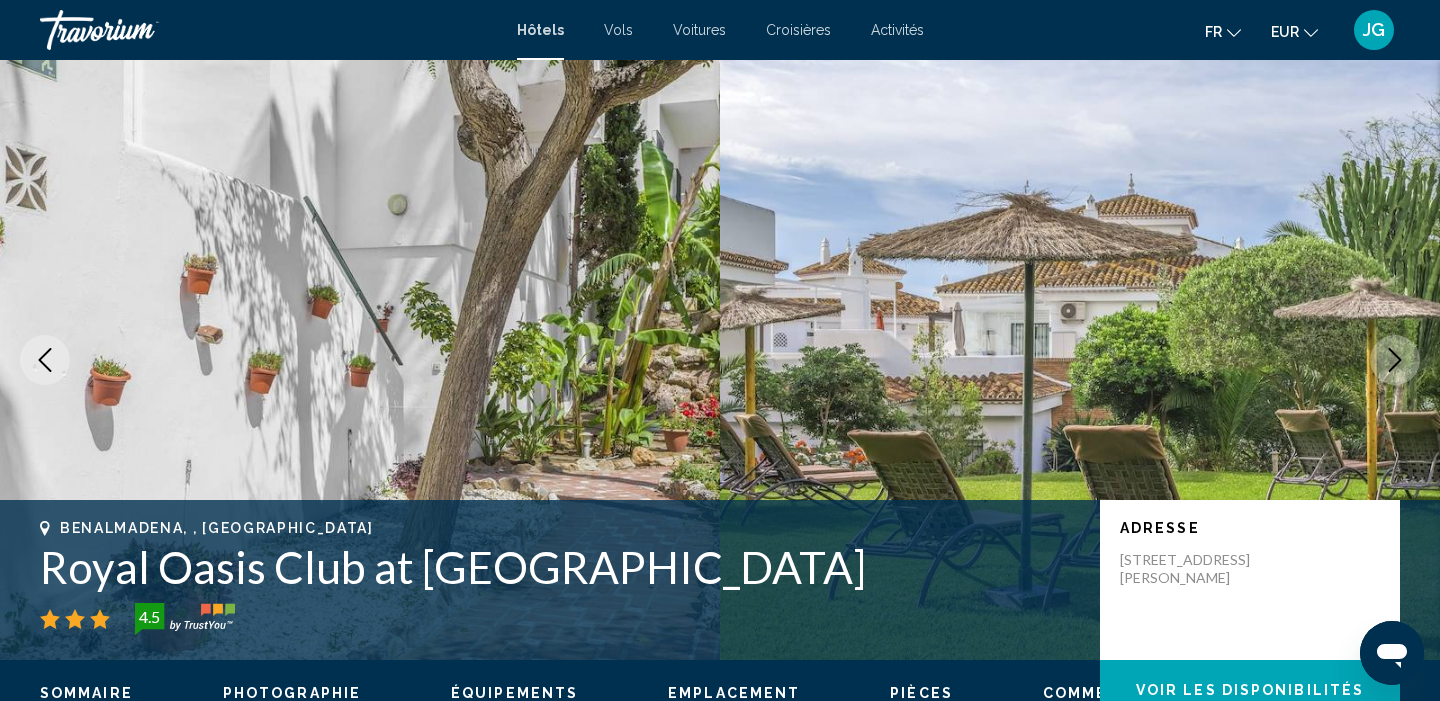 click 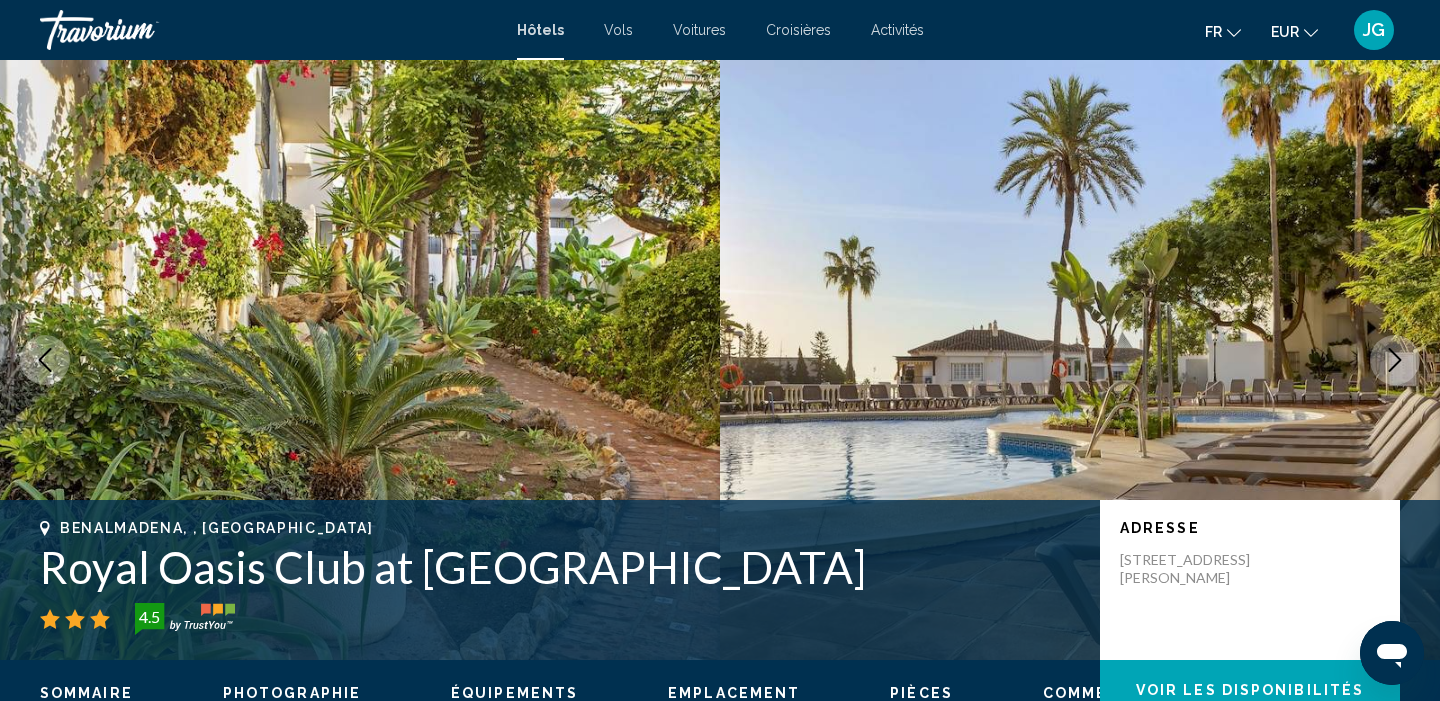 click 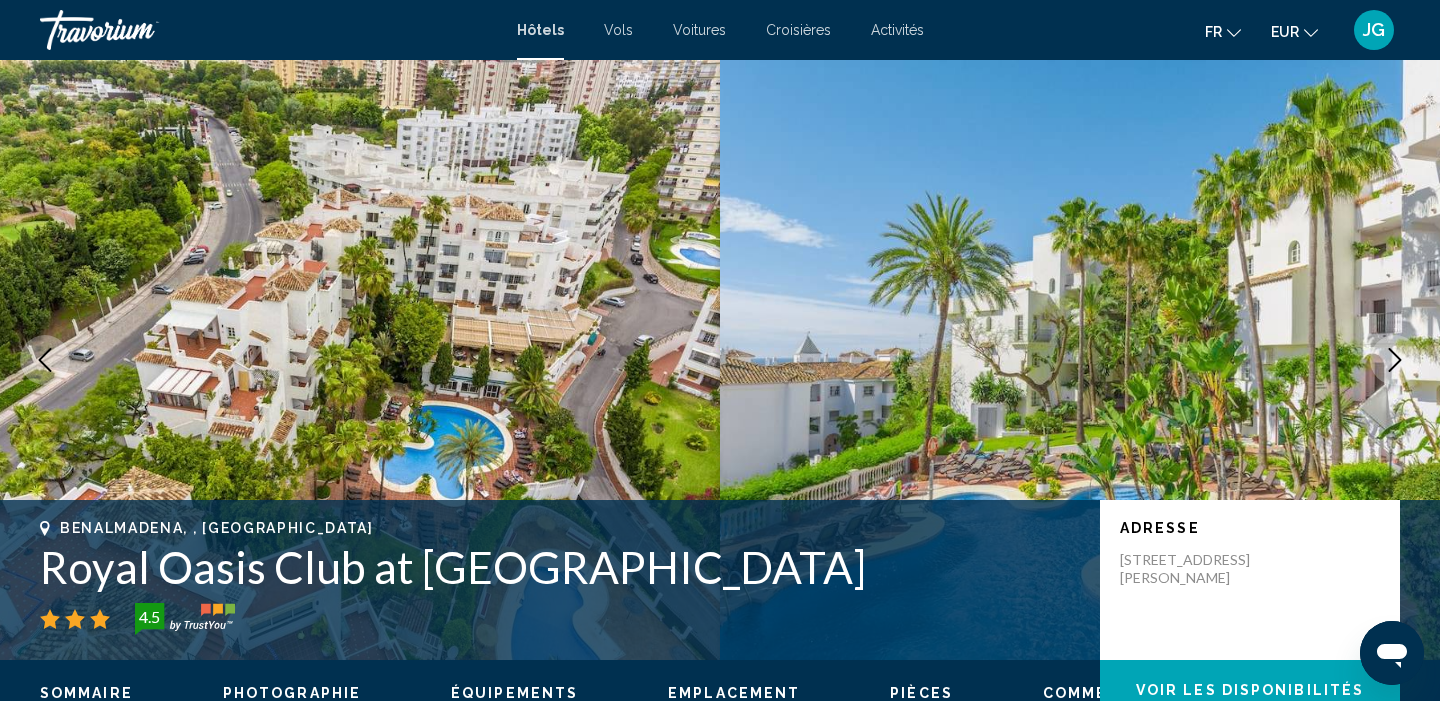 click 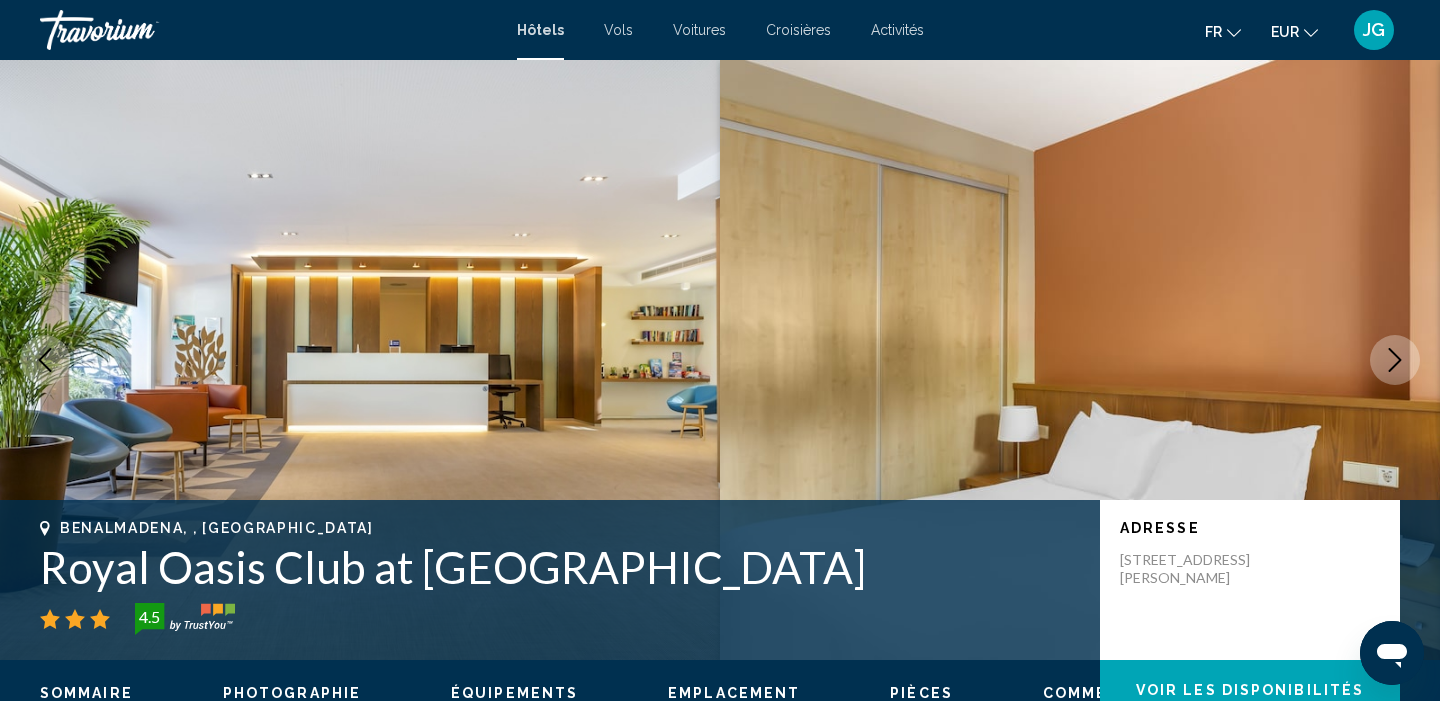 click 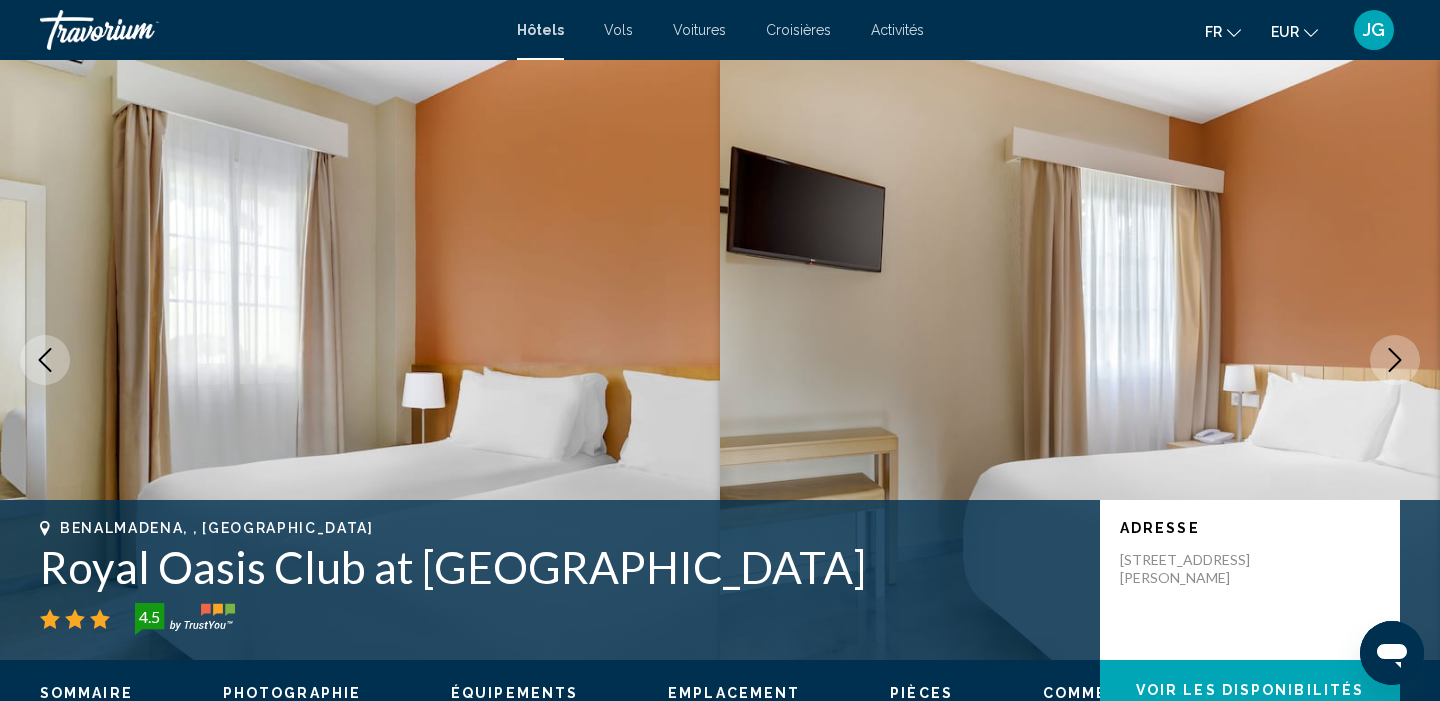 click 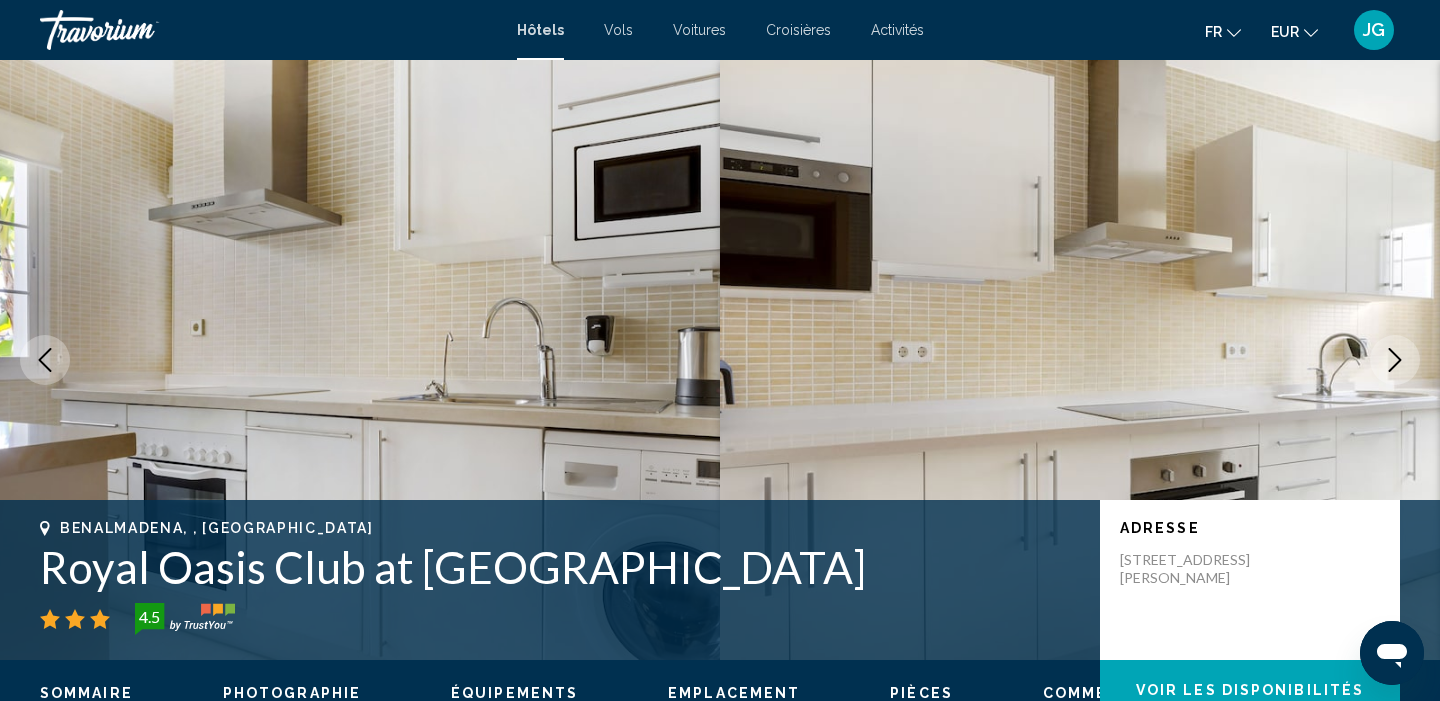 click 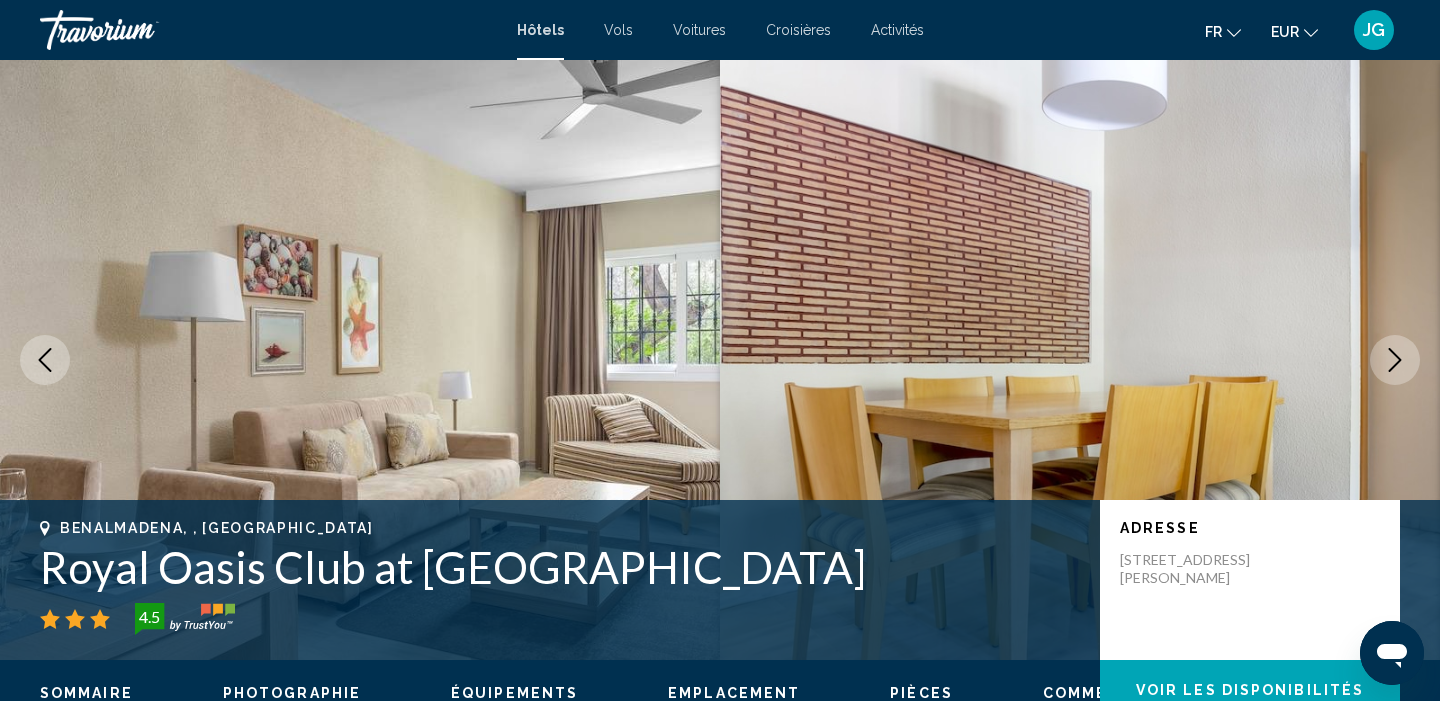 click 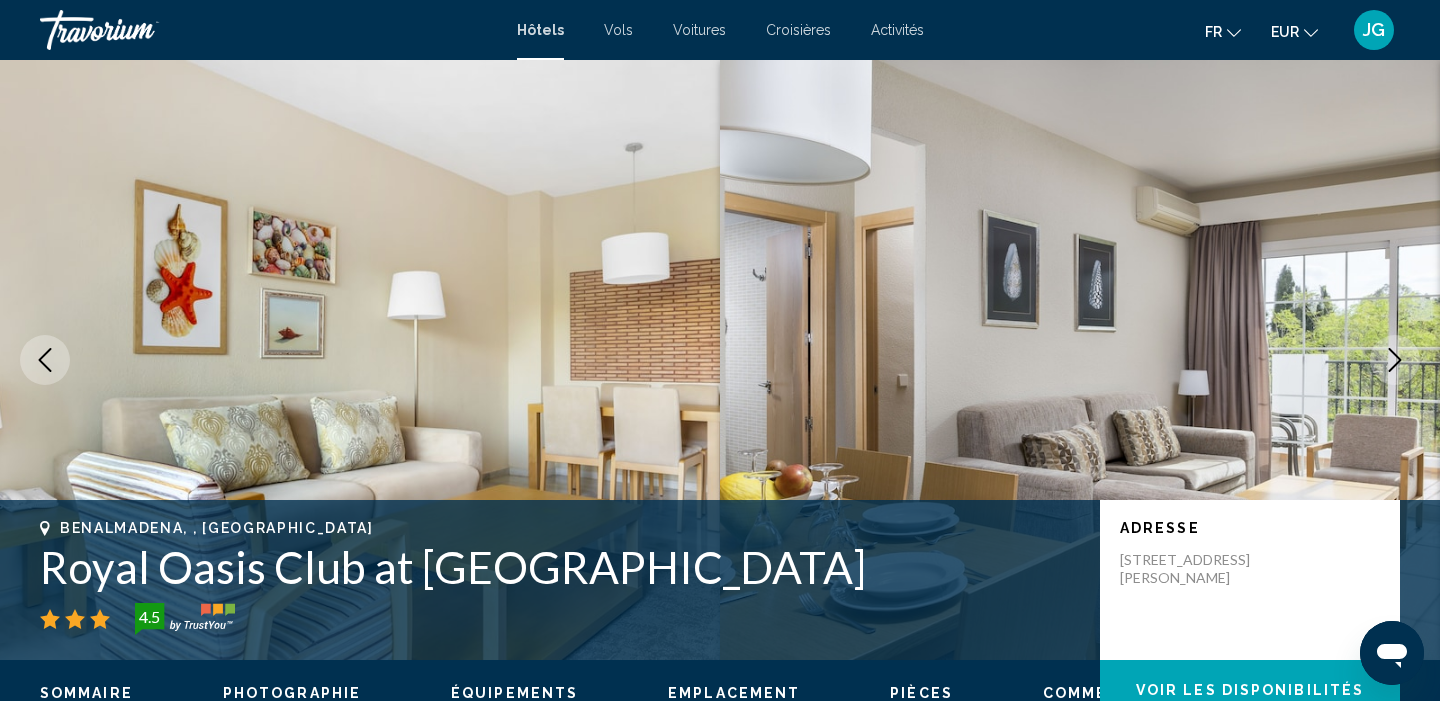 click 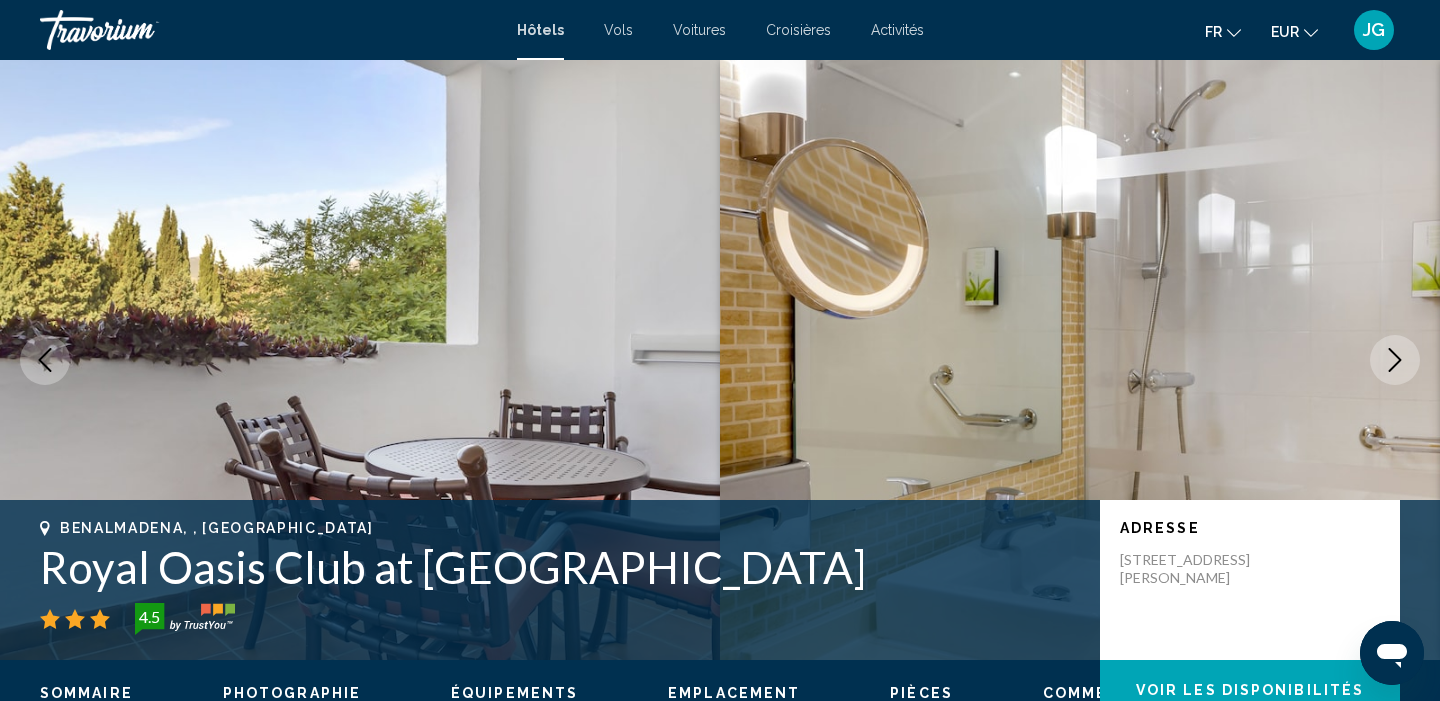 click 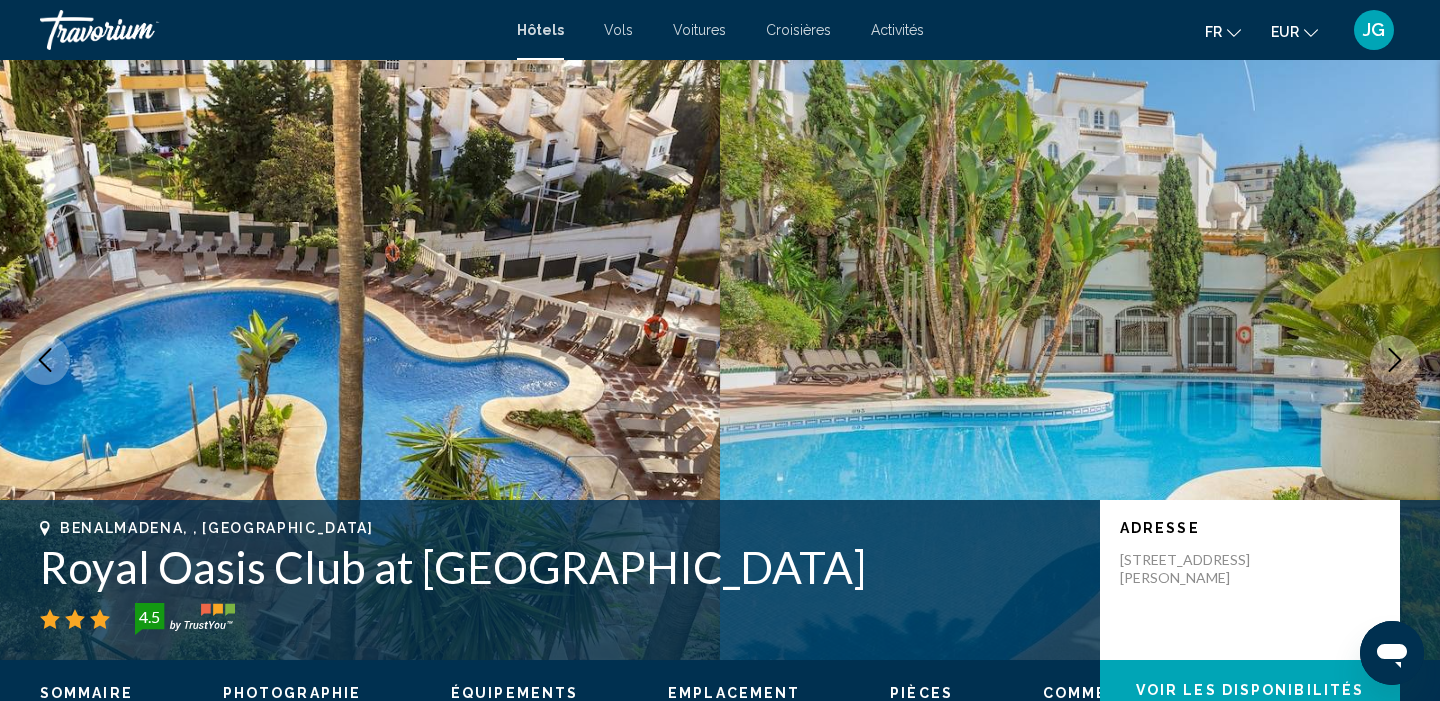 click 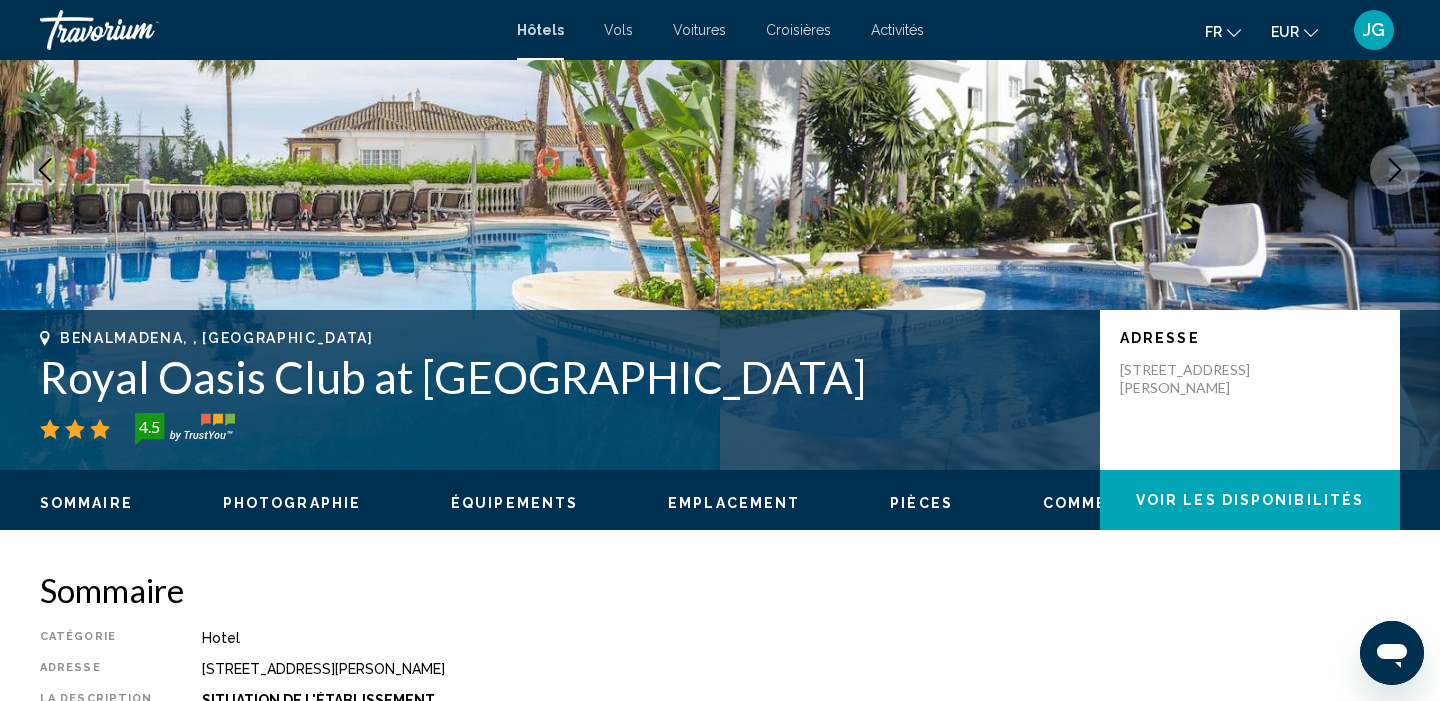 scroll, scrollTop: 194, scrollLeft: 0, axis: vertical 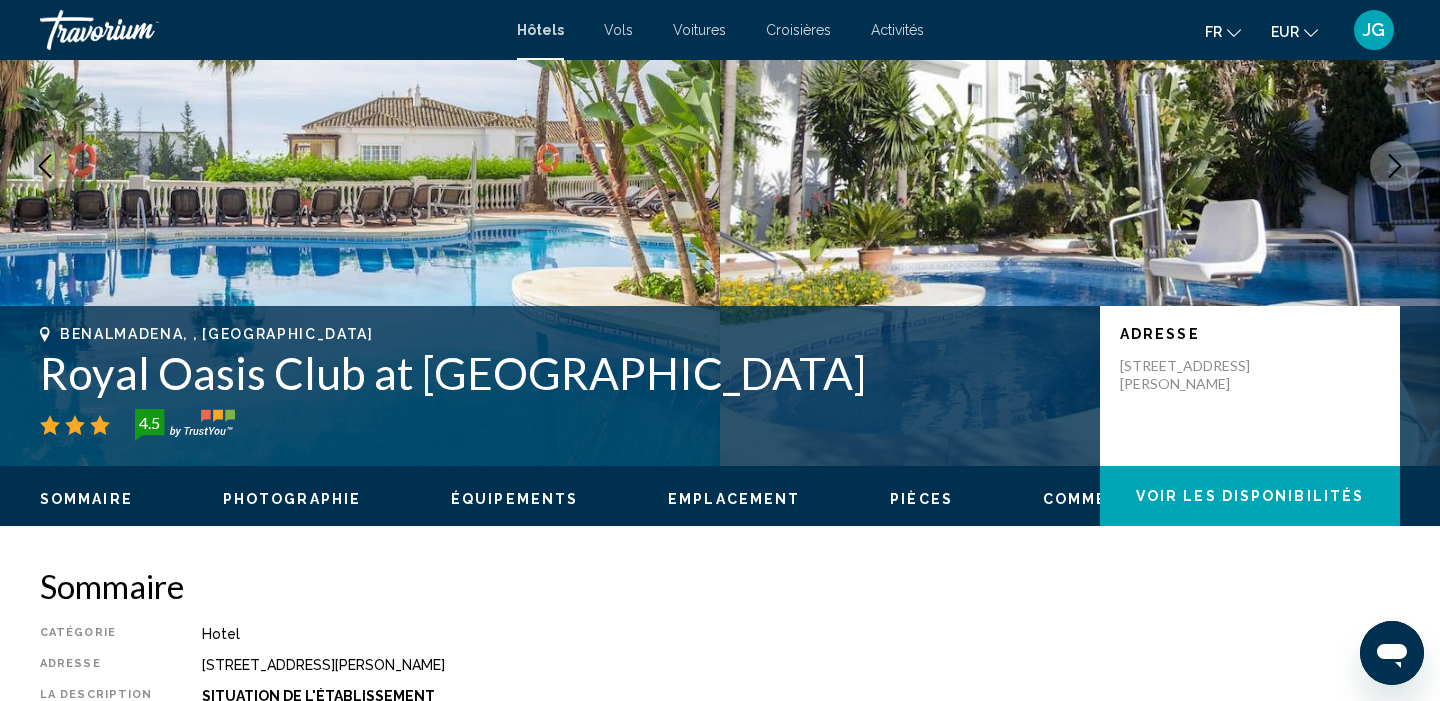 click on "Royal Oasis Club at [GEOGRAPHIC_DATA]" at bounding box center (560, 373) 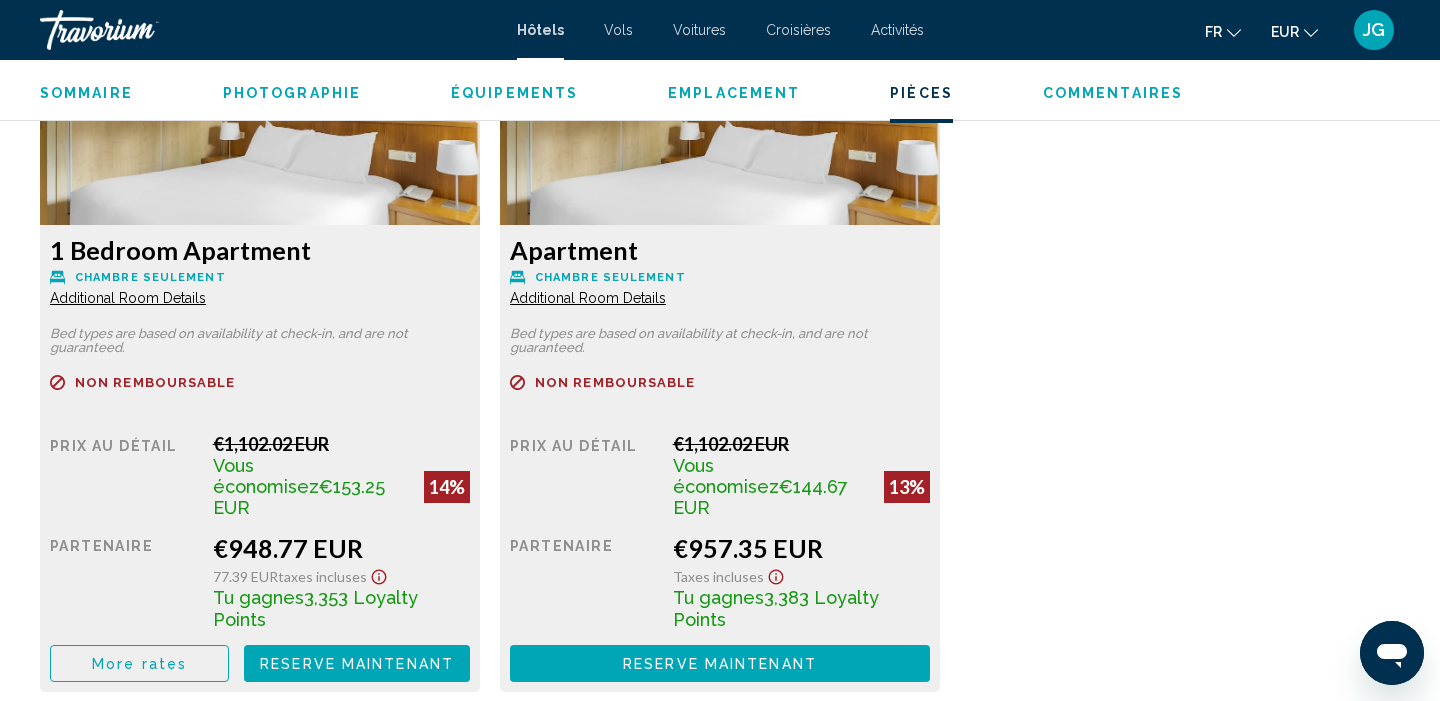 scroll, scrollTop: 2870, scrollLeft: 0, axis: vertical 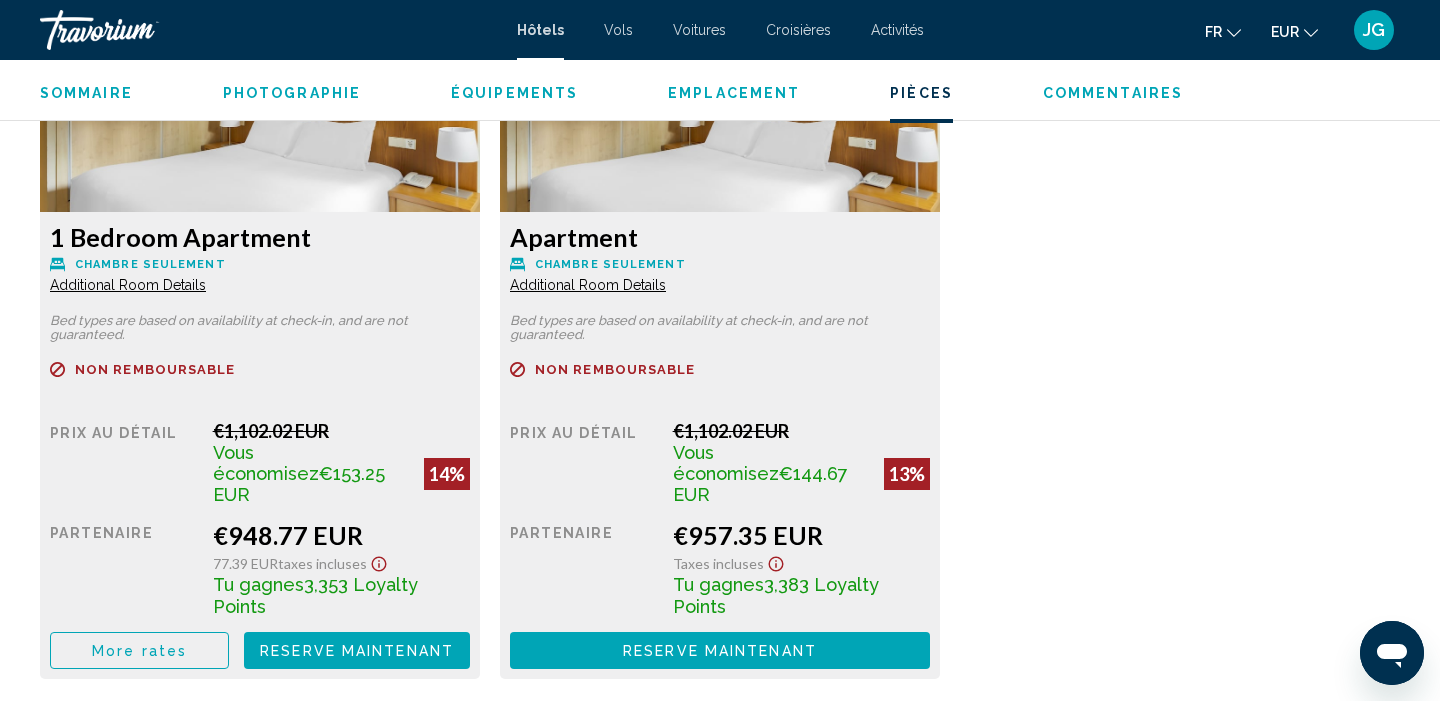 click on "More rates" at bounding box center [139, 651] 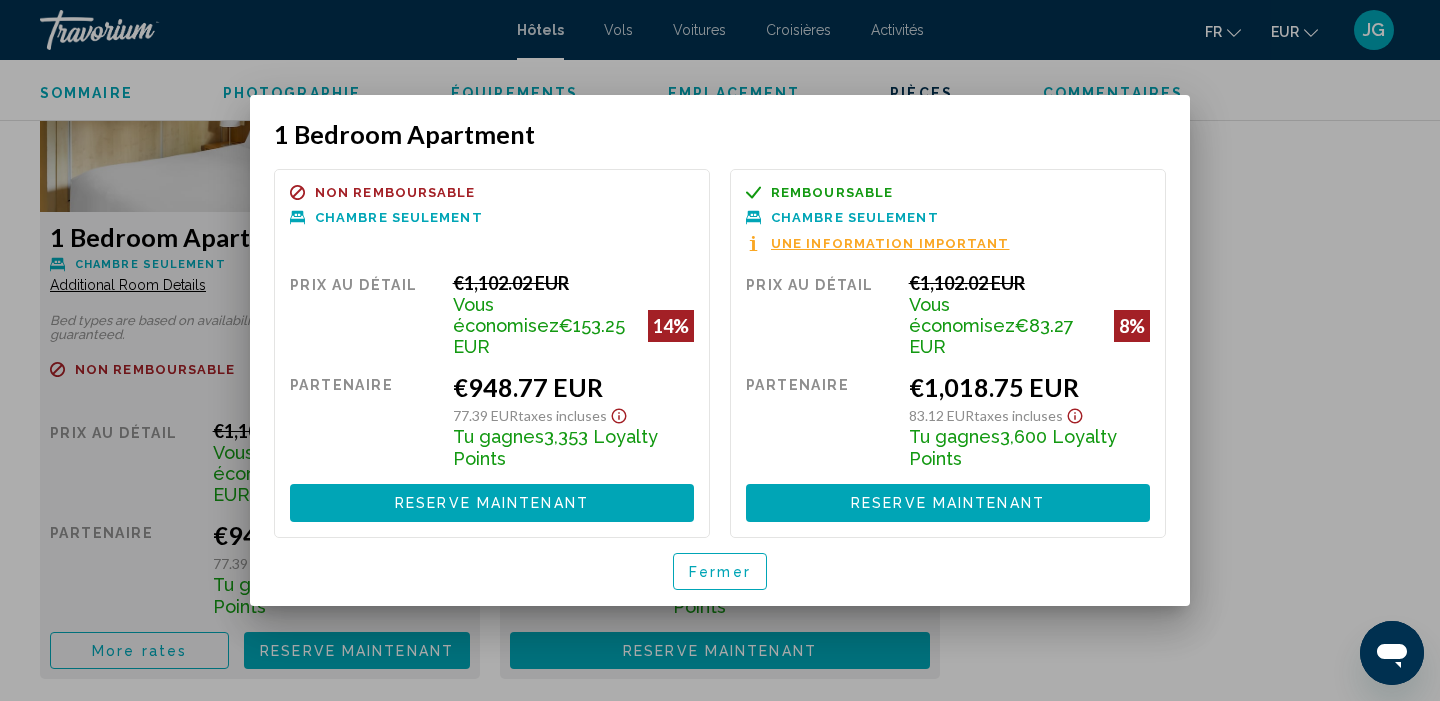 scroll, scrollTop: 0, scrollLeft: 0, axis: both 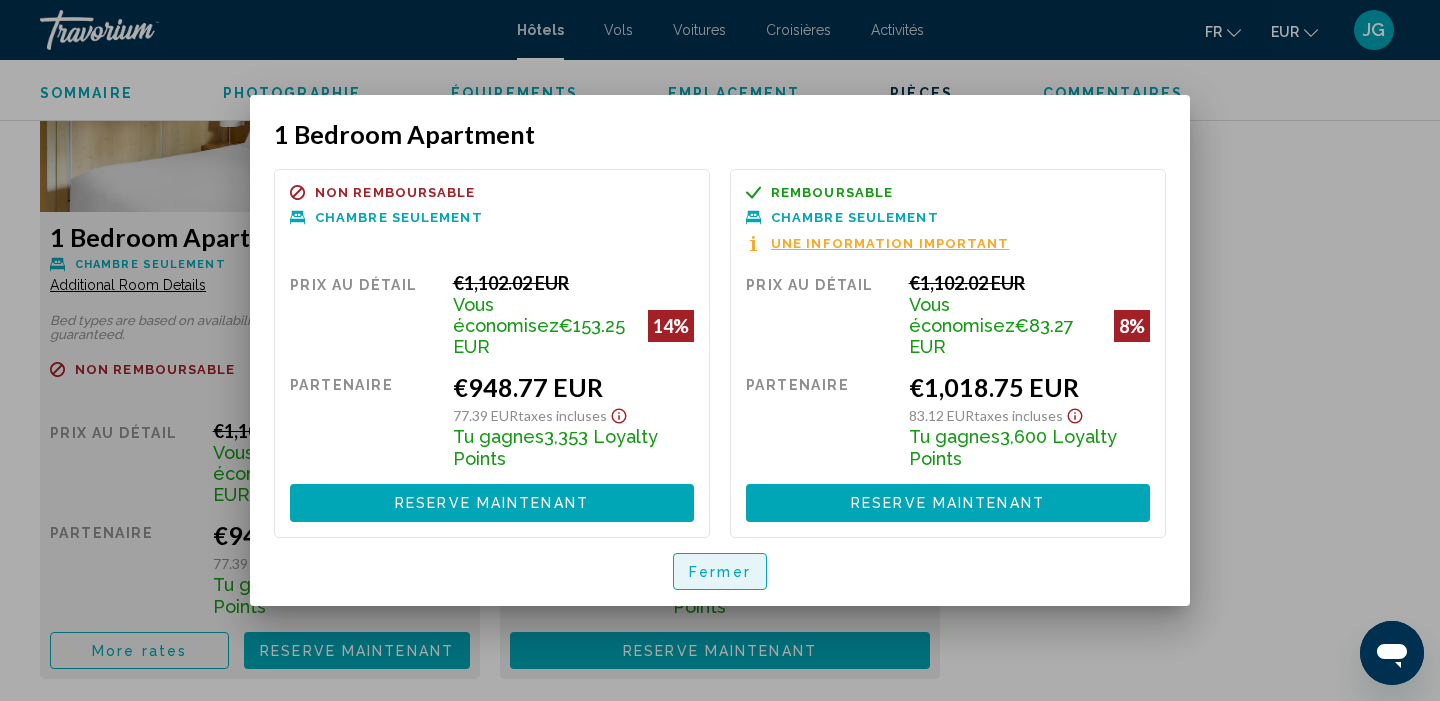 click on "Fermer" at bounding box center (720, 572) 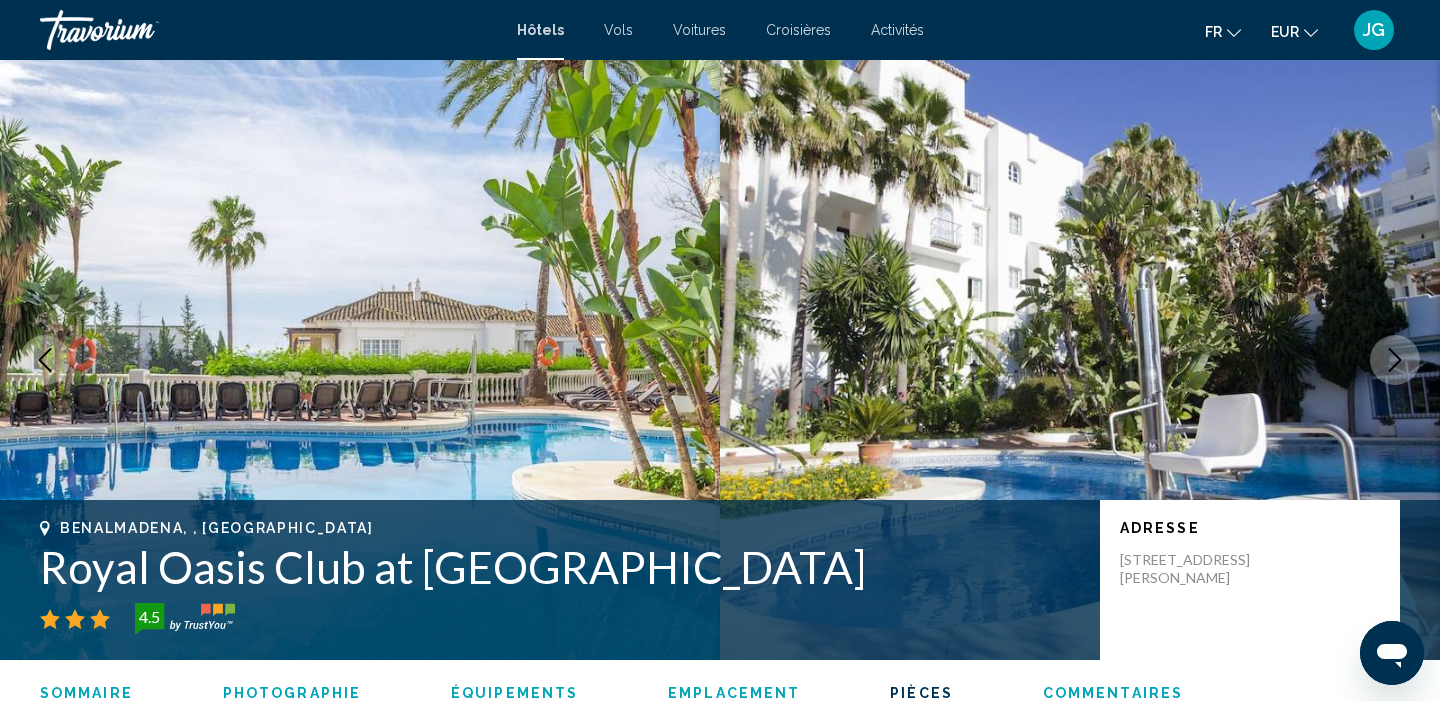 scroll, scrollTop: 2870, scrollLeft: 0, axis: vertical 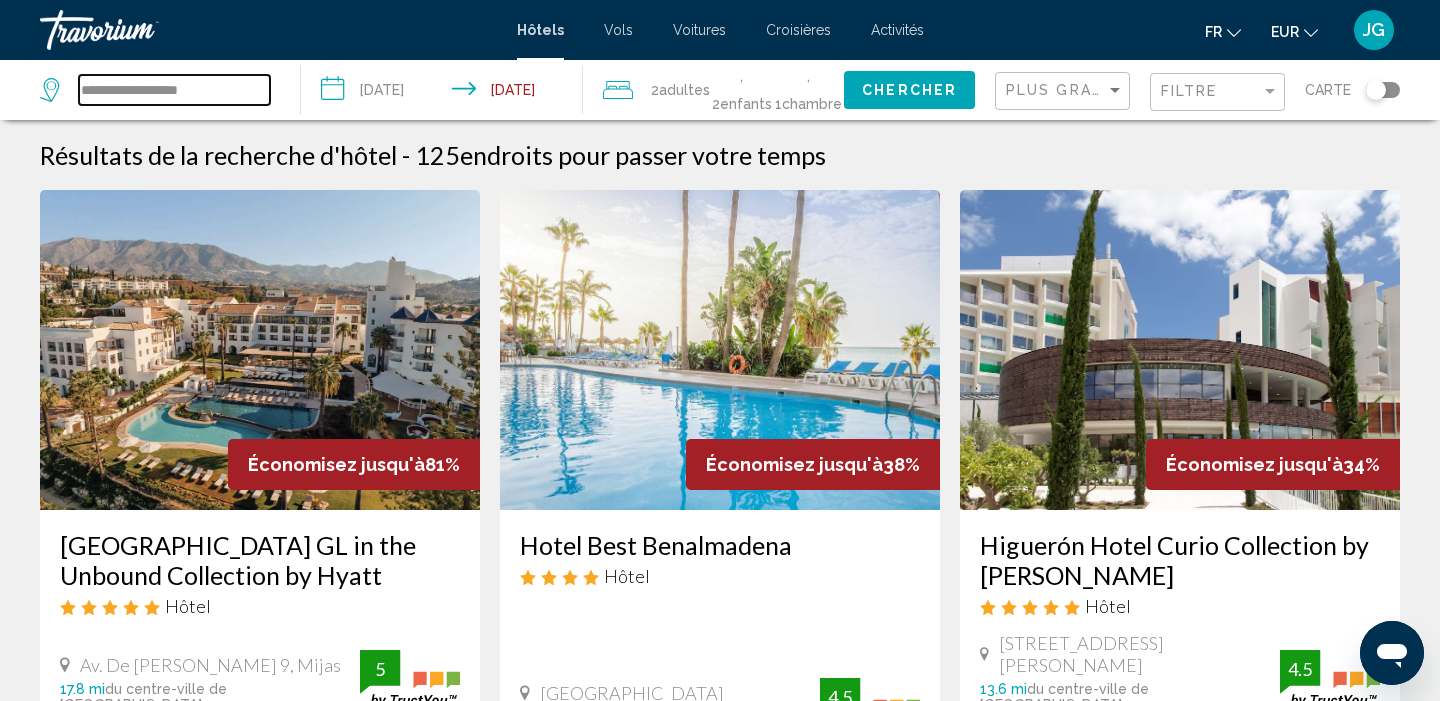 click on "**********" at bounding box center [174, 90] 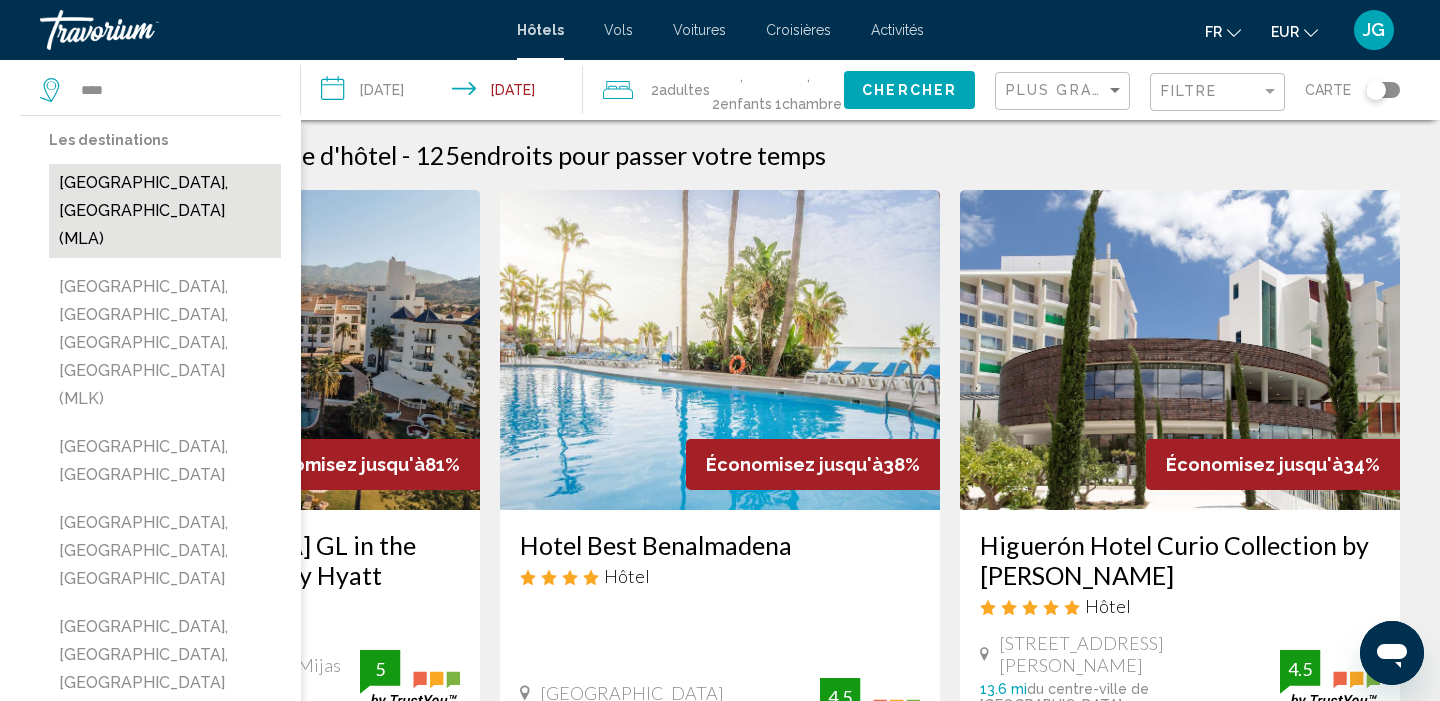 click on "[GEOGRAPHIC_DATA], [GEOGRAPHIC_DATA] (MLA)" at bounding box center (165, 211) 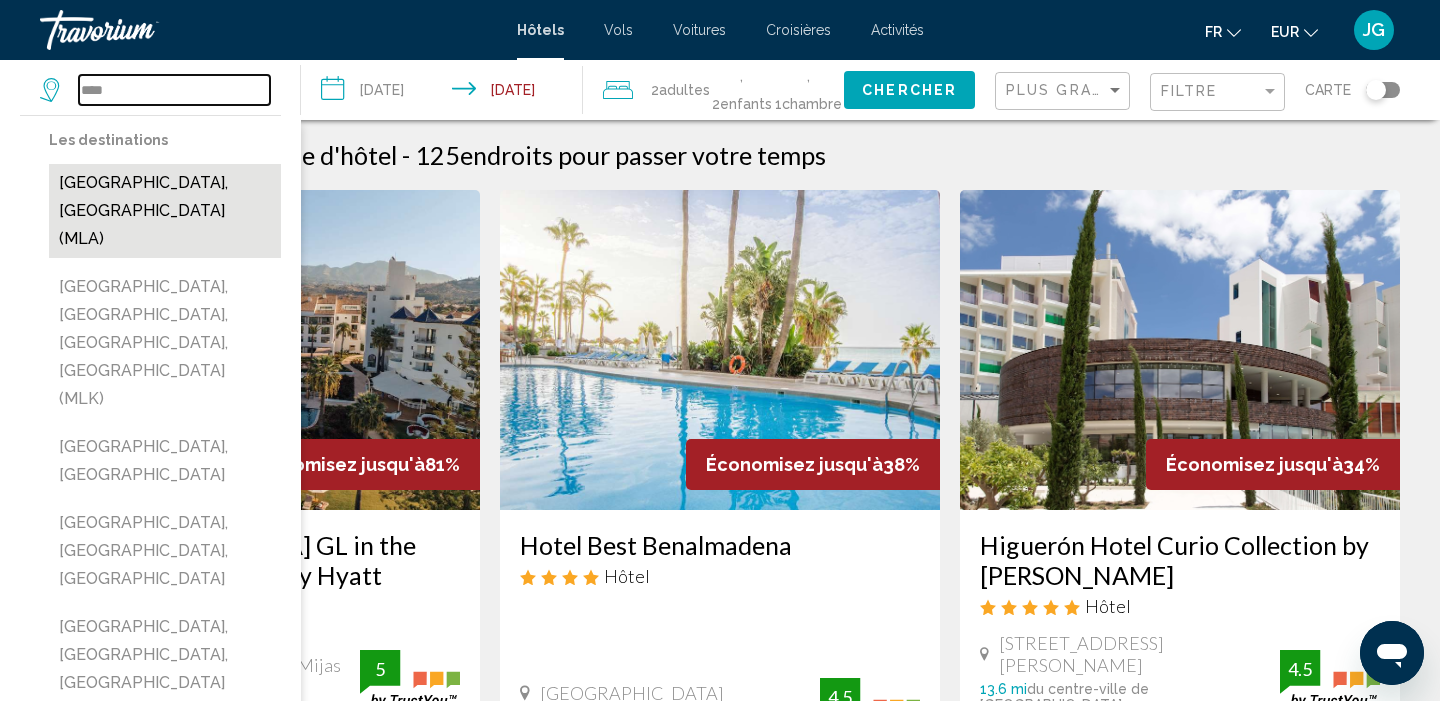 type on "**********" 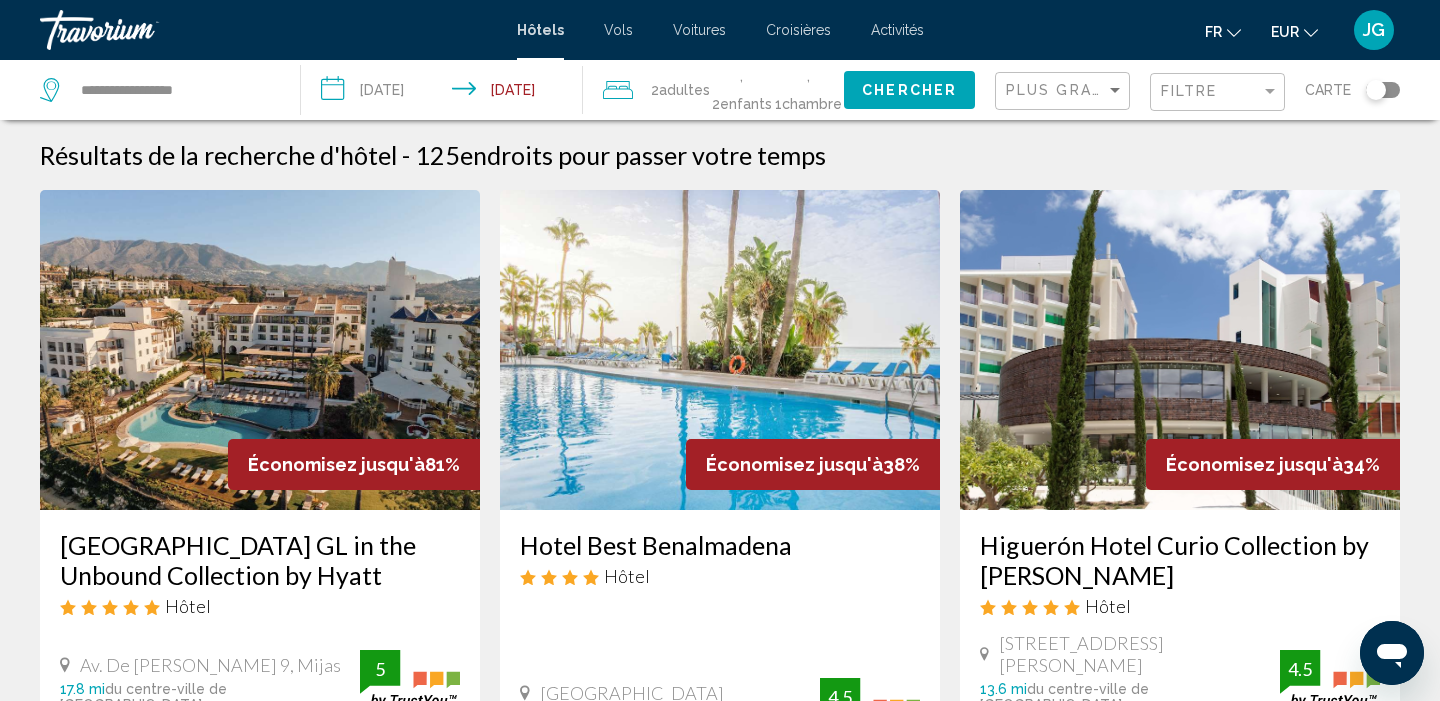 click on "Chercher" 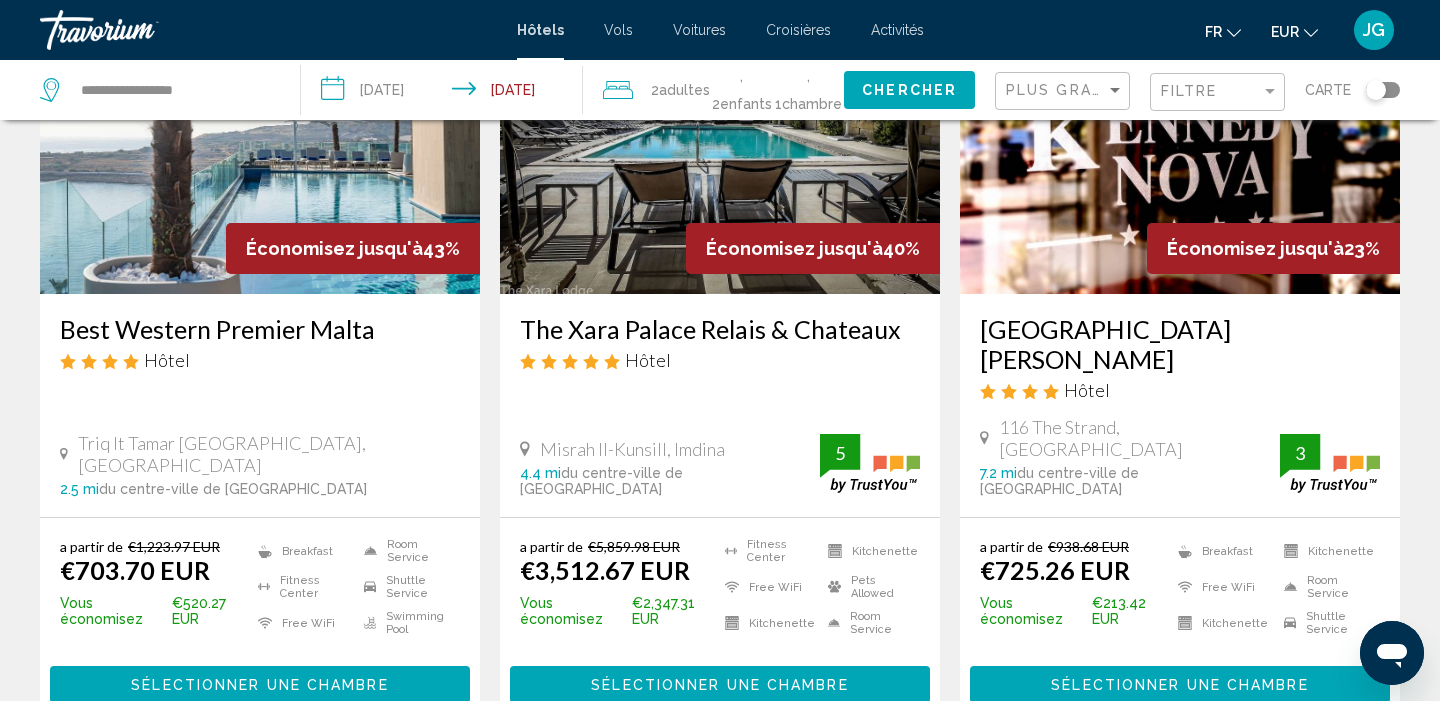 scroll, scrollTop: 217, scrollLeft: 0, axis: vertical 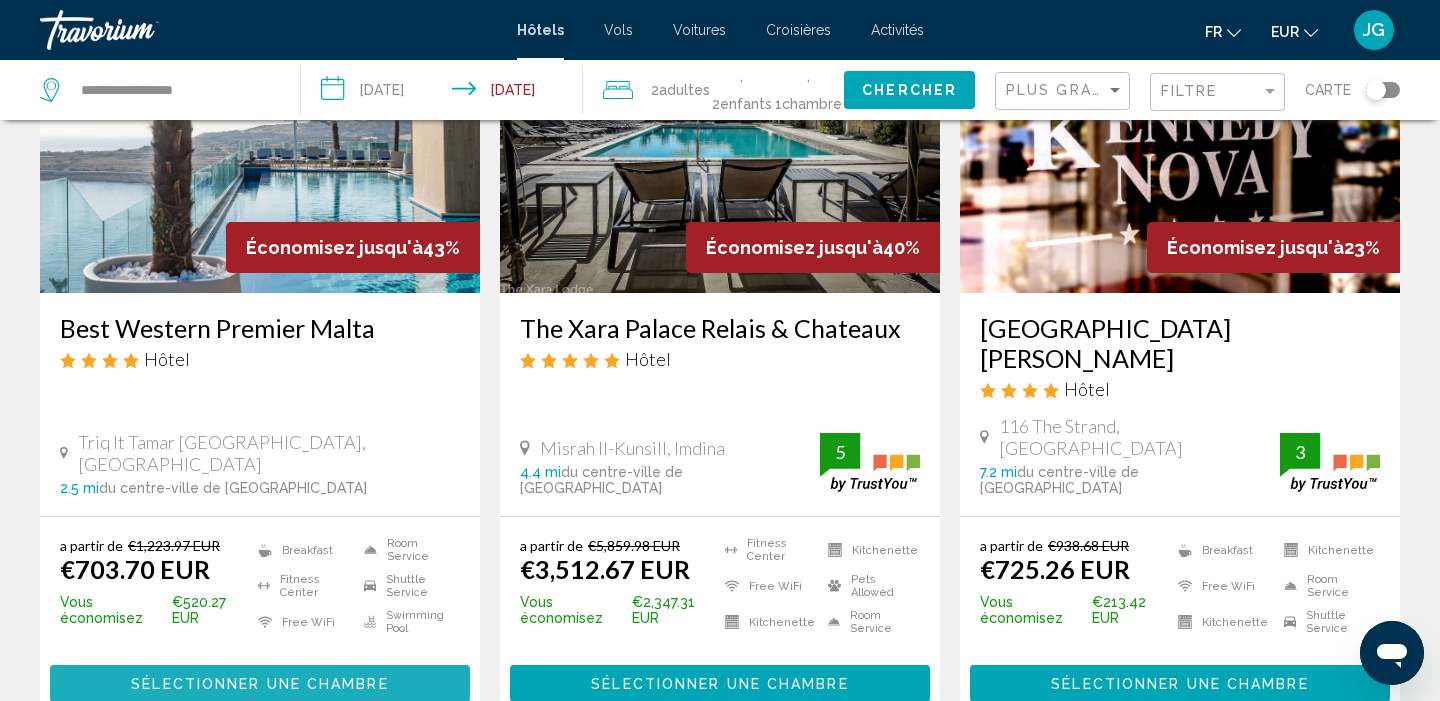 click on "Sélectionner une chambre" at bounding box center [259, 684] 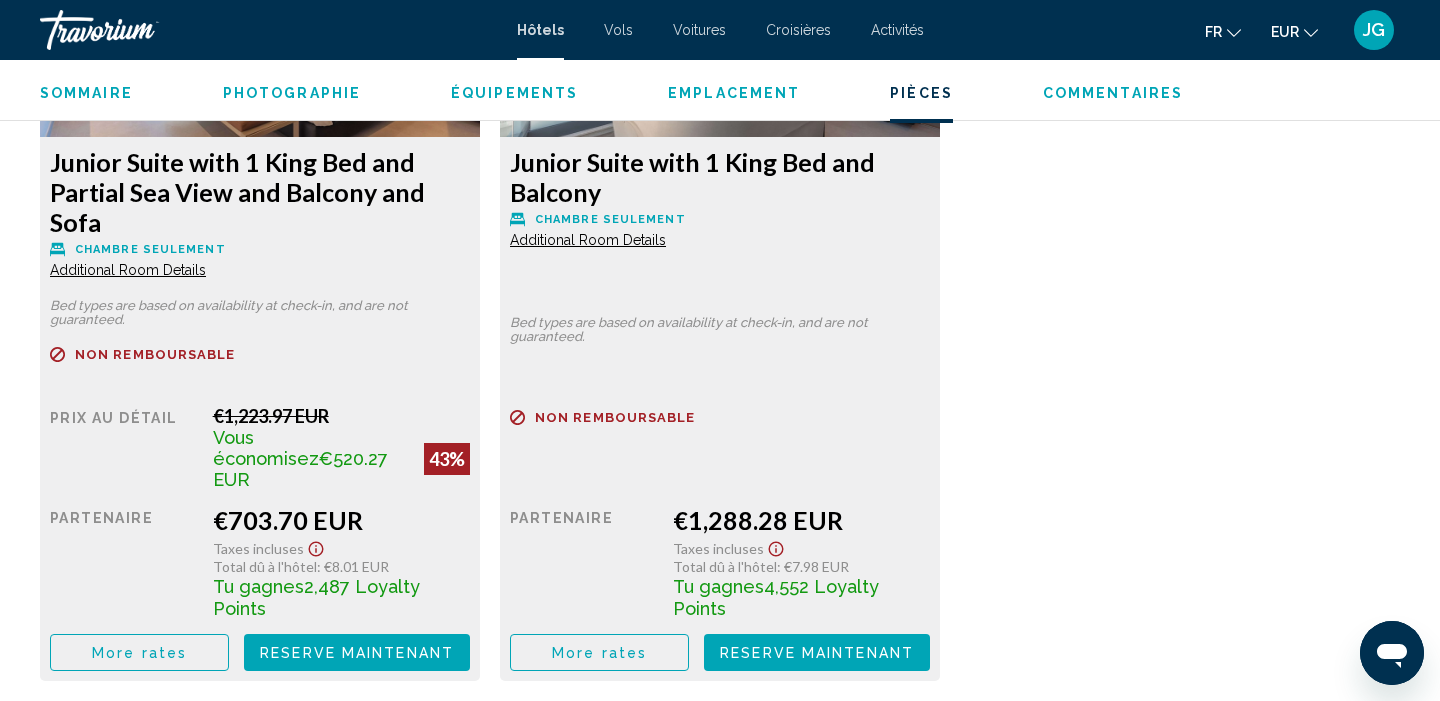 scroll, scrollTop: 2979, scrollLeft: 0, axis: vertical 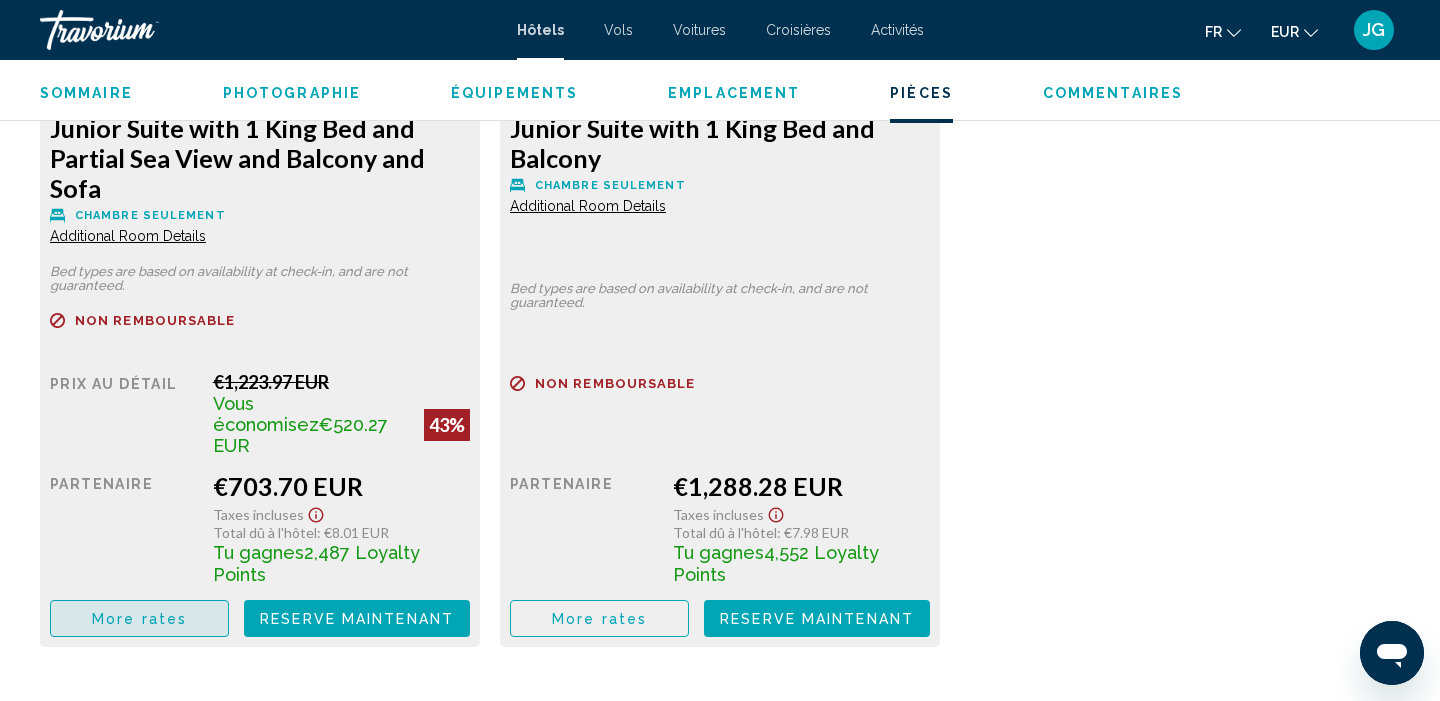click on "More rates" at bounding box center (139, 619) 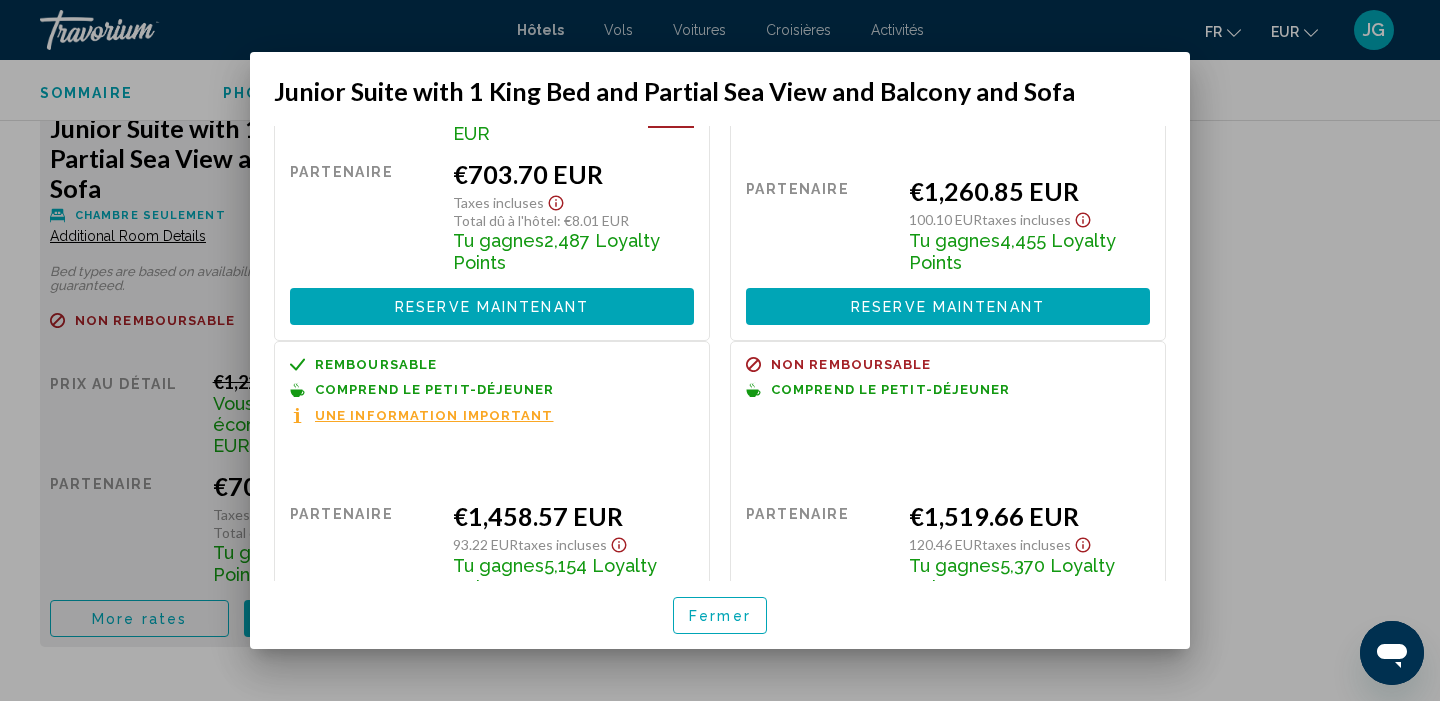 scroll, scrollTop: 206, scrollLeft: 0, axis: vertical 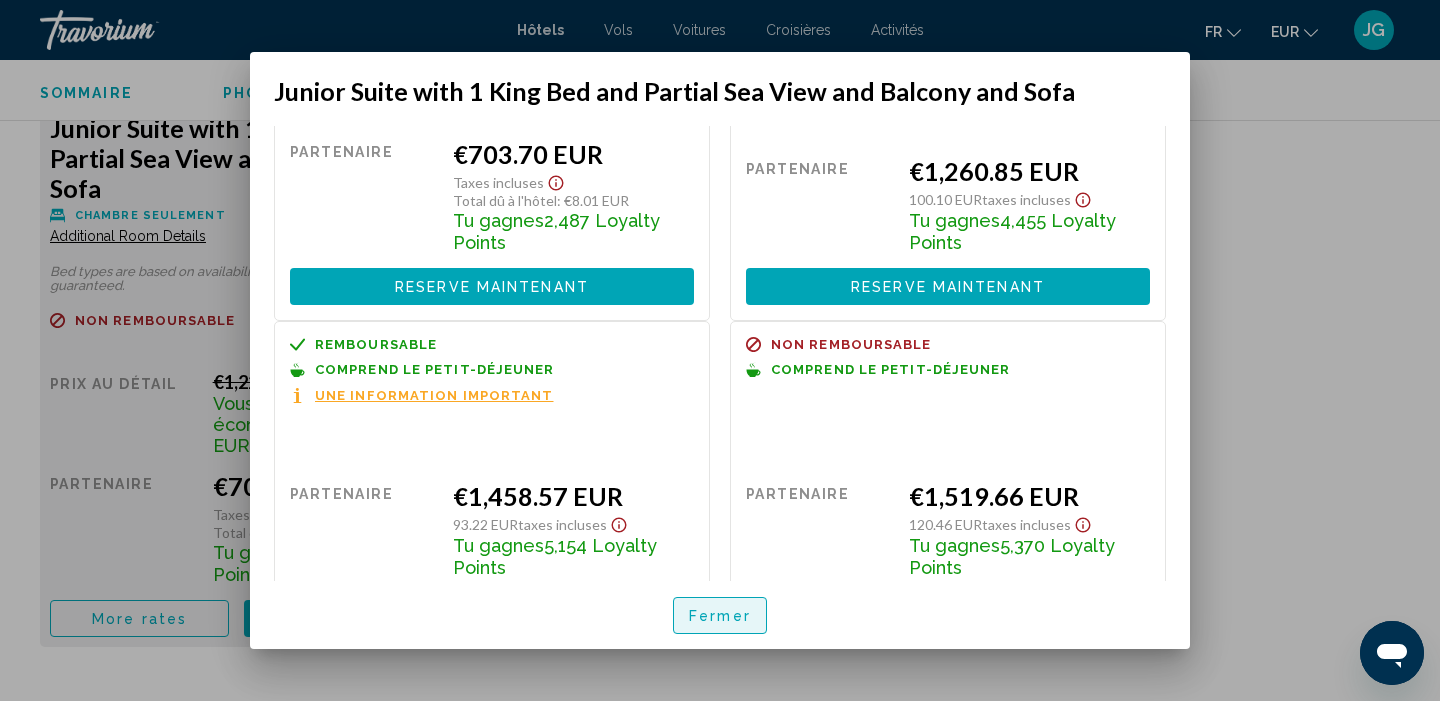 click on "Fermer" at bounding box center (720, 616) 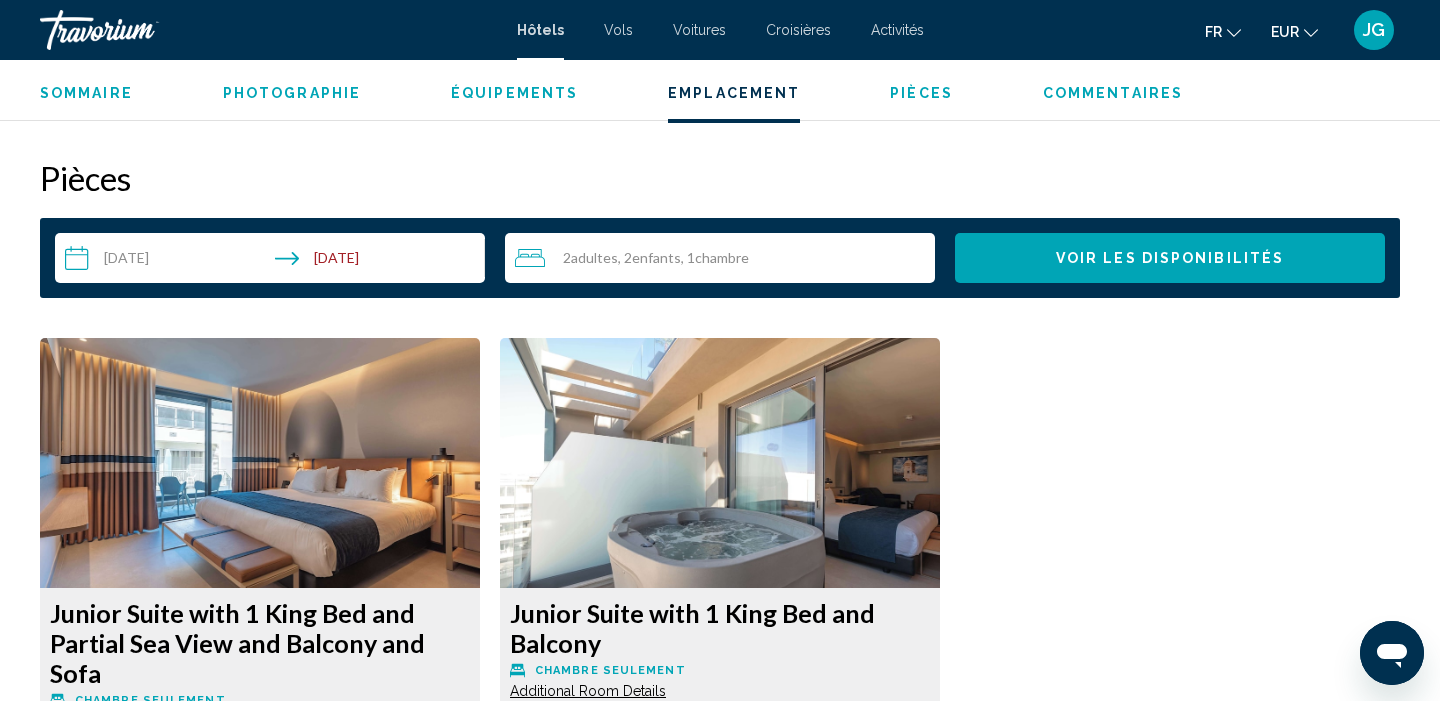 scroll, scrollTop: 2492, scrollLeft: 0, axis: vertical 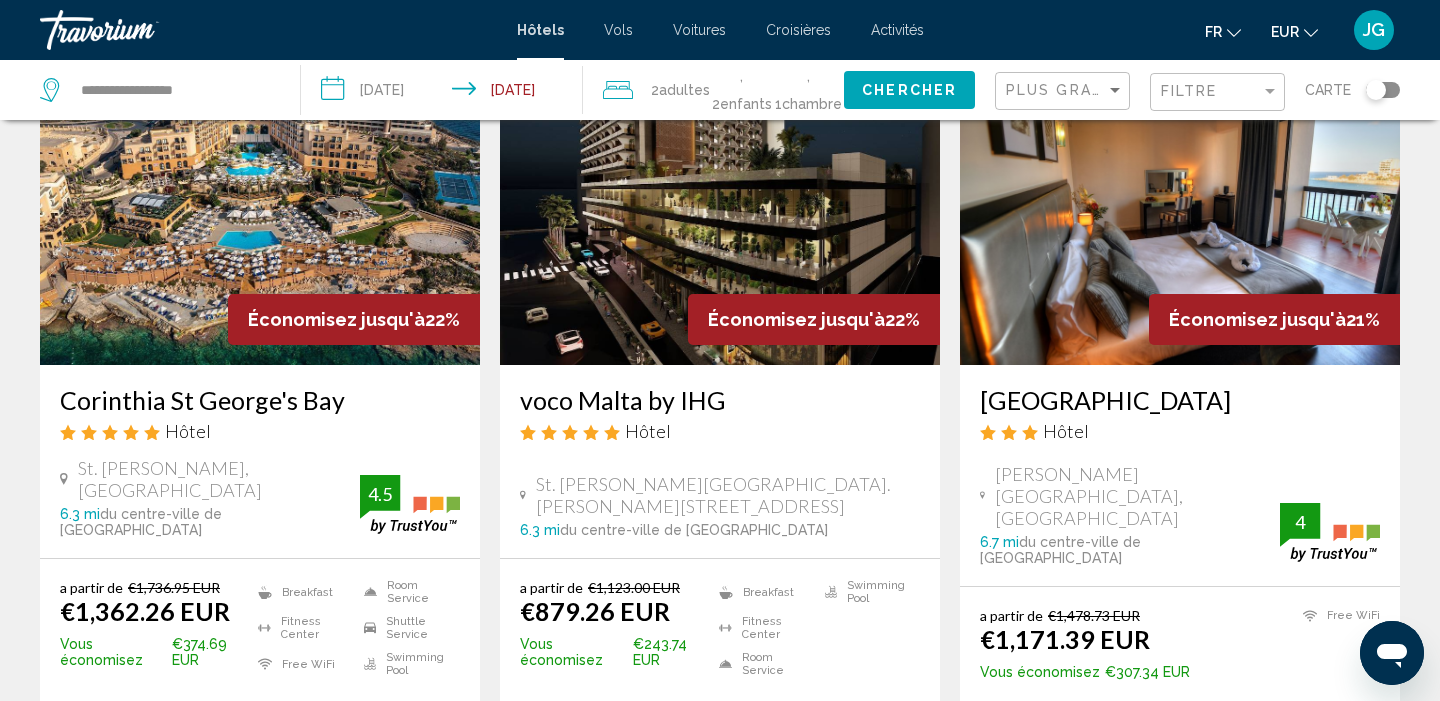 click at bounding box center (260, 205) 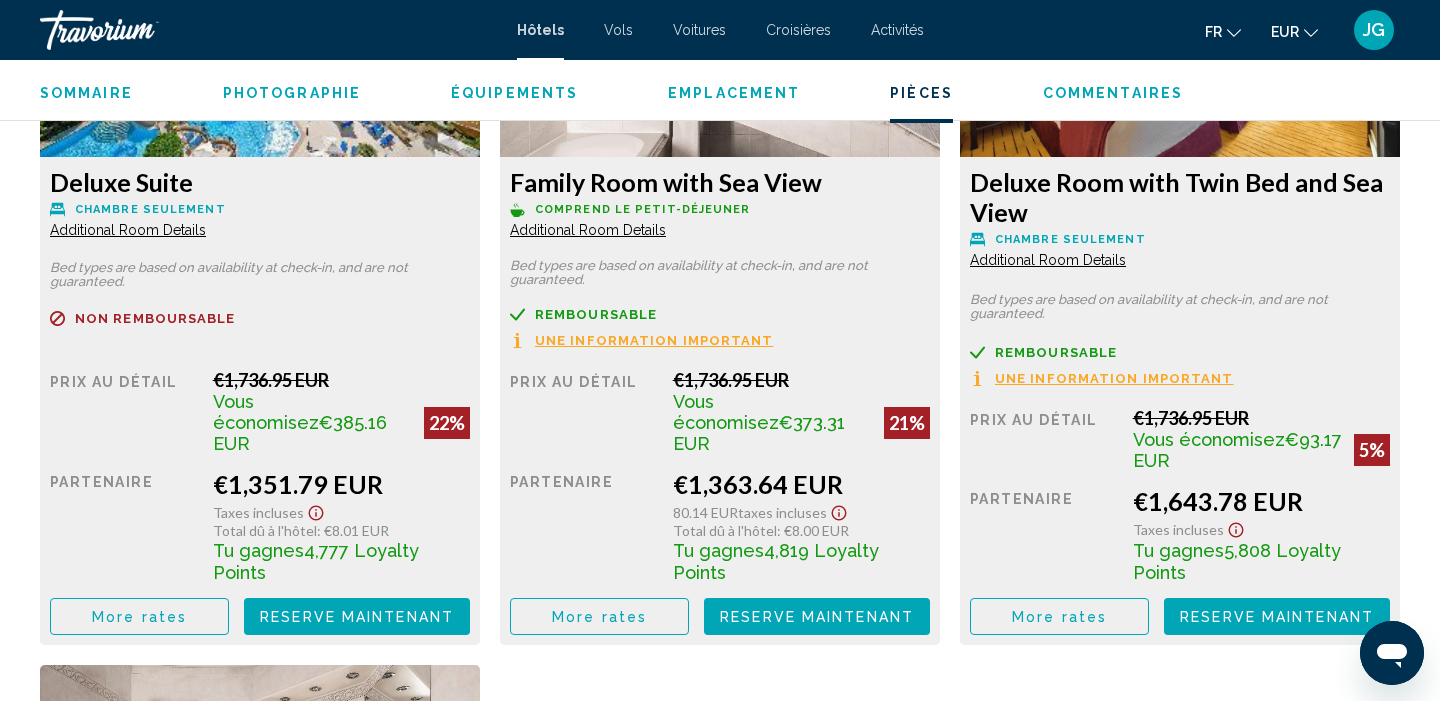 scroll, scrollTop: 2925, scrollLeft: 0, axis: vertical 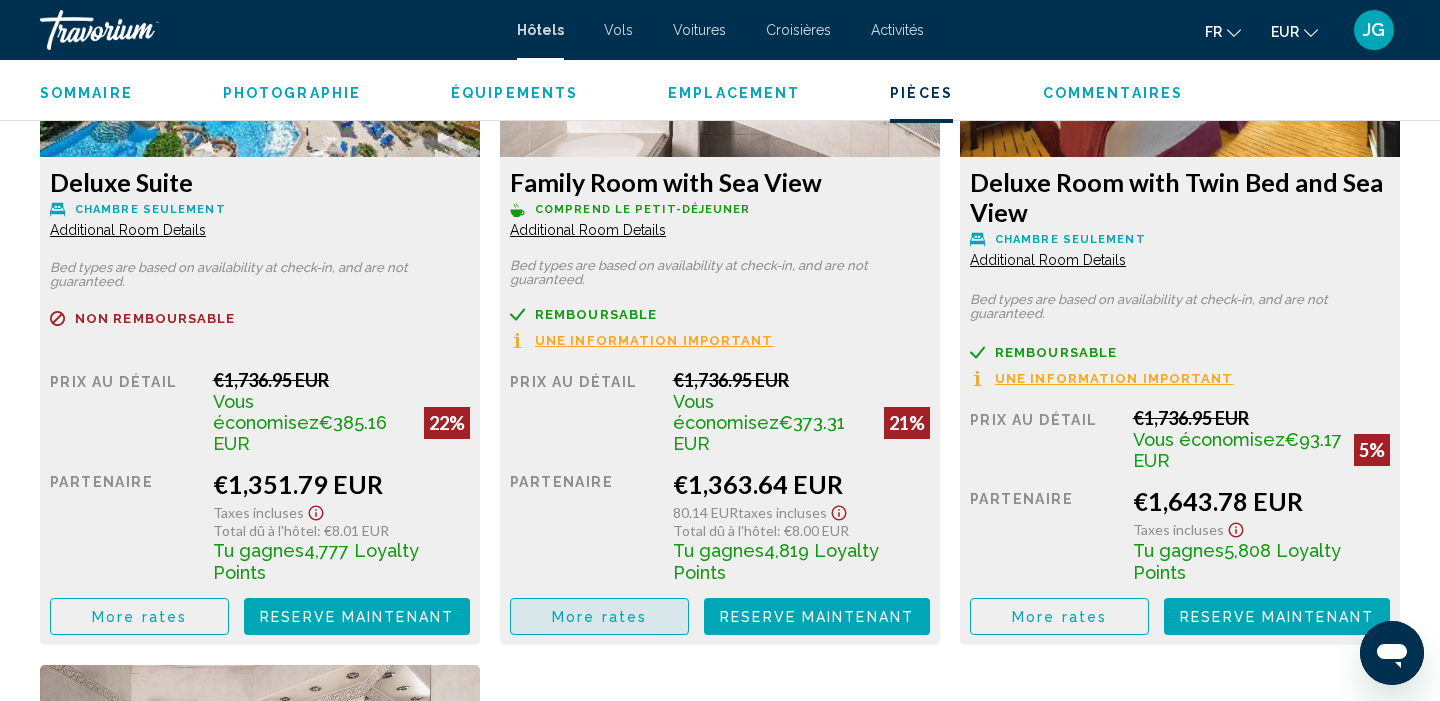 click on "More rates" at bounding box center (139, 616) 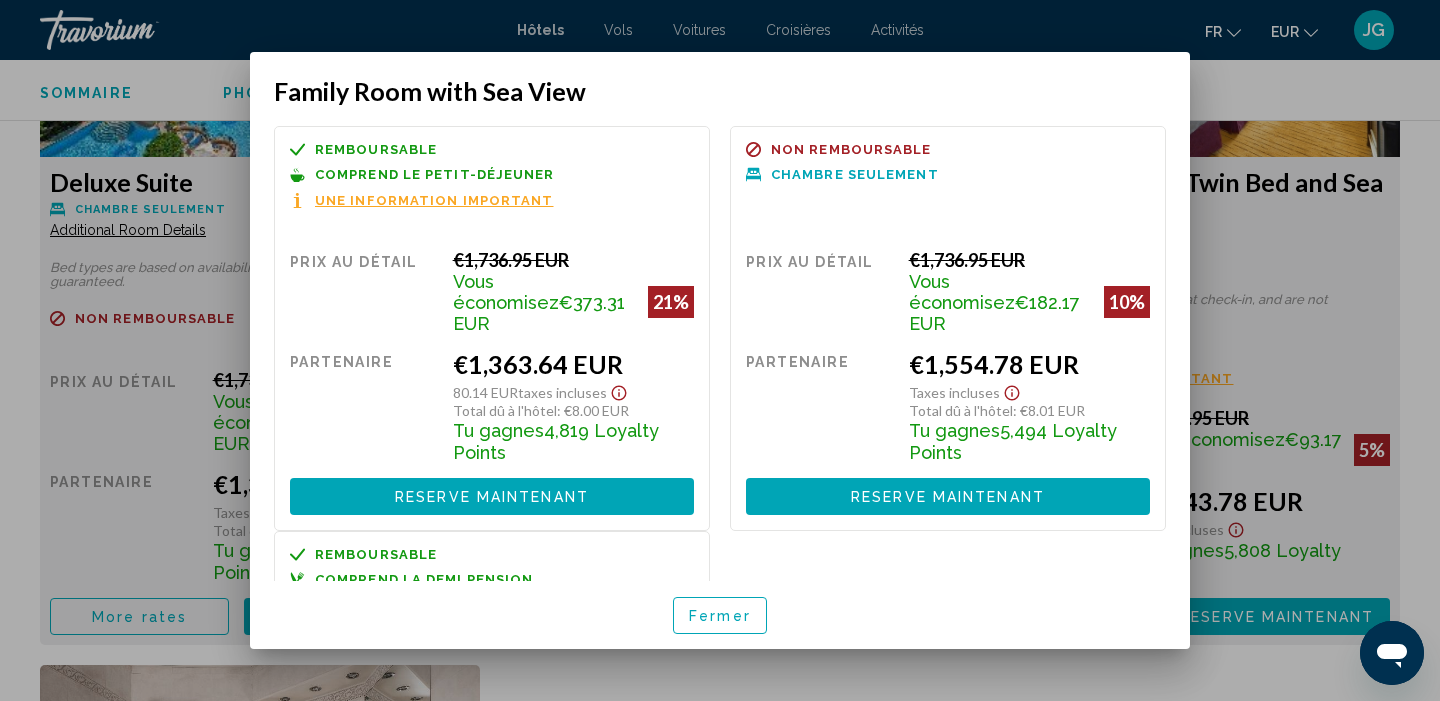 scroll, scrollTop: 0, scrollLeft: 0, axis: both 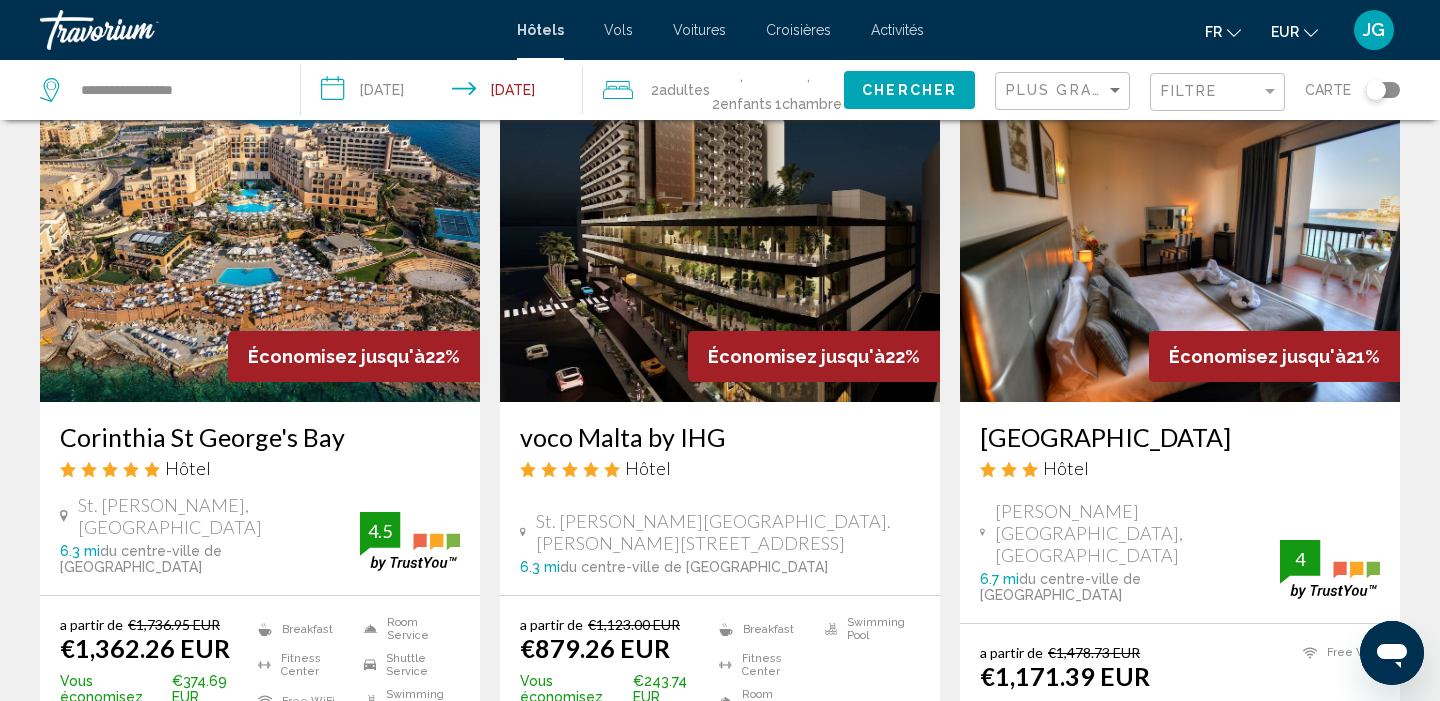 click at bounding box center [720, 242] 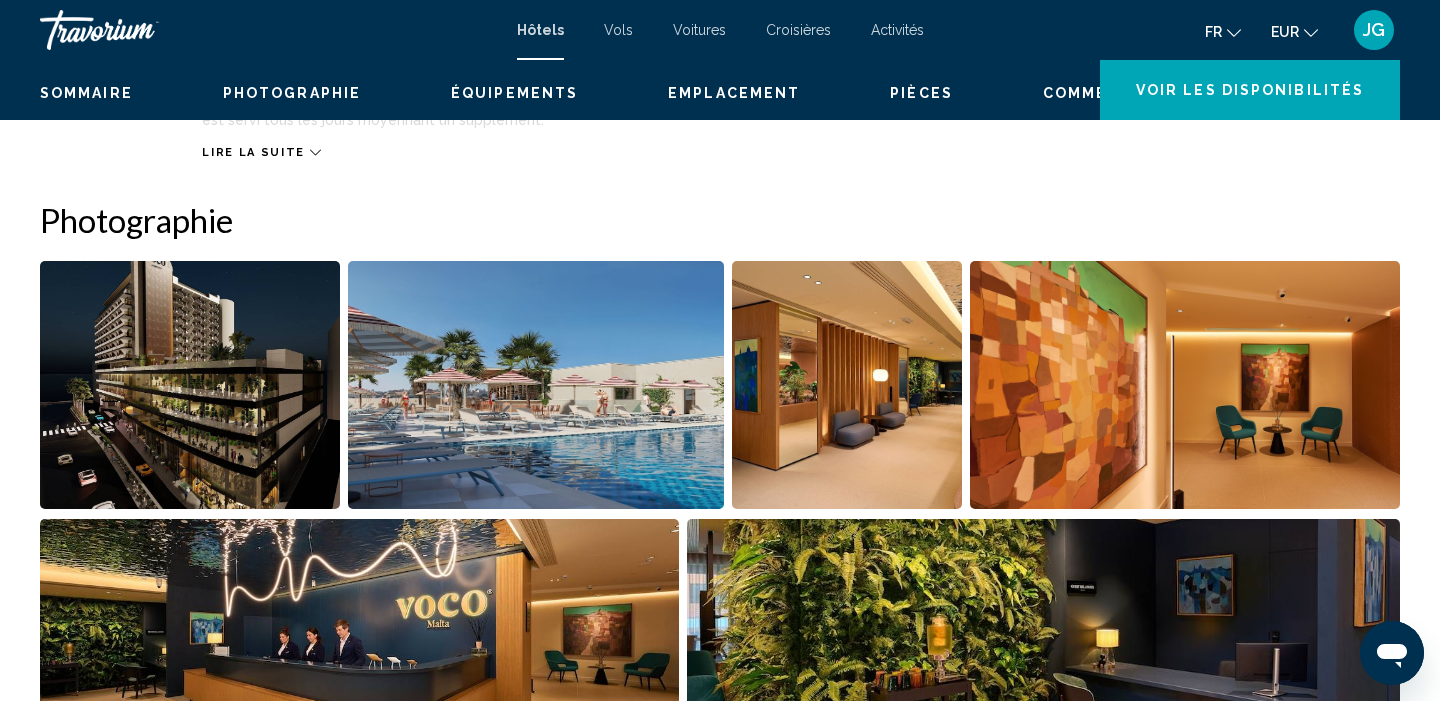 scroll, scrollTop: 0, scrollLeft: 0, axis: both 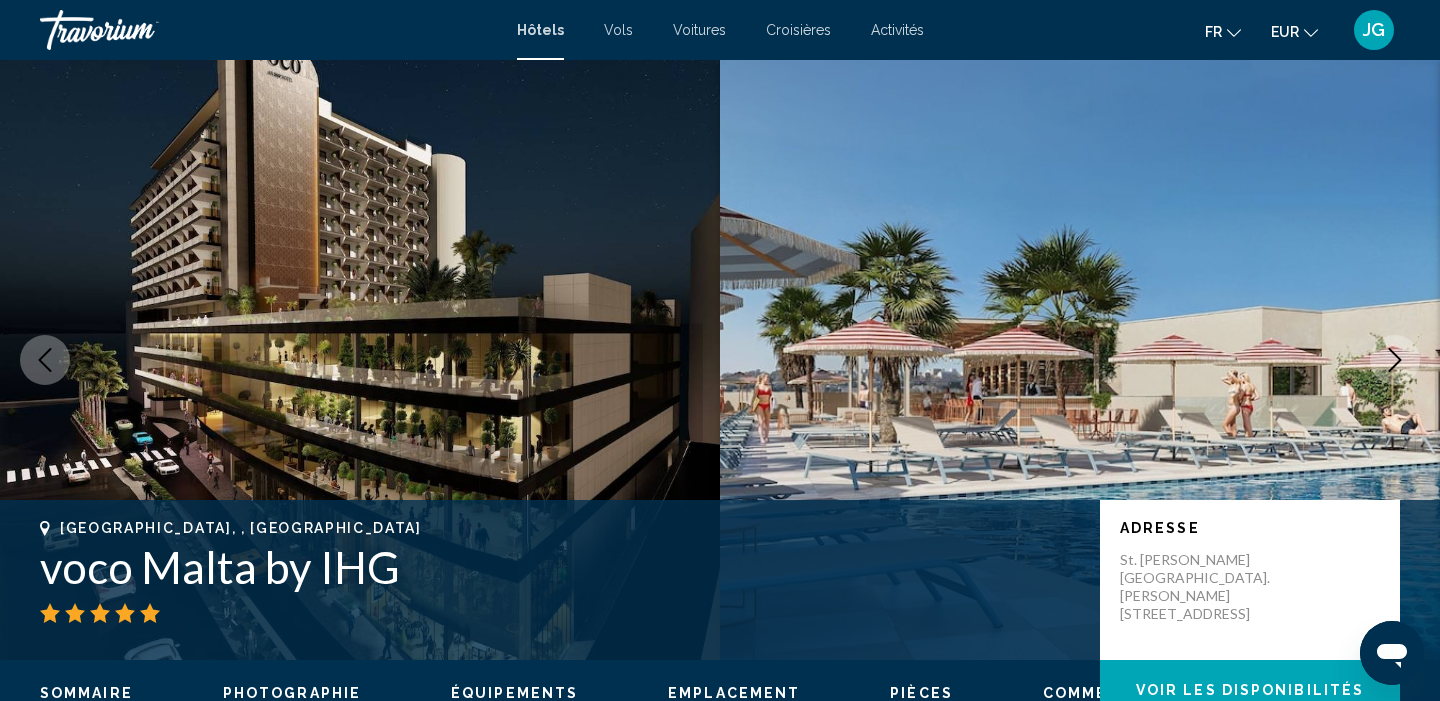 click 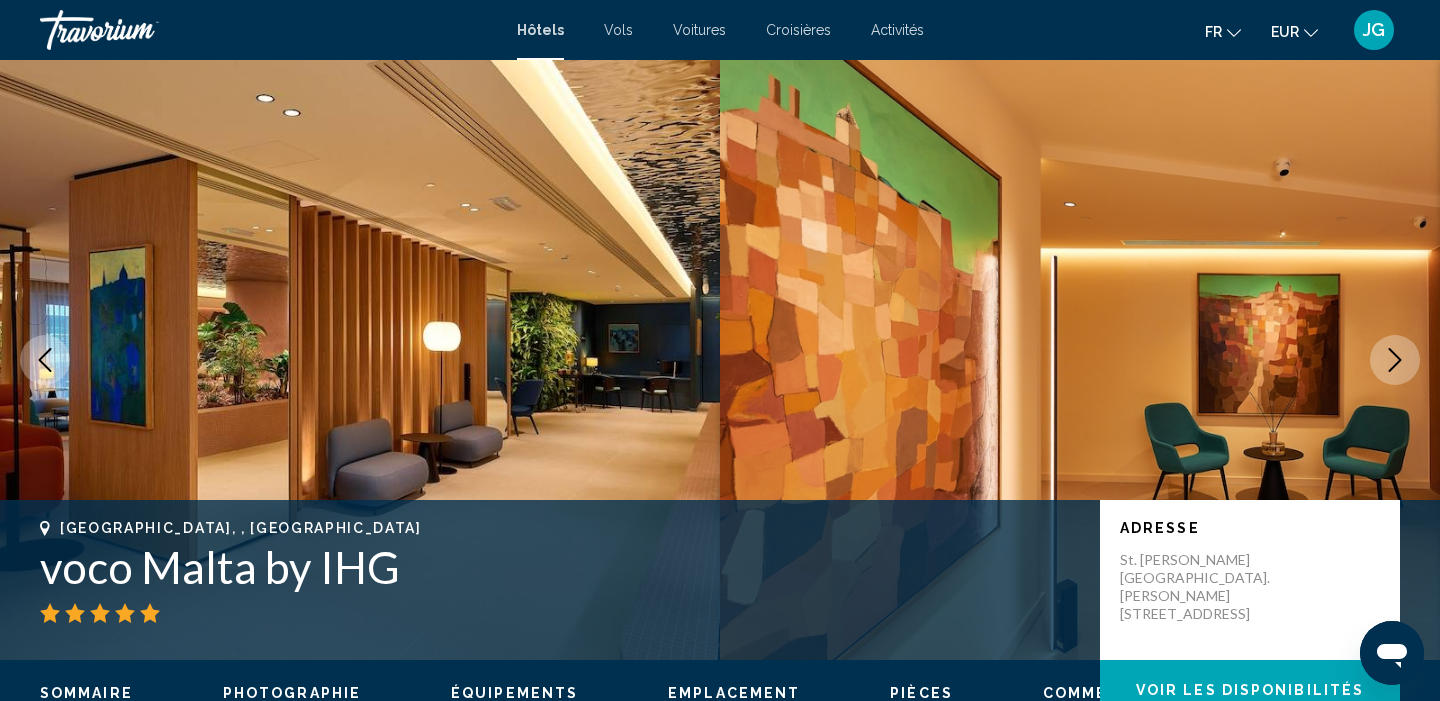 click 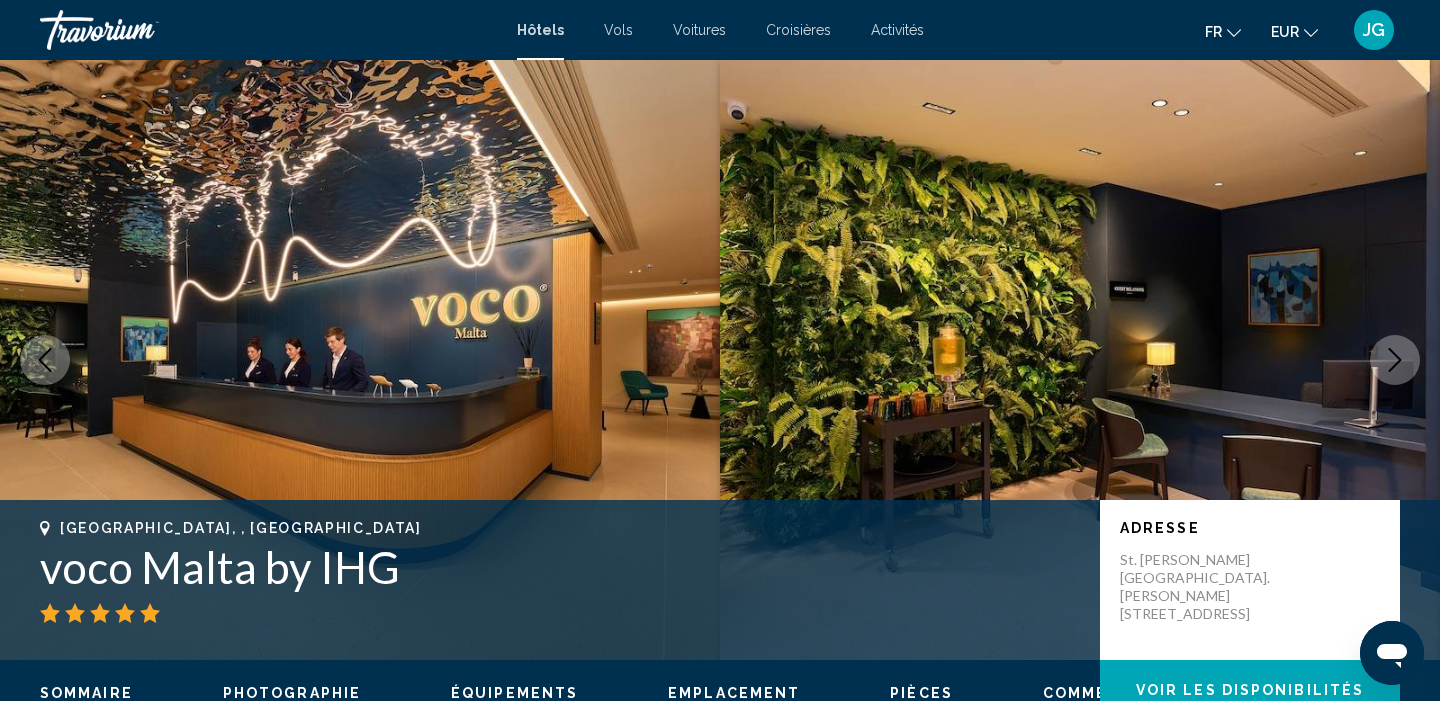 click 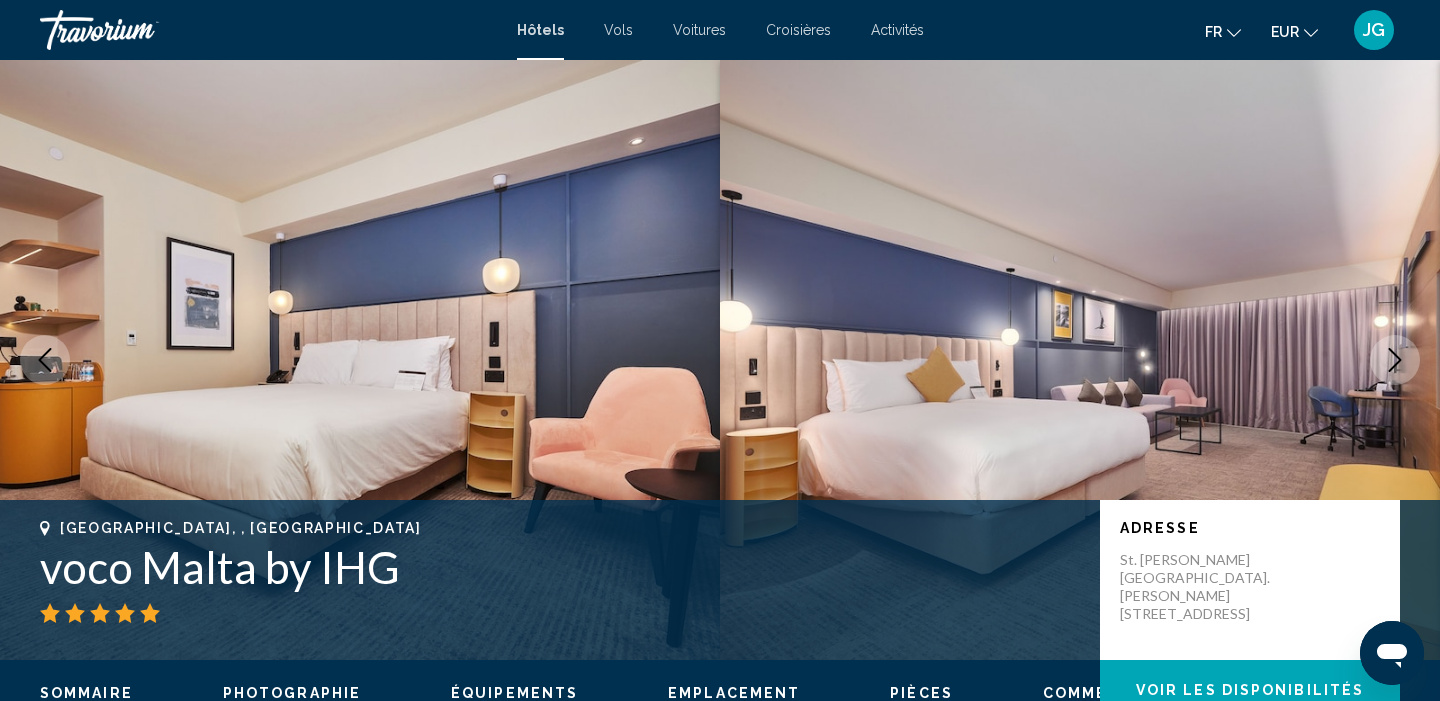 click 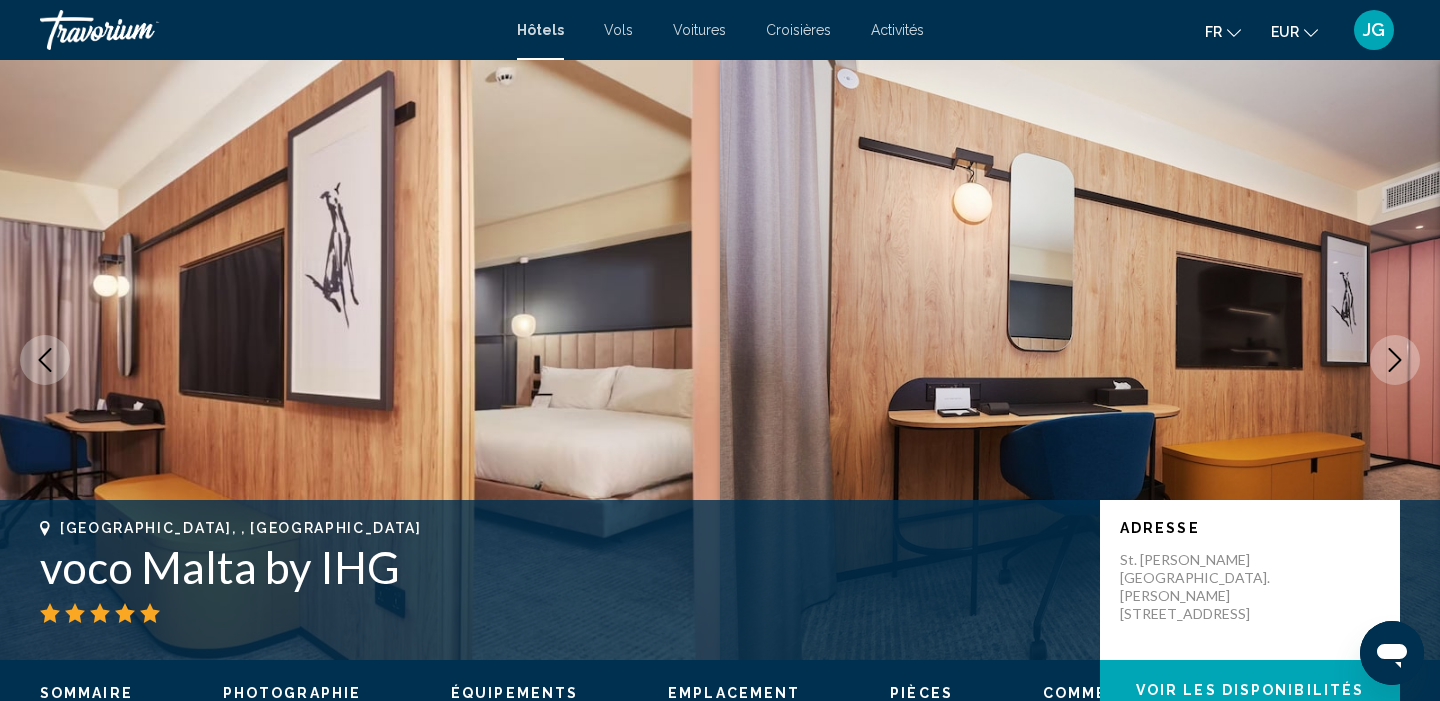 click 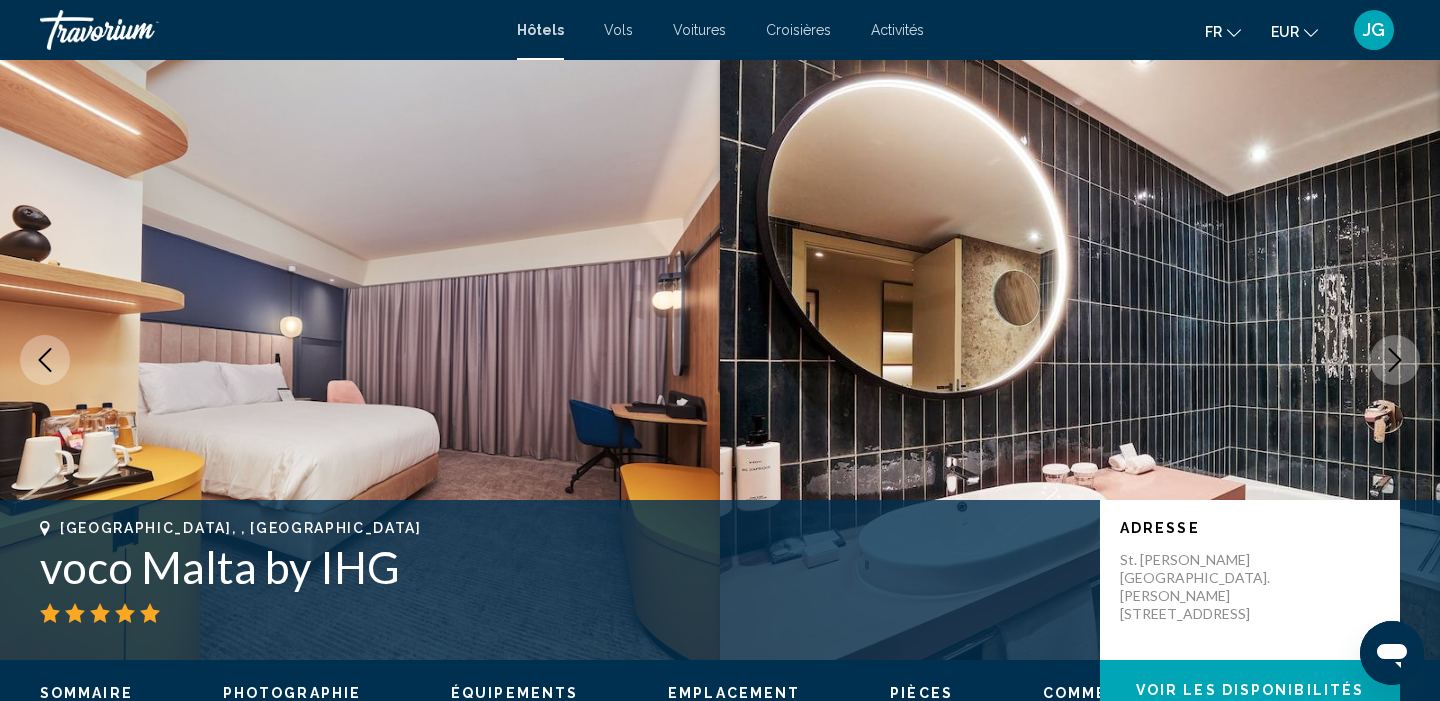 click 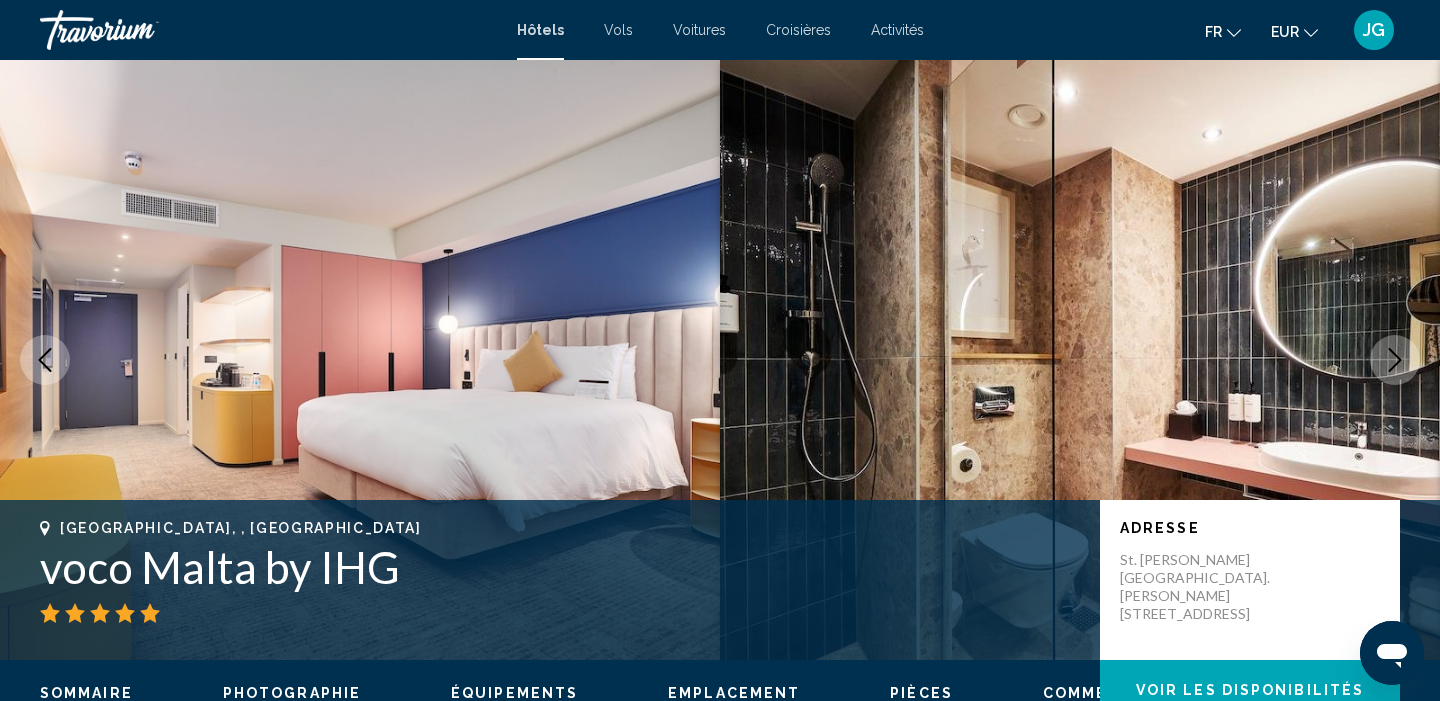 click 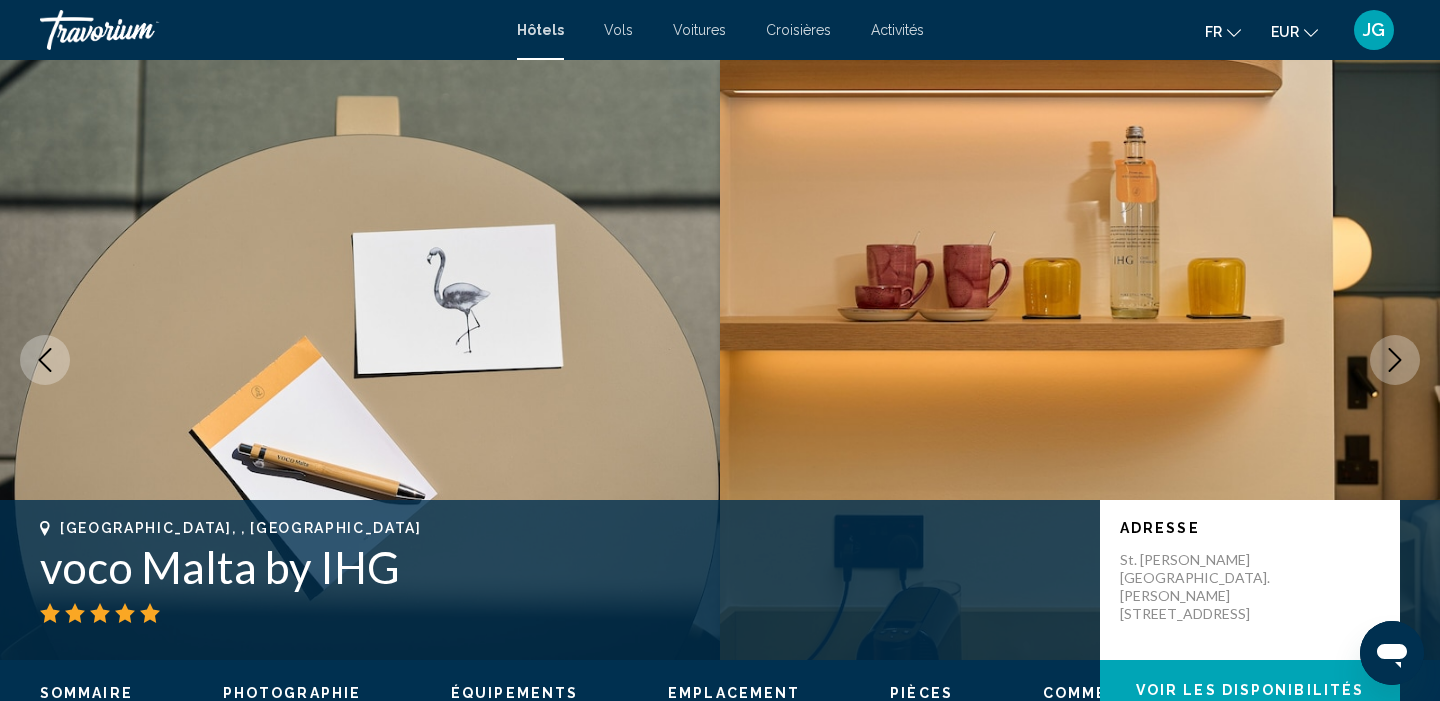 click 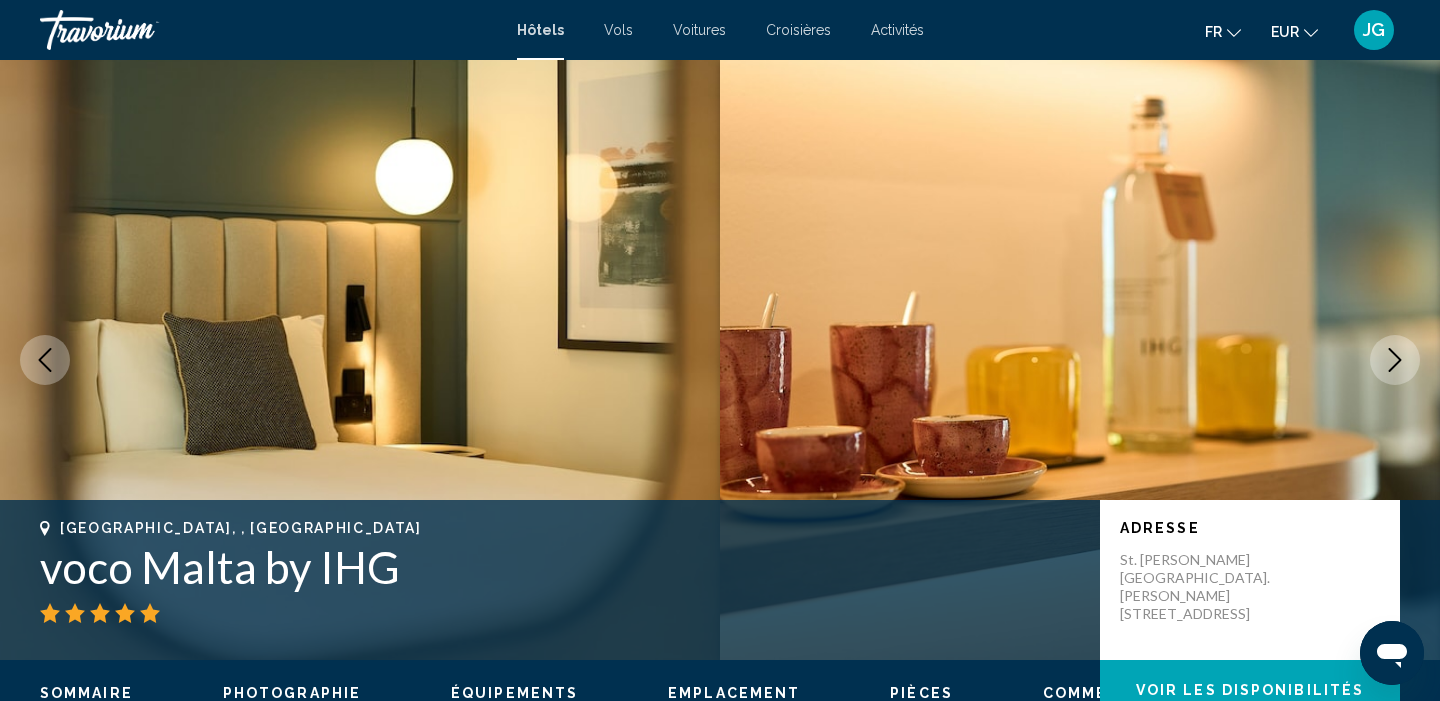 click 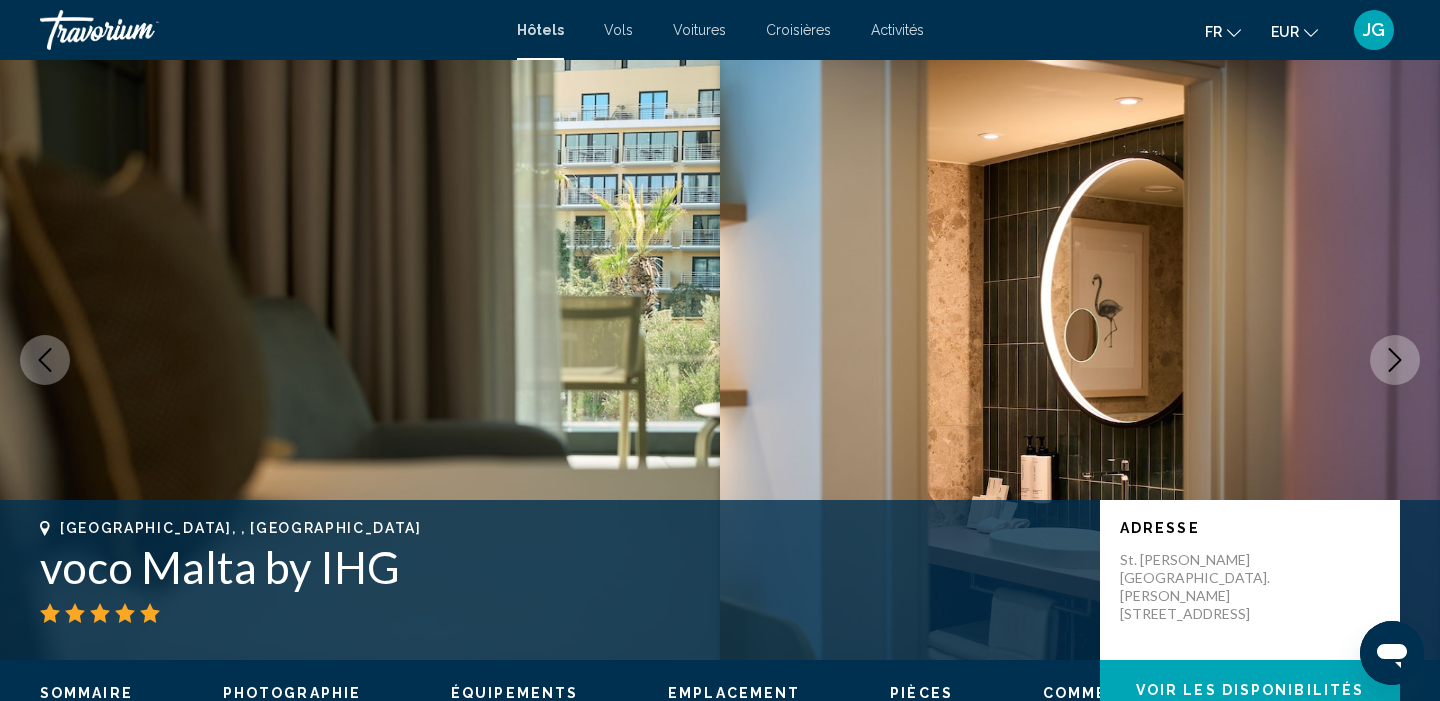 click 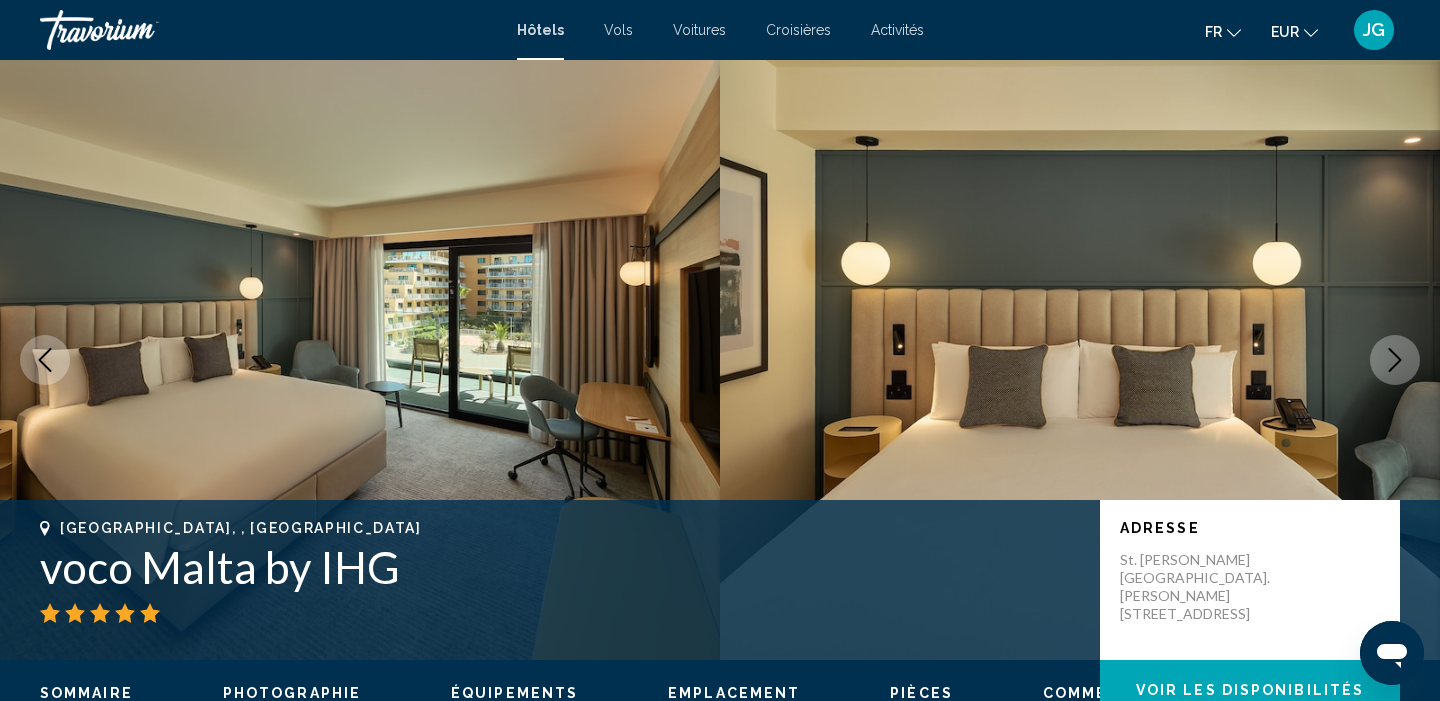 click 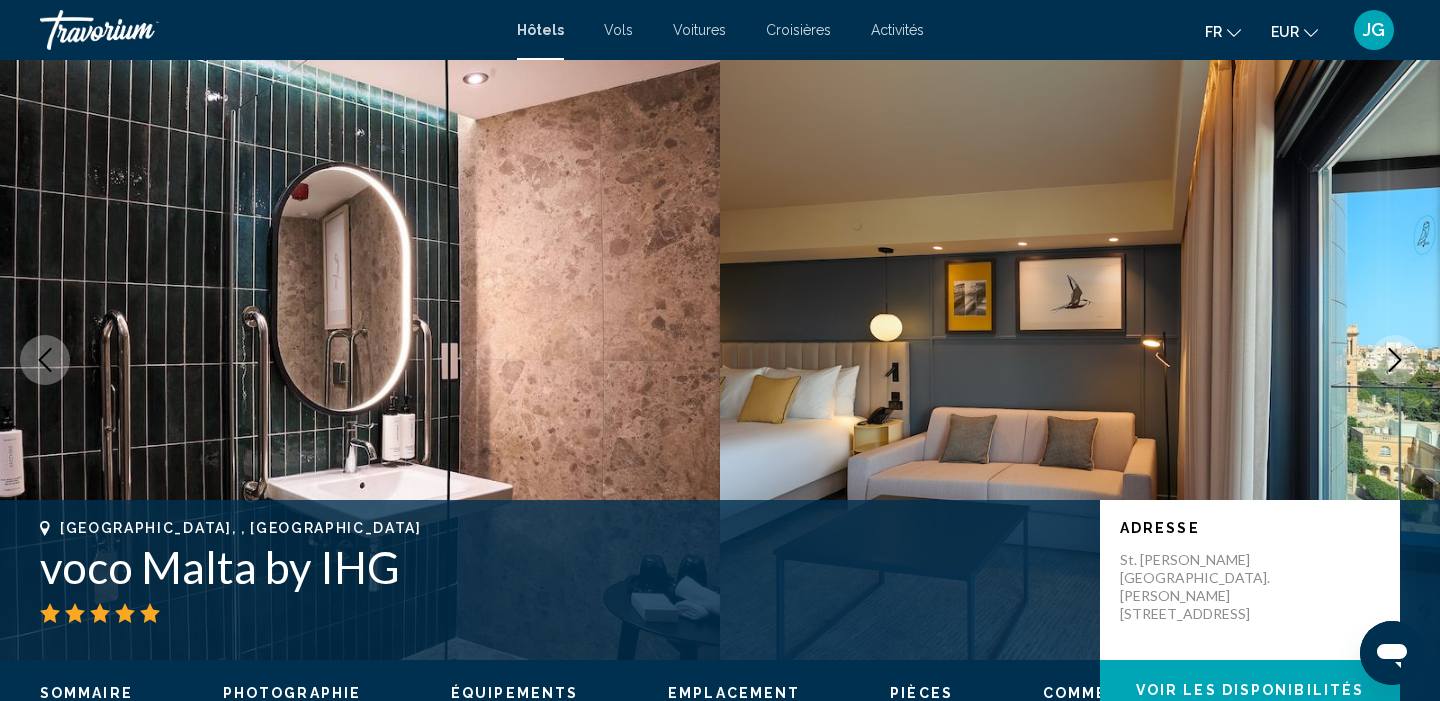 click 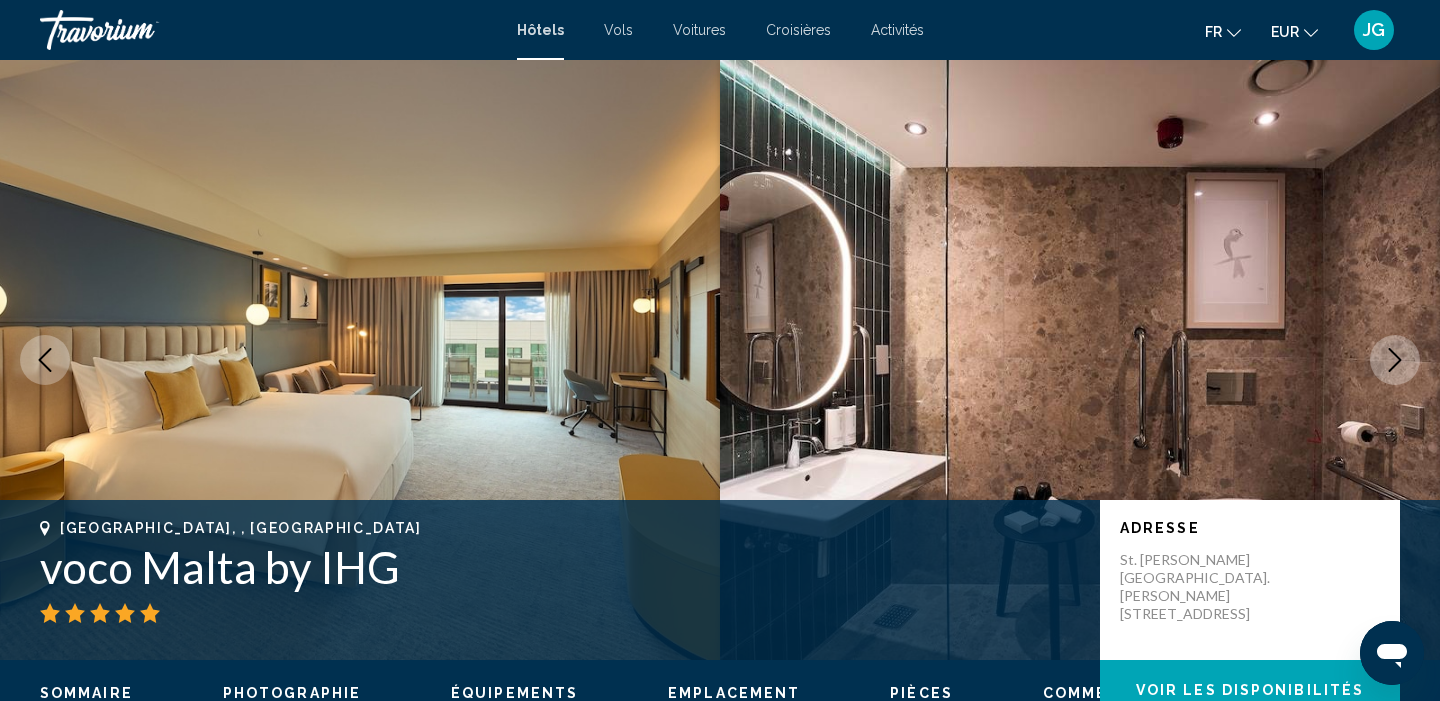 click 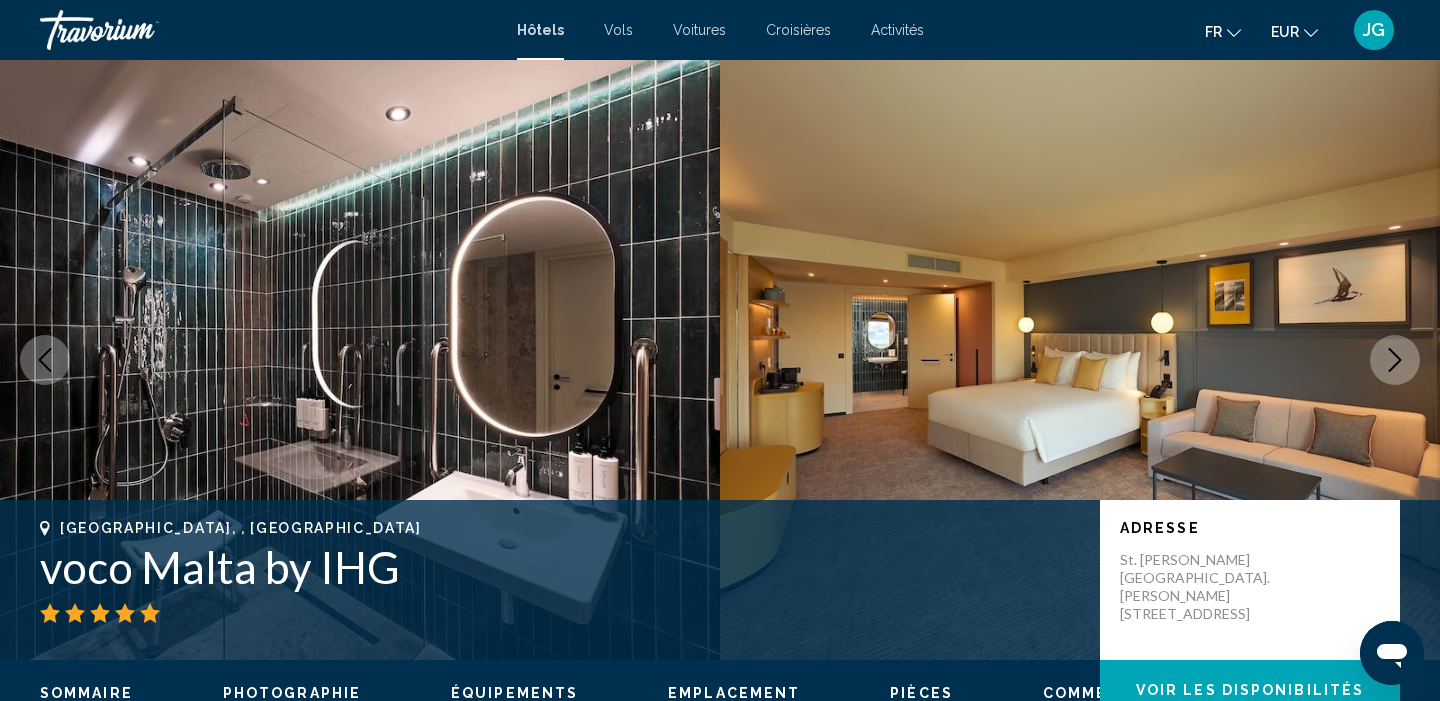 click 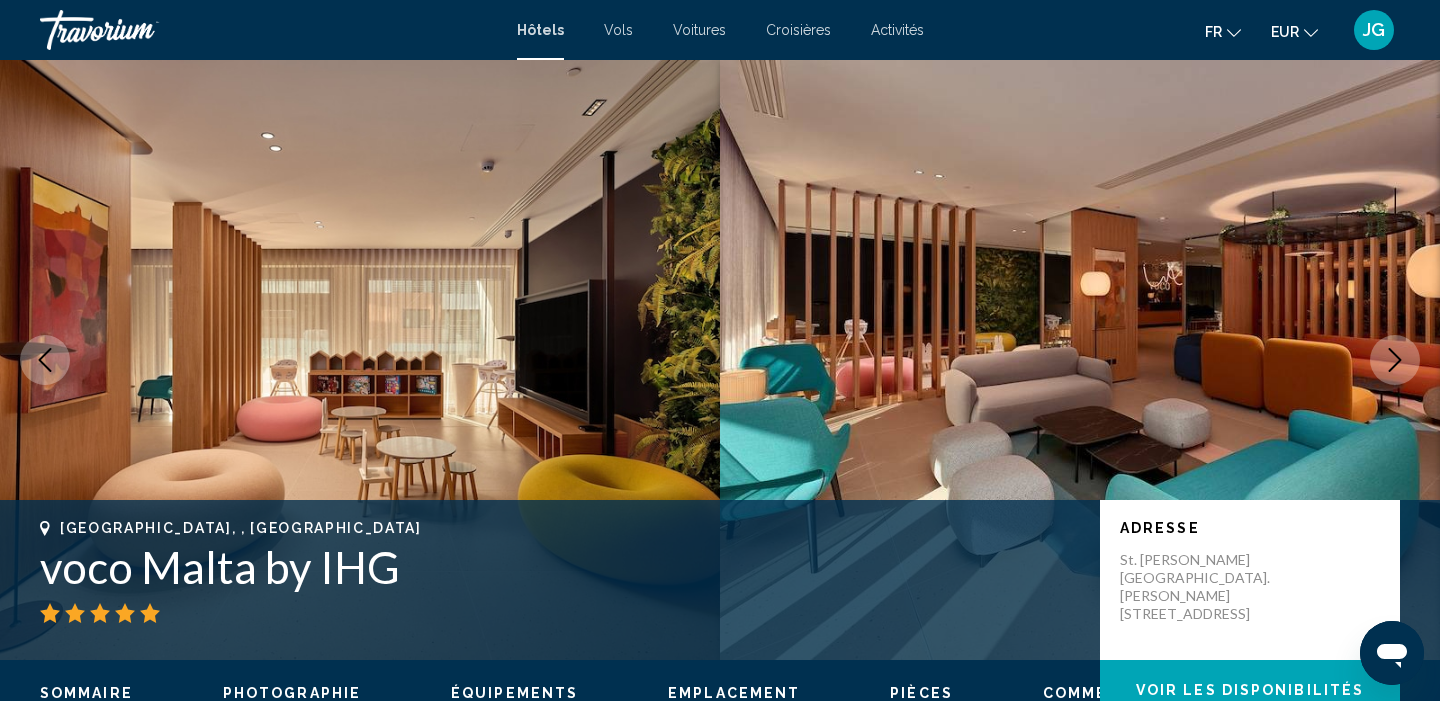 click 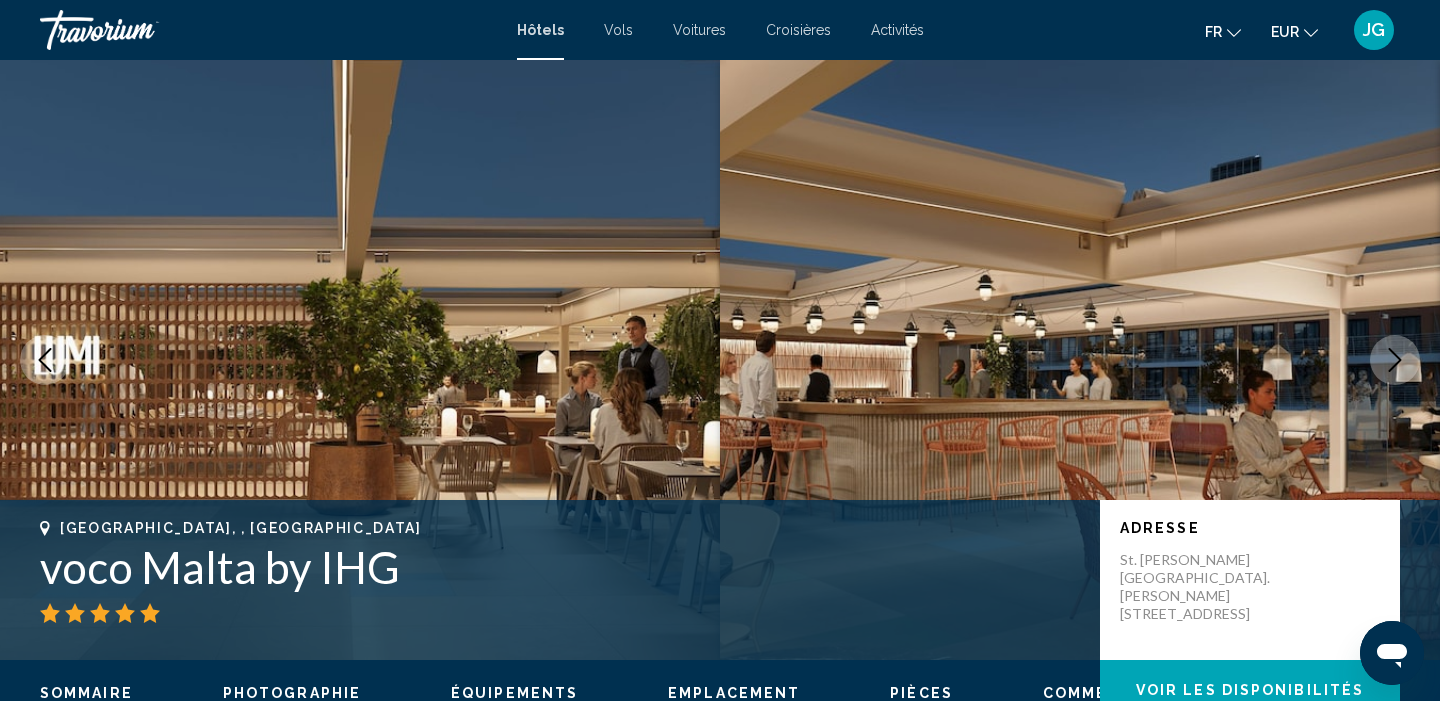 click 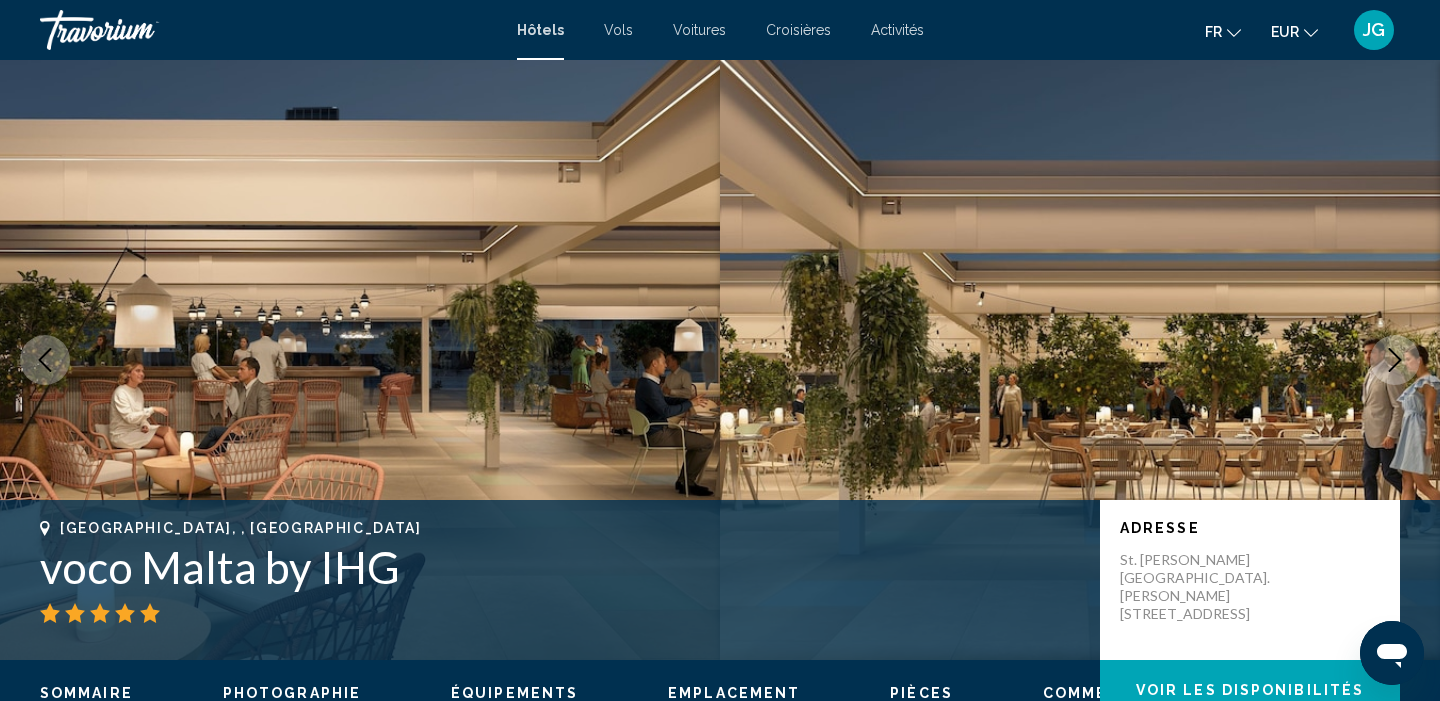 click 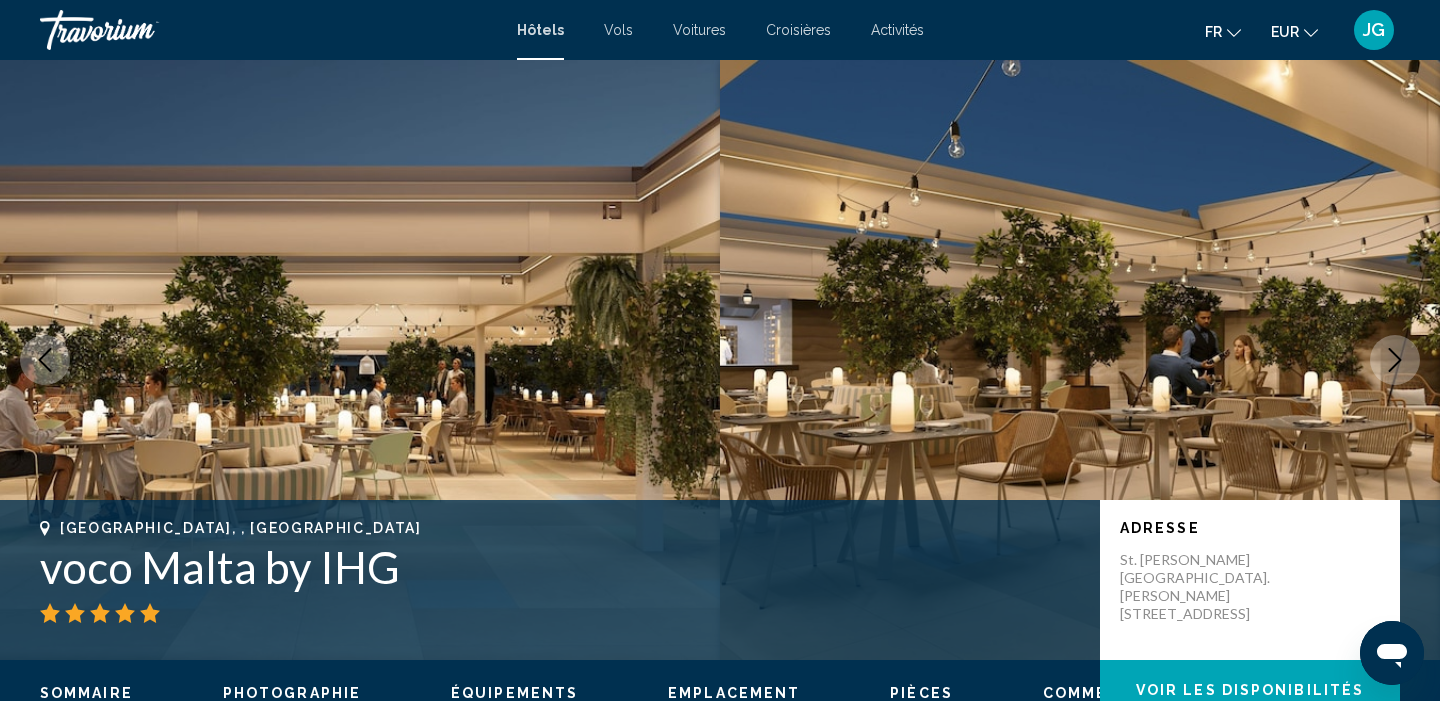 click 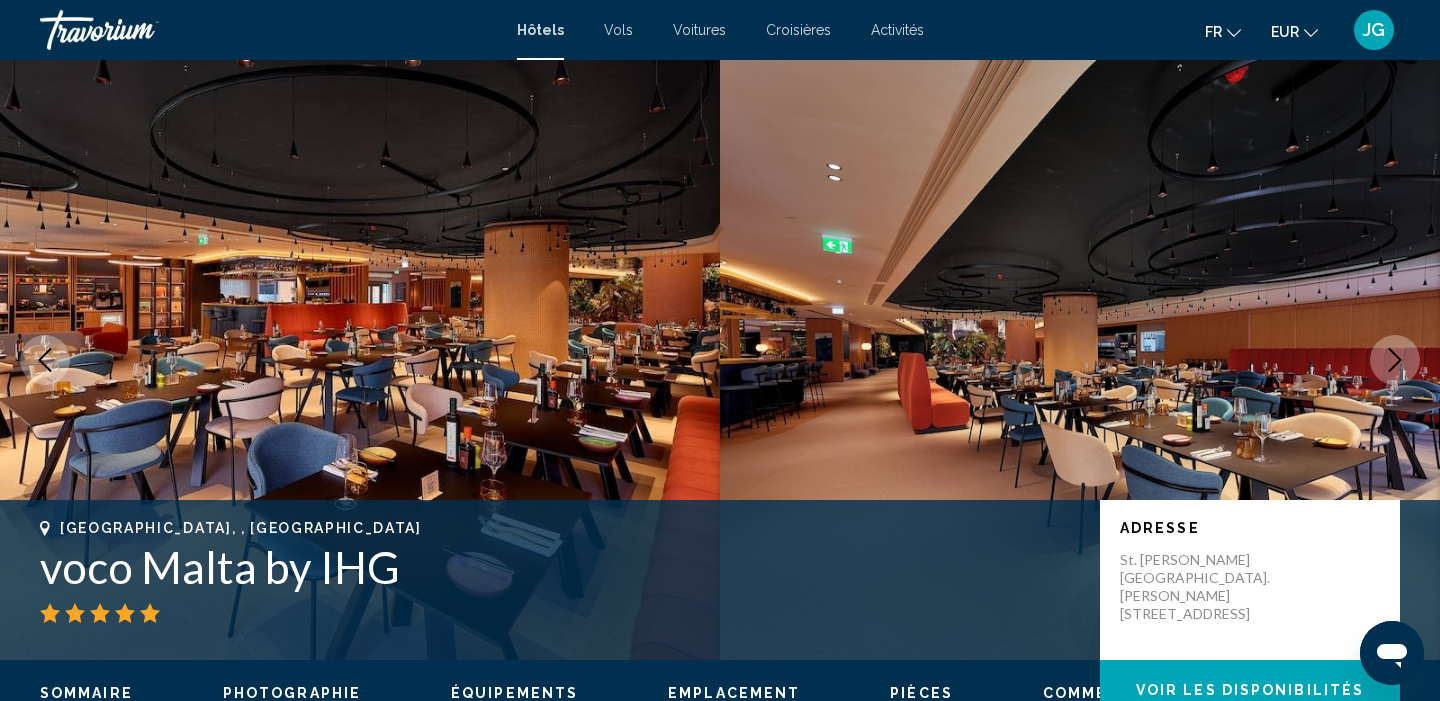 click 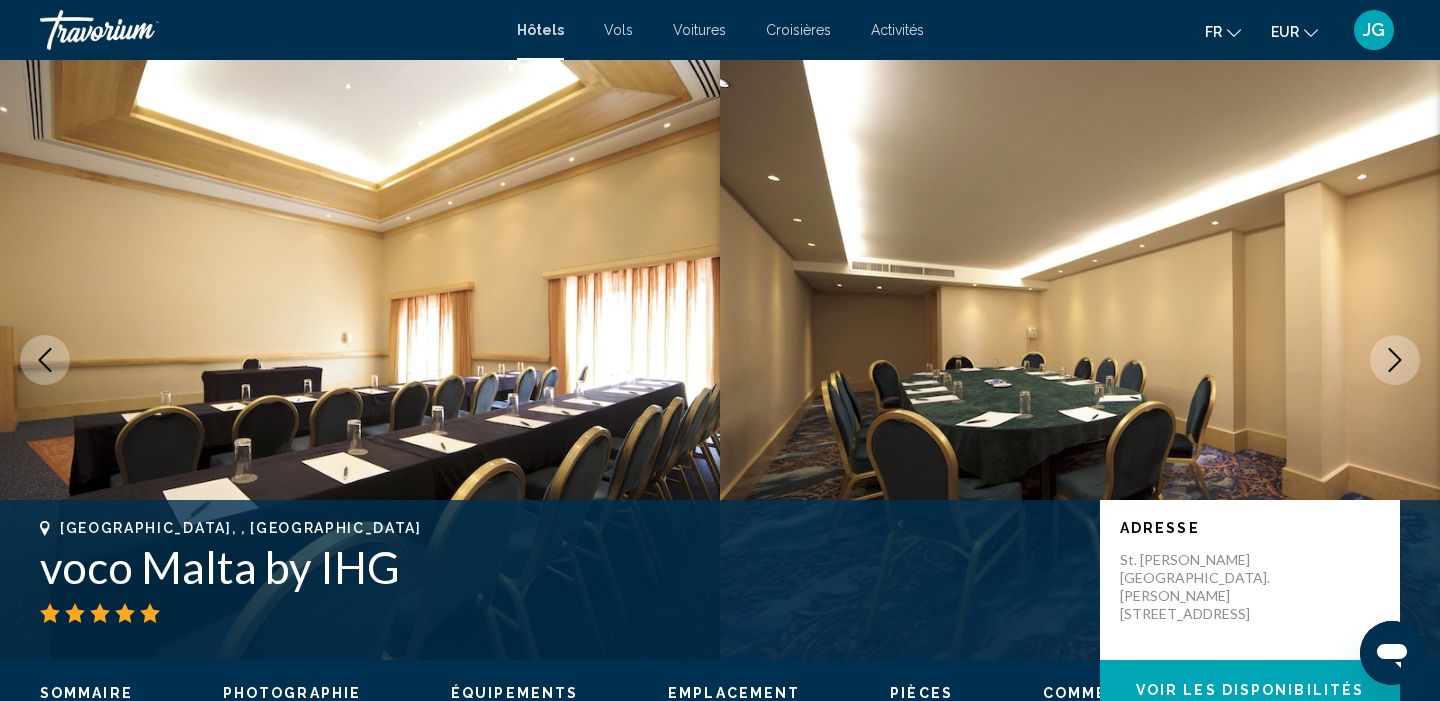 click 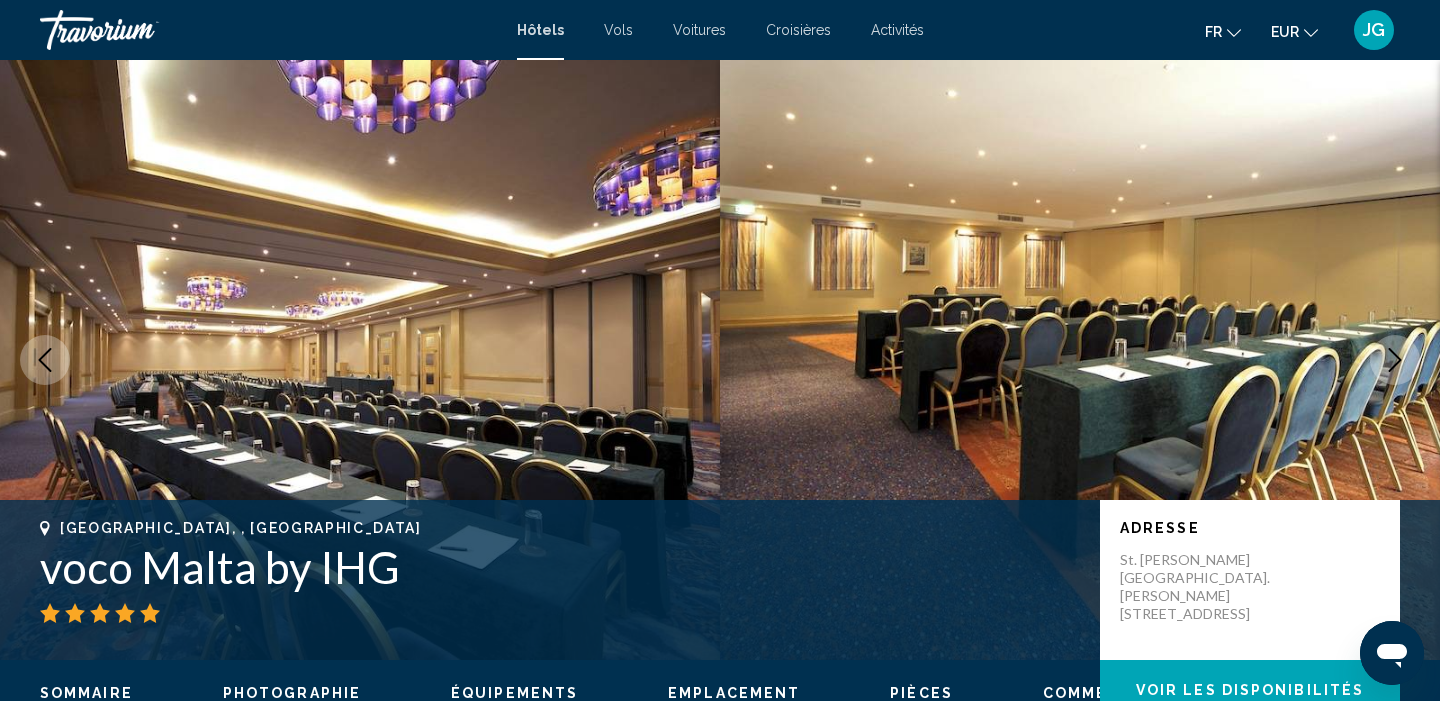 click 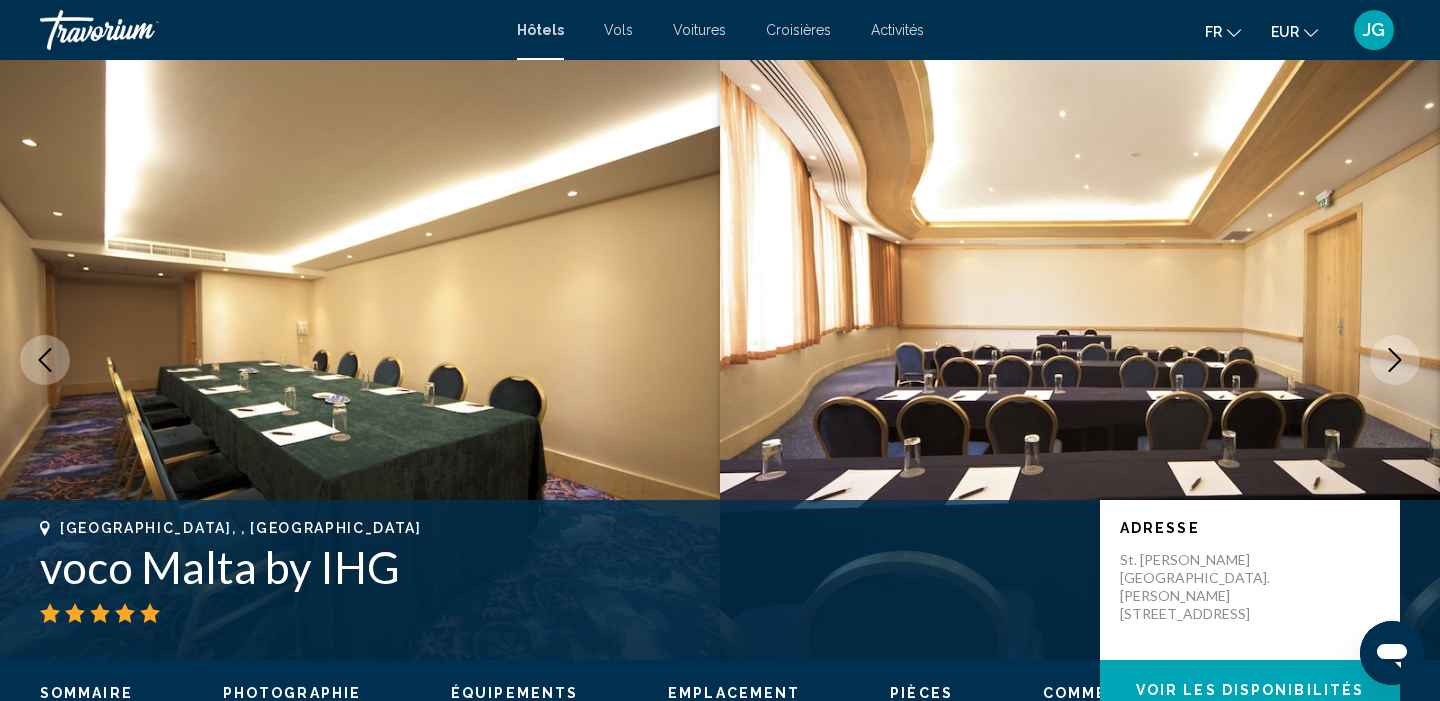 click 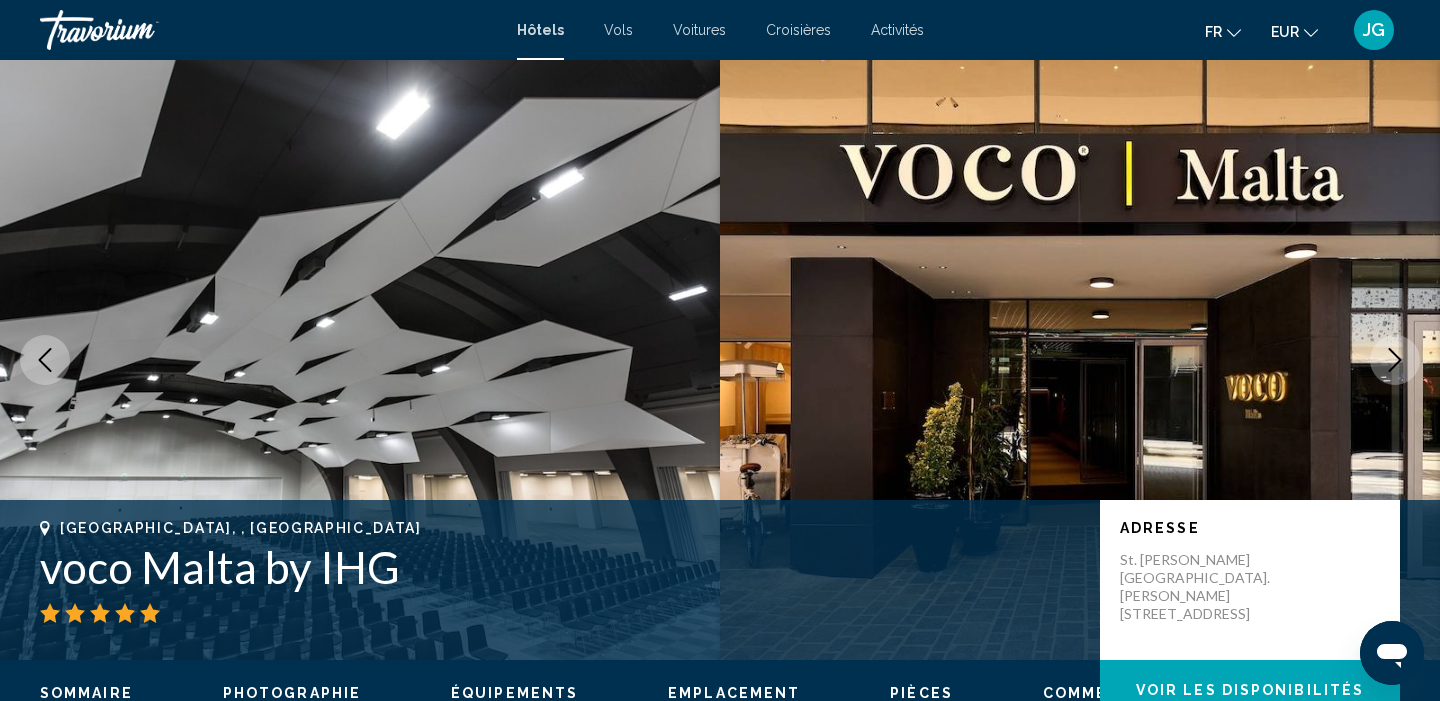 click 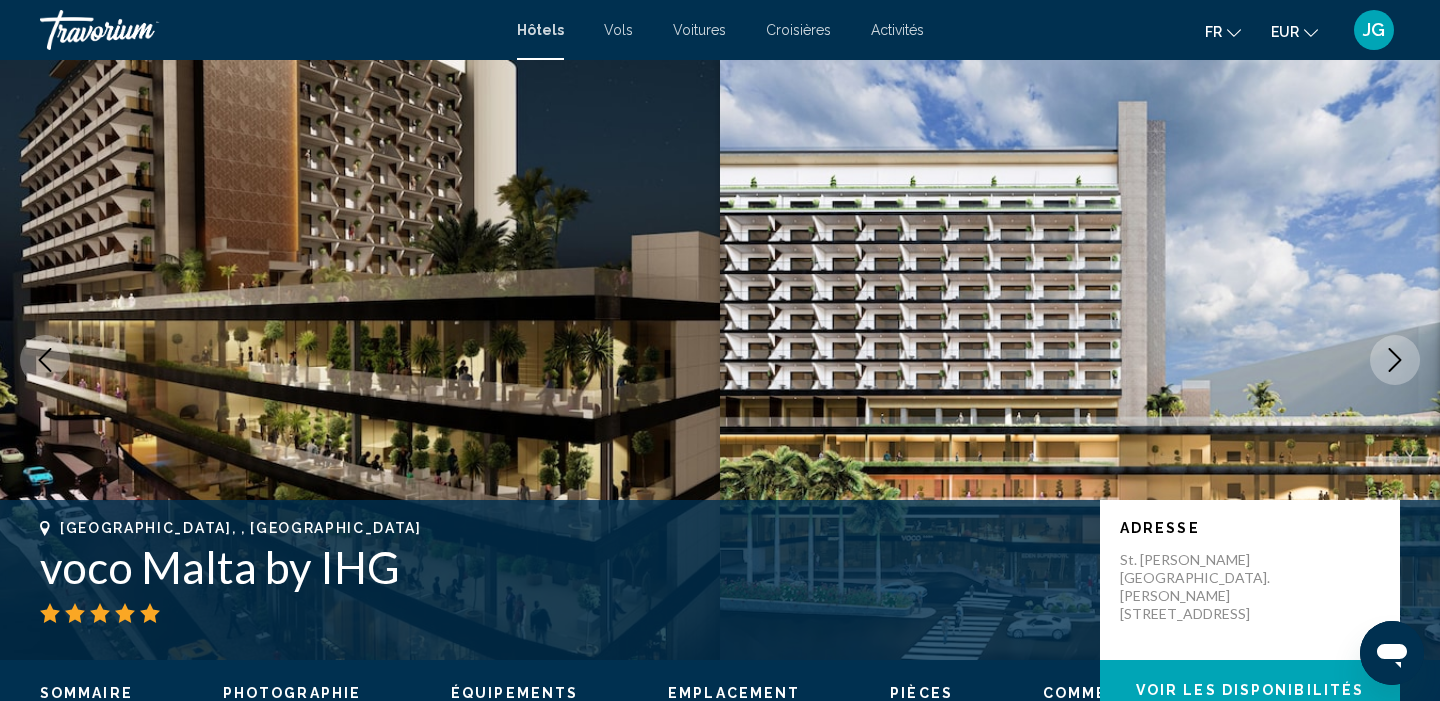 click 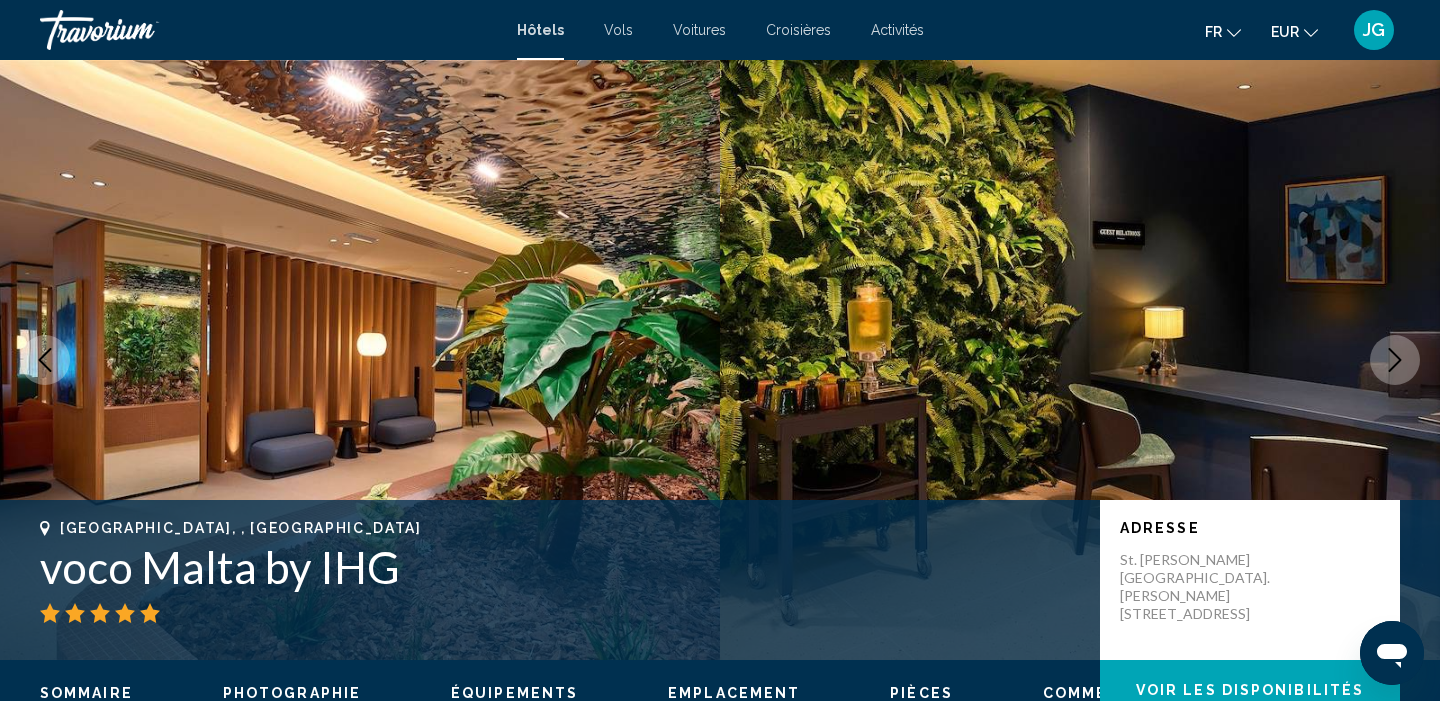 click 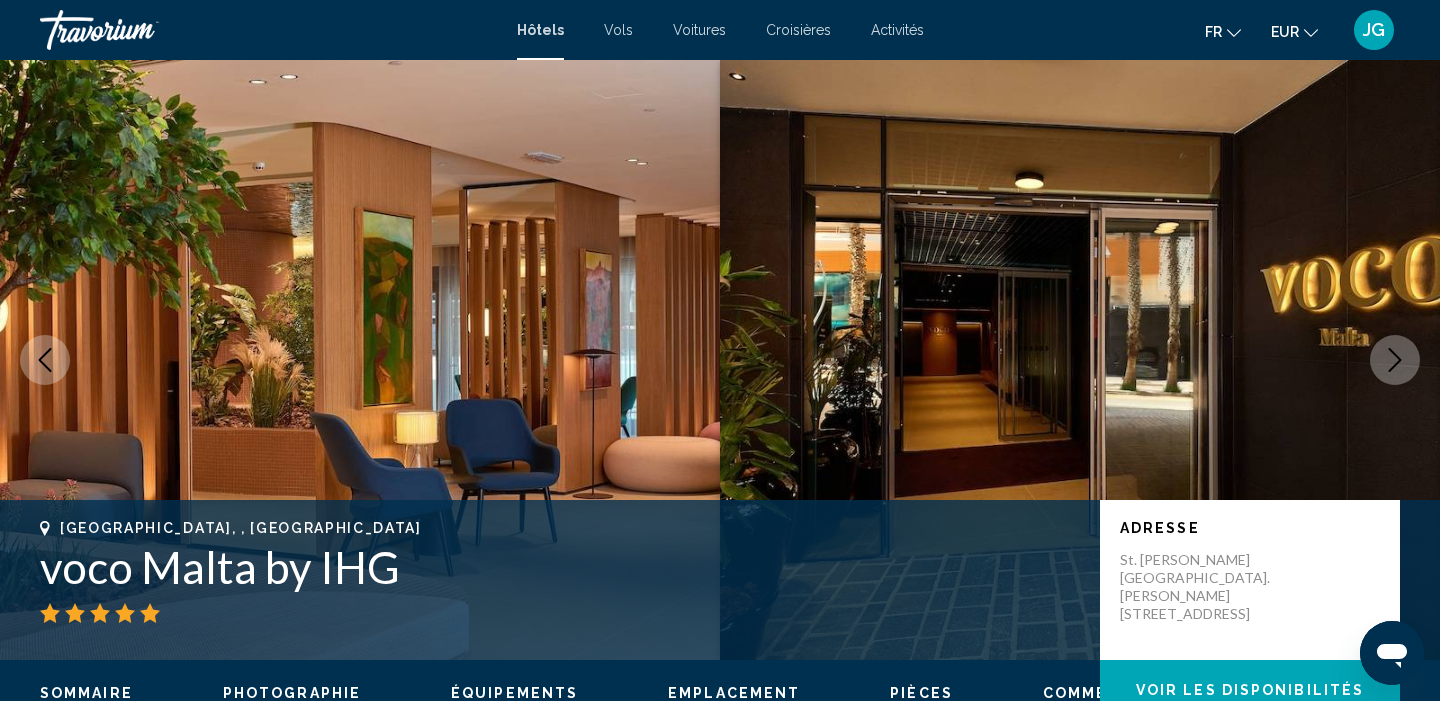 click 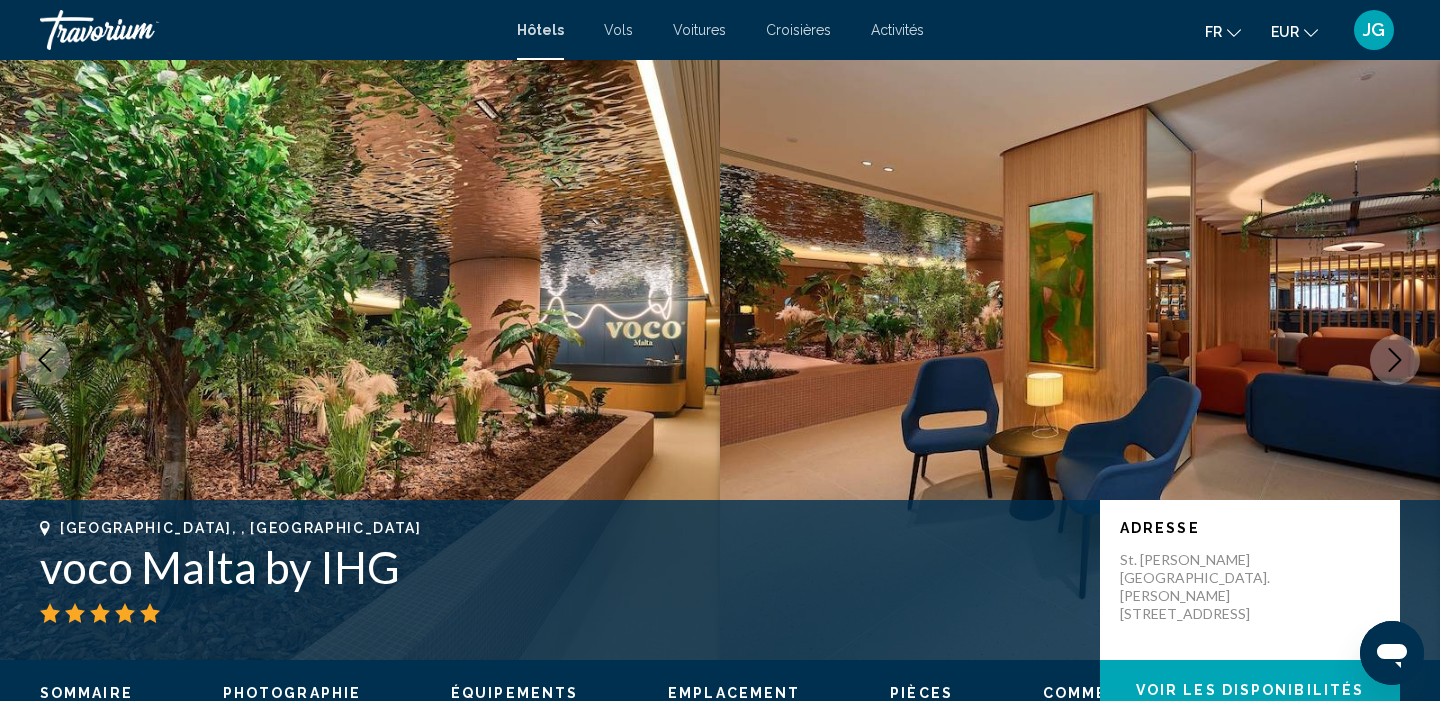 click 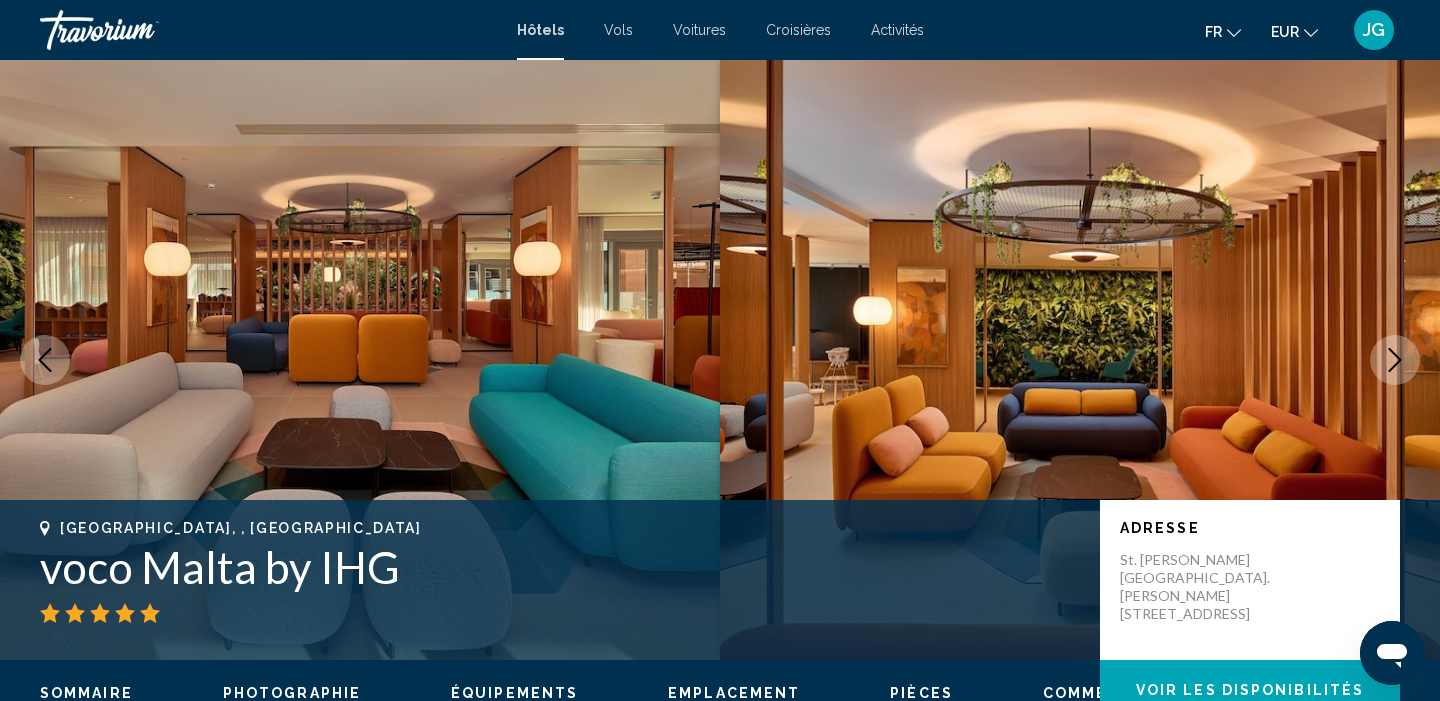click 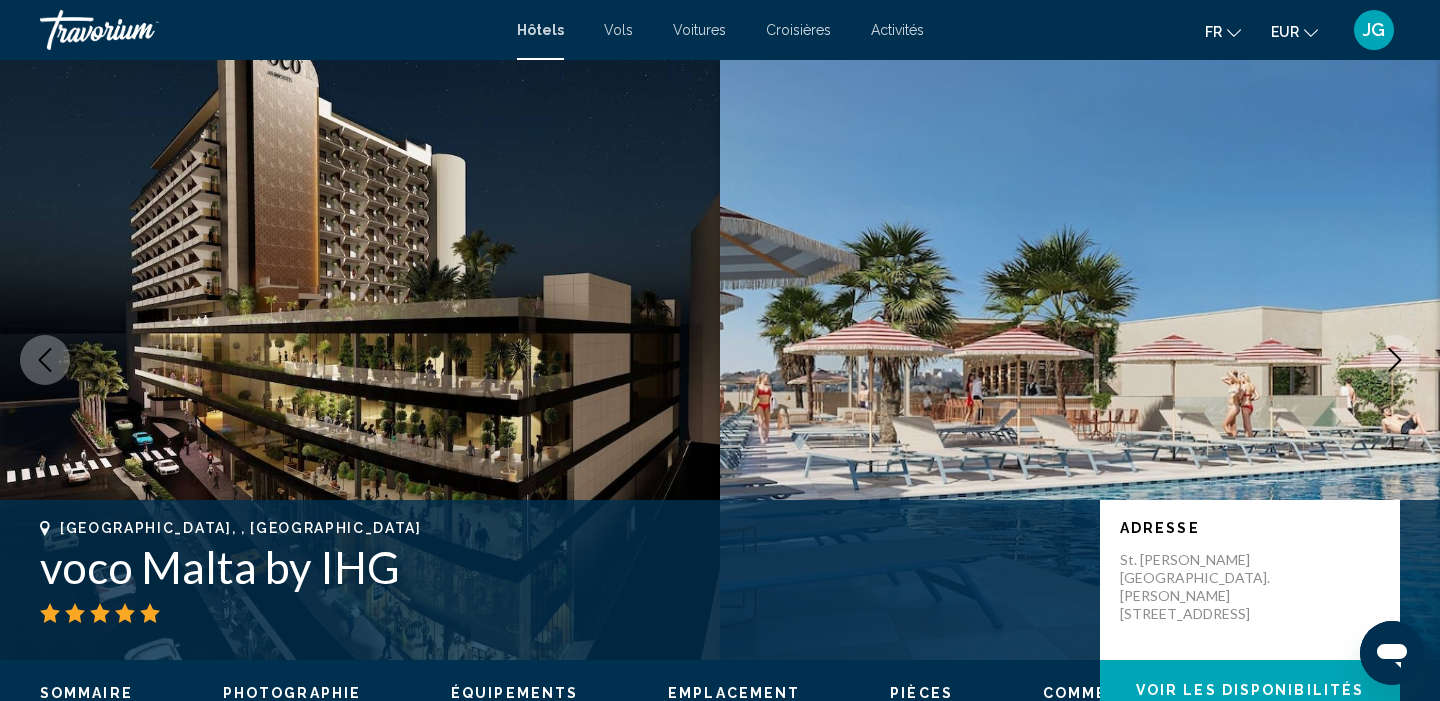 click 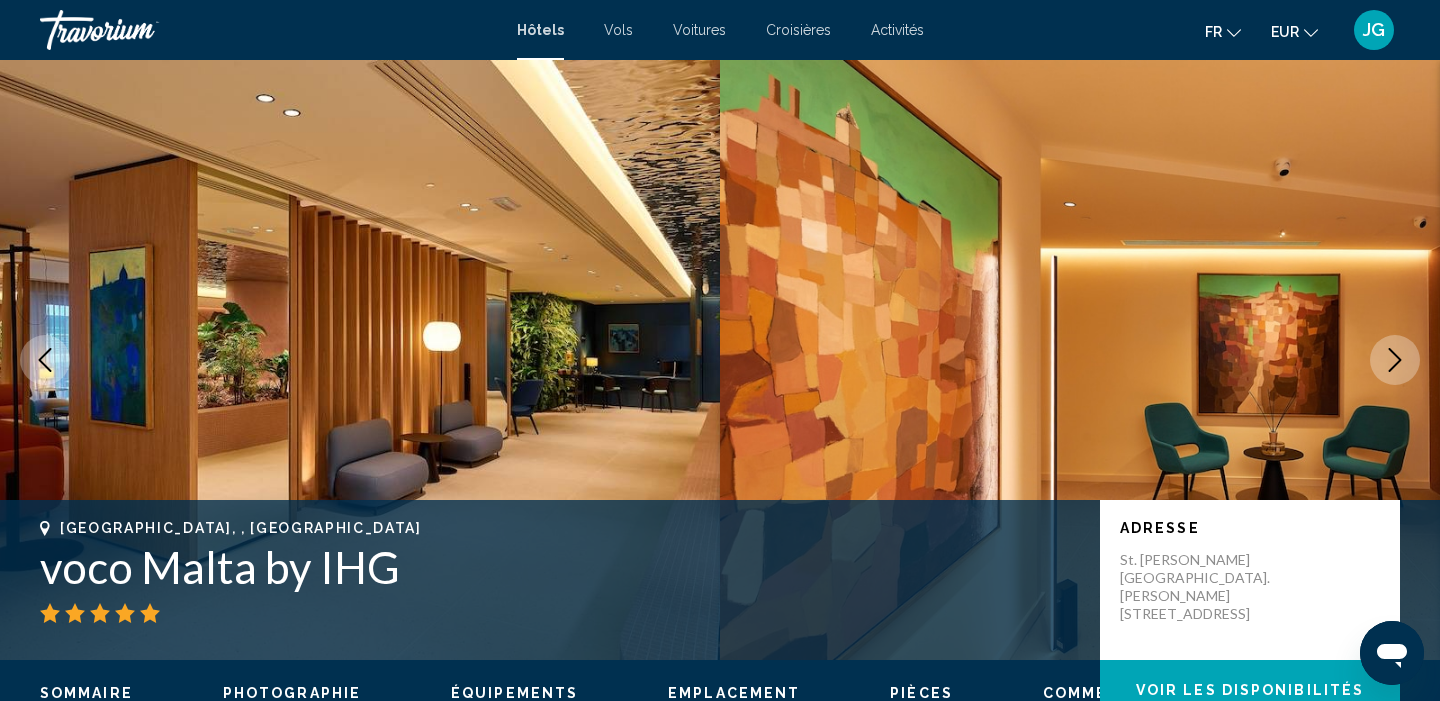 click at bounding box center (45, 360) 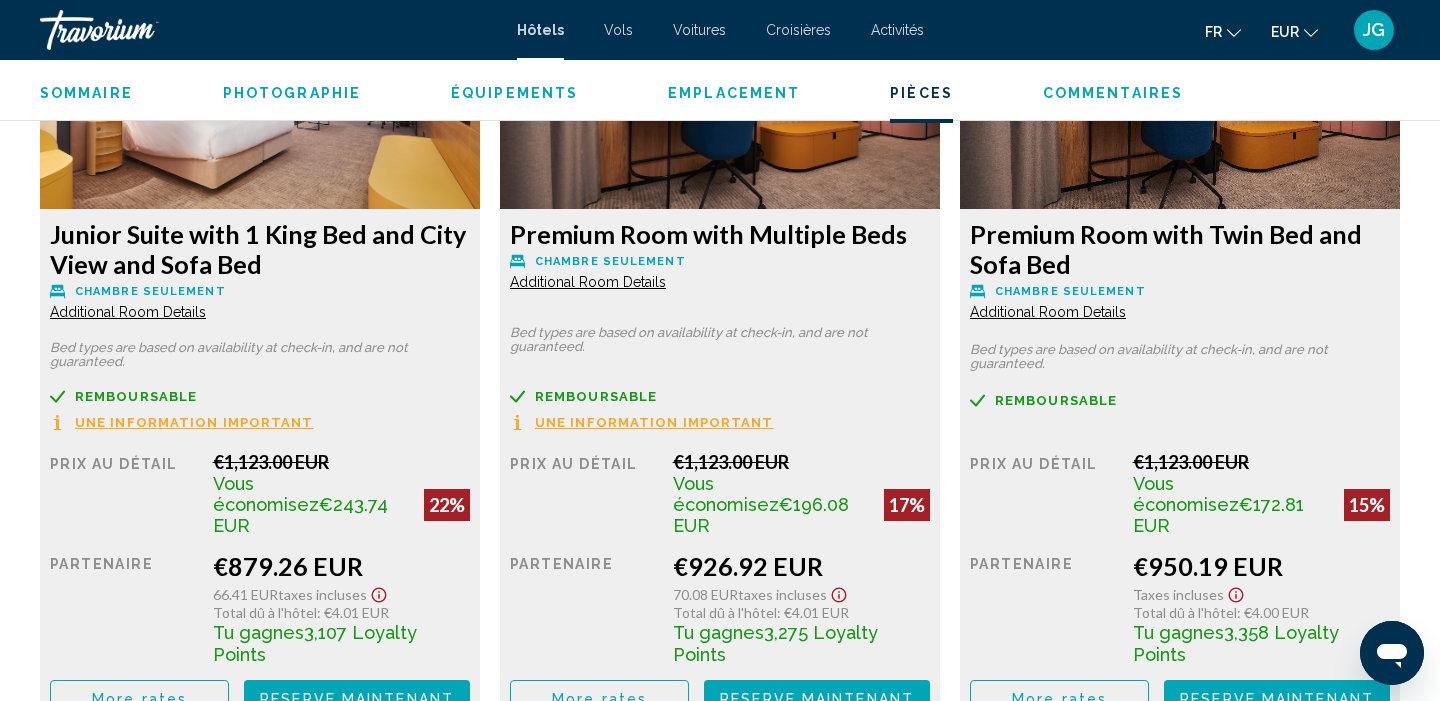 scroll, scrollTop: 2871, scrollLeft: 0, axis: vertical 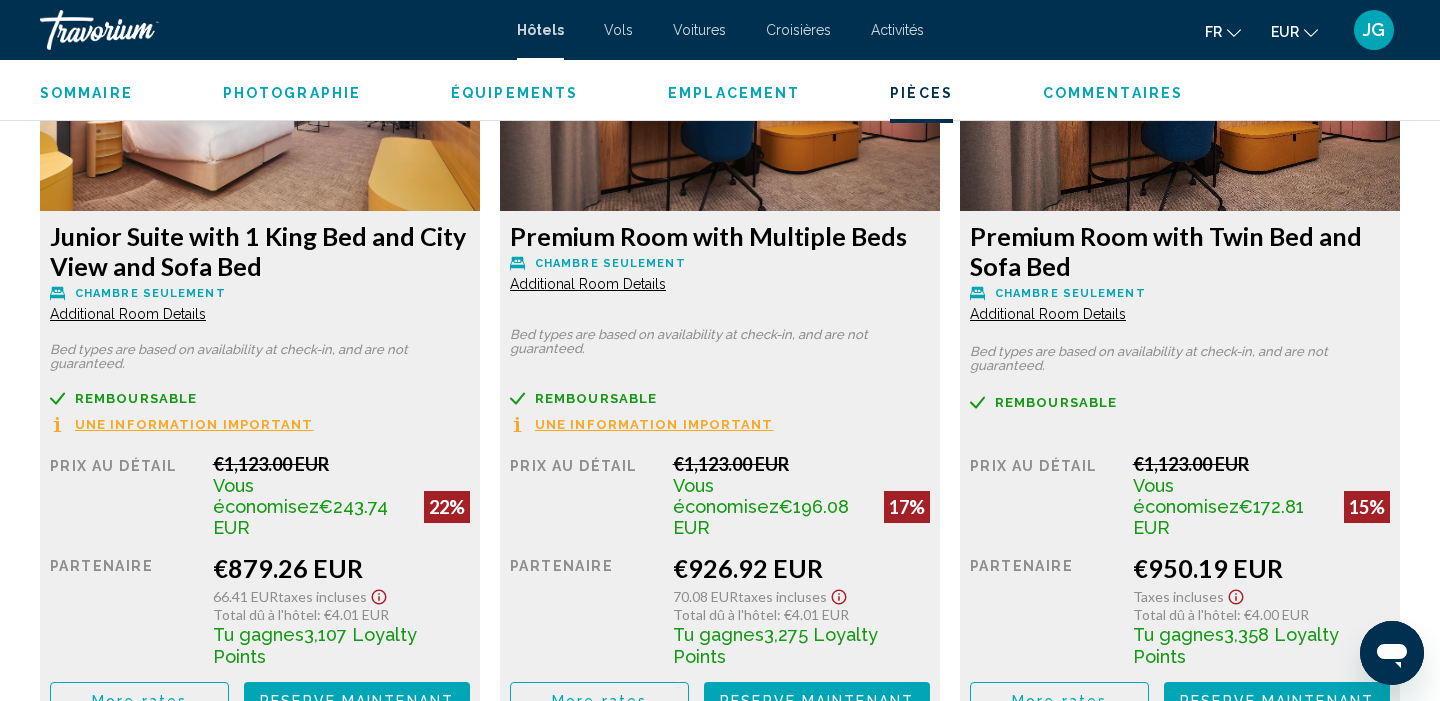 click on "More rates" at bounding box center (139, 700) 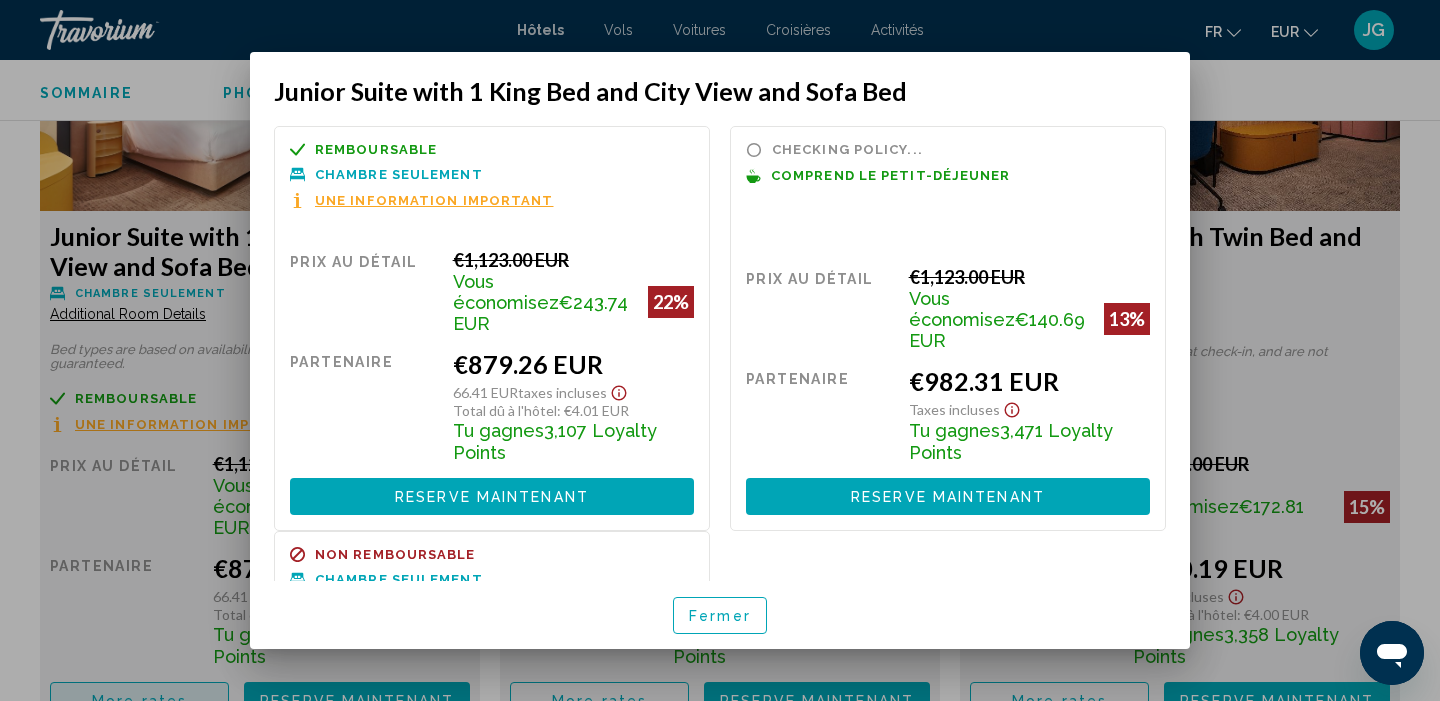 scroll, scrollTop: 0, scrollLeft: 0, axis: both 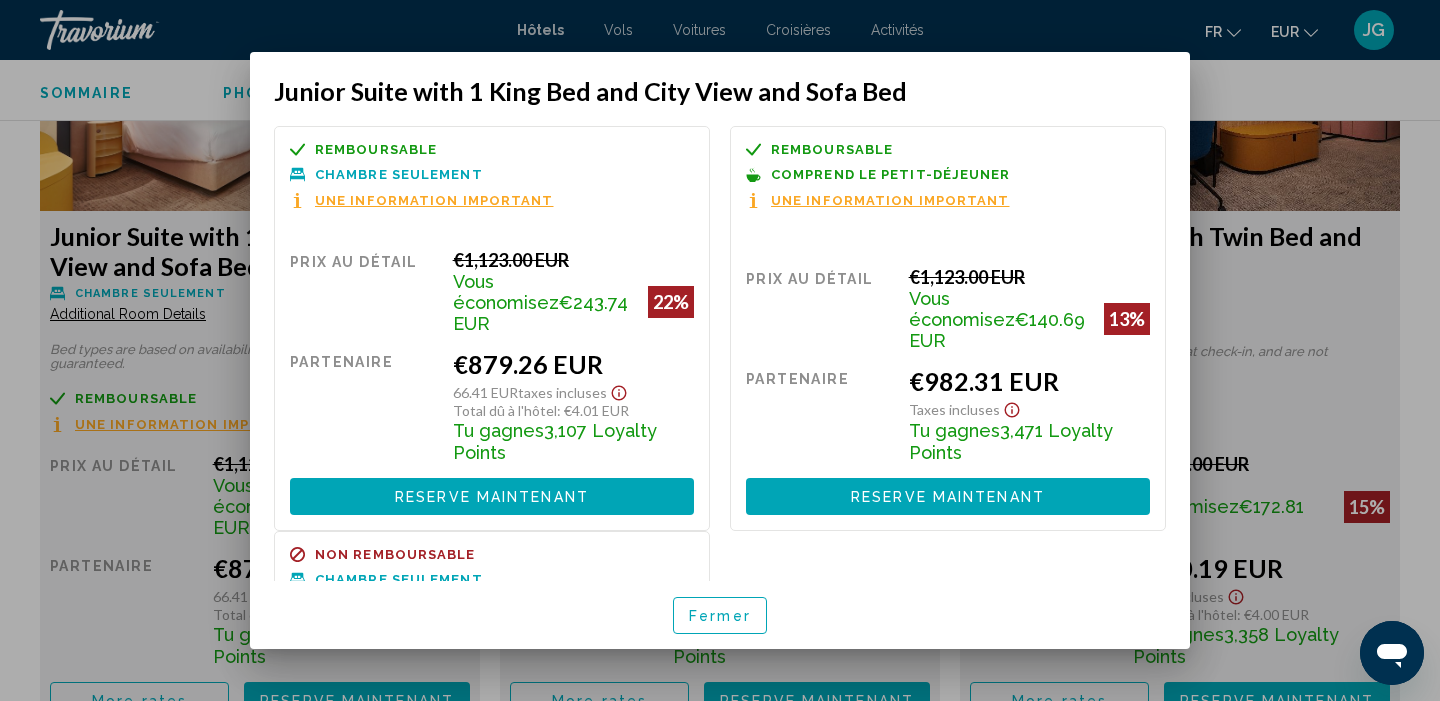 click on "Fermer" at bounding box center (720, 616) 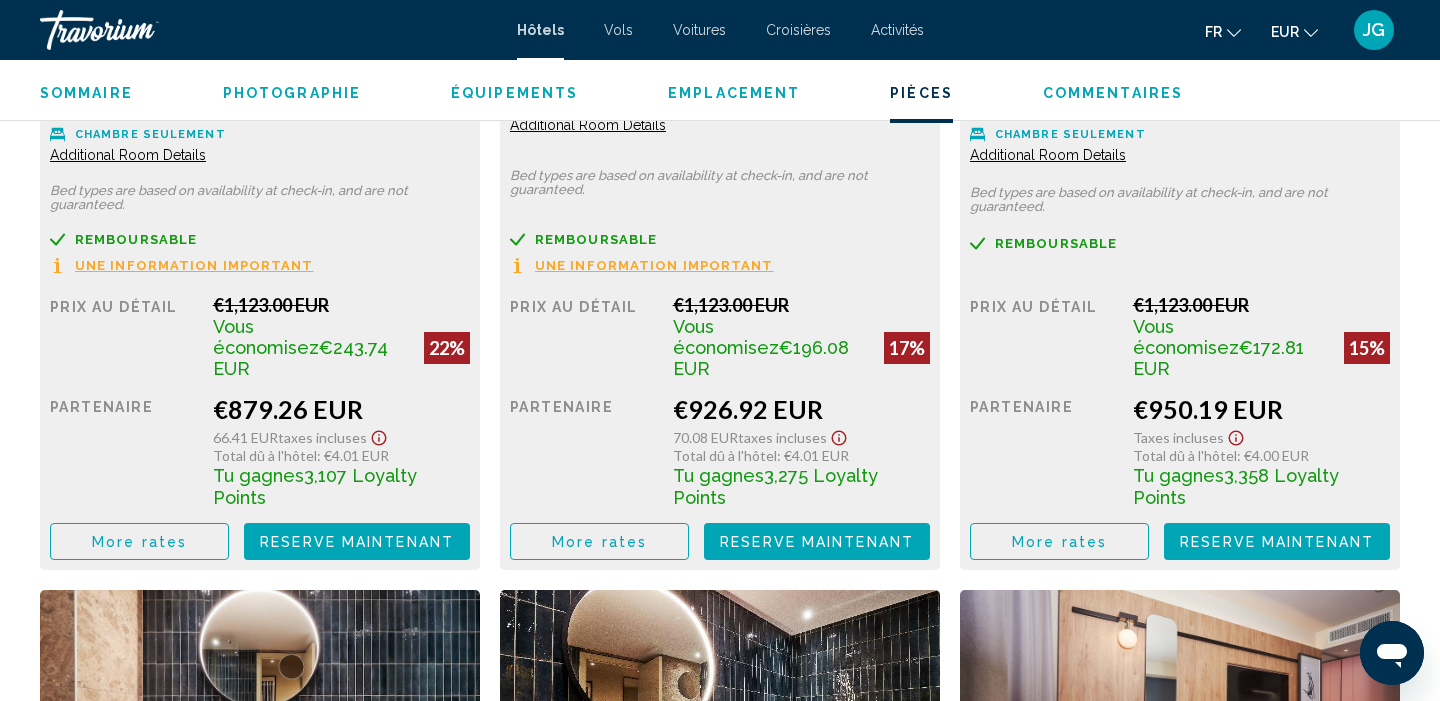 scroll, scrollTop: 3033, scrollLeft: 0, axis: vertical 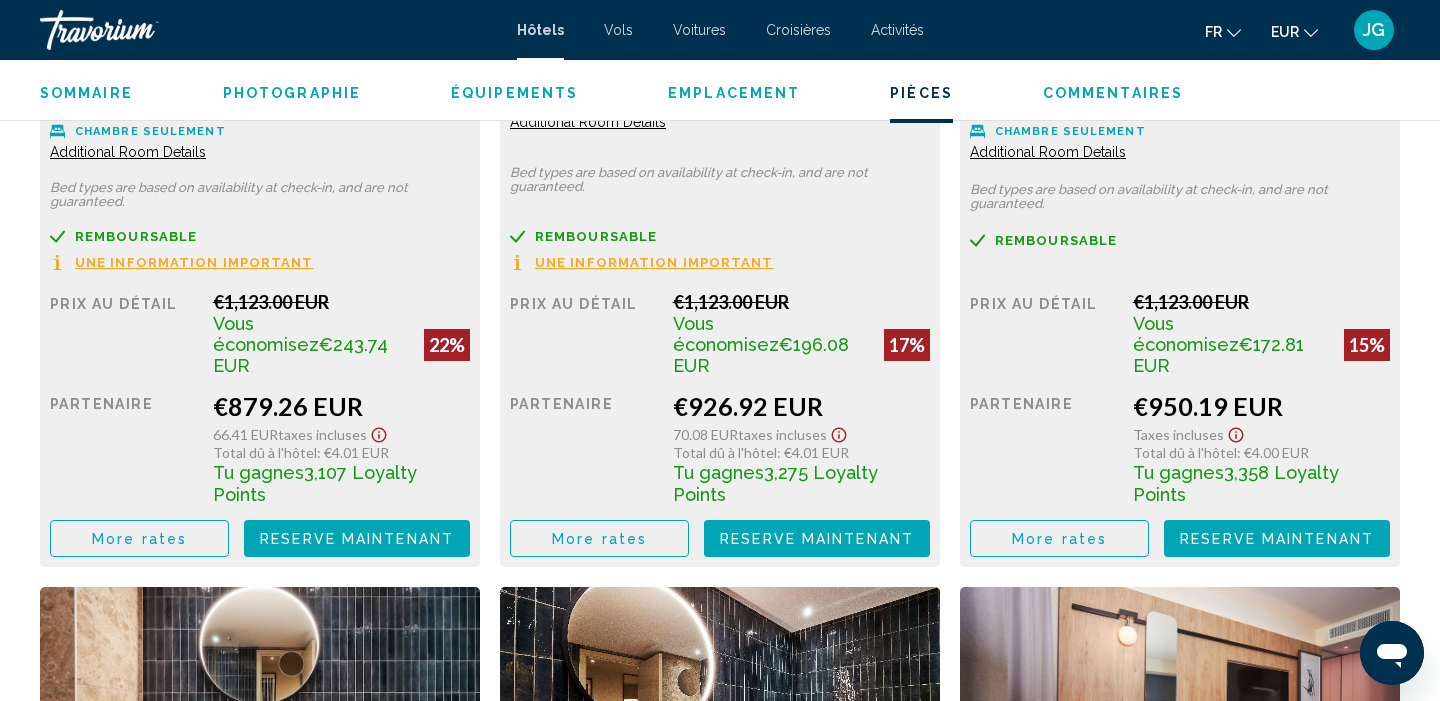 click on "More rates" at bounding box center [139, 539] 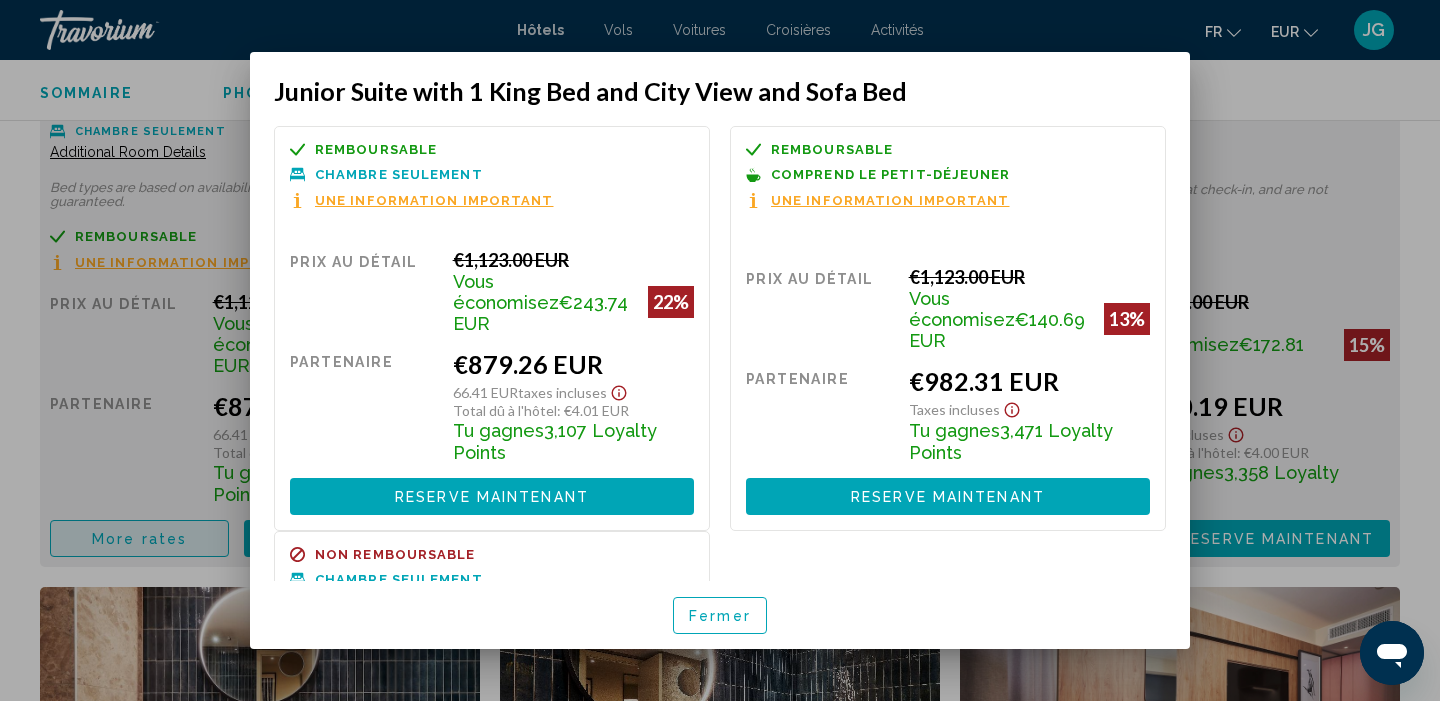 scroll, scrollTop: 0, scrollLeft: 0, axis: both 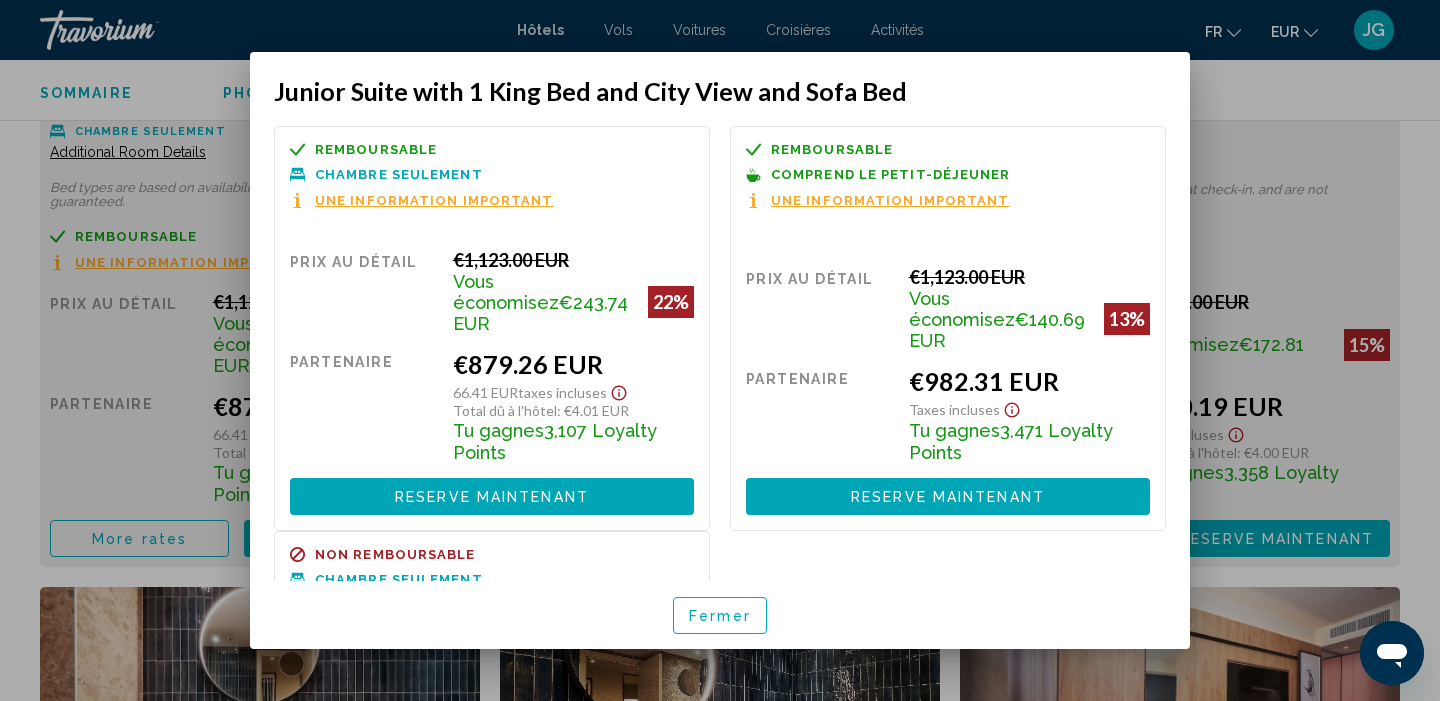 click on "Fermer" at bounding box center (720, 616) 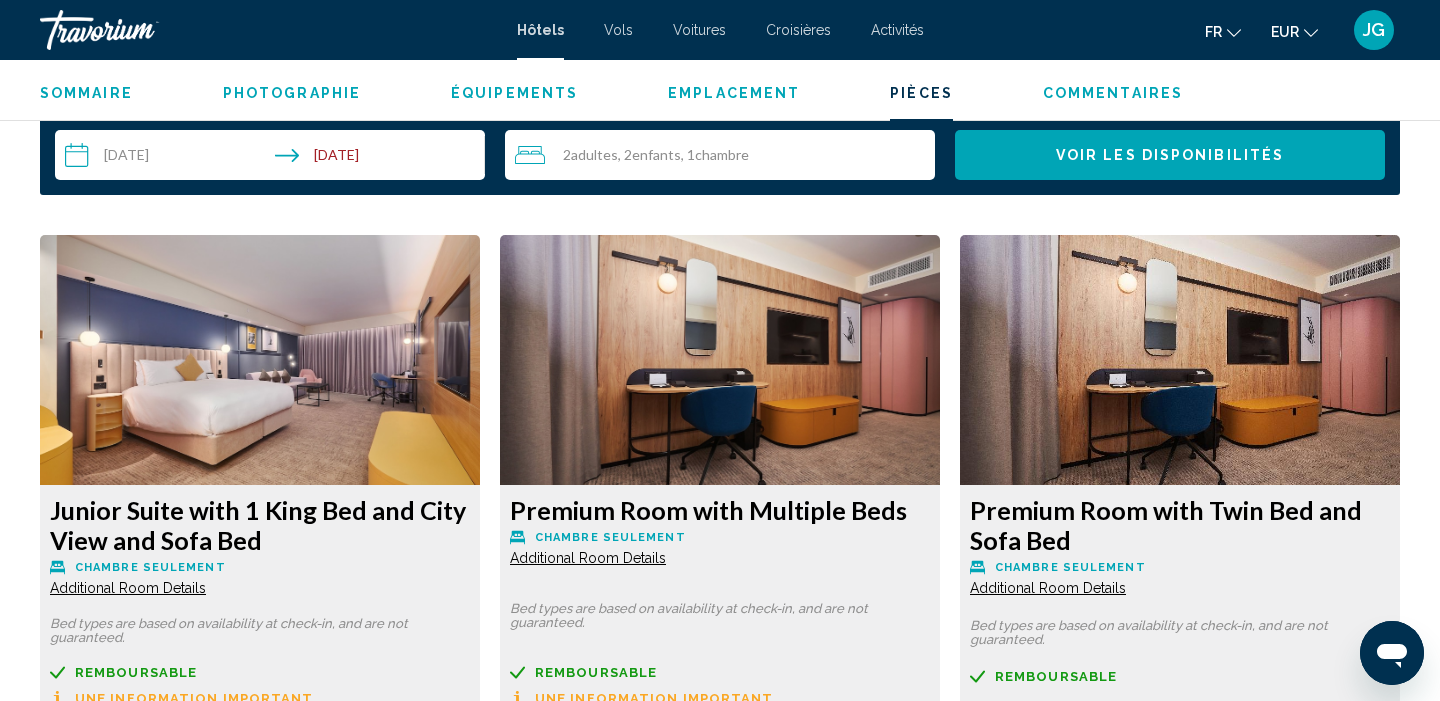 scroll, scrollTop: 2591, scrollLeft: 0, axis: vertical 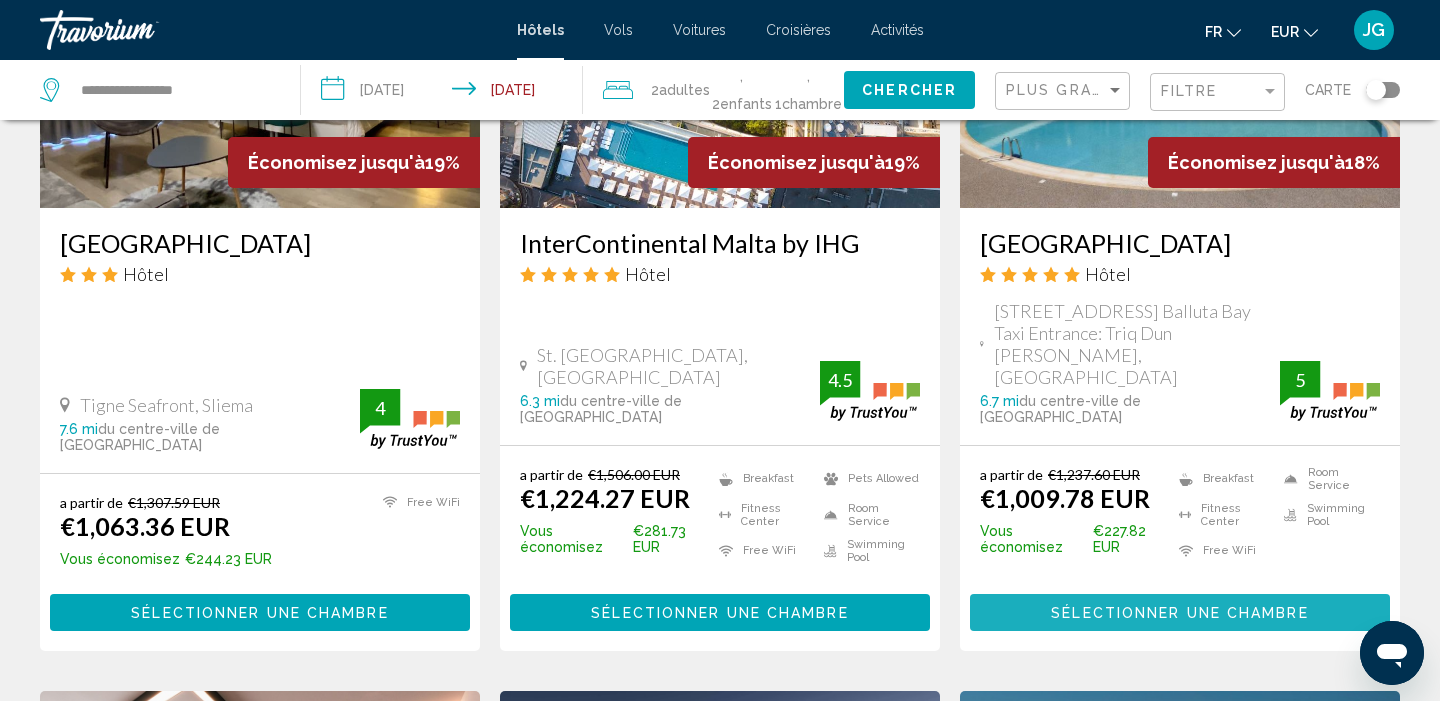 click on "Sélectionner une chambre" at bounding box center [1179, 613] 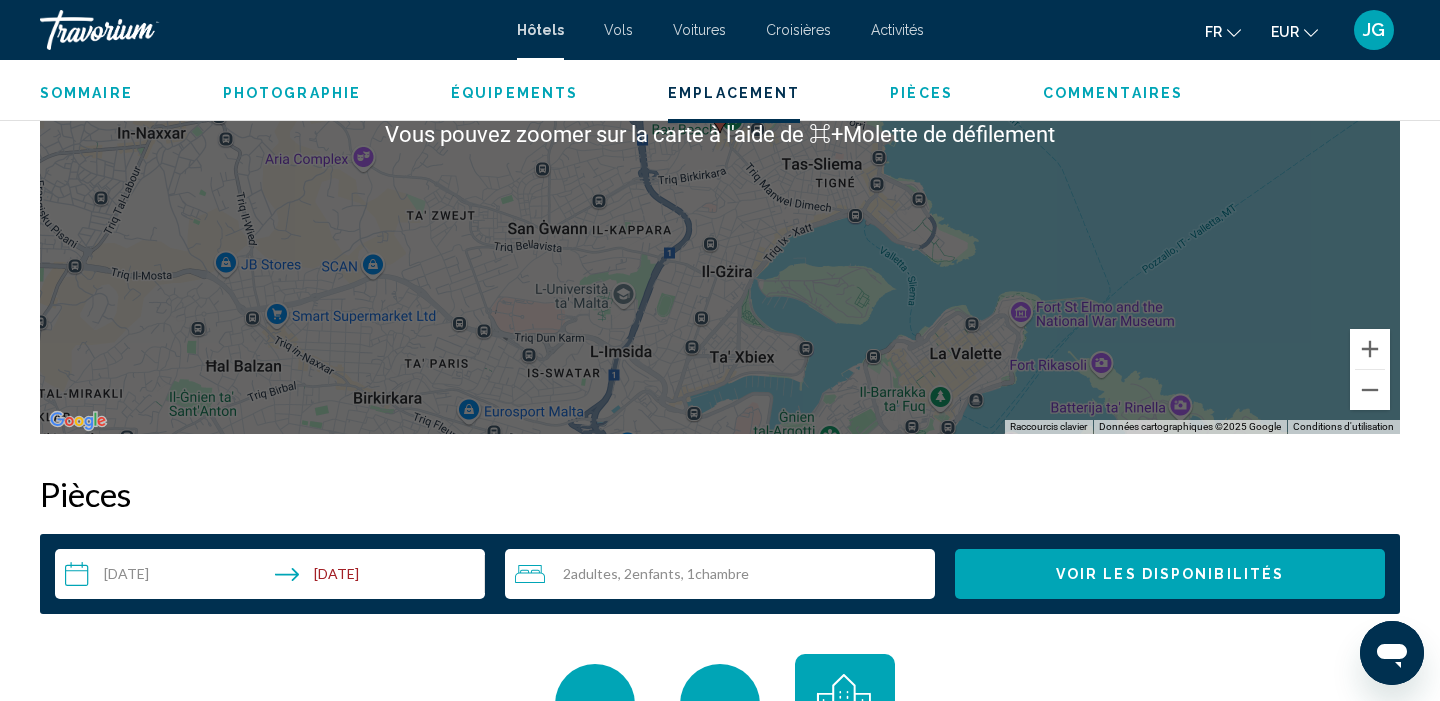 scroll, scrollTop: 2181, scrollLeft: 0, axis: vertical 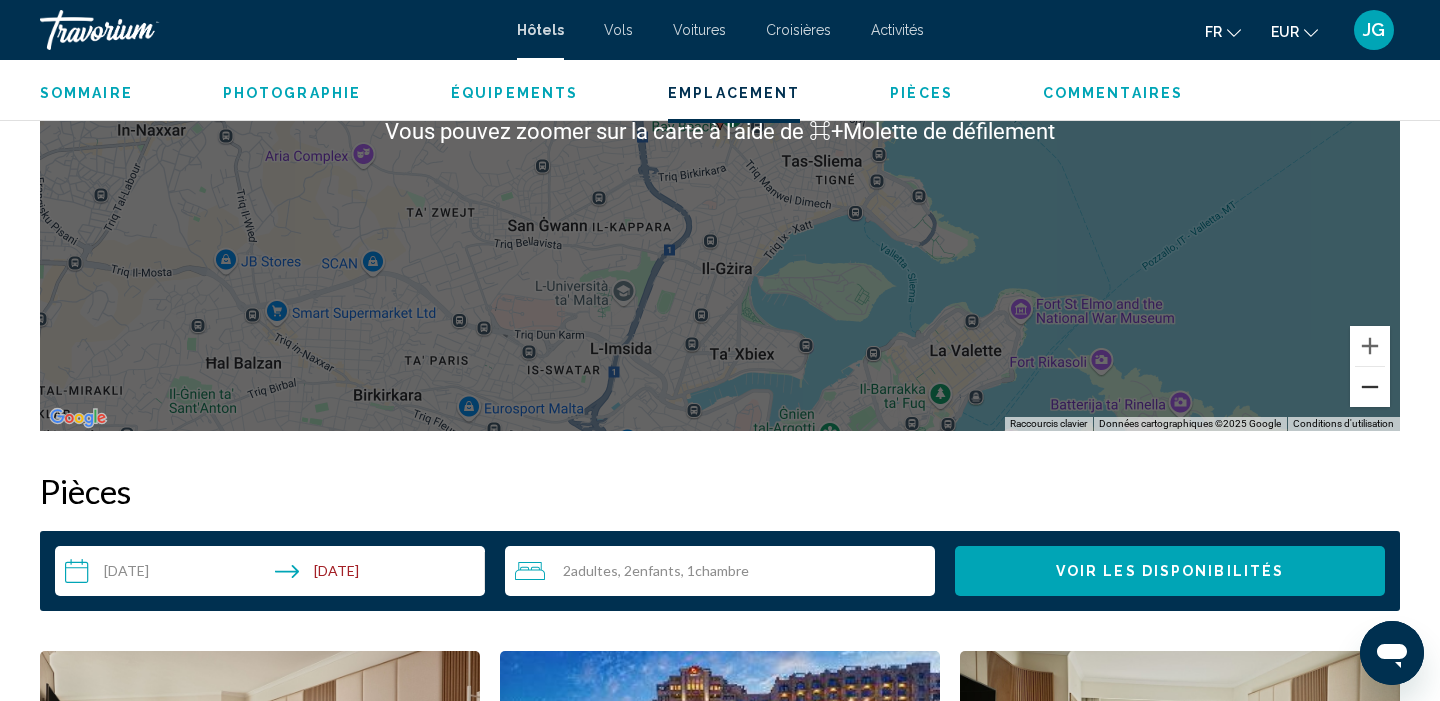 click at bounding box center (1370, 387) 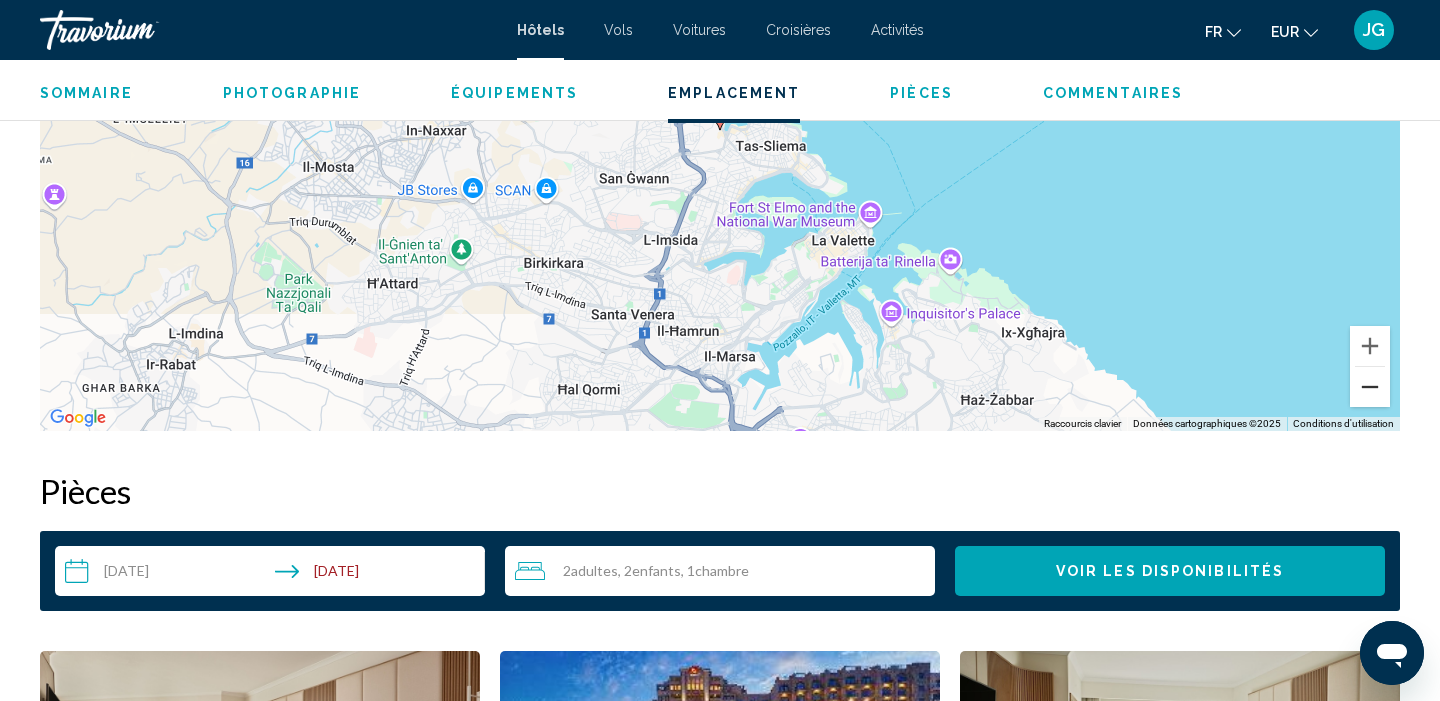 click at bounding box center (1370, 387) 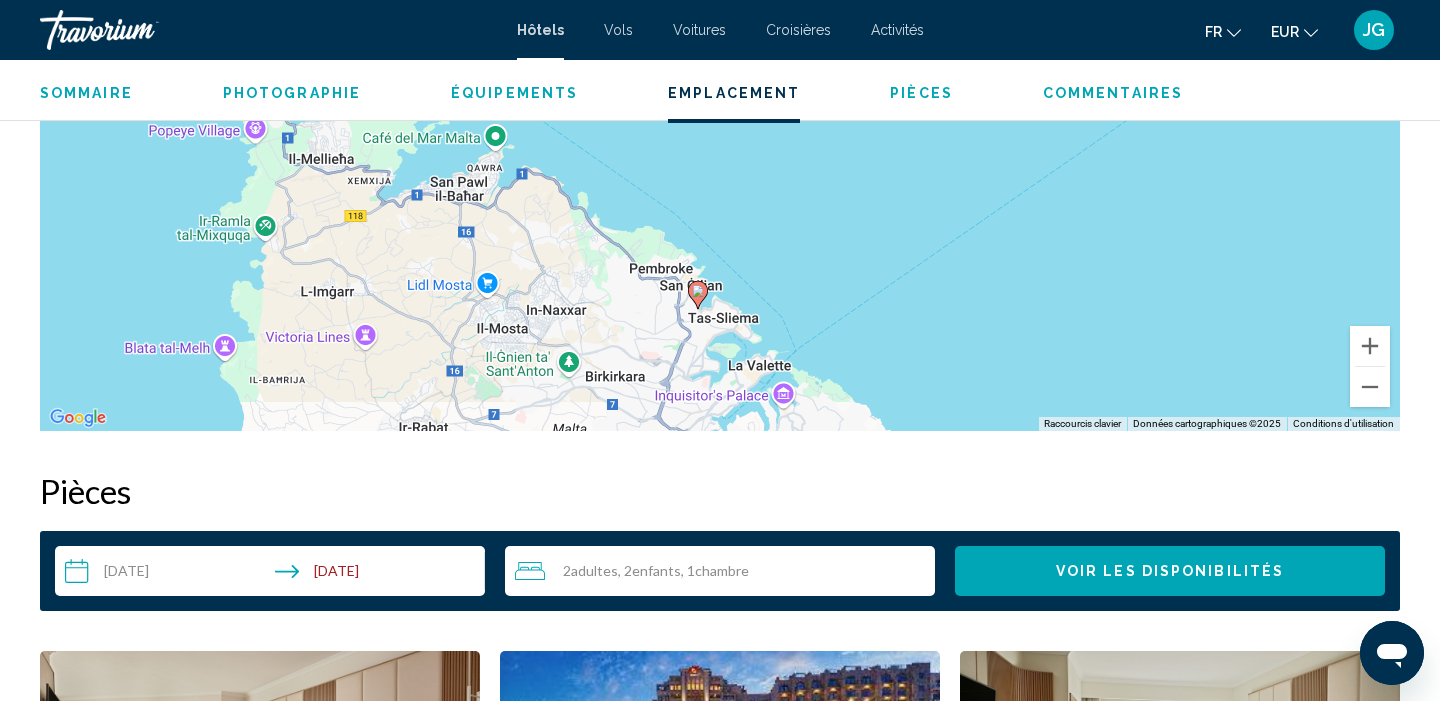 drag, startPoint x: 1072, startPoint y: 289, endPoint x: 1050, endPoint y: 468, distance: 180.3469 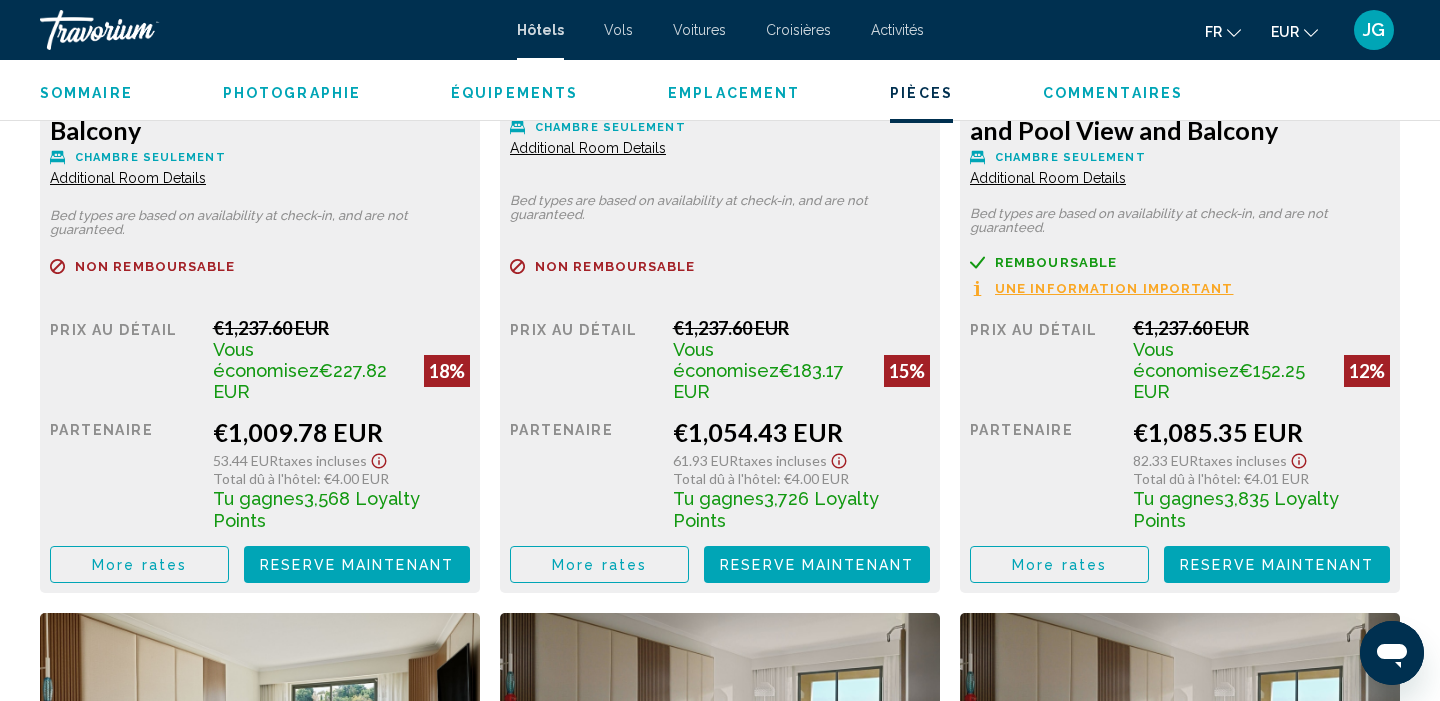 scroll, scrollTop: 3013, scrollLeft: 0, axis: vertical 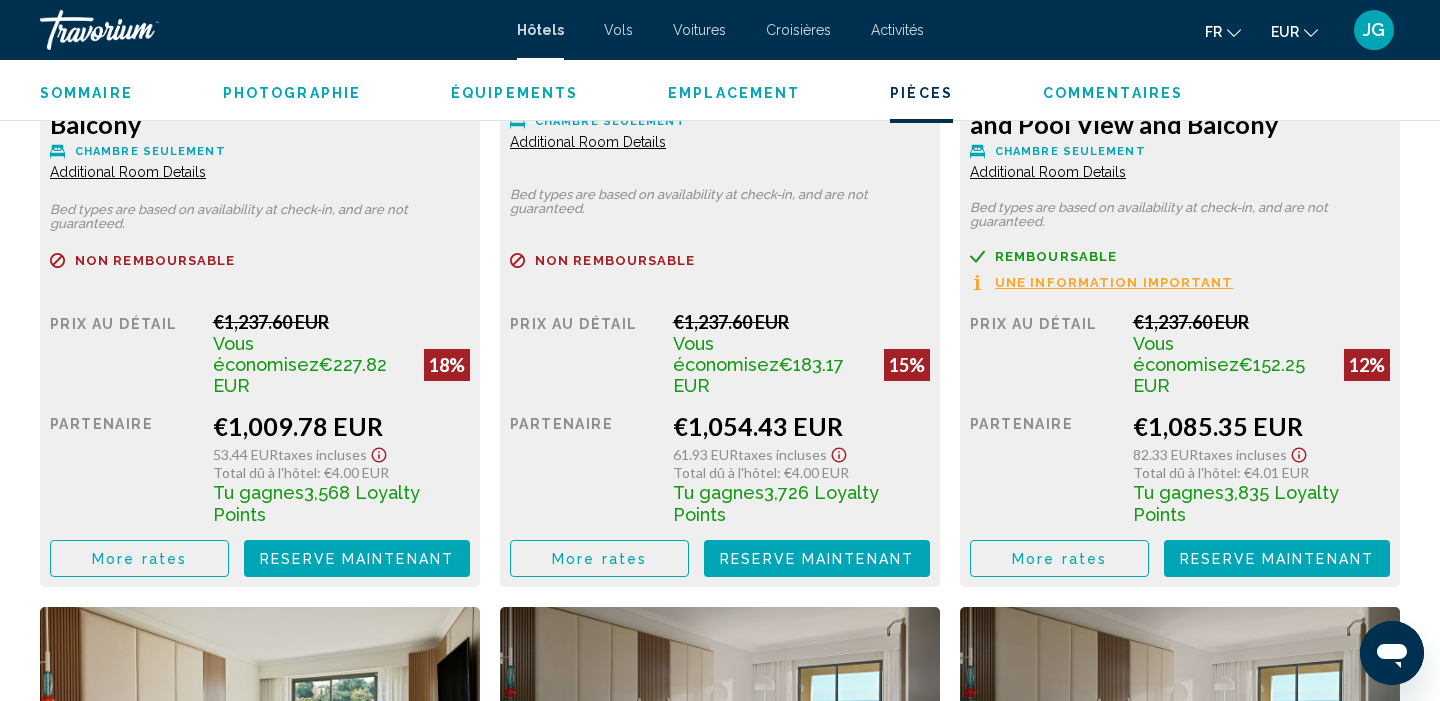 click on "More rates" at bounding box center [139, 558] 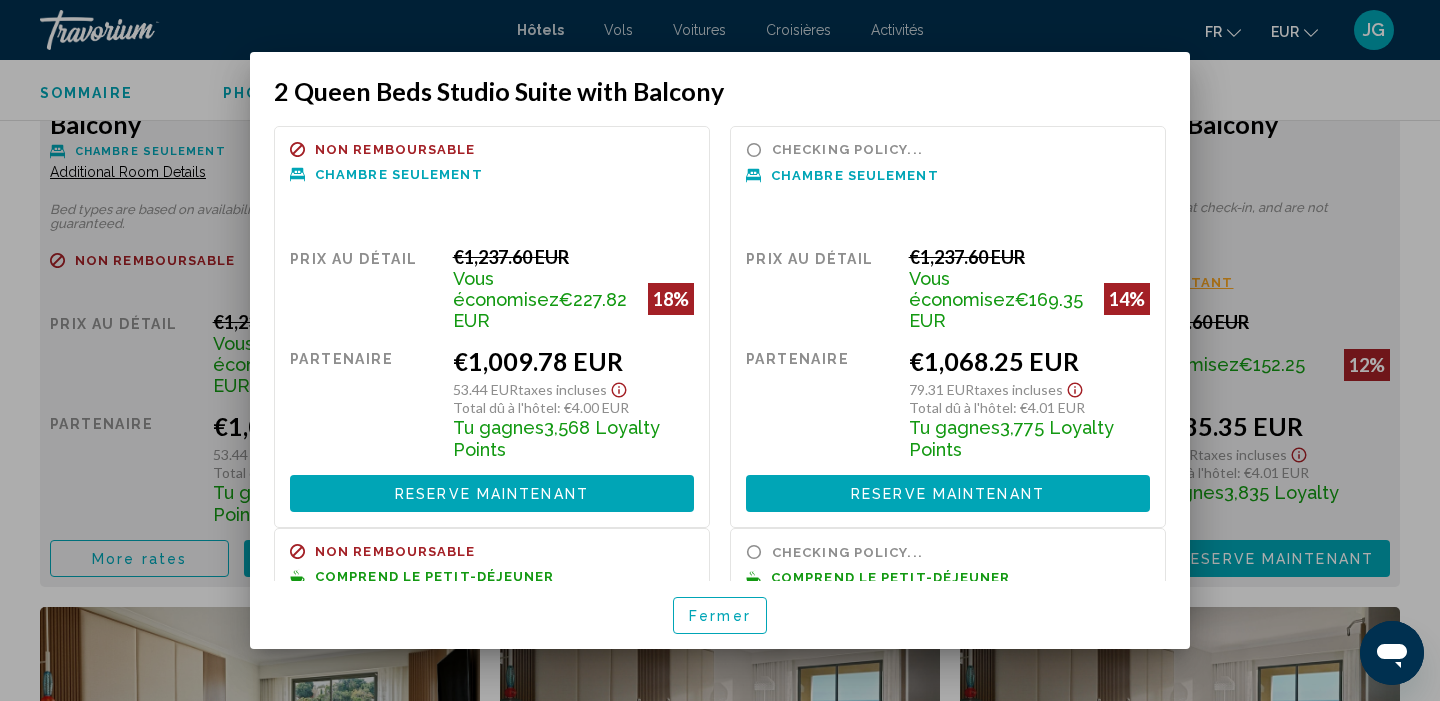 scroll, scrollTop: 0, scrollLeft: 0, axis: both 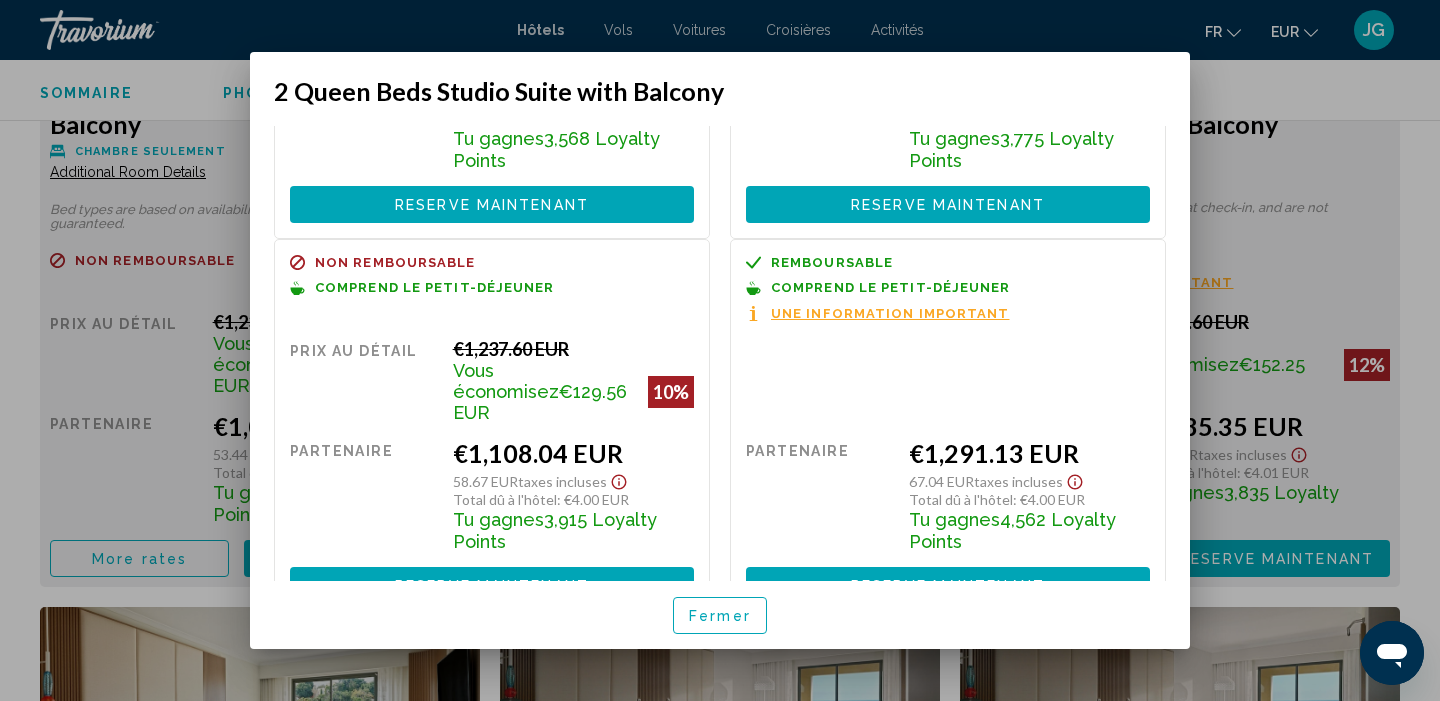 click on "Fermer" at bounding box center (720, 616) 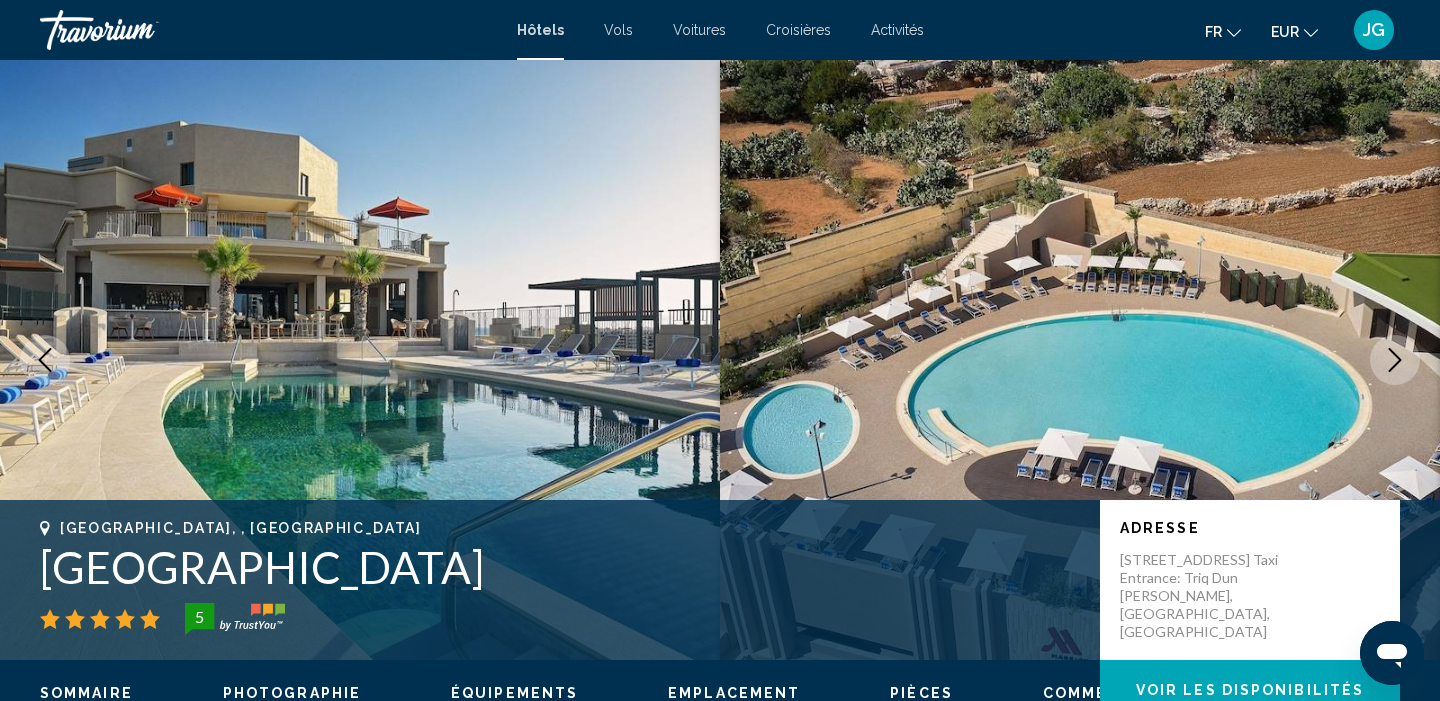 scroll, scrollTop: 0, scrollLeft: 0, axis: both 